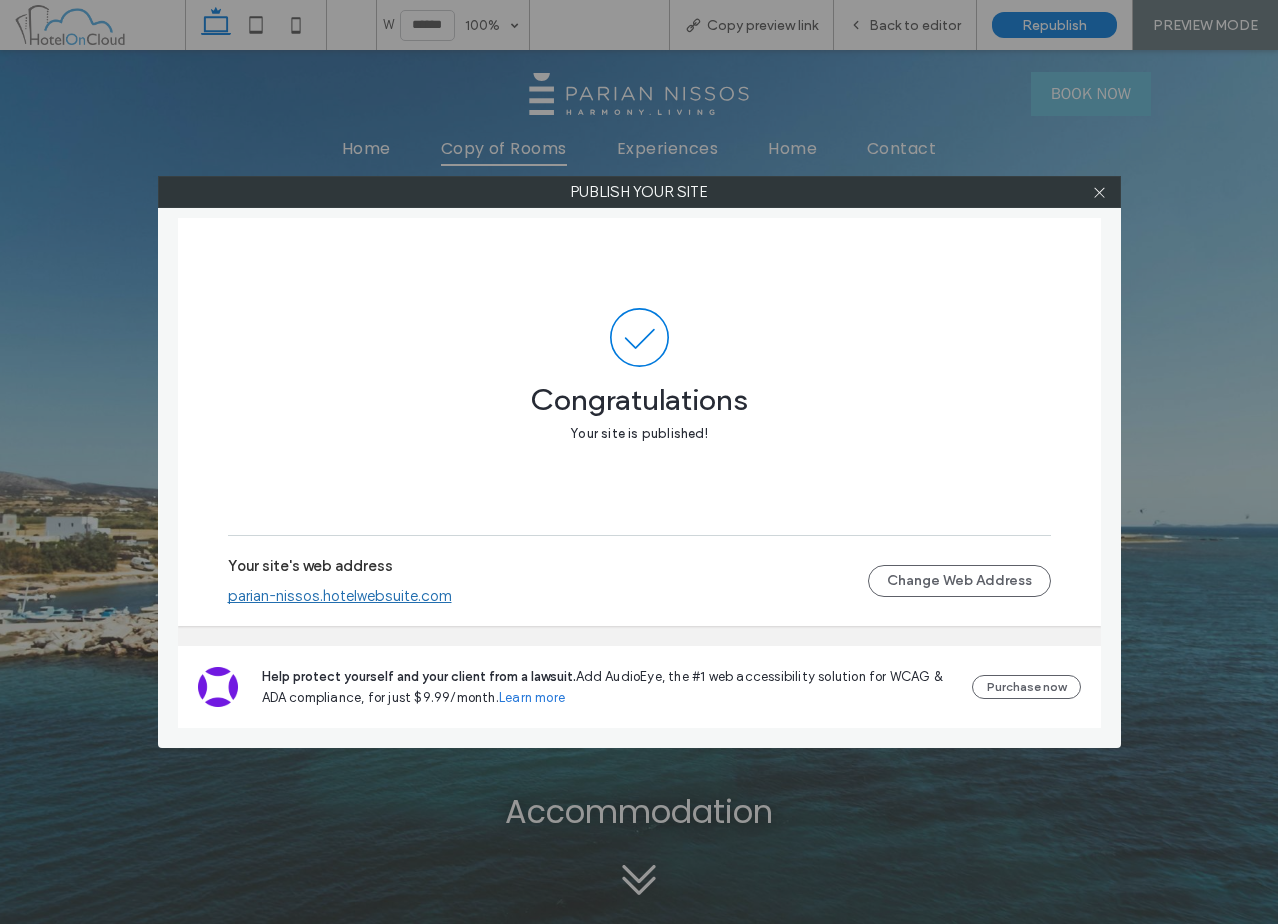 scroll, scrollTop: 0, scrollLeft: 0, axis: both 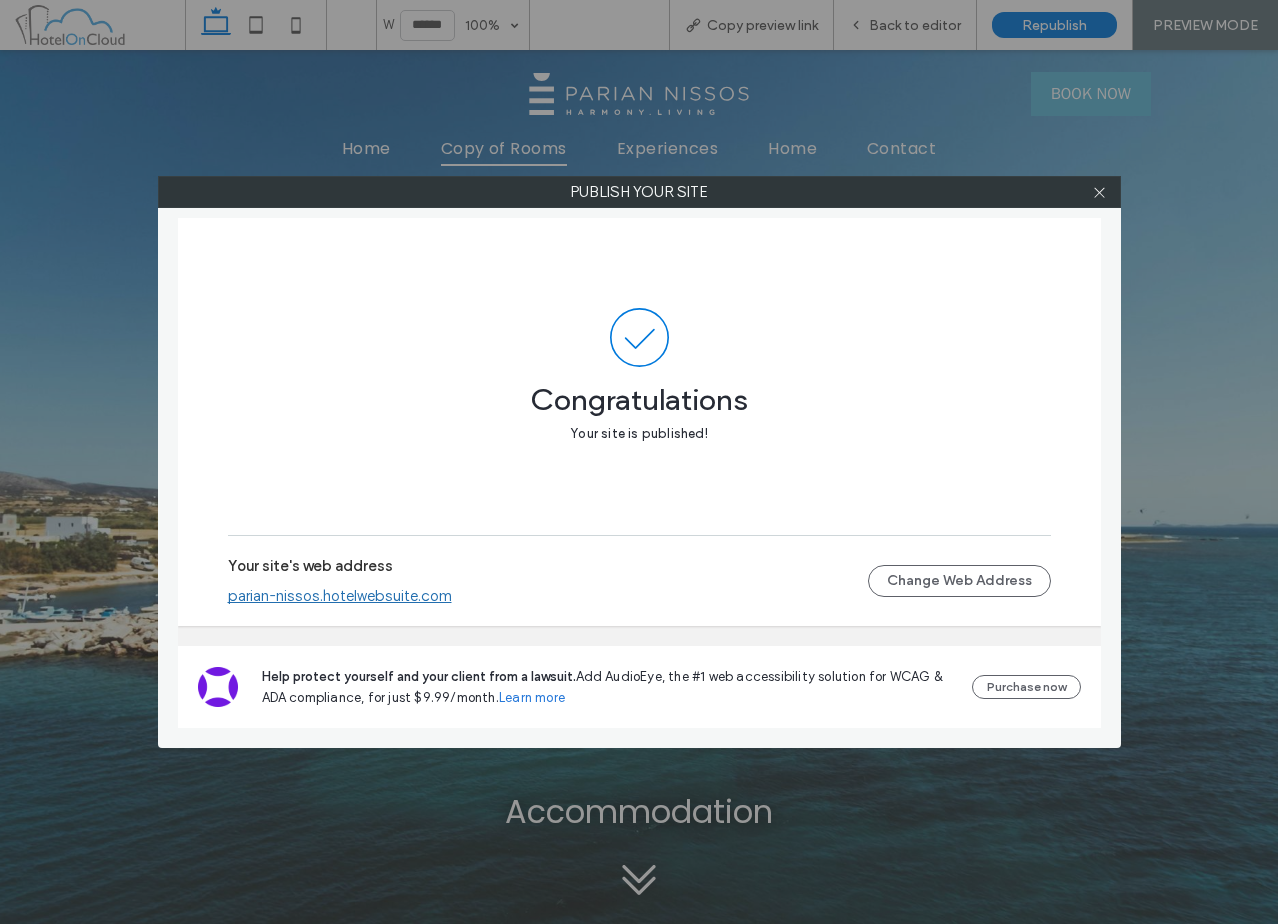 click at bounding box center (1100, 192) 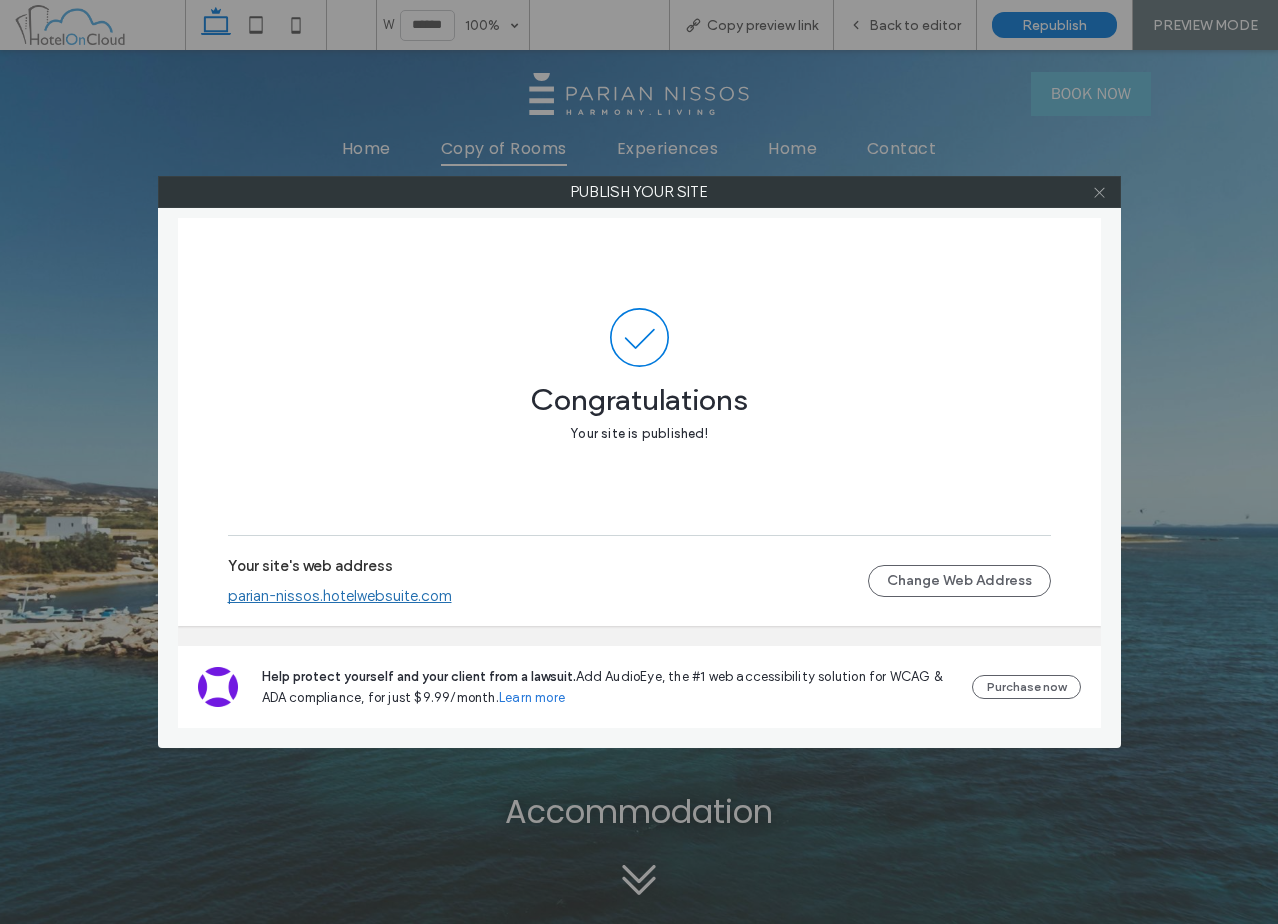 click 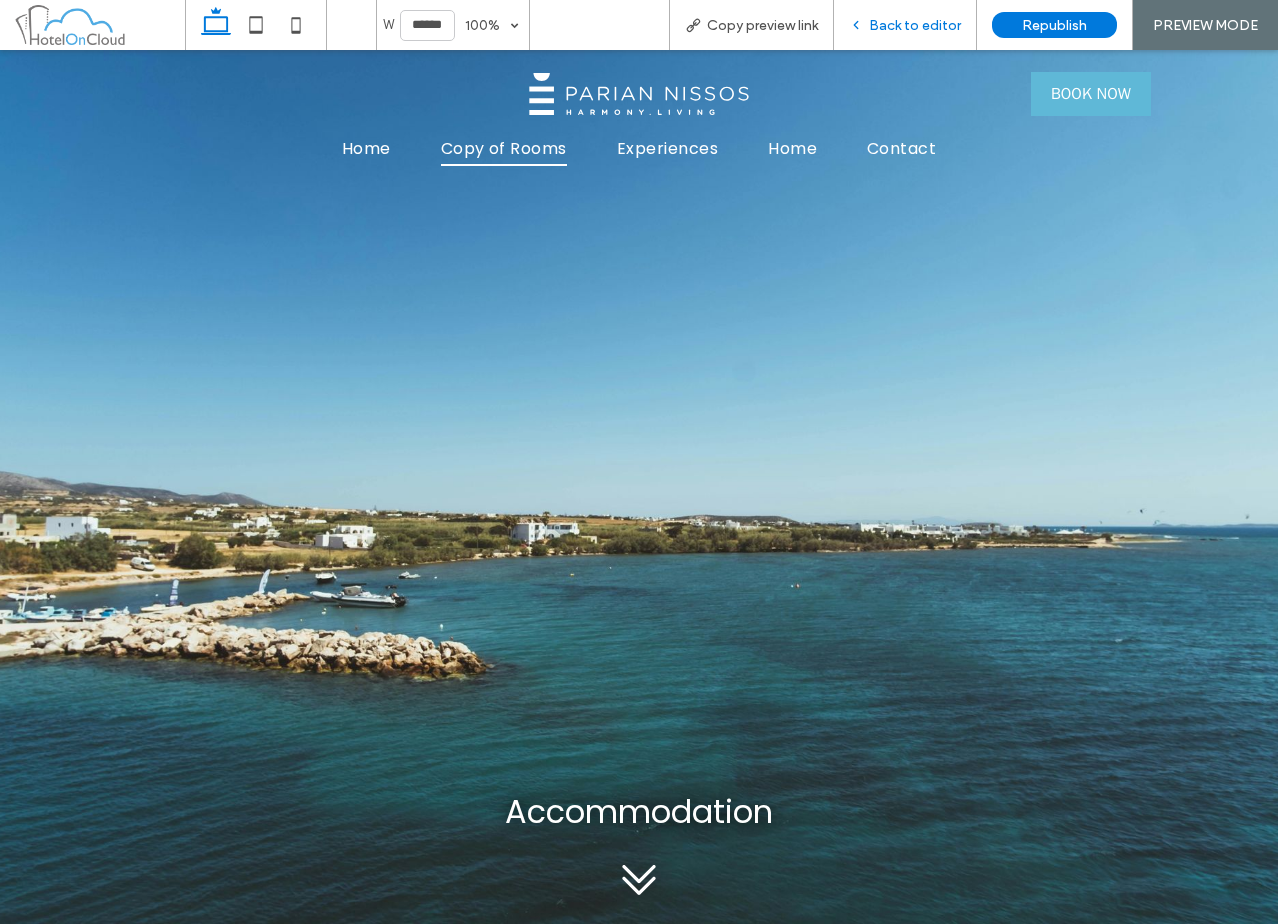 click on "Back to editor" at bounding box center [915, 25] 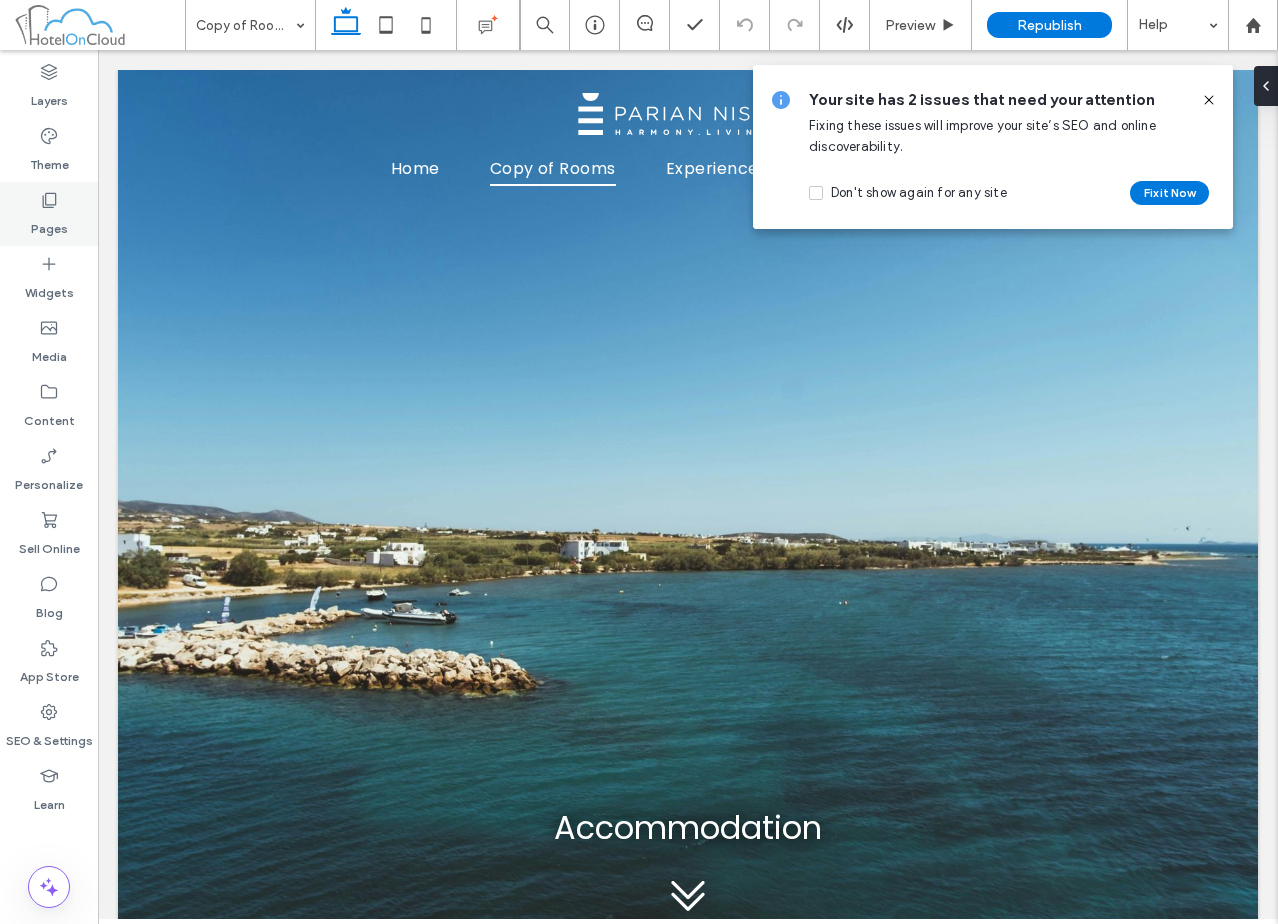 click on "Pages" at bounding box center (49, 214) 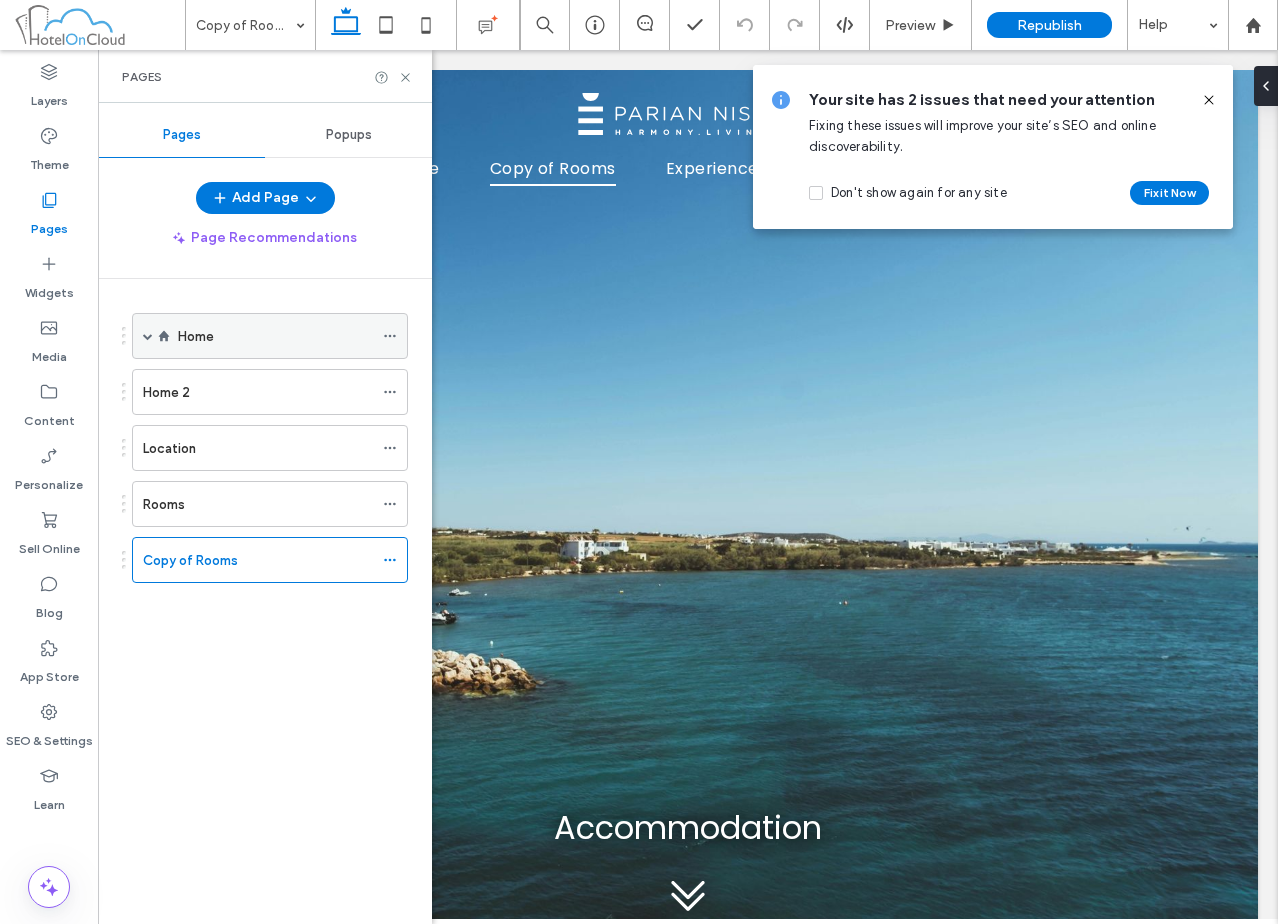 click on "Home" at bounding box center (275, 336) 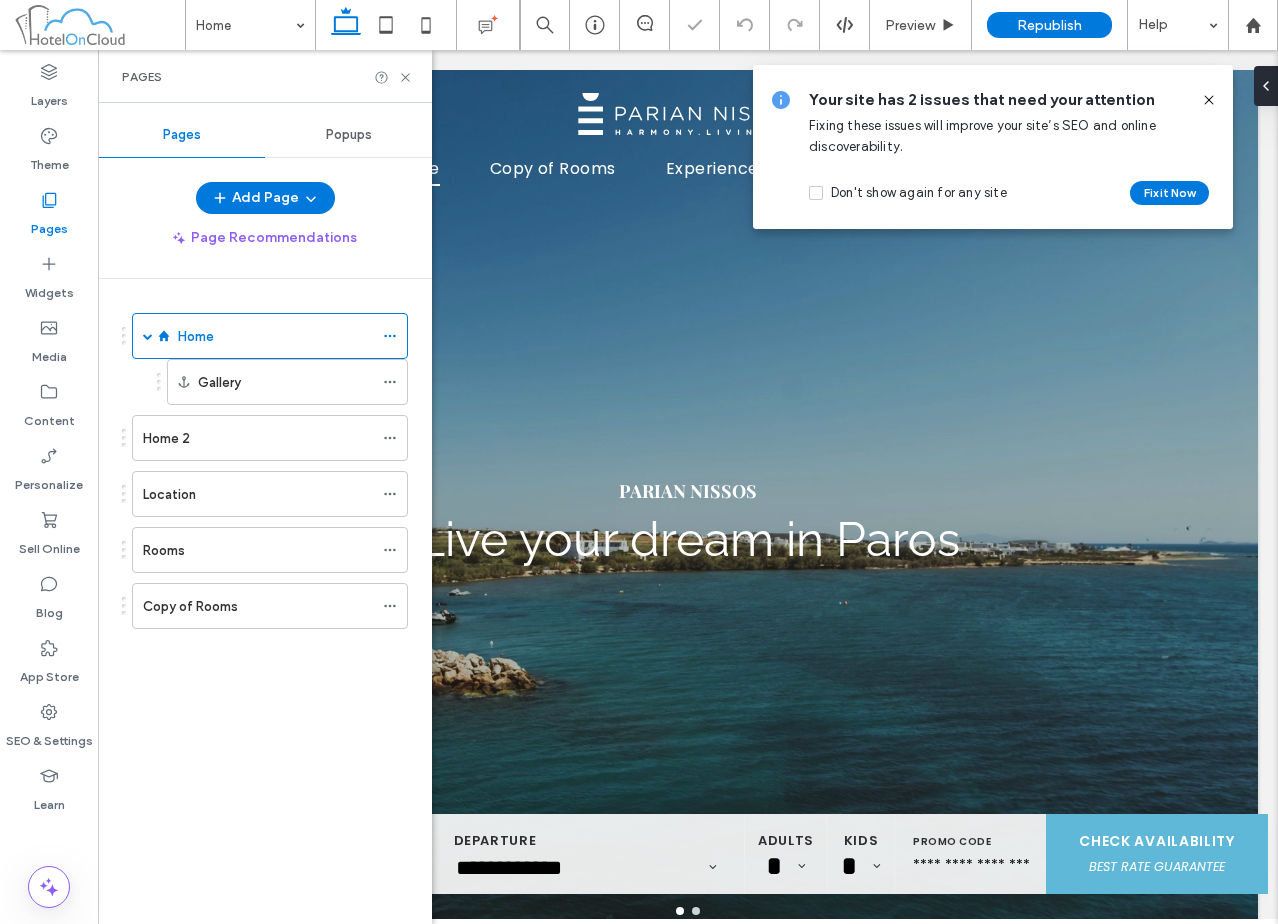 scroll, scrollTop: 0, scrollLeft: 0, axis: both 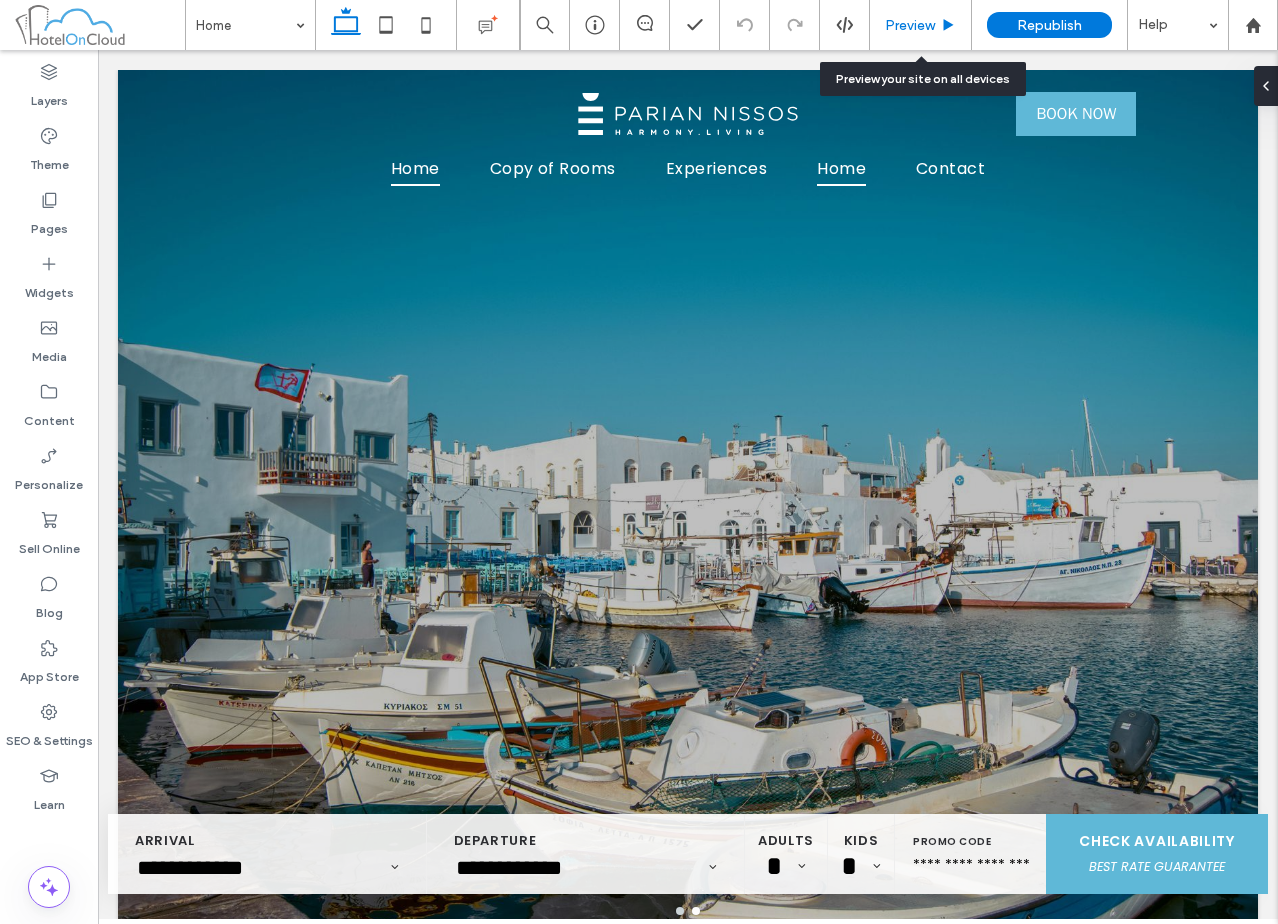 click on "Preview" at bounding box center (921, 25) 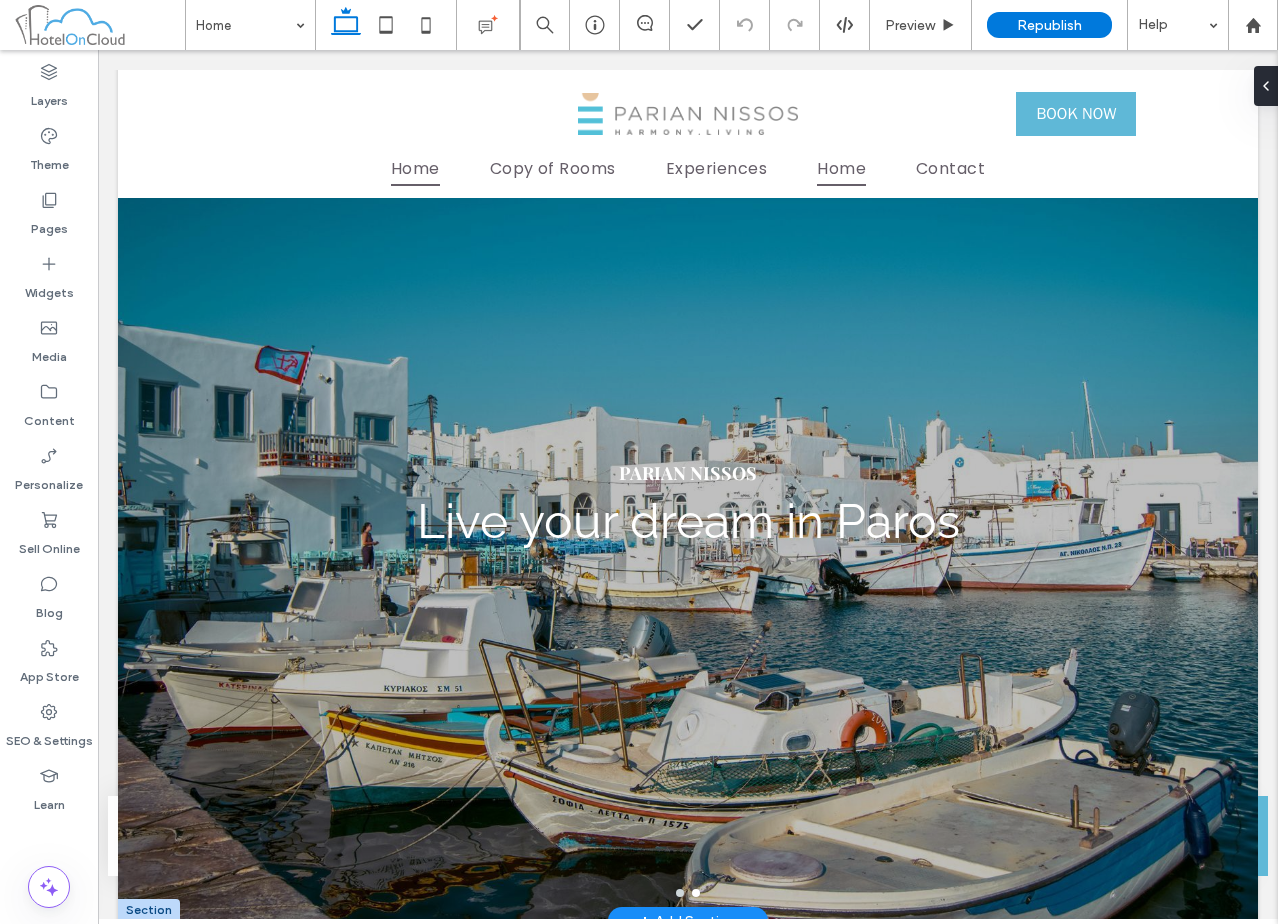 scroll, scrollTop: 0, scrollLeft: 0, axis: both 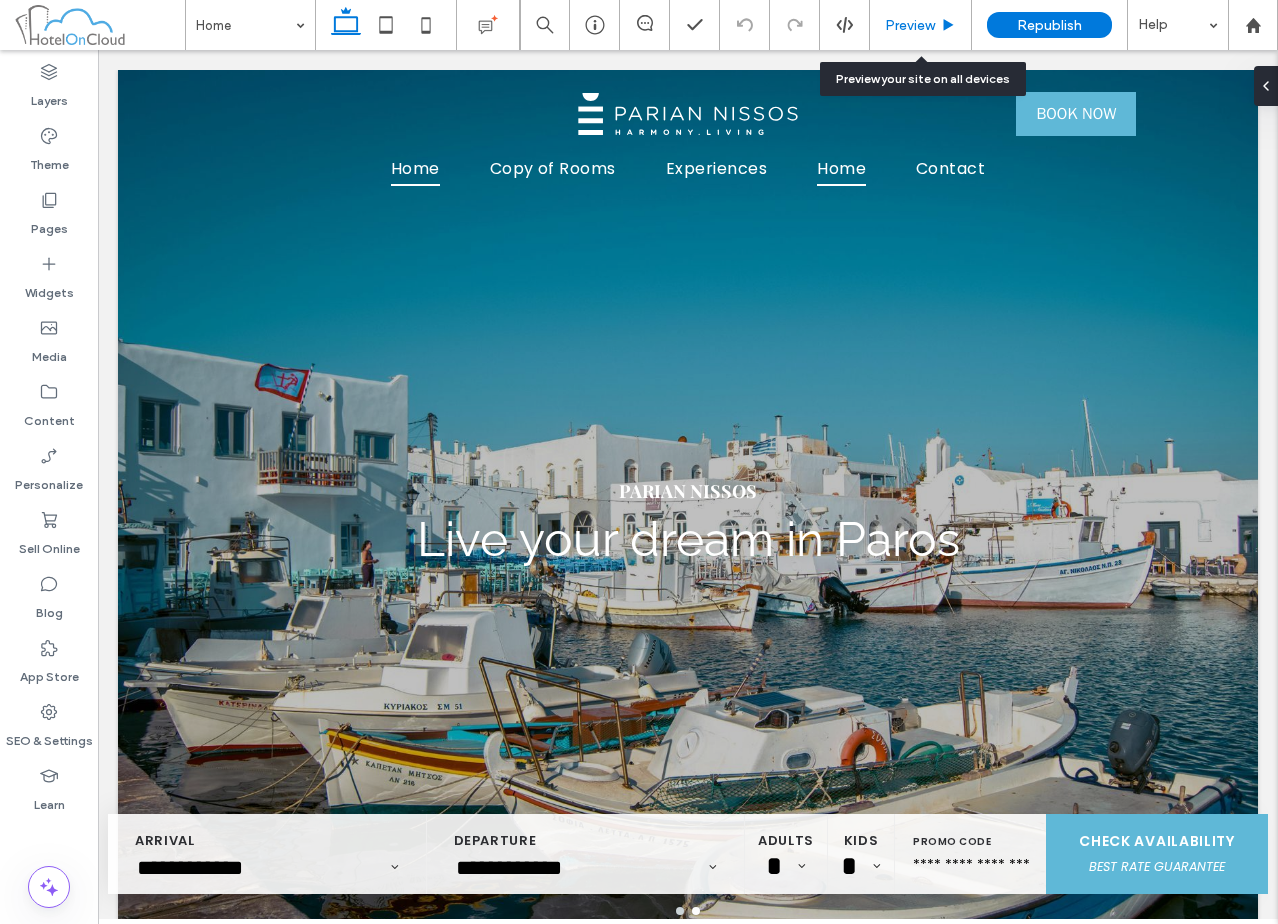 click on "Preview" at bounding box center (910, 25) 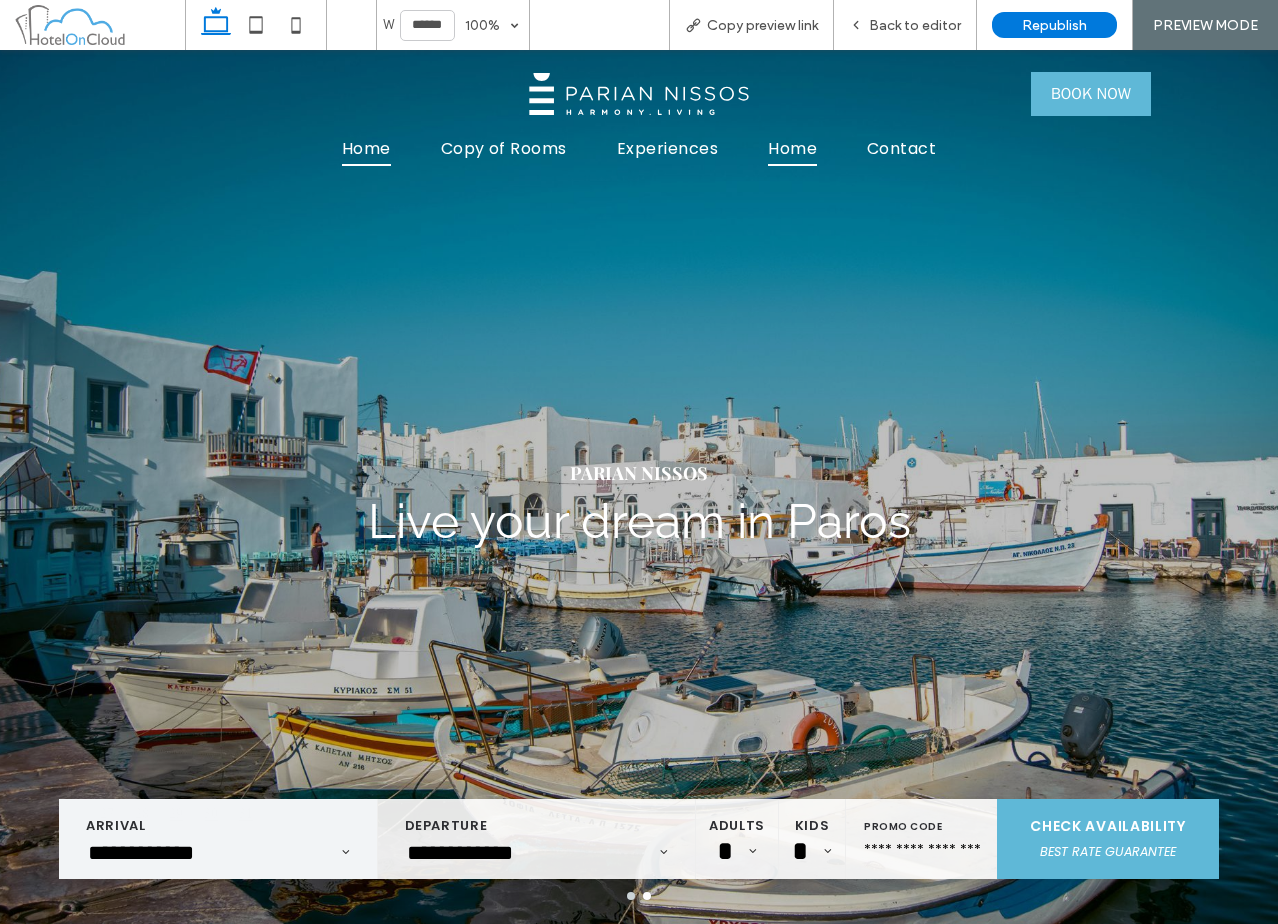 click on "**********" at bounding box center (198, 853) 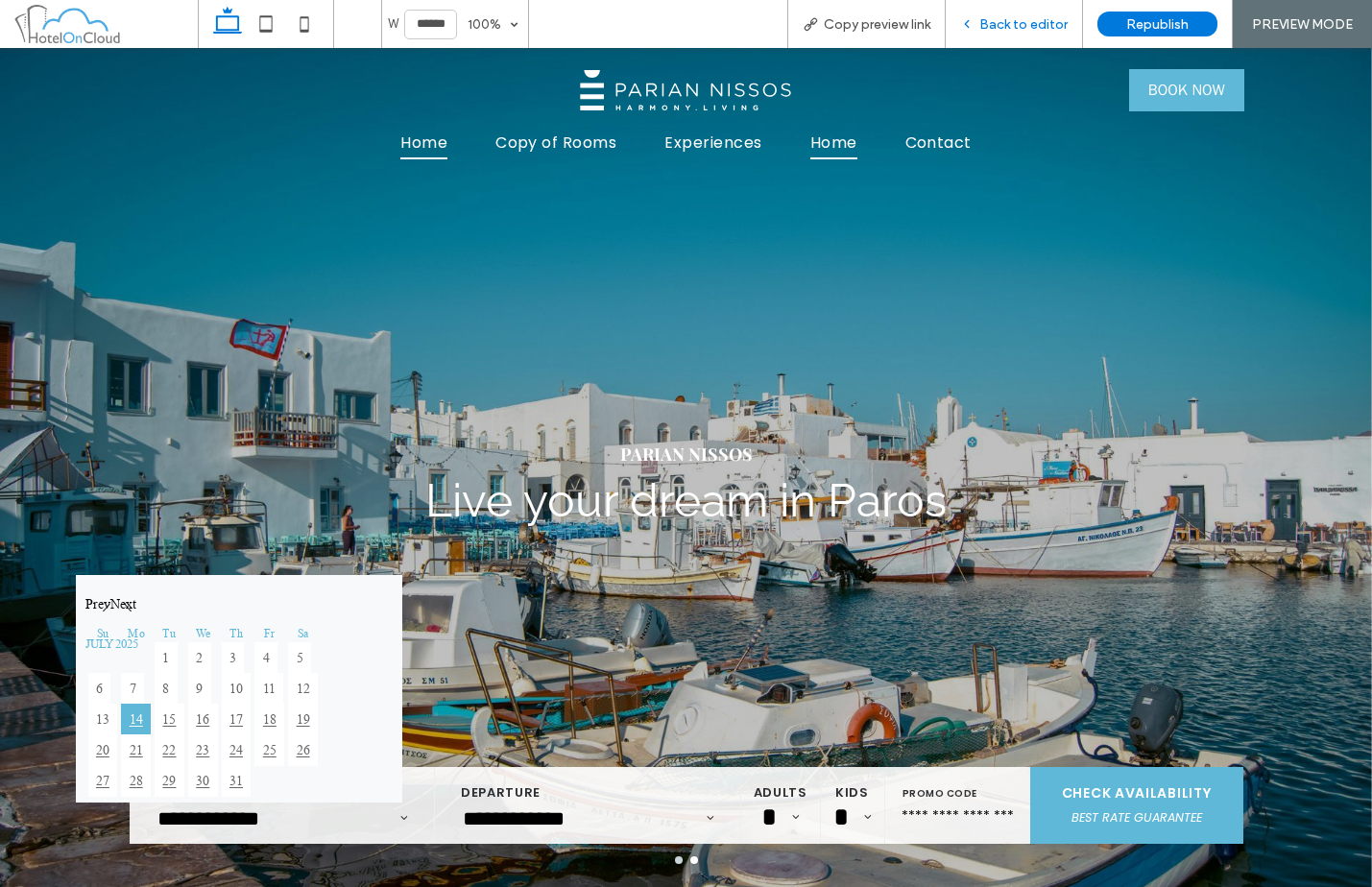 click on "Back to editor" at bounding box center [1023, 24] 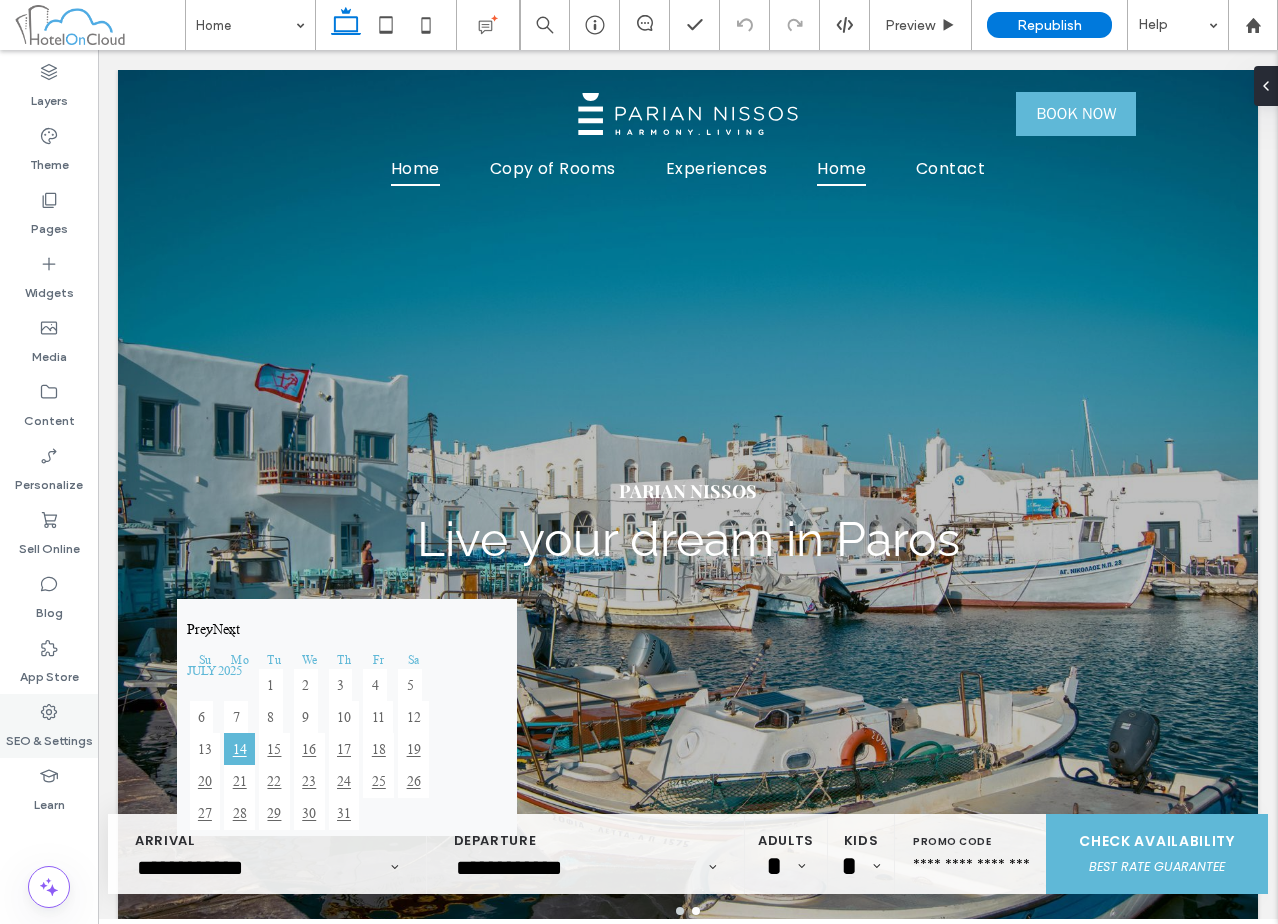 click on "SEO & Settings" at bounding box center (49, 736) 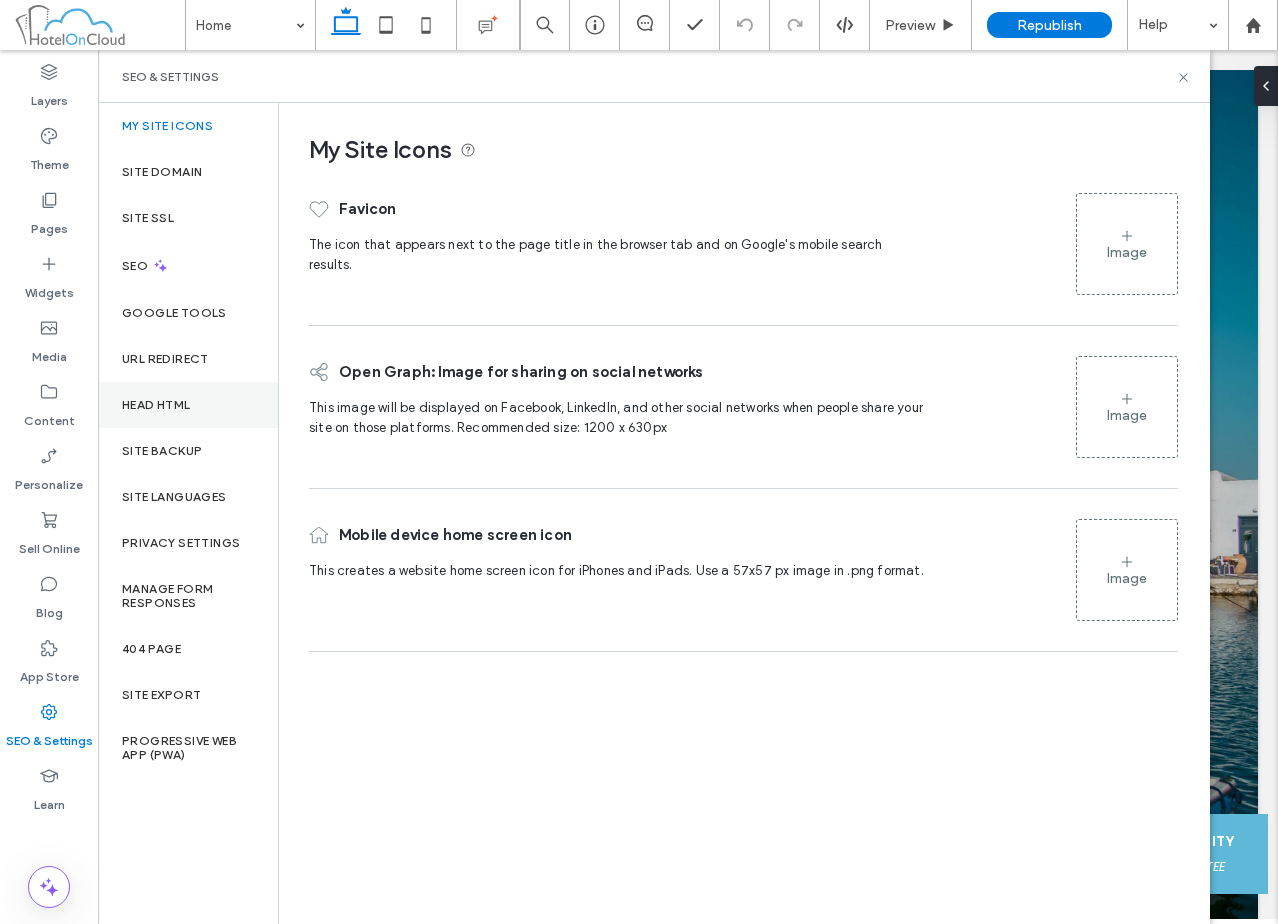 click on "Head HTML" at bounding box center (188, 405) 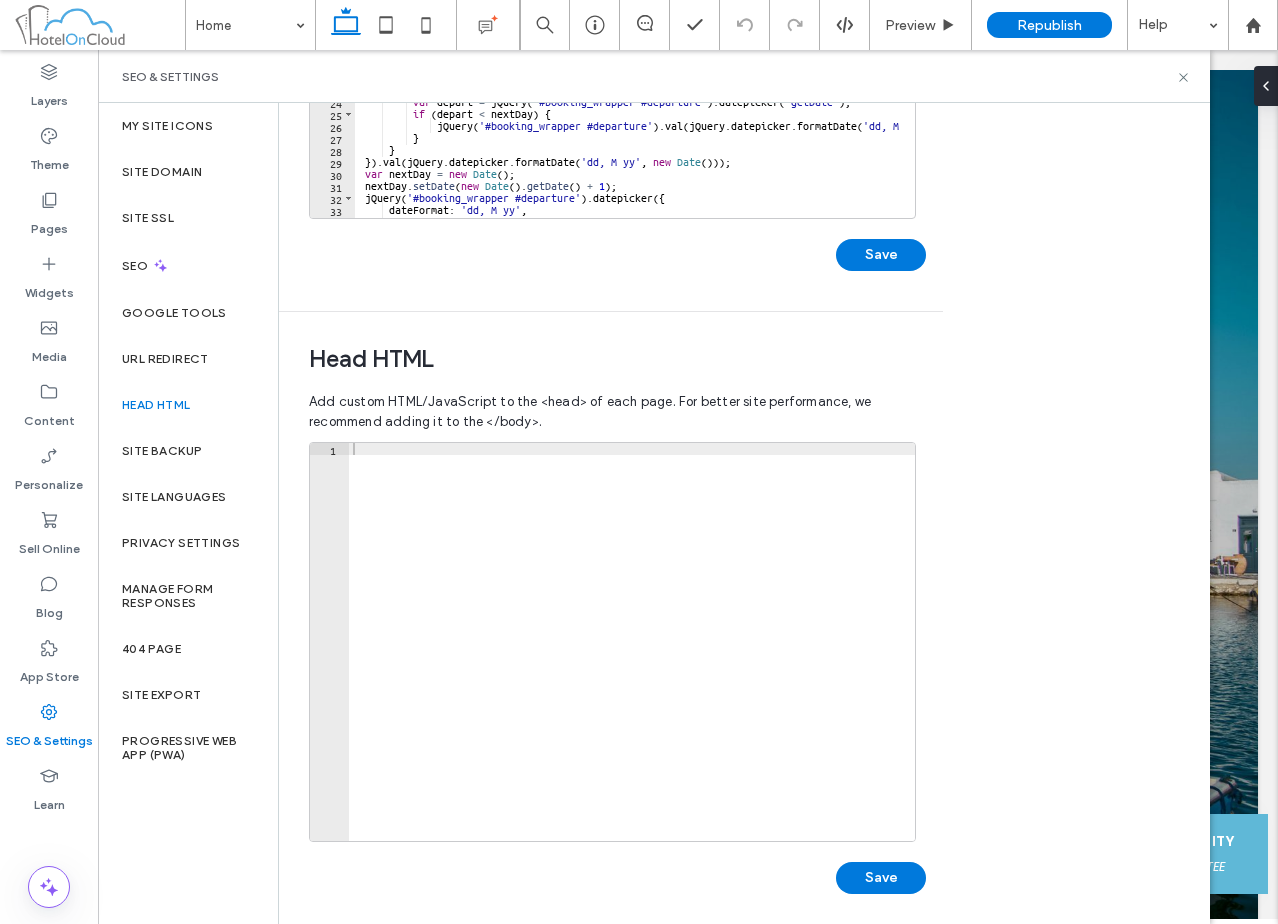 scroll, scrollTop: 446, scrollLeft: 0, axis: vertical 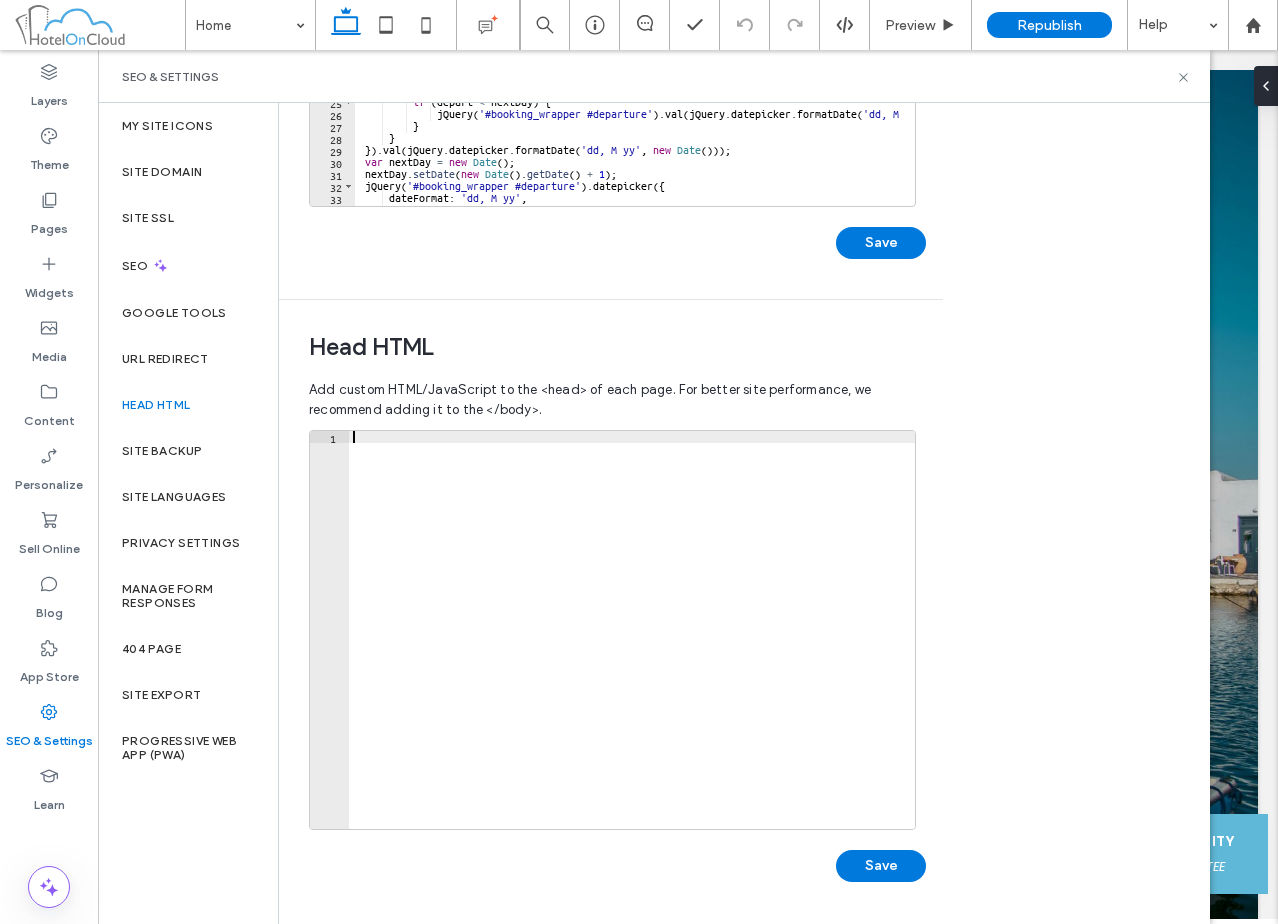 click at bounding box center [632, 642] 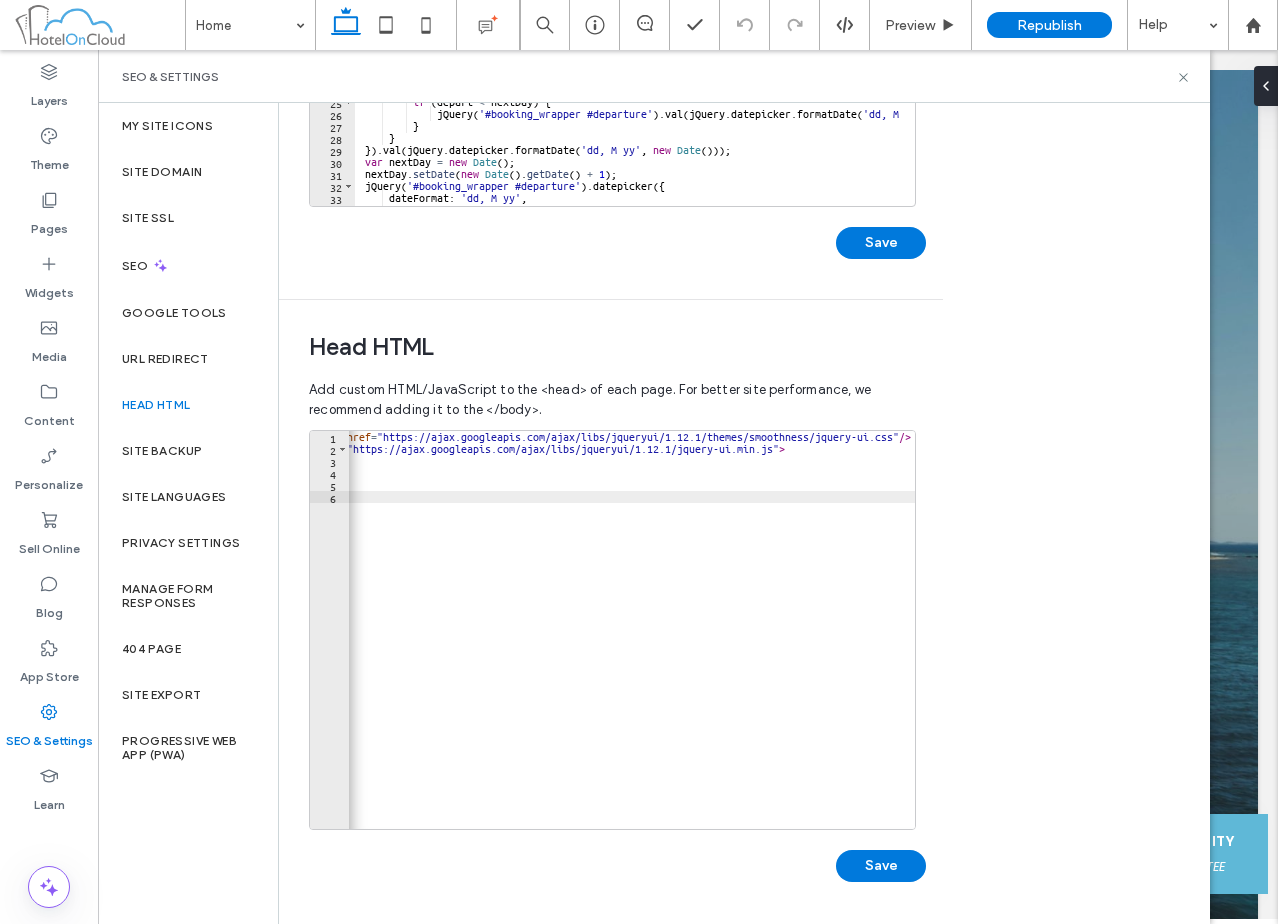 scroll, scrollTop: 0, scrollLeft: 0, axis: both 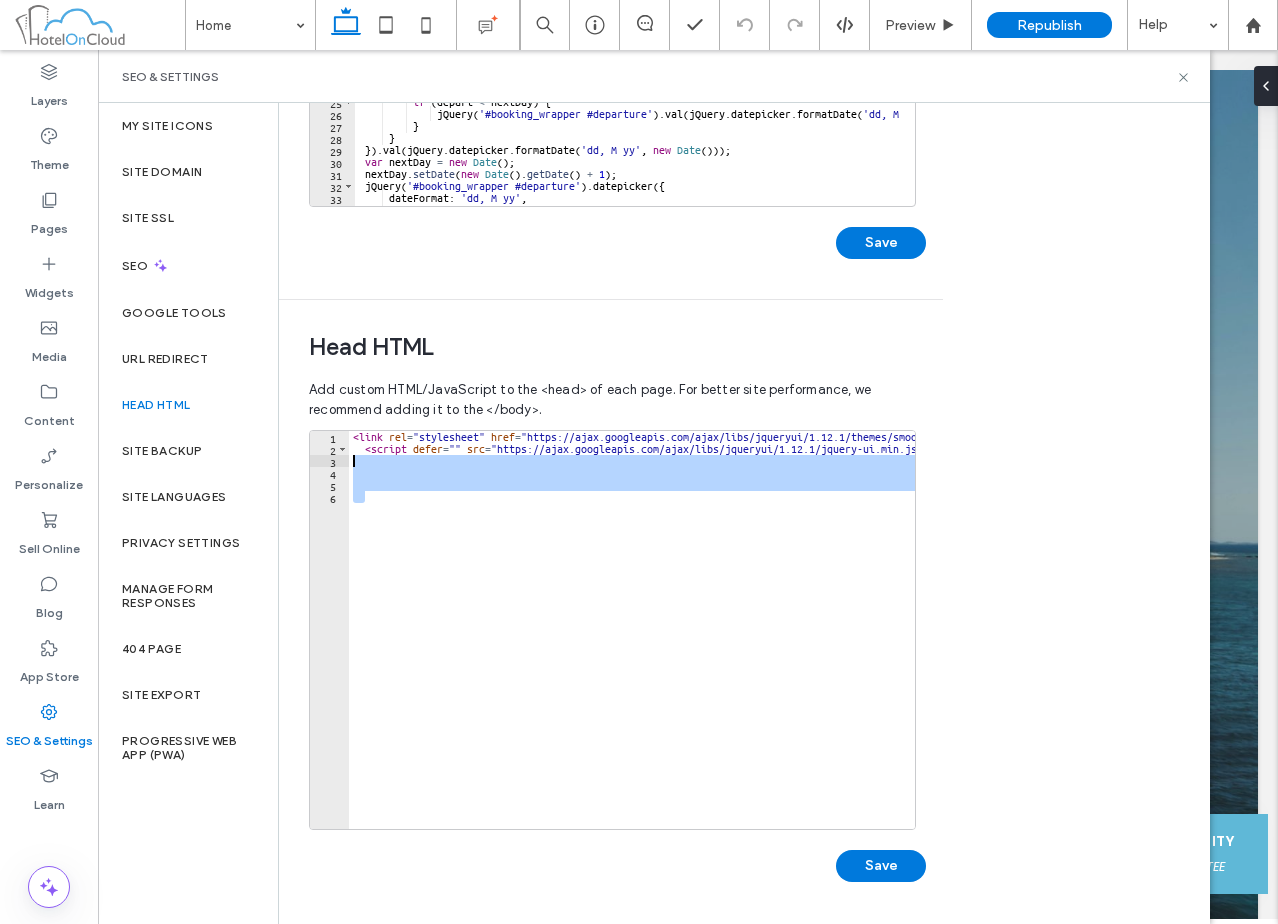 drag, startPoint x: 368, startPoint y: 507, endPoint x: 325, endPoint y: 460, distance: 63.702435 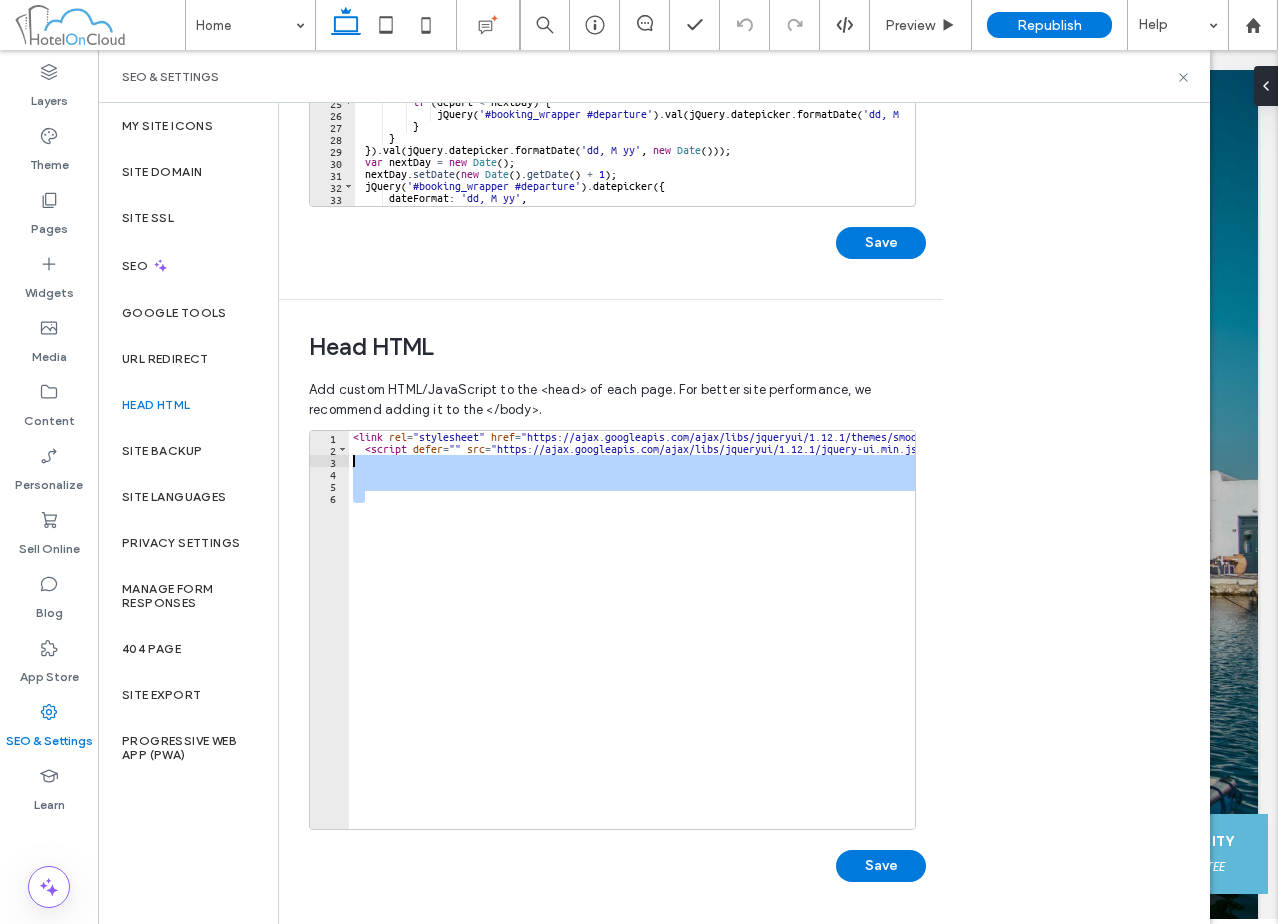 type 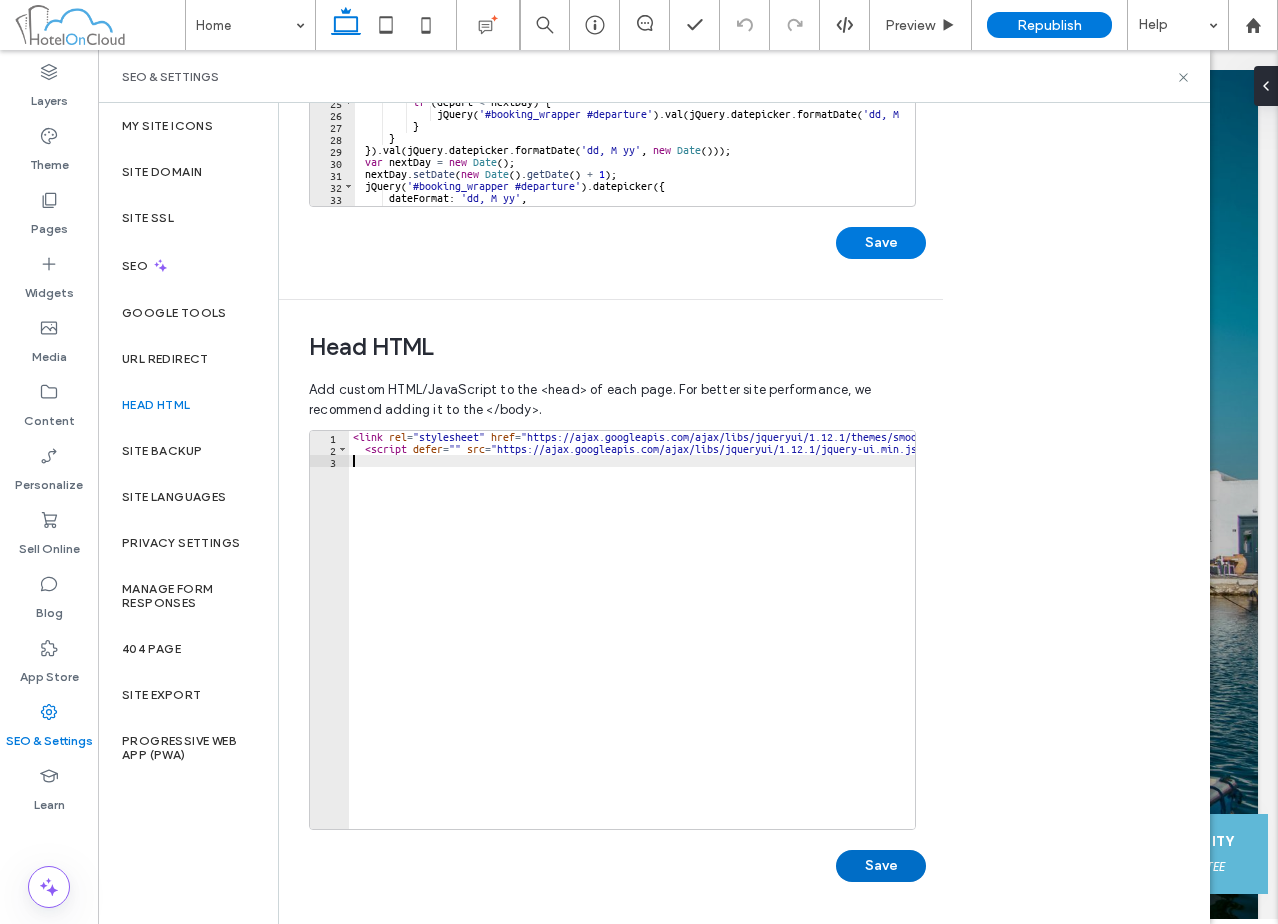 click on "Save" at bounding box center (881, 866) 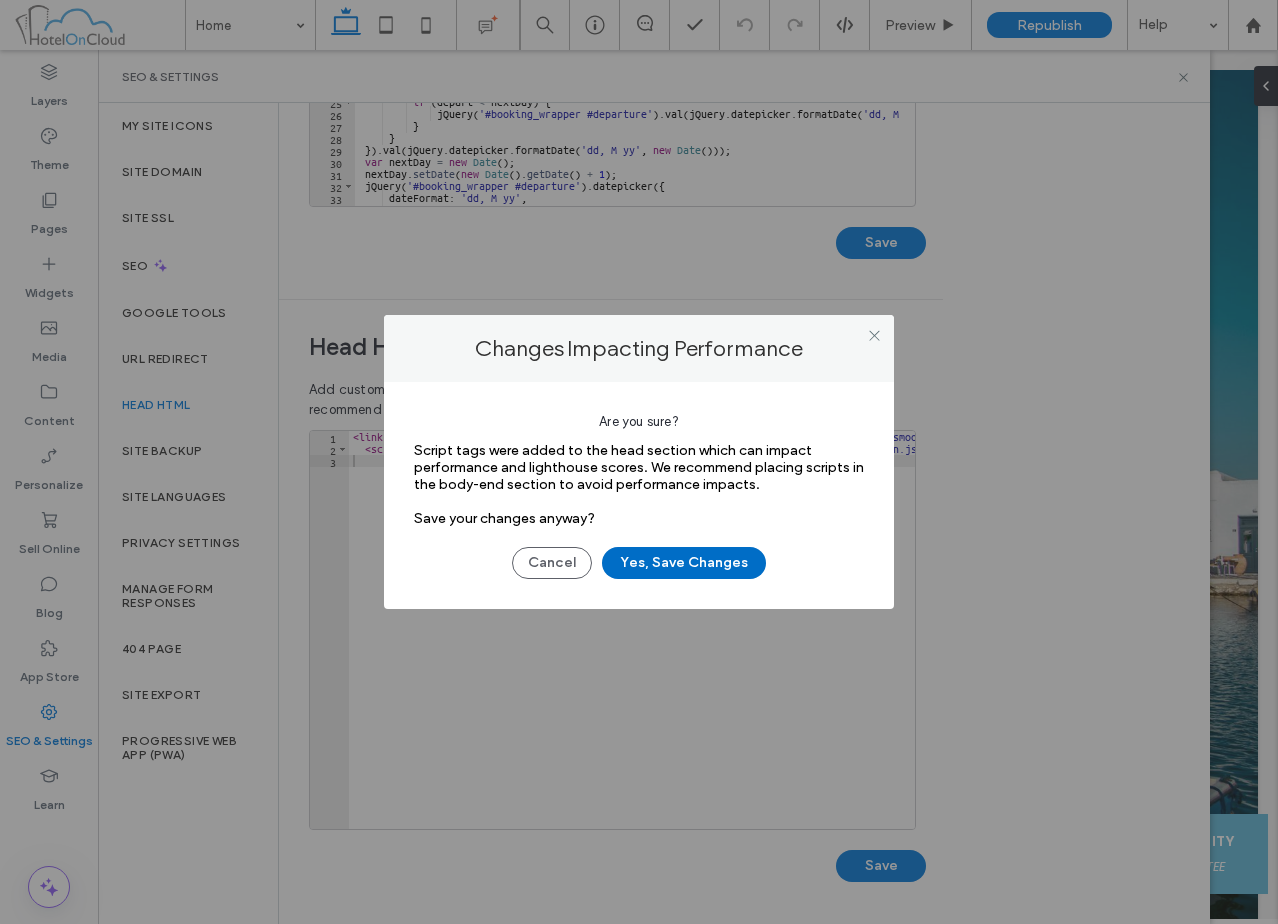 click on "Yes, Save Changes" at bounding box center [684, 563] 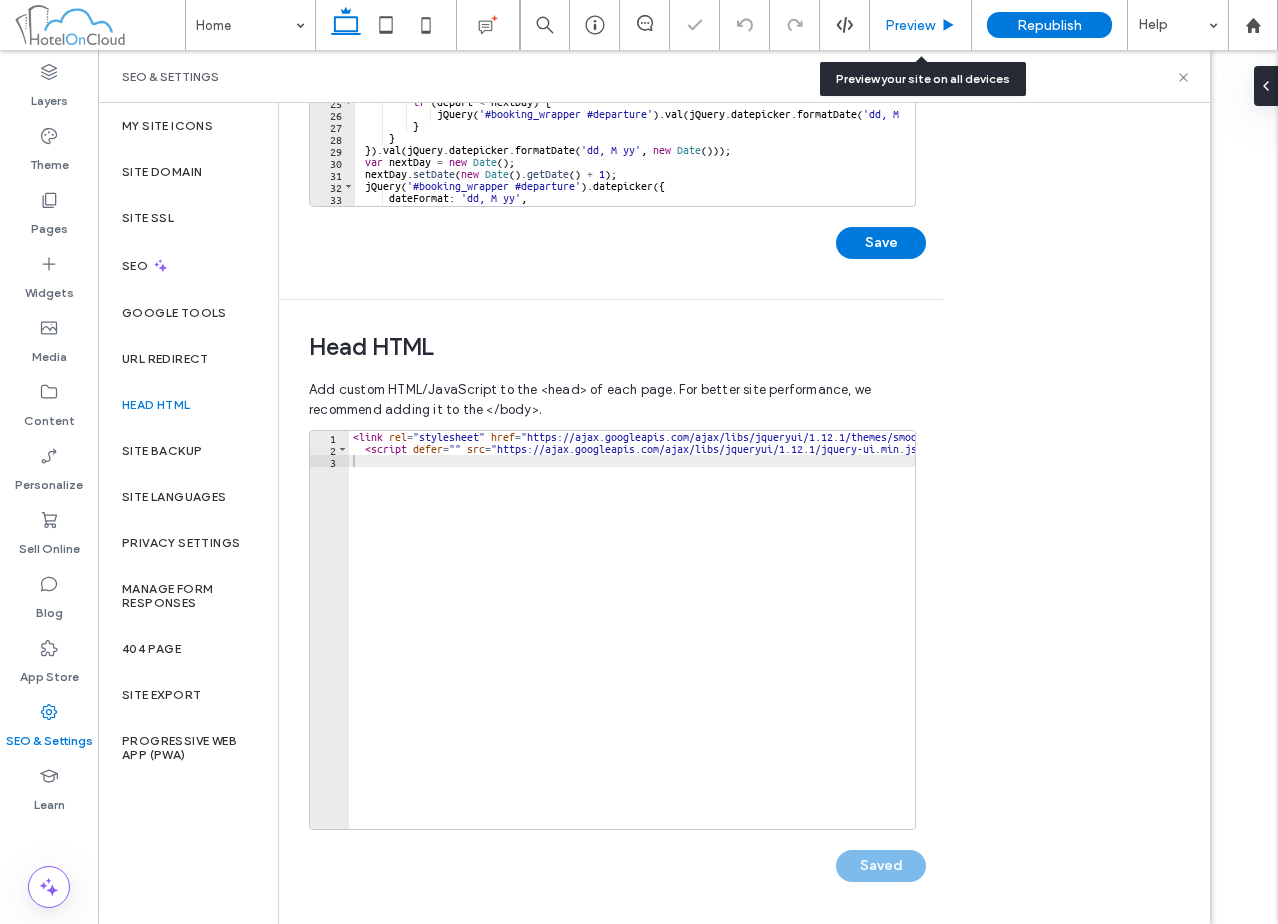 click on "Preview" at bounding box center (910, 25) 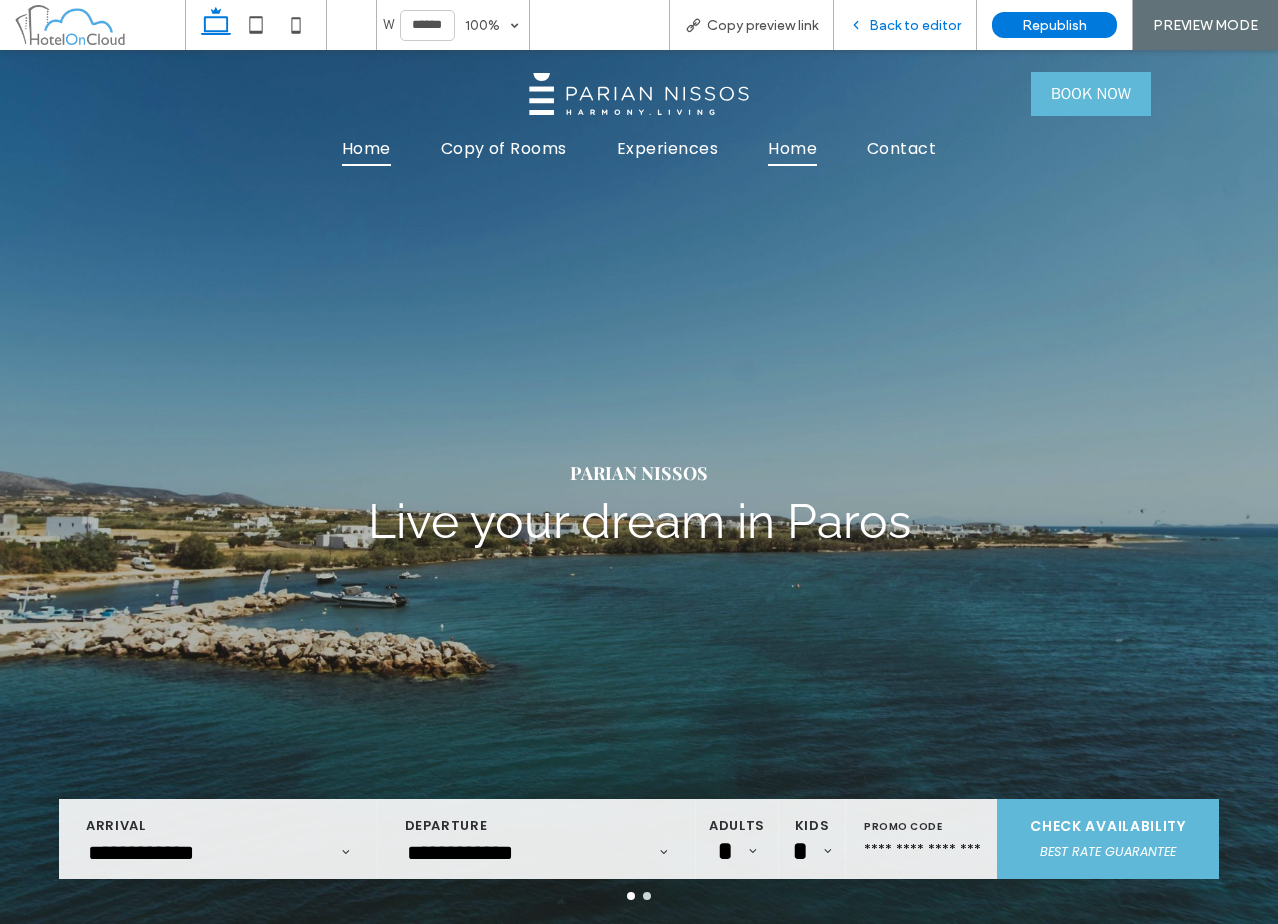 scroll, scrollTop: 0, scrollLeft: 0, axis: both 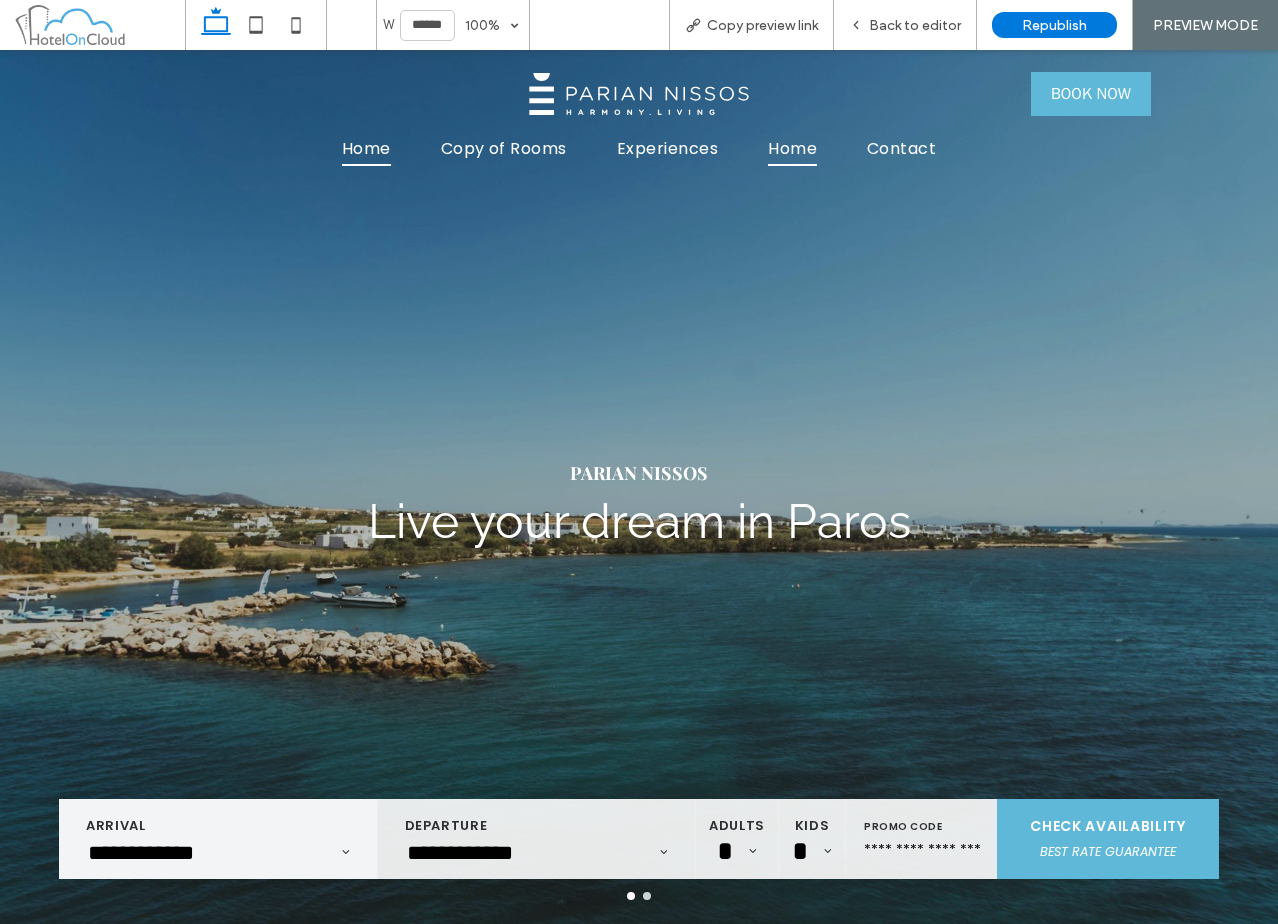 click on "**********" at bounding box center (198, 853) 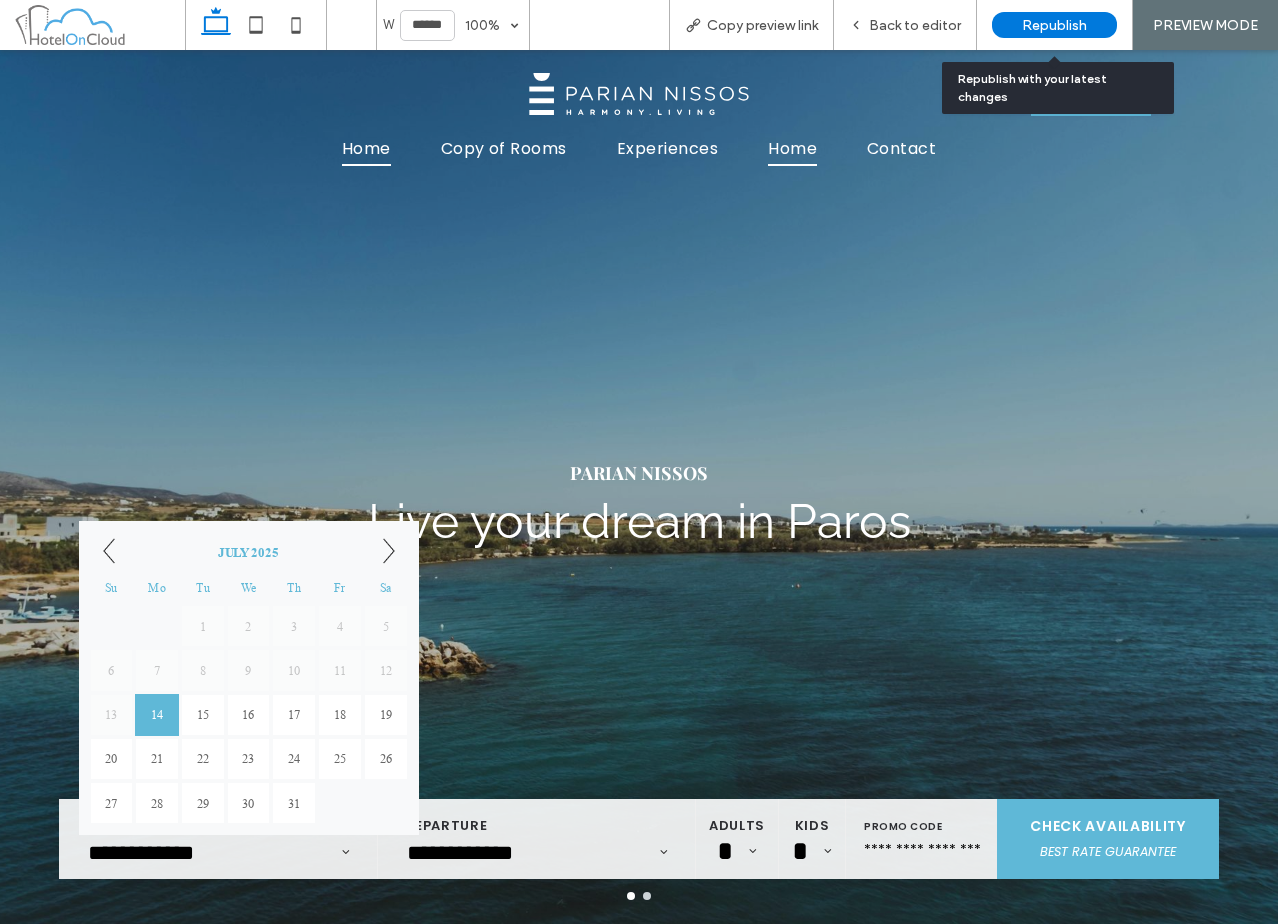 click on "Republish" at bounding box center [1054, 25] 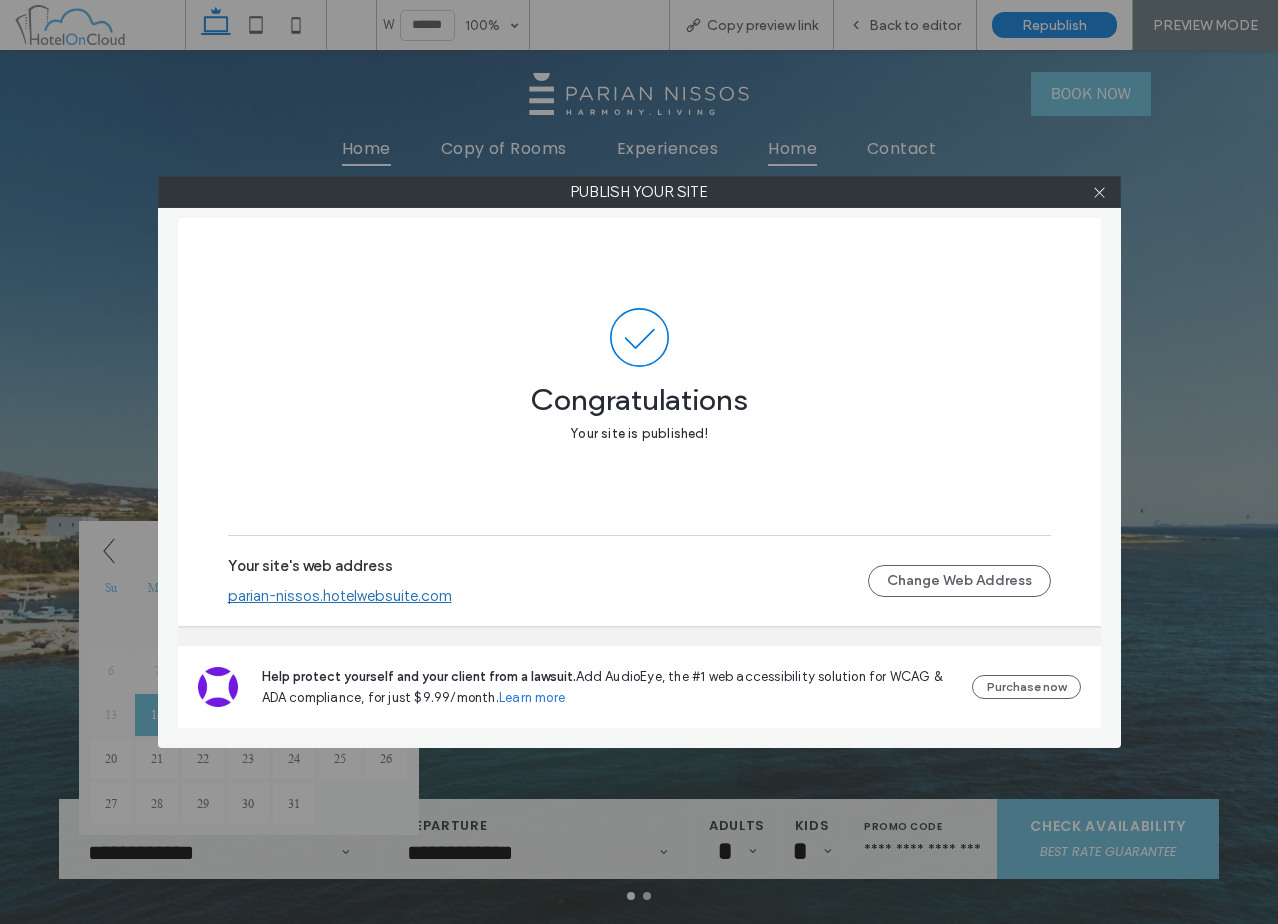 click on "parian-nissos.hotelwebsuite.com" at bounding box center (340, 596) 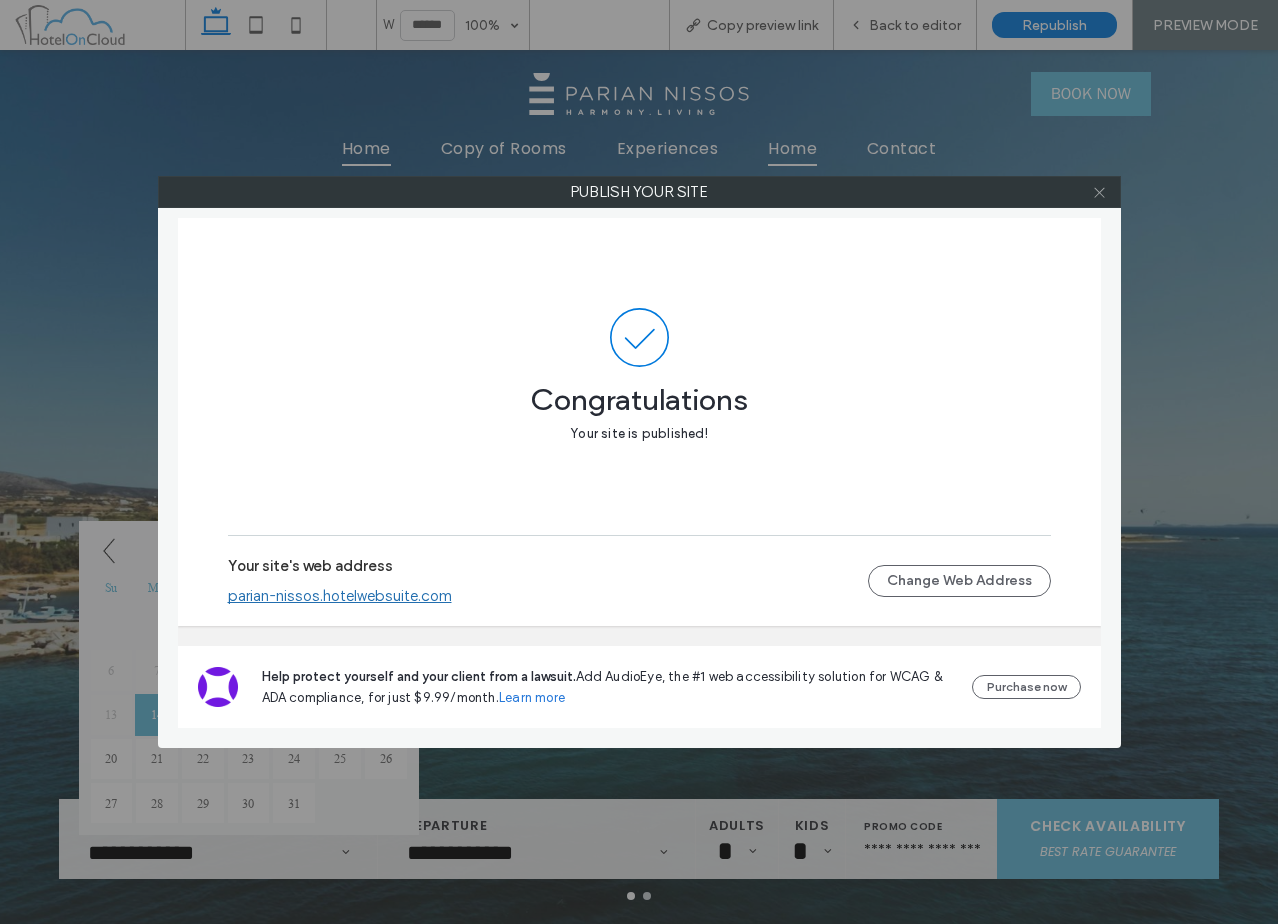 click 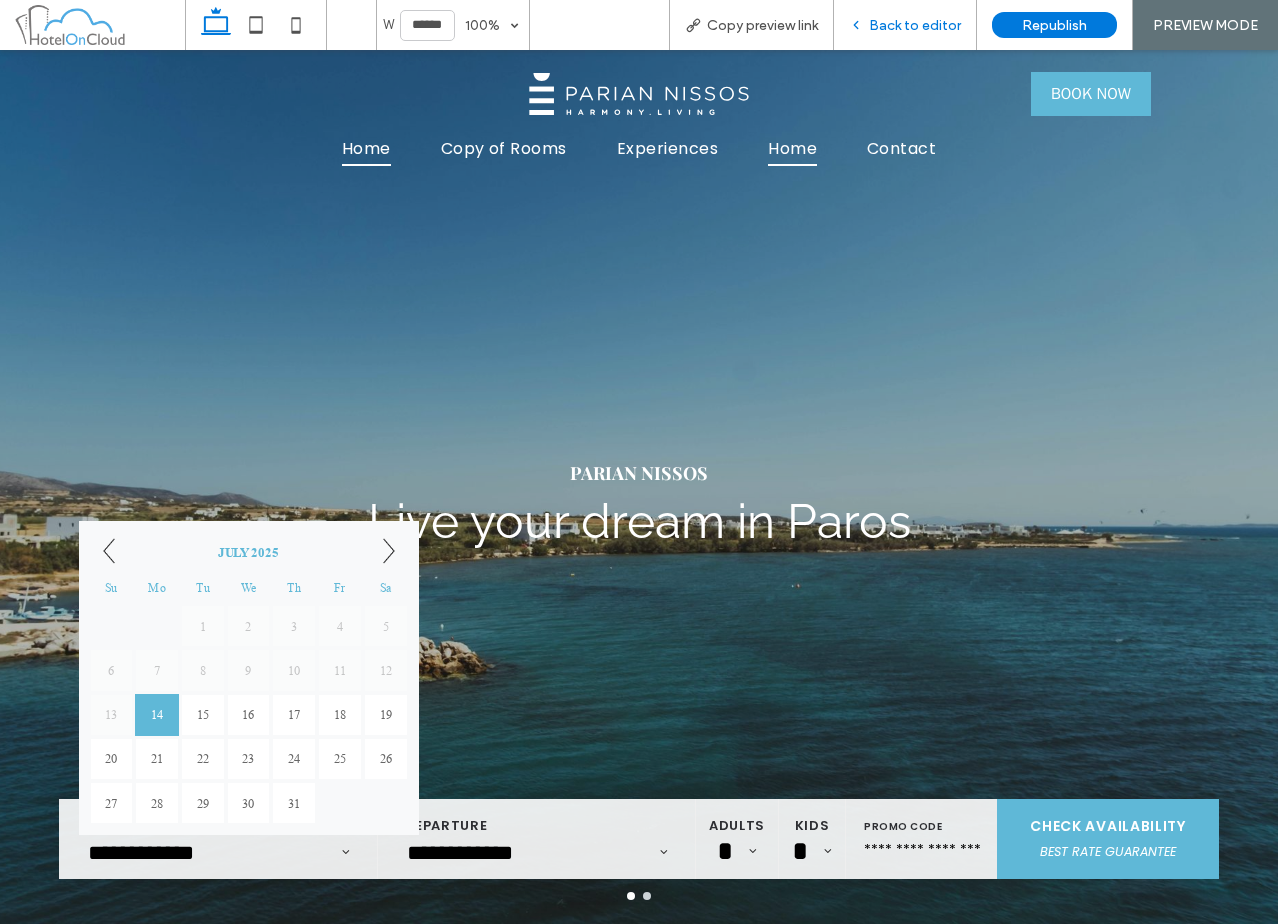 click on "Back to editor" at bounding box center (915, 25) 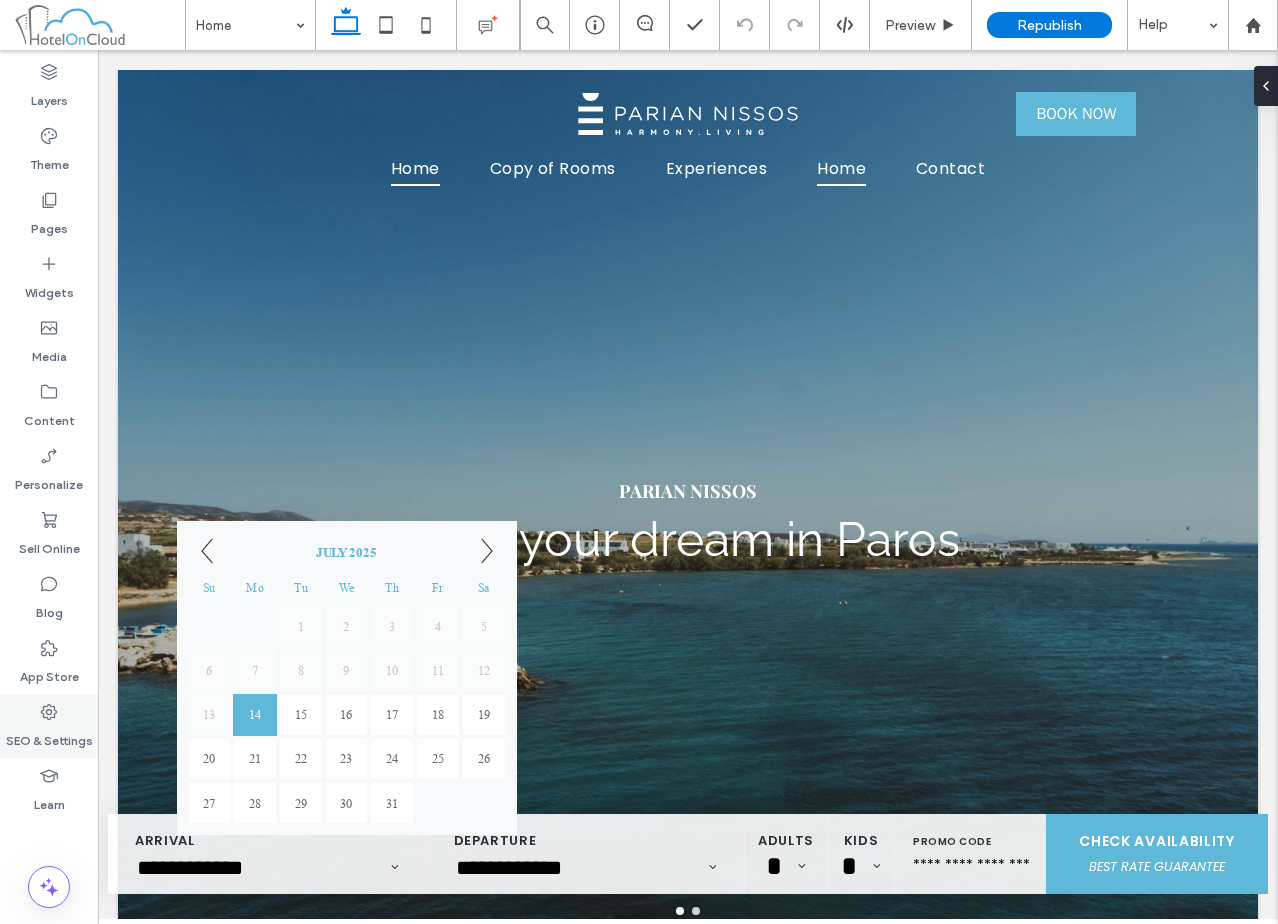 click on "SEO & Settings" at bounding box center (49, 726) 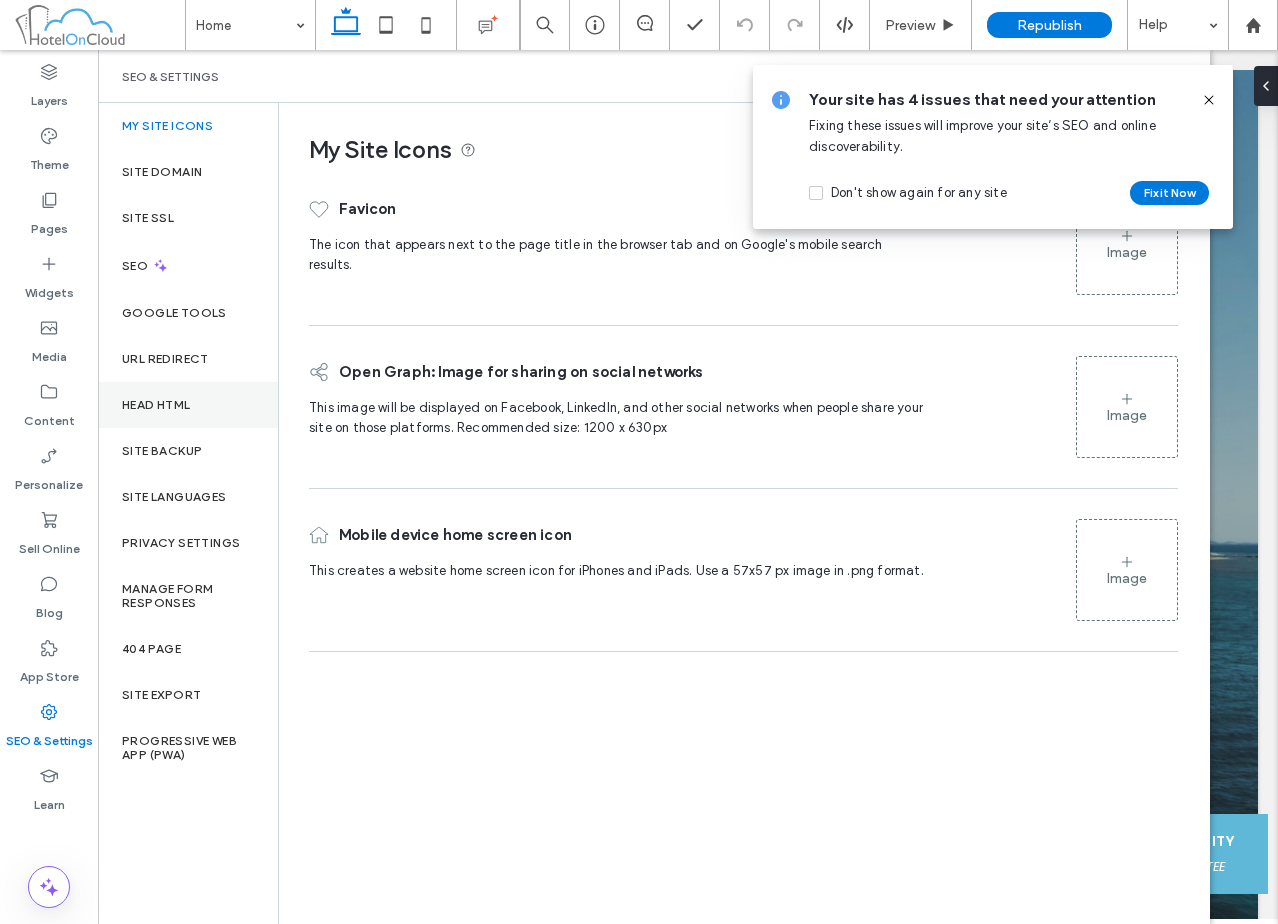 click on "Head HTML" at bounding box center (188, 405) 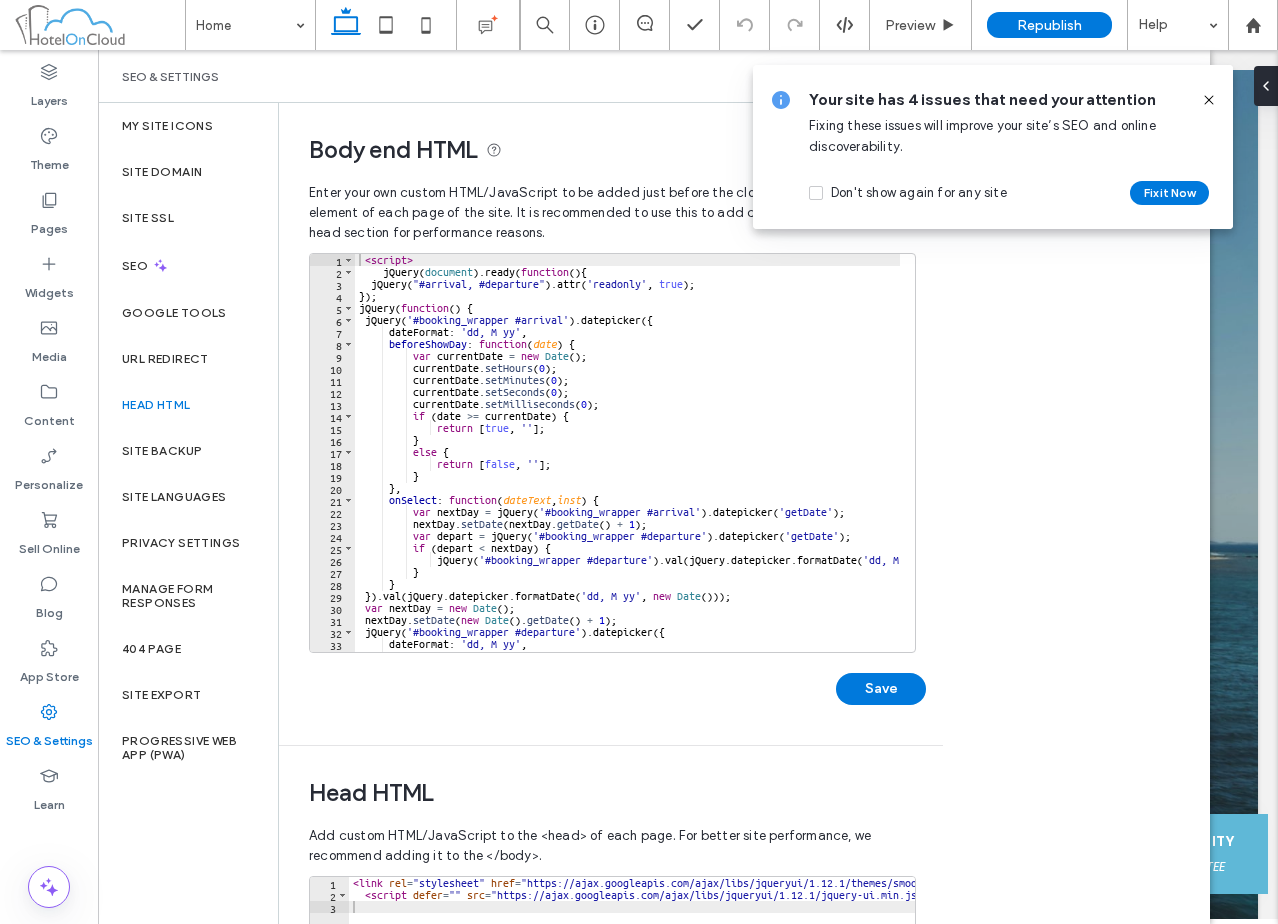 scroll, scrollTop: 649, scrollLeft: 0, axis: vertical 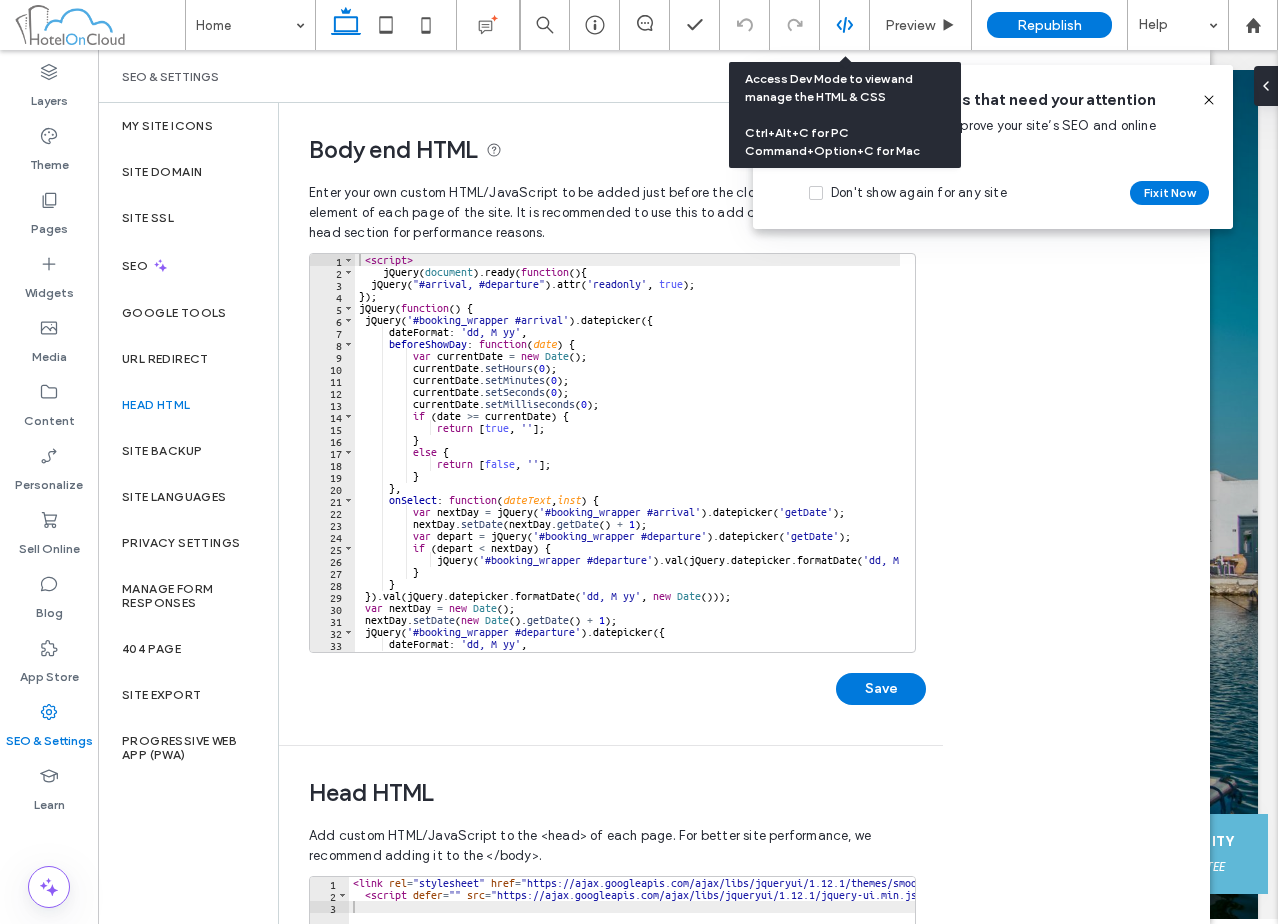 click at bounding box center [845, 25] 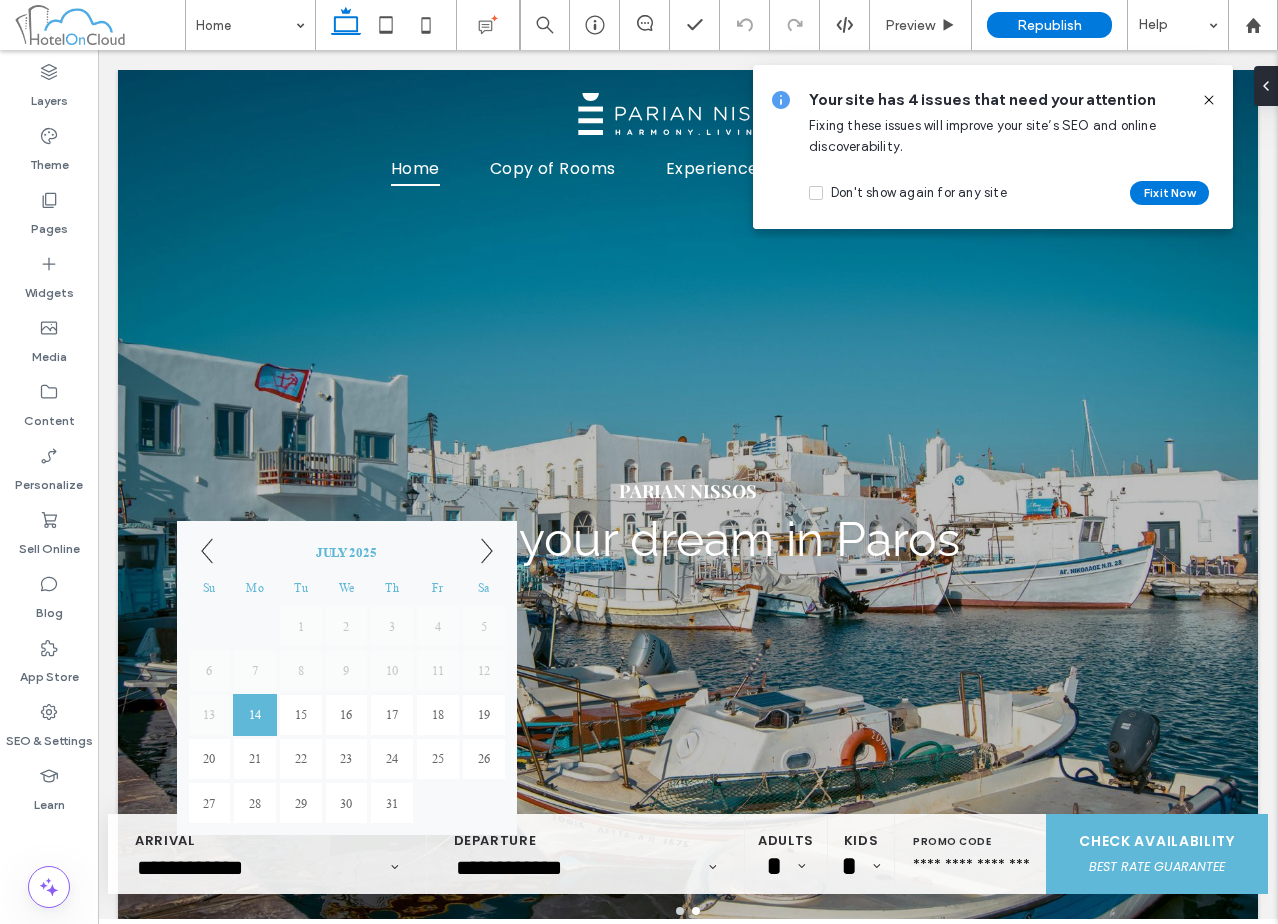 click 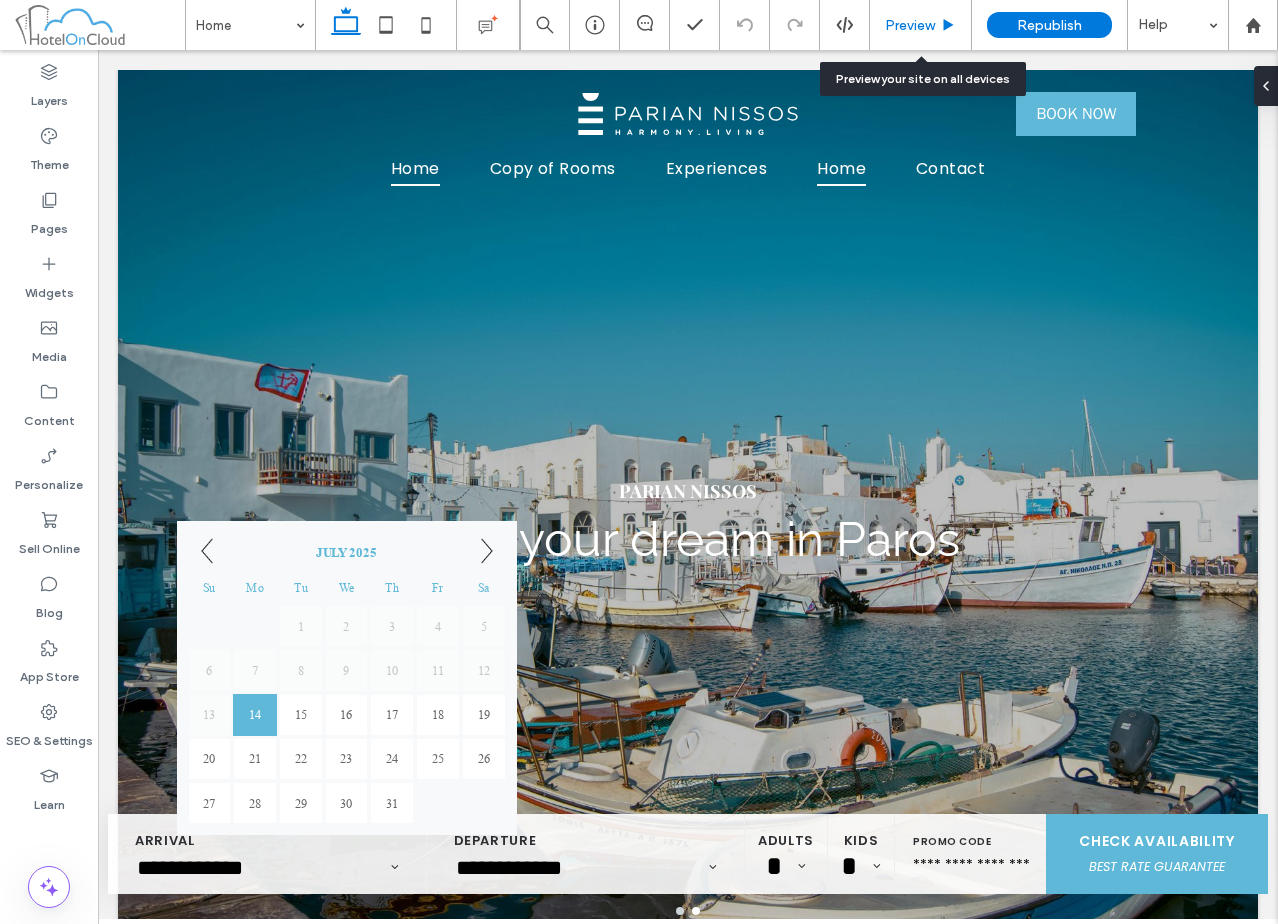 click on "Preview" at bounding box center [910, 25] 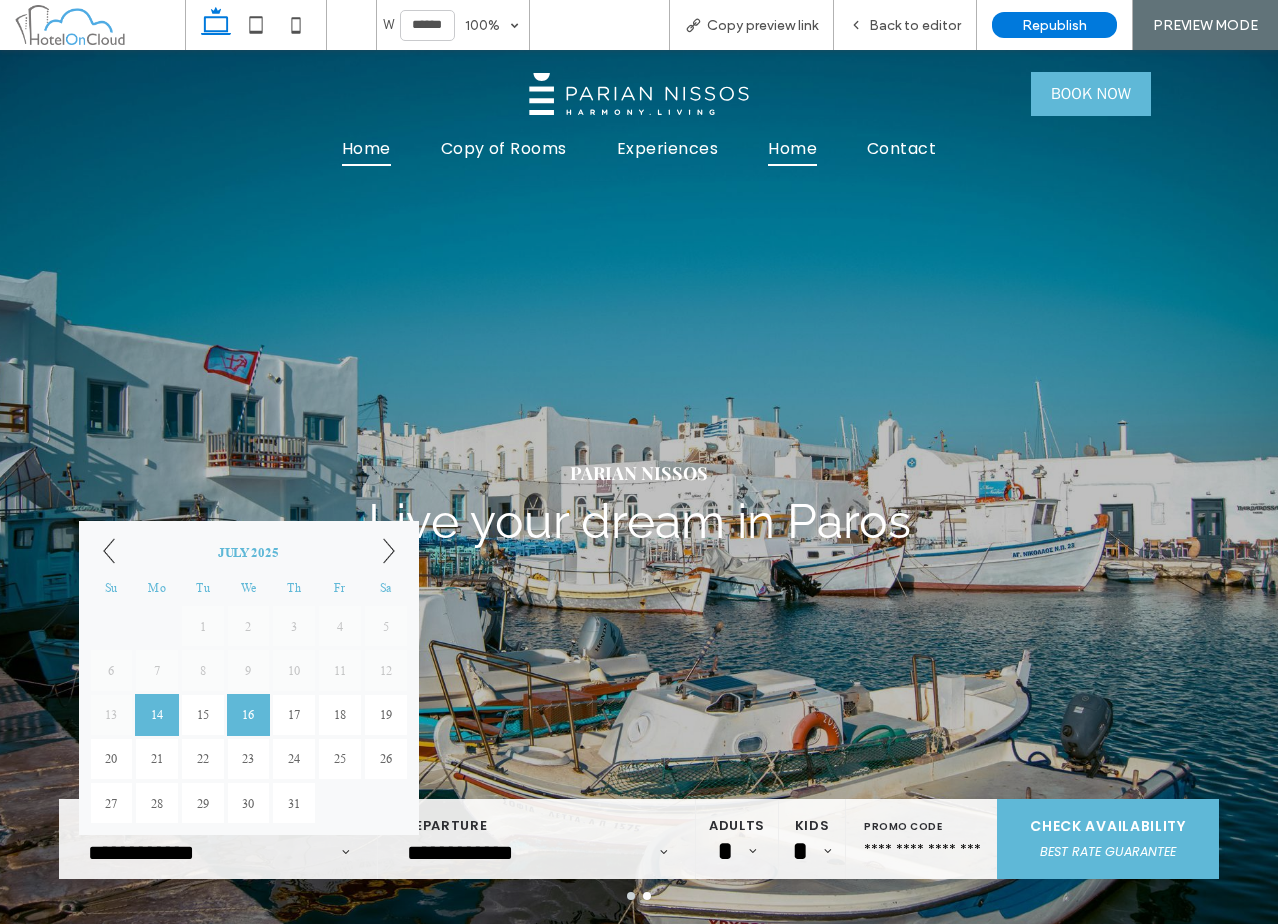 click on "16" at bounding box center [249, 715] 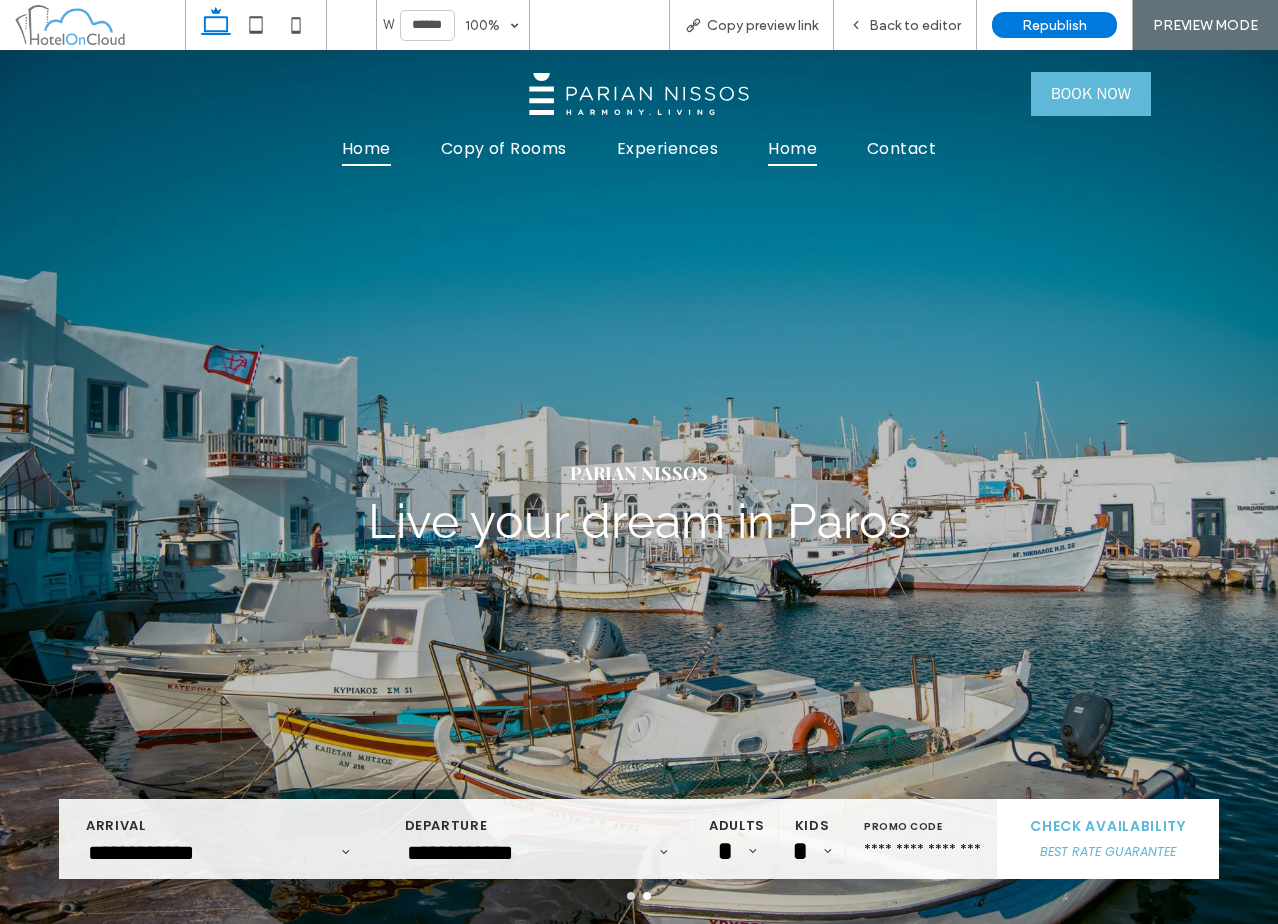 click on "BEST RATE GUARANTEE" at bounding box center (1108, 851) 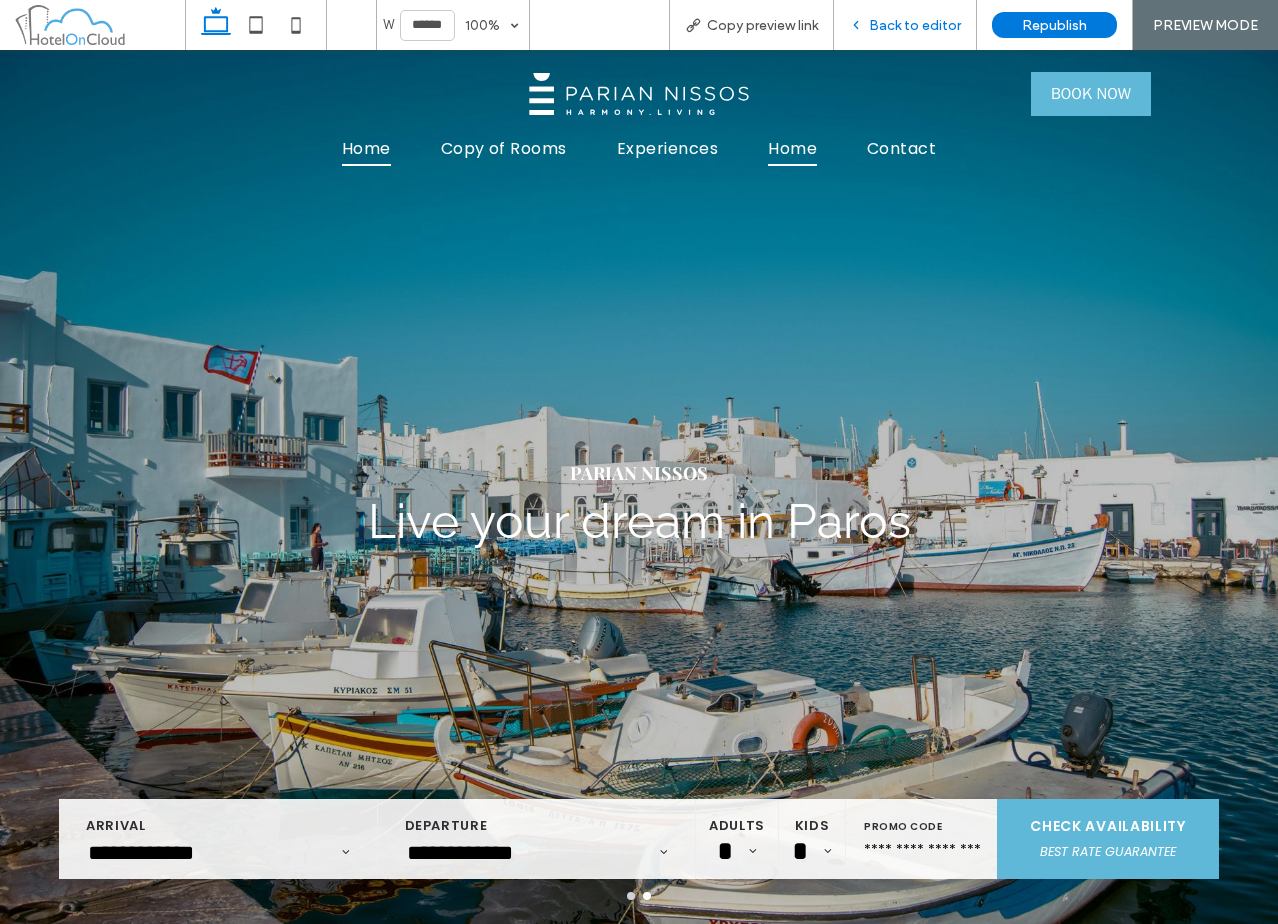click on "Back to editor" at bounding box center (915, 25) 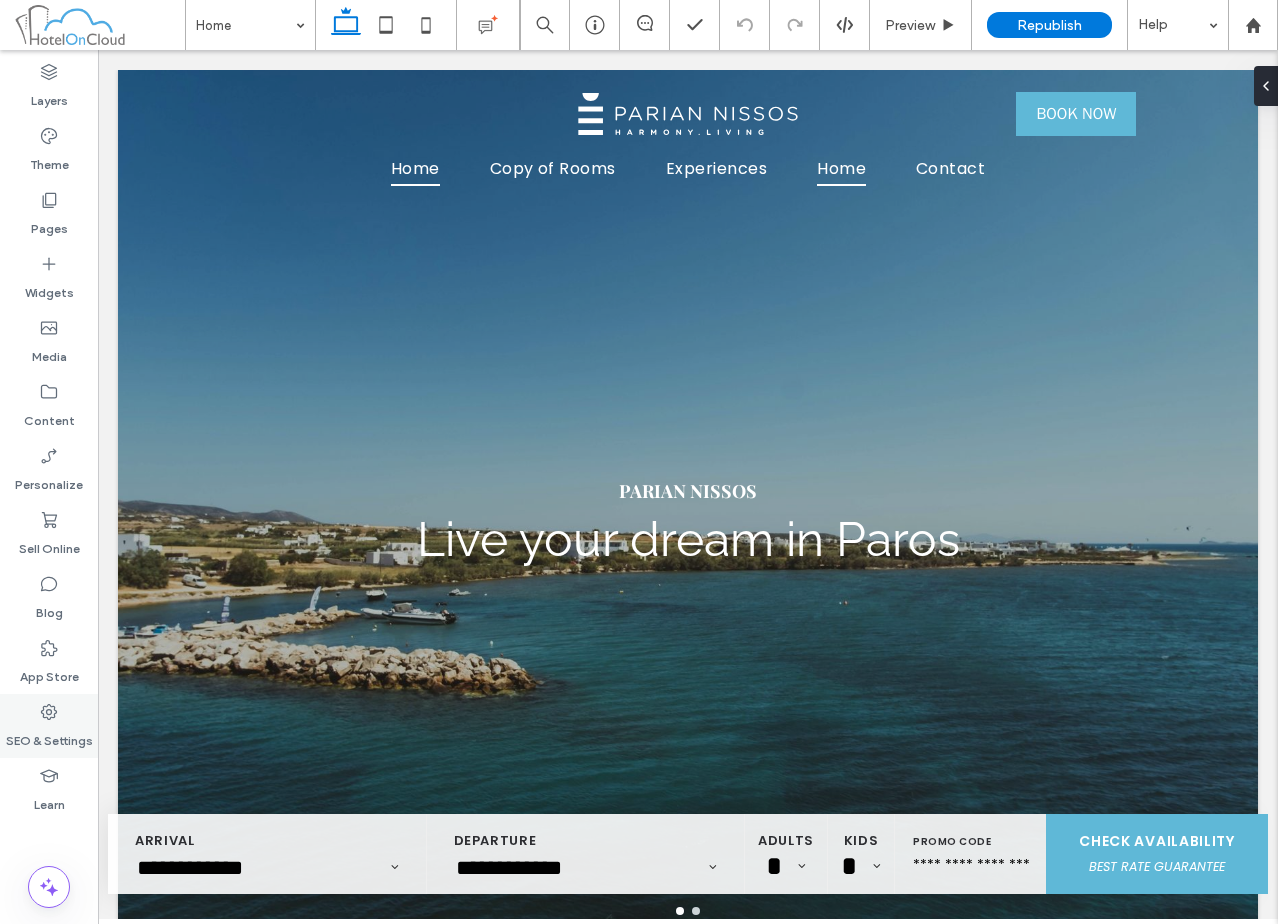 click on "SEO & Settings" at bounding box center (49, 736) 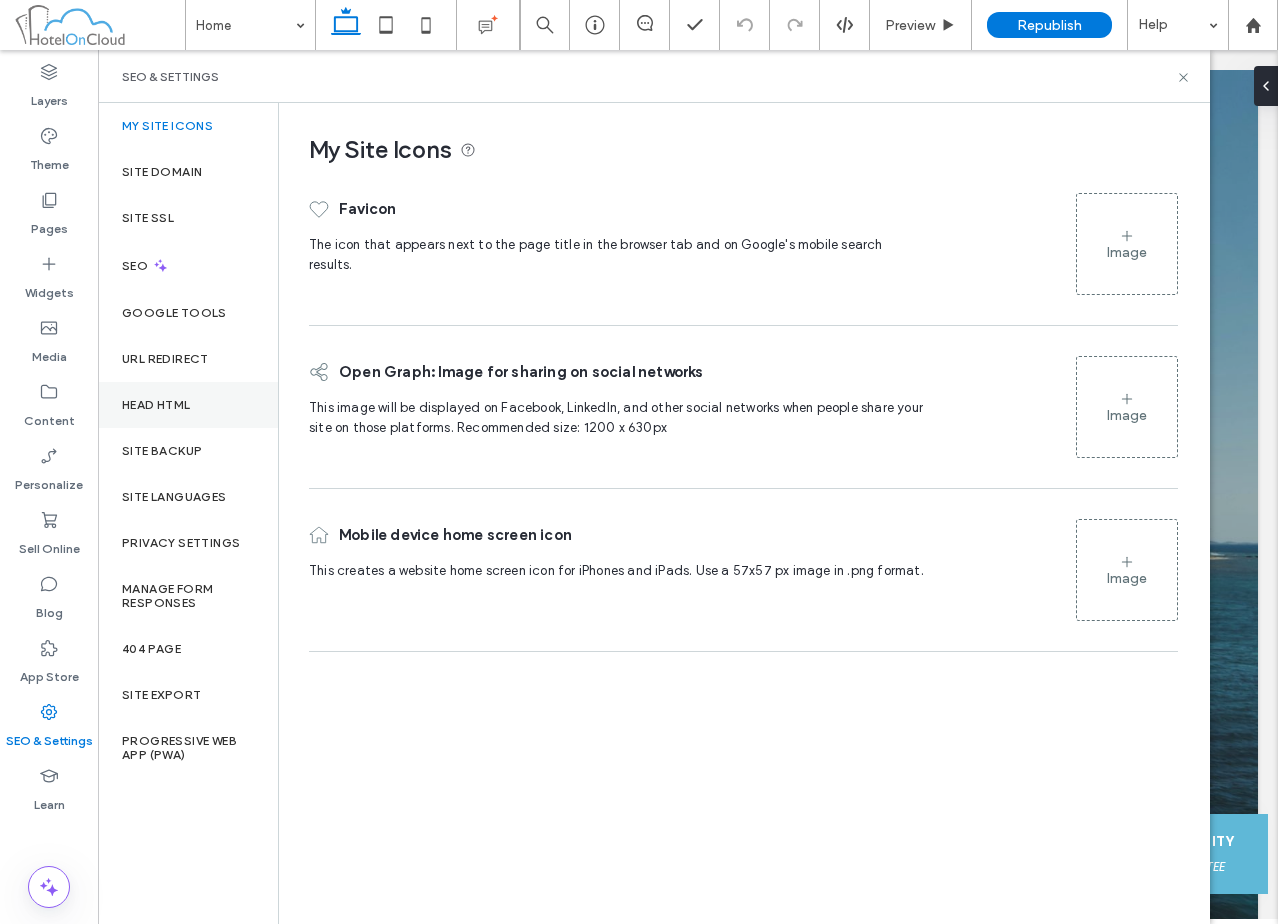 click on "Head HTML" at bounding box center [156, 405] 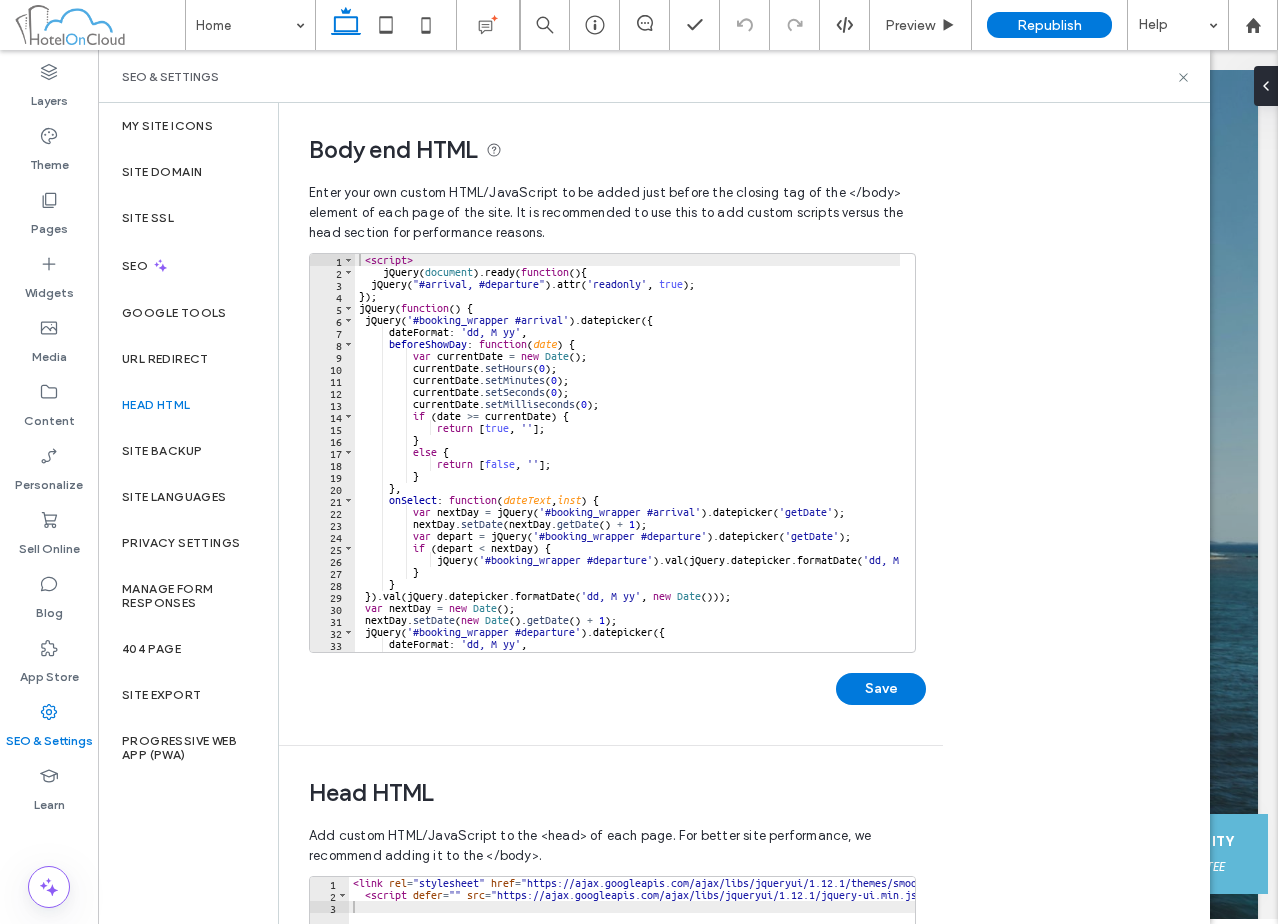 click on "< script >      jQuery ( document ) . ready ( function ( ) {    jQuery ( "#arrival, #departure" ) . attr ( 'readonly' ,   true ) ; }) ; jQuery ( function ( )   {   jQuery ( '#booking_wrapper #arrival' ) . datepicker ({        dateFormat :   'dd, M yy' ,        beforeShowDay :   function ( date )   {             var   currentDate   =   new   Date ( ) ;             currentDate . setHours ( 0 ) ;             currentDate . setMinutes ( 0 ) ;             currentDate . setSeconds ( 0 ) ;             currentDate . setMilliseconds ( 0 ) ;             if   ( date   >=   currentDate )   {                  return   [ true ,   '' ] ;             }             else   {                  return   [ false ,   '' ] ;             }        } ,        onSelect :   function ( dateText ,  inst )   {             var   nextDay   =   jQuery ( '#booking_wrapper #arrival' ) . datepicker ( 'getDate' ) ;             nextDay . setDate ( nextDay . getDate ( )   +   1 ) ;             var   depart   =   jQuery ( ) . datepicker ( 'getDate'" at bounding box center [677, 465] 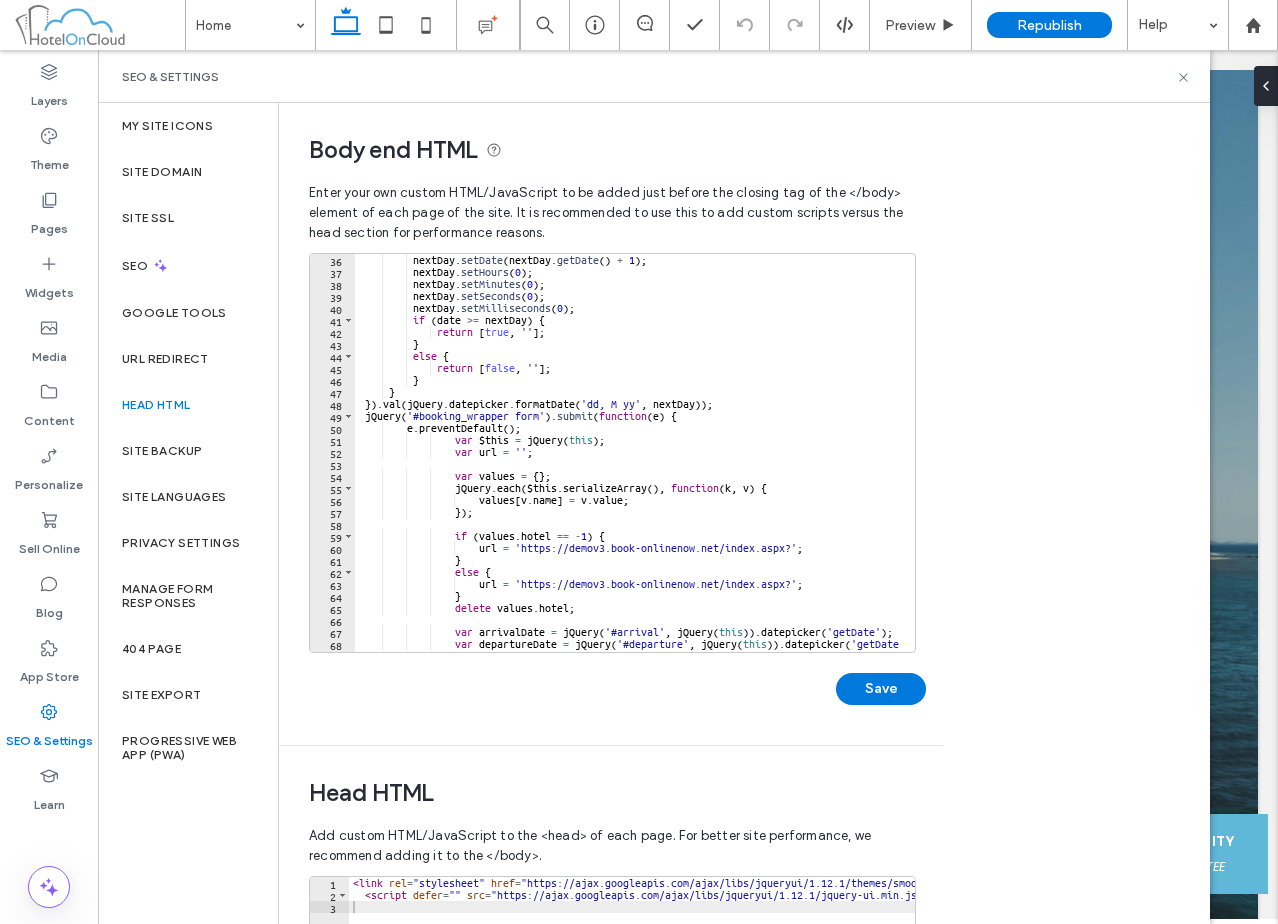 scroll, scrollTop: 649, scrollLeft: 0, axis: vertical 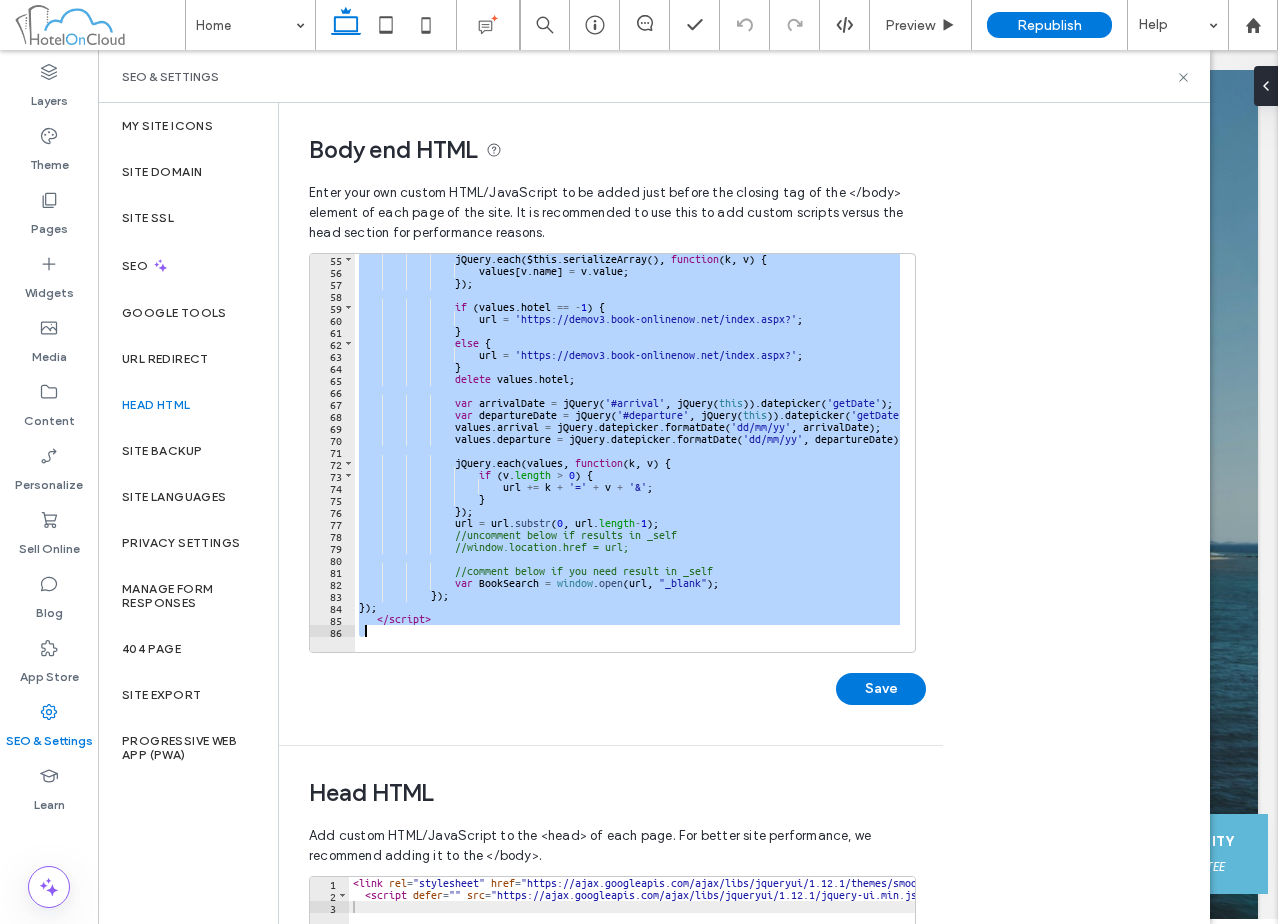 paste 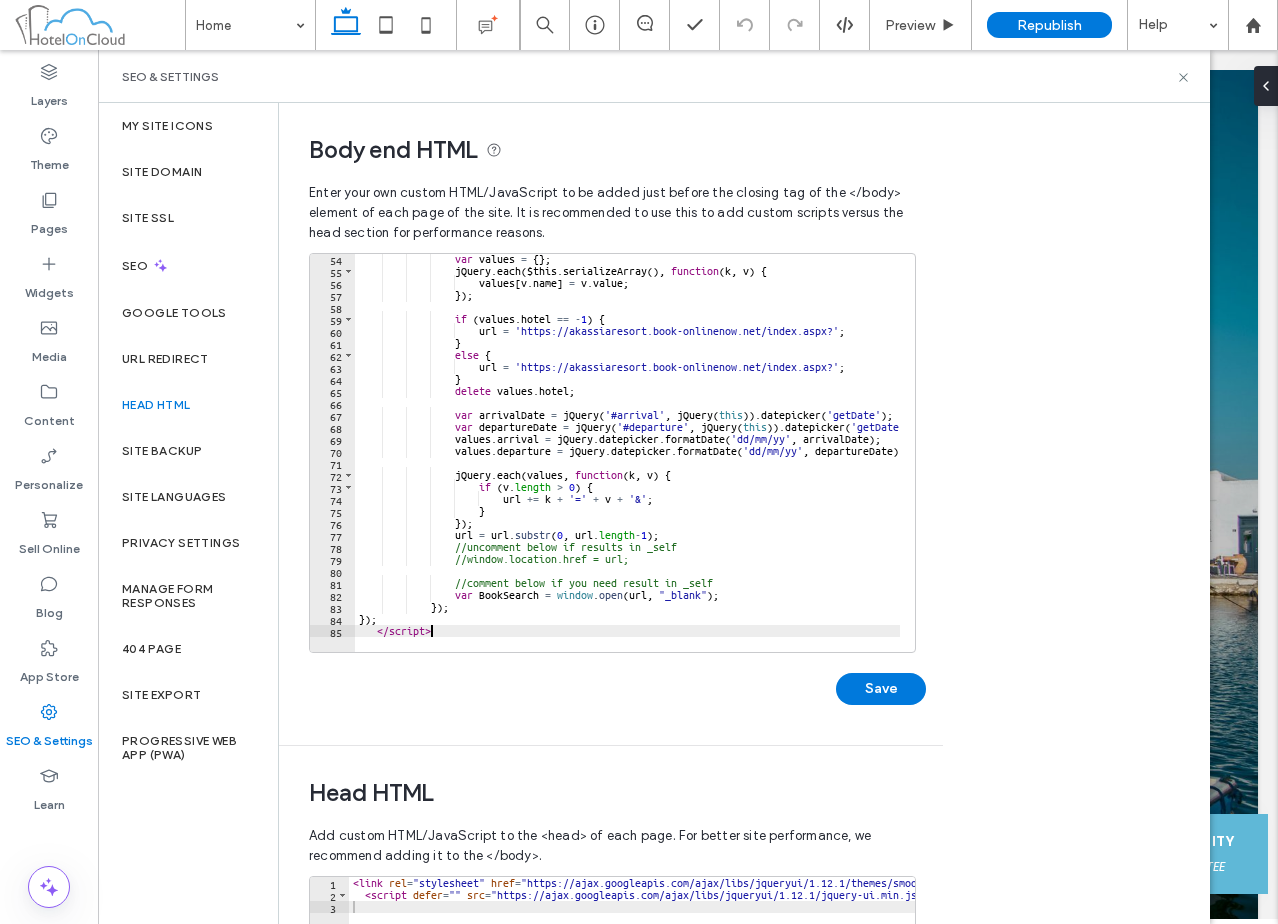 scroll, scrollTop: 577, scrollLeft: 0, axis: vertical 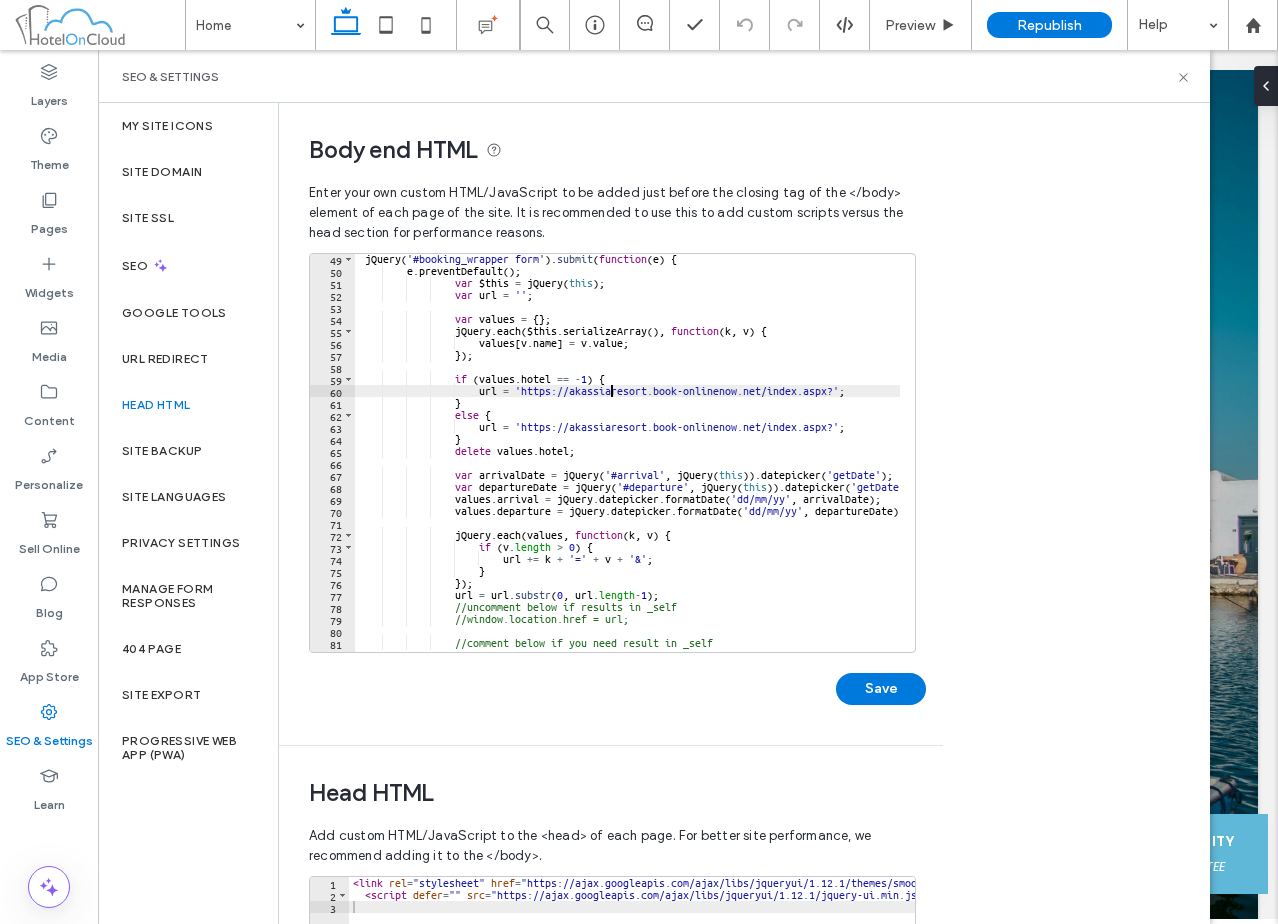 click on "jQuery ( '#booking_wrapper form' ) . submit ( function ( e )   {           e . preventDefault ( ) ;                     var   $this   =   jQuery ( this ) ;                     var   url   =   '' ;                     var   values   =   { } ;                     jQuery . each ( $this . serializeArray ( ) ,   function ( k ,   v )   {                          values [ v . name ]   =   v . value ;                     }) ;                     if   ( values . hotel   ==   - 1 )   {                          url   =   'https://akassiaresort.book-onlinenow.net/index.aspx?' ;                     }                     else   {                          url   =   'https://akassiaresort.book-onlinenow.net/index.aspx?' ;                     }                     delete   values . hotel ;                     var   arrivalDate   =   jQuery ( '#arrival' ,   jQuery ( this )) . datepicker ( 'getDate' ) ;                     var   departureDate   =   jQuery ( '#departure' ,   jQuery ( this )) . datepicker ( 'getDate' ) ;      ." at bounding box center [677, 456] 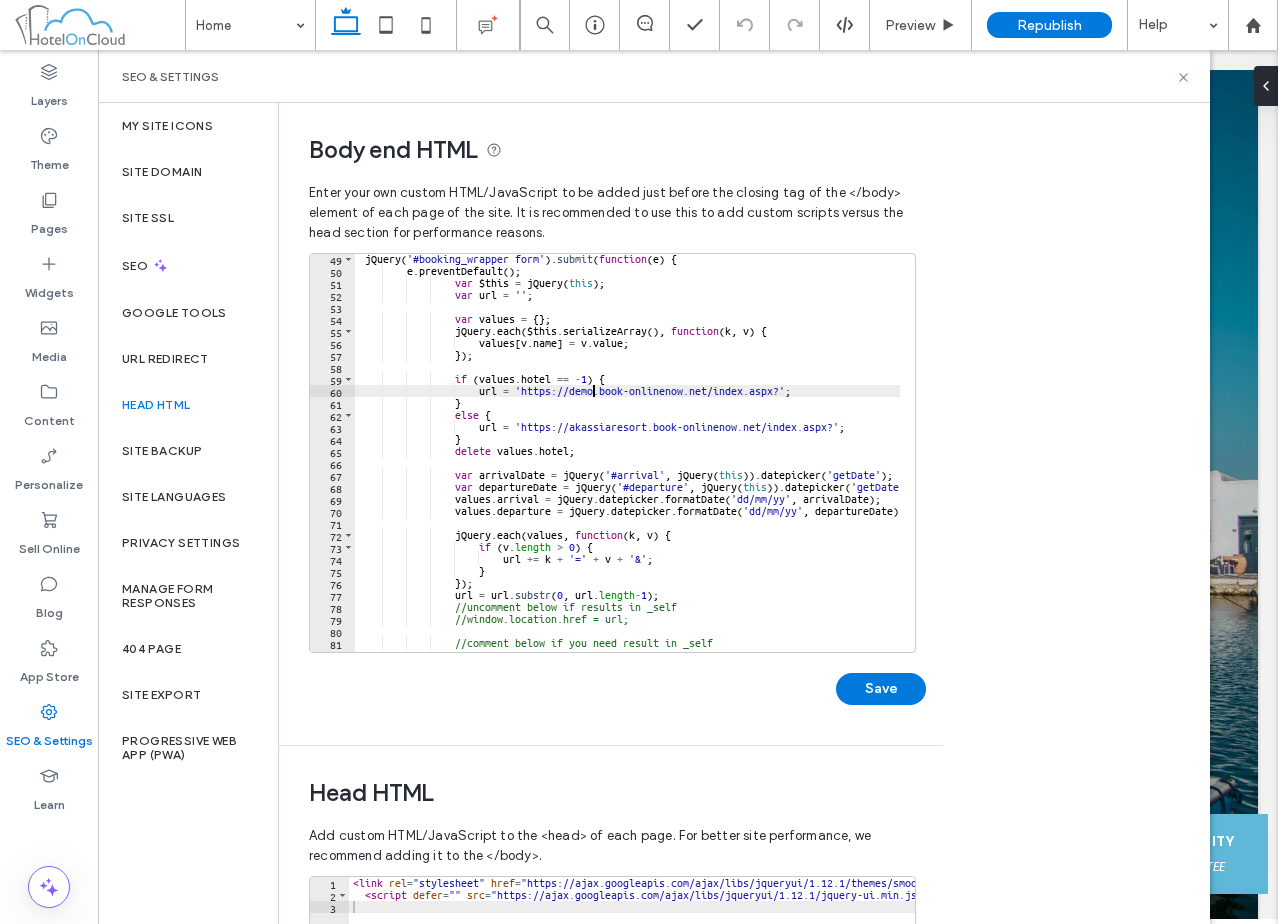 scroll, scrollTop: 0, scrollLeft: 20, axis: horizontal 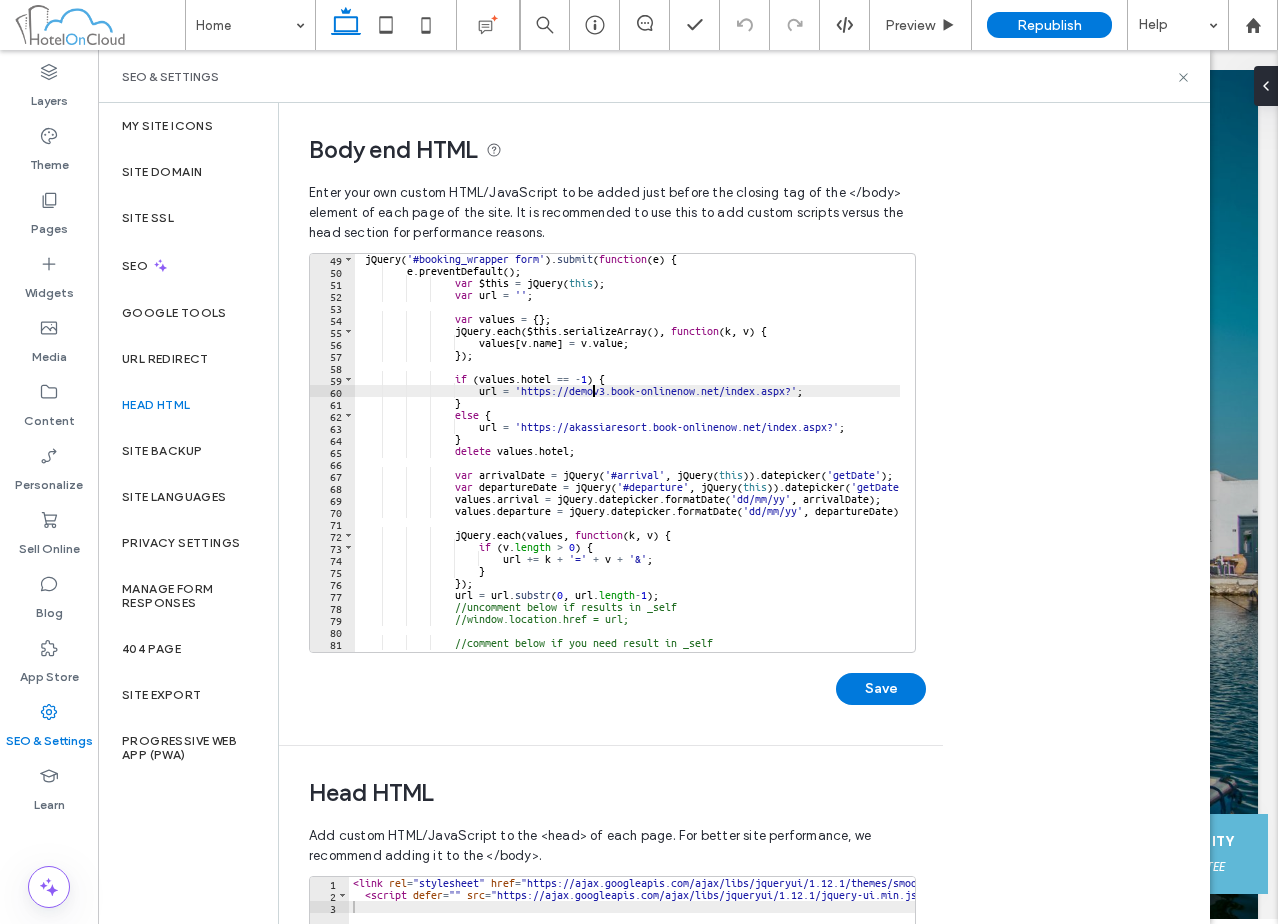 click on "jQuery ( '#booking_wrapper form' ) . submit ( function ( e )   {           e . preventDefault ( ) ;                     var   $this   =   jQuery ( this ) ;                     var   url   =   '' ;                     var   values   =   { } ;                     jQuery . each ( $this . serializeArray ( ) ,   function ( k ,   v )   {                          values [ v . name ]   =   v . value ;                     }) ;                     if   ( values . hotel   ==   - 1 )   {                          url   =   'https://demov3.book-onlinenow.net/index.aspx?' ;                     }                     else   {                          url   =   'https://akassiaresort.book-onlinenow.net/index.aspx?' ;                     }                     delete   values . hotel ;                     var   arrivalDate   =   jQuery ( '#arrival' ,   jQuery ( this )) . datepicker ( 'getDate' ) ;                     var   departureDate   =   jQuery ( '#departure' ,   jQuery ( this )) . datepicker ( 'getDate' ) ;           ." at bounding box center (677, 456) 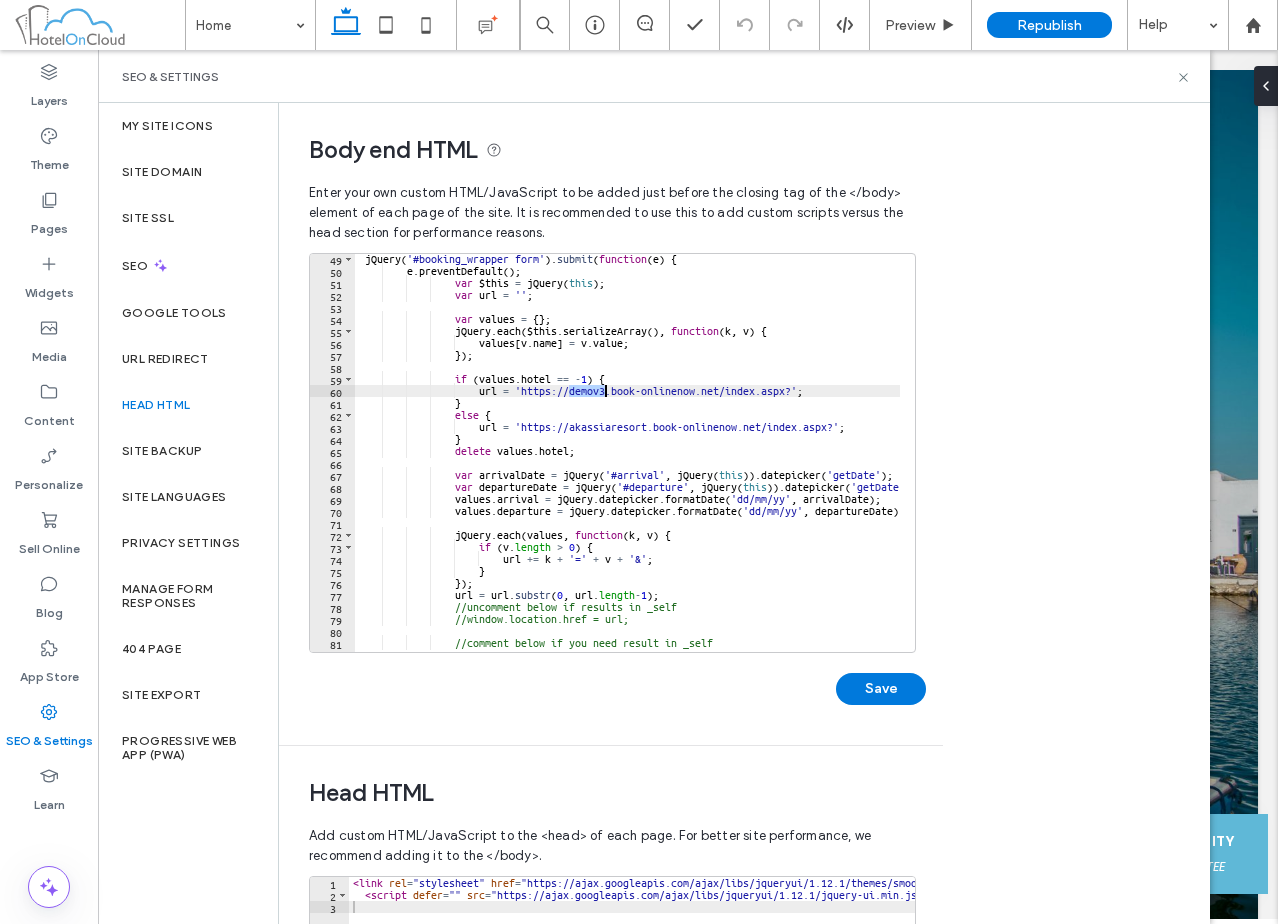 click on "jQuery ( '#booking_wrapper form' ) . submit ( function ( e )   {           e . preventDefault ( ) ;                     var   $this   =   jQuery ( this ) ;                     var   url   =   '' ;                     var   values   =   { } ;                     jQuery . each ( $this . serializeArray ( ) ,   function ( k ,   v )   {                          values [ v . name ]   =   v . value ;                     }) ;                     if   ( values . hotel   ==   - 1 )   {                          url   =   'https://demov3.book-onlinenow.net/index.aspx?' ;                     }                     else   {                          url   =   'https://akassiaresort.book-onlinenow.net/index.aspx?' ;                     }                     delete   values . hotel ;                     var   arrivalDate   =   jQuery ( '#arrival' ,   jQuery ( this )) . datepicker ( 'getDate' ) ;                     var   departureDate   =   jQuery ( '#departure' ,   jQuery ( this )) . datepicker ( 'getDate' ) ;           ." at bounding box center [677, 456] 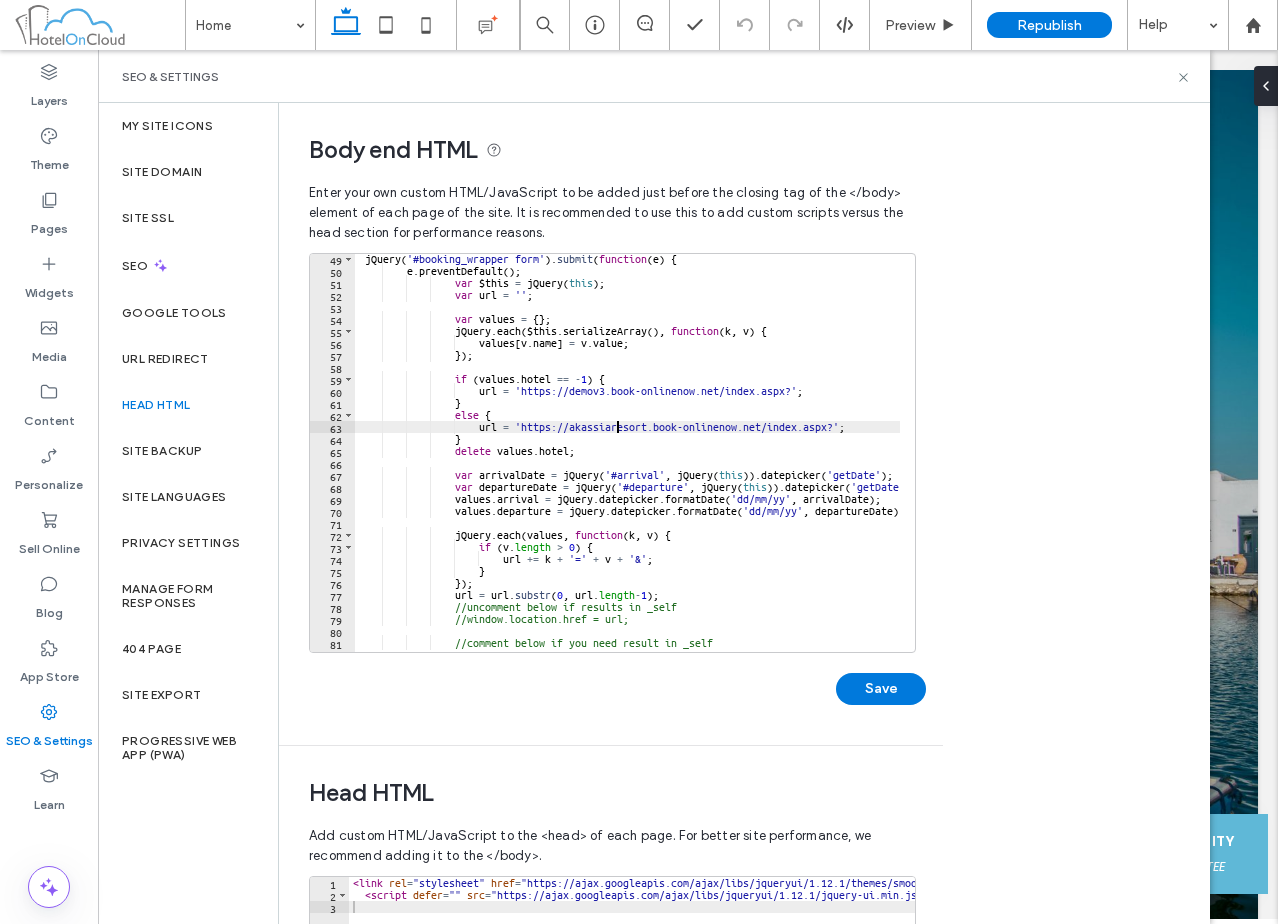 click on "jQuery ( '#booking_wrapper form' ) . submit ( function ( e )   {           e . preventDefault ( ) ;                     var   $this   =   jQuery ( this ) ;                     var   url   =   '' ;                     var   values   =   { } ;                     jQuery . each ( $this . serializeArray ( ) ,   function ( k ,   v )   {                          values [ v . name ]   =   v . value ;                     }) ;                     if   ( values . hotel   ==   - 1 )   {                          url   =   'https://demov3.book-onlinenow.net/index.aspx?' ;                     }                     else   {                          url   =   'https://akassiaresort.book-onlinenow.net/index.aspx?' ;                     }                     delete   values . hotel ;                     var   arrivalDate   =   jQuery ( '#arrival' ,   jQuery ( this )) . datepicker ( 'getDate' ) ;                     var   departureDate   =   jQuery ( '#departure' ,   jQuery ( this )) . datepicker ( 'getDate' ) ;           ." at bounding box center [677, 456] 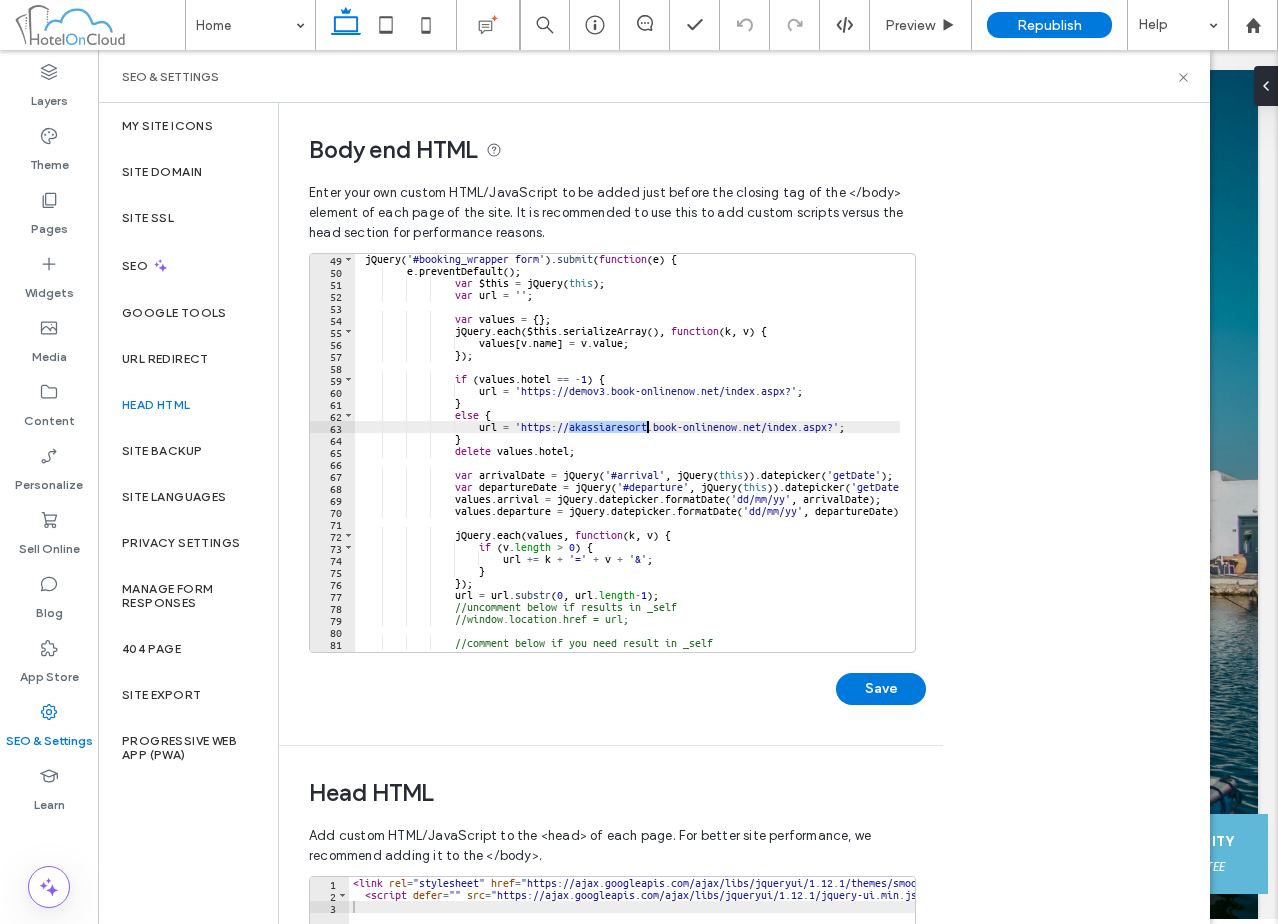 paste 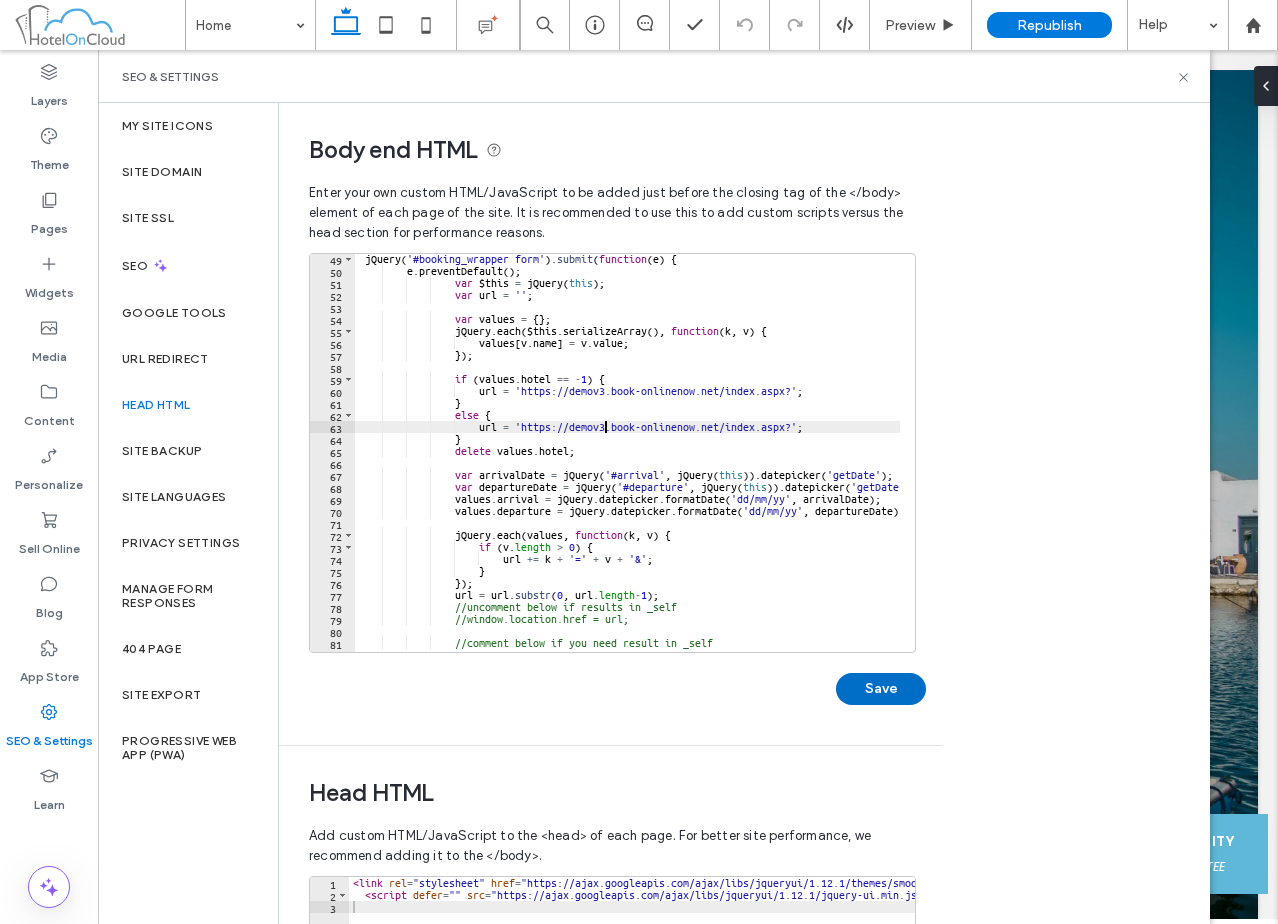 type on "**********" 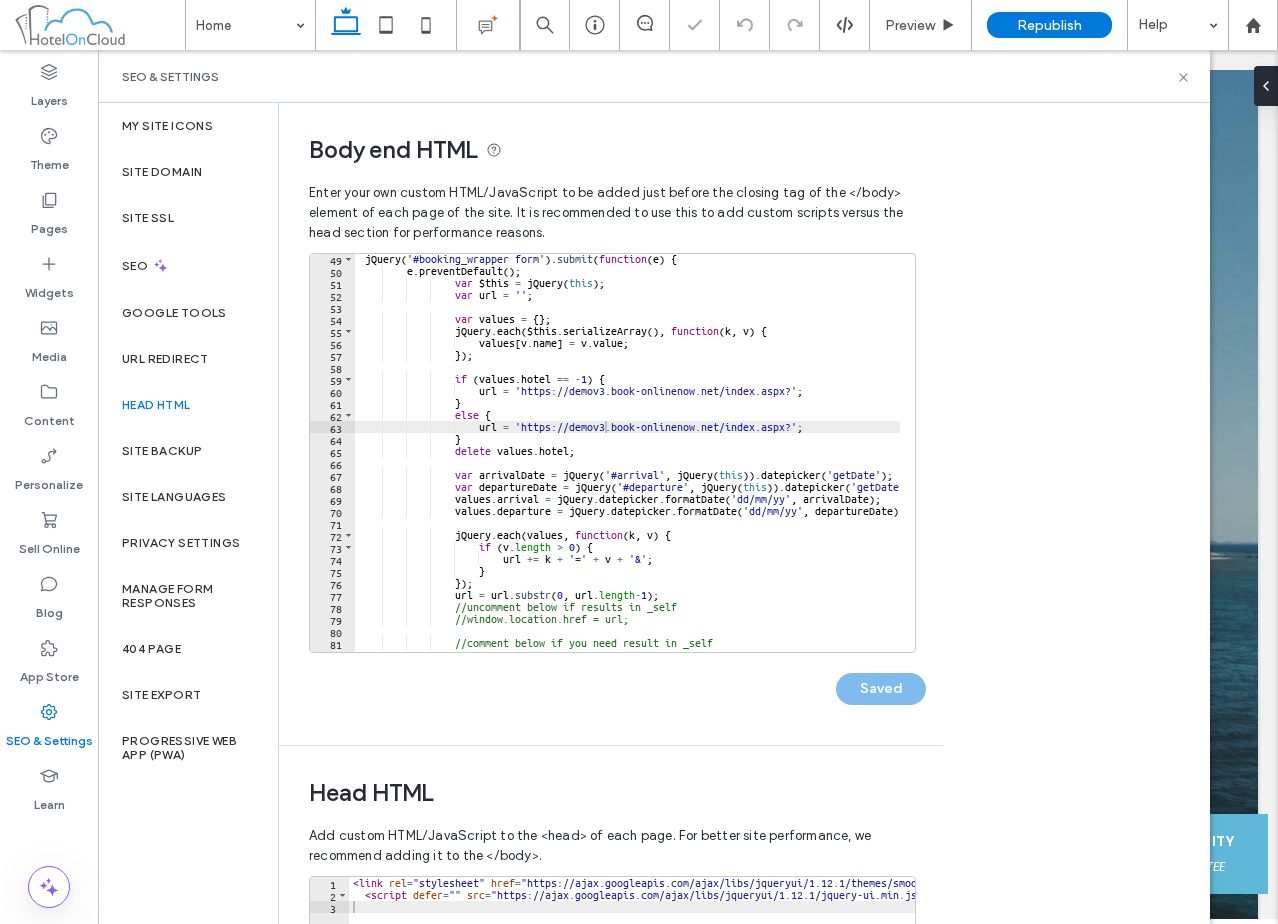 scroll, scrollTop: 0, scrollLeft: 0, axis: both 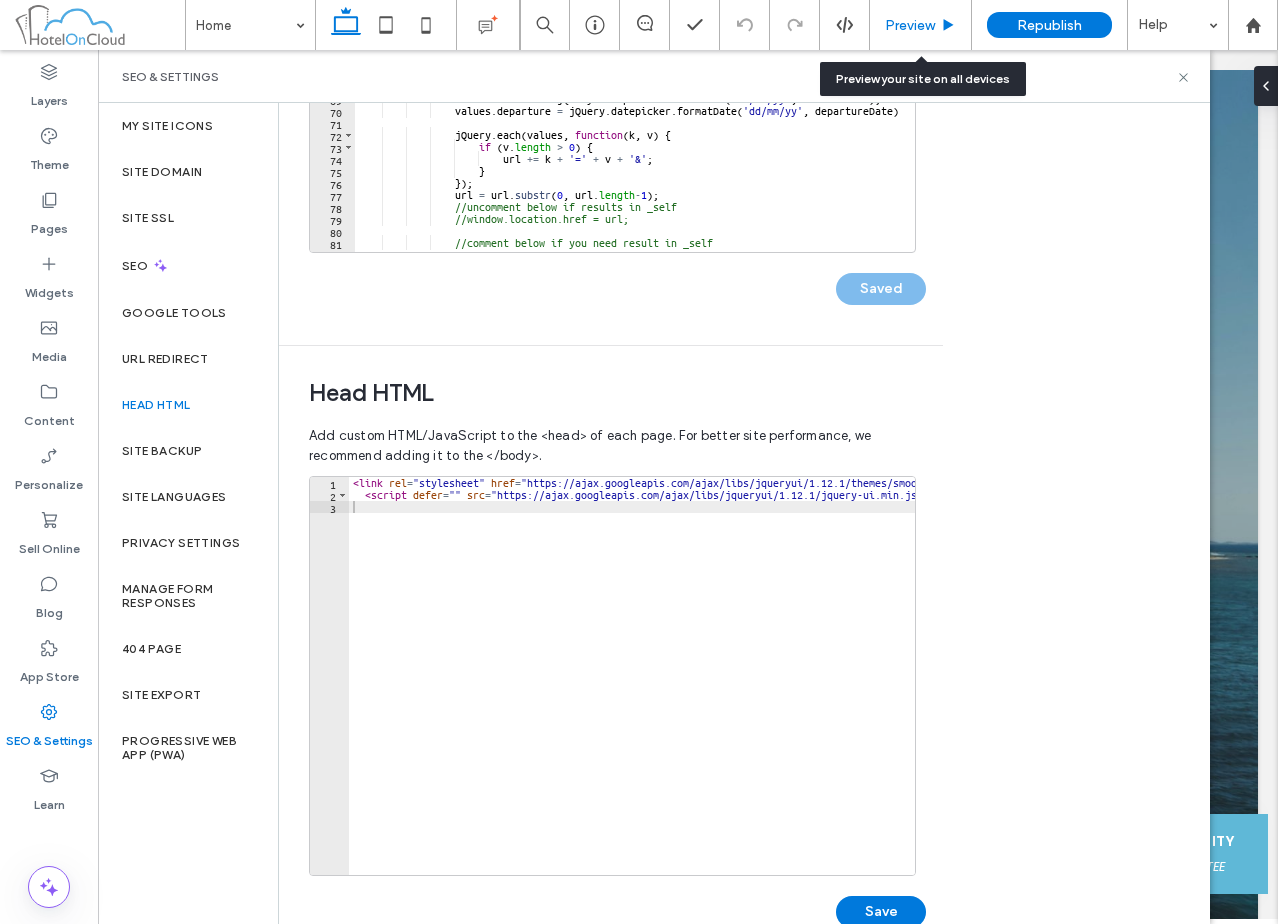 click on "Preview" at bounding box center (910, 25) 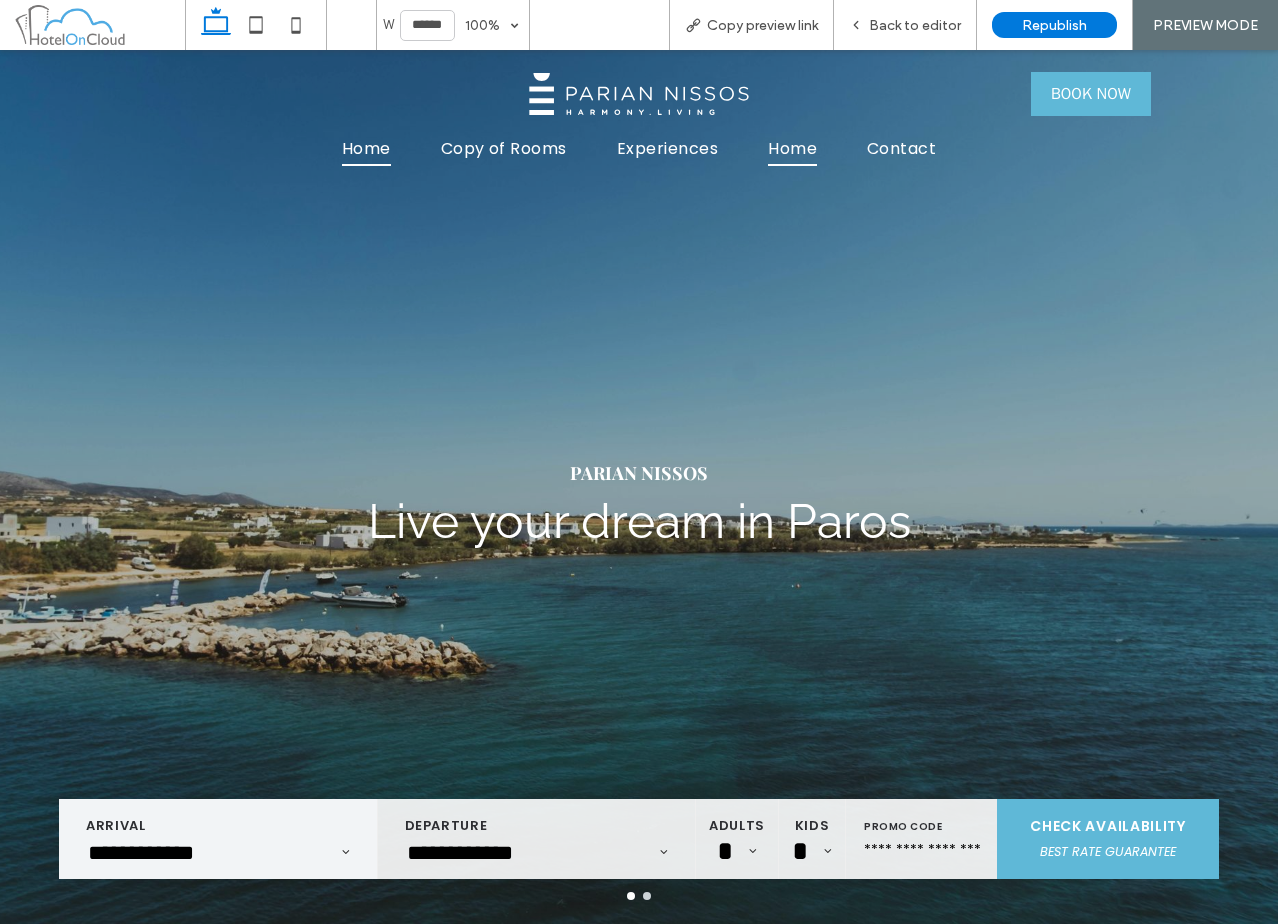 click on "Section
Home
Copy of Rooms
Experiences
Home
Contact
Section
Advanced Header
Section
Home
Gallery
Home 2
Location
Rooms
Copy of Rooms
Section
Get in touch
555-555-5555 mymail@mailservice.com
Section
Menu
PARIAN NISSOS Live your dream in Paros PARIAN NISSOS Live your dream in Paros a a a
Section + Add Section" at bounding box center [639, 1867] 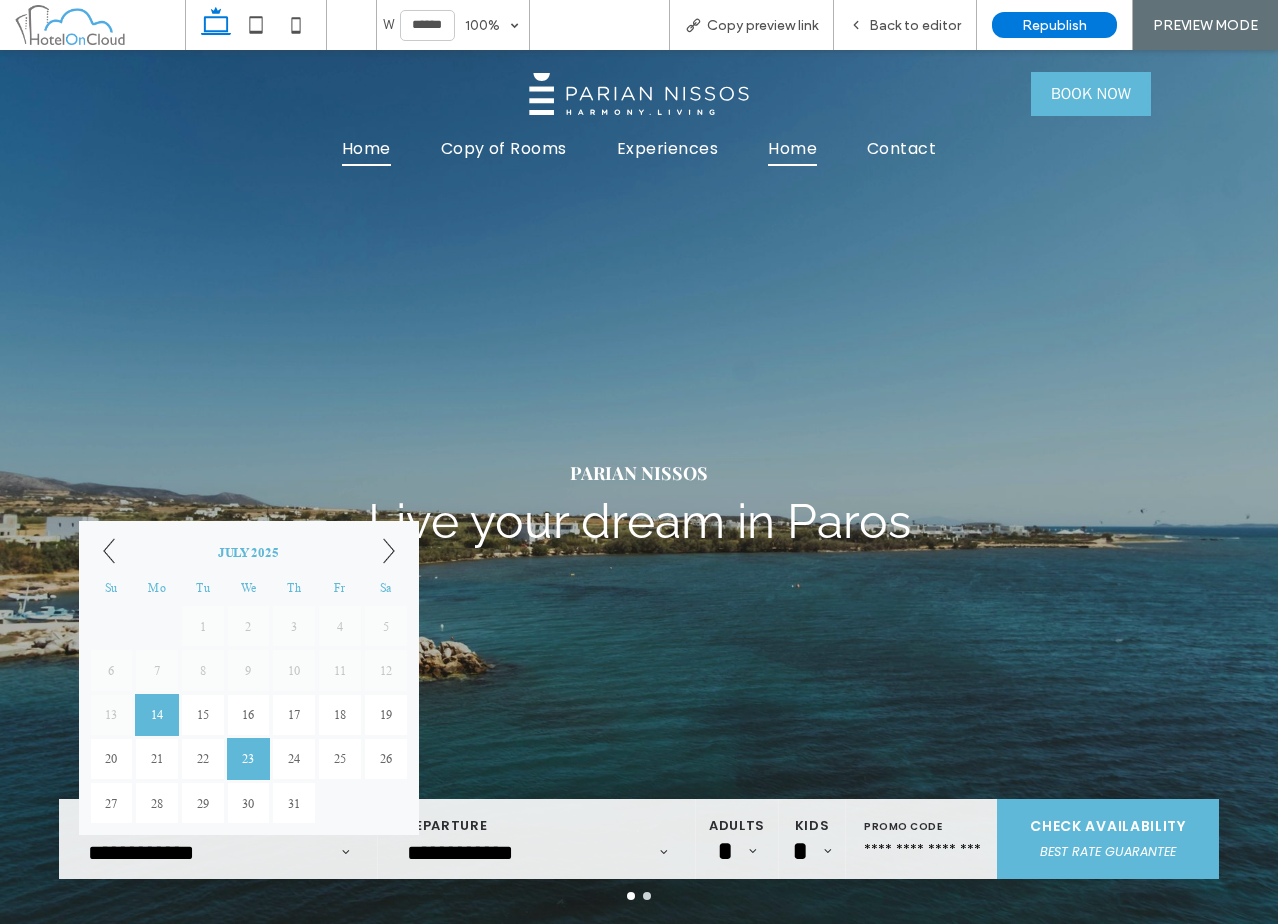 click on "23" at bounding box center (249, 759) 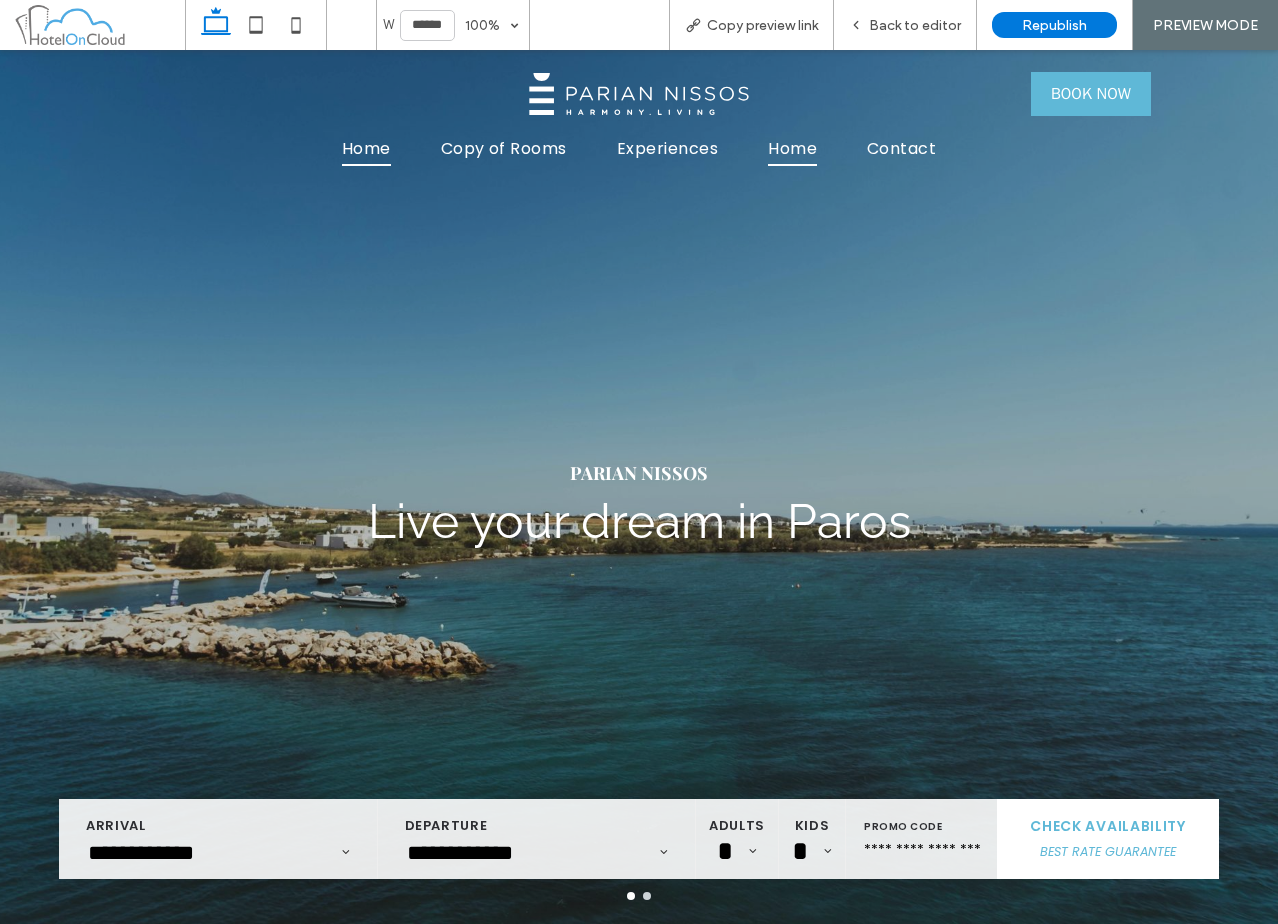 click on "BEST RATE GUARANTEE" at bounding box center (1108, 851) 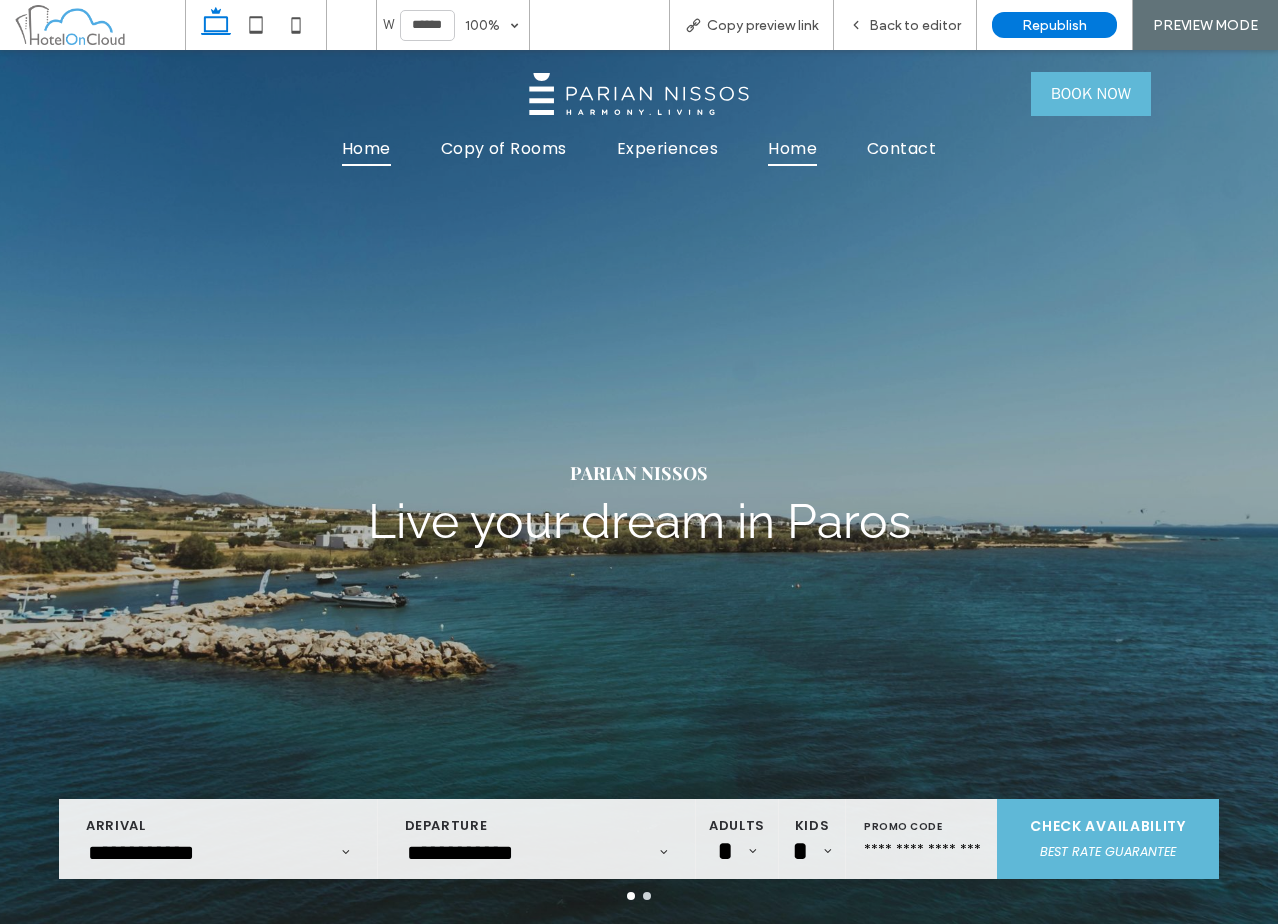 type 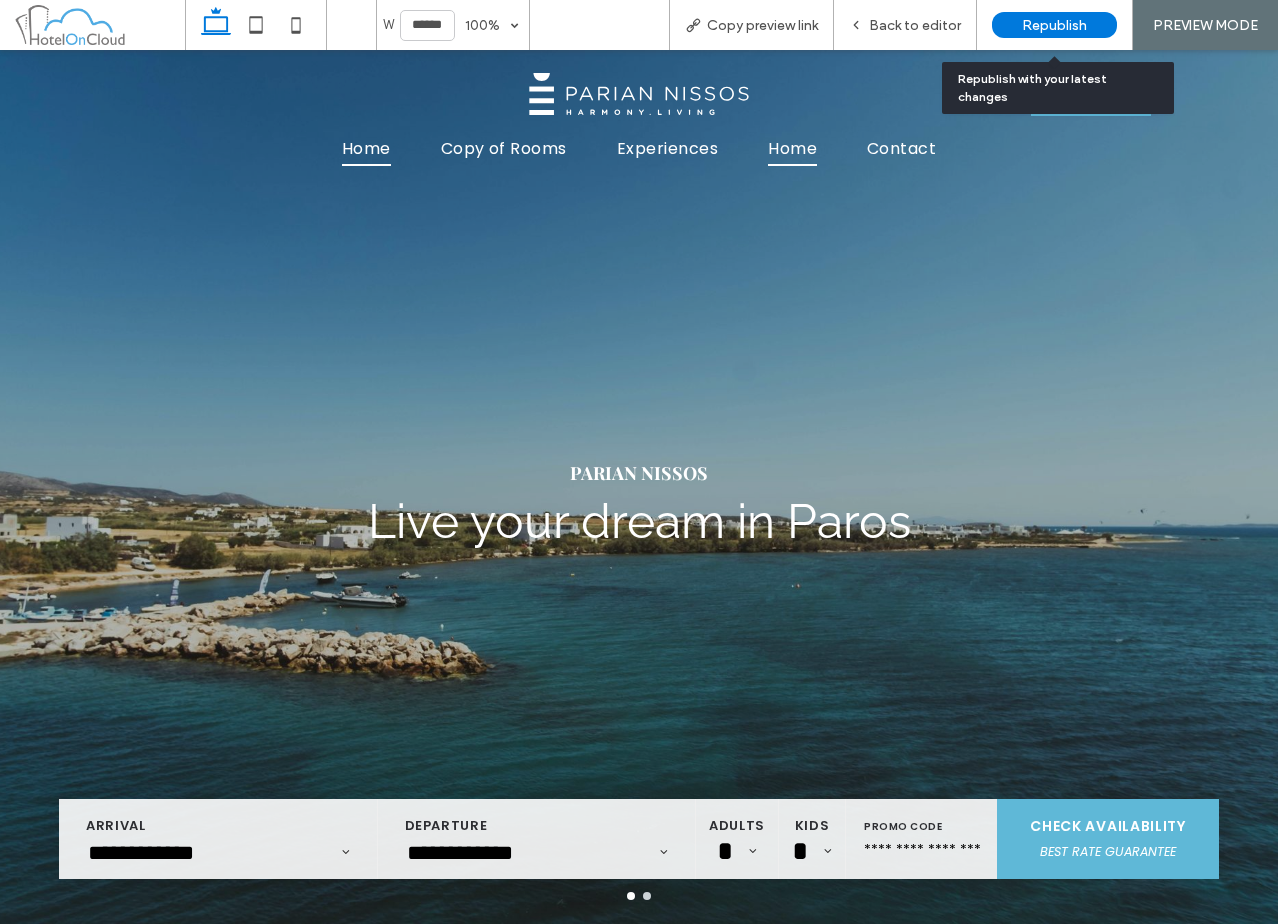 click on "Republish" at bounding box center [1054, 25] 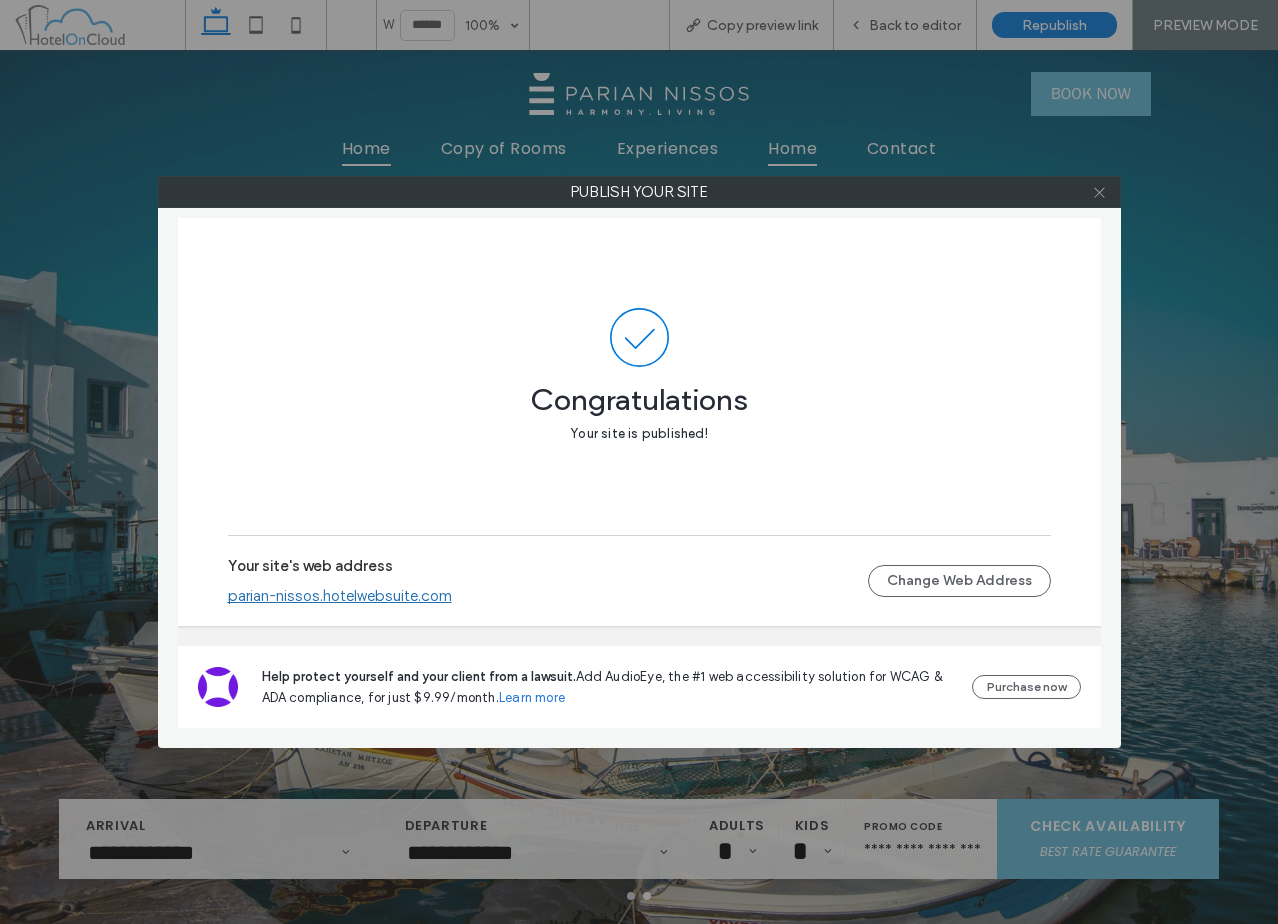 click 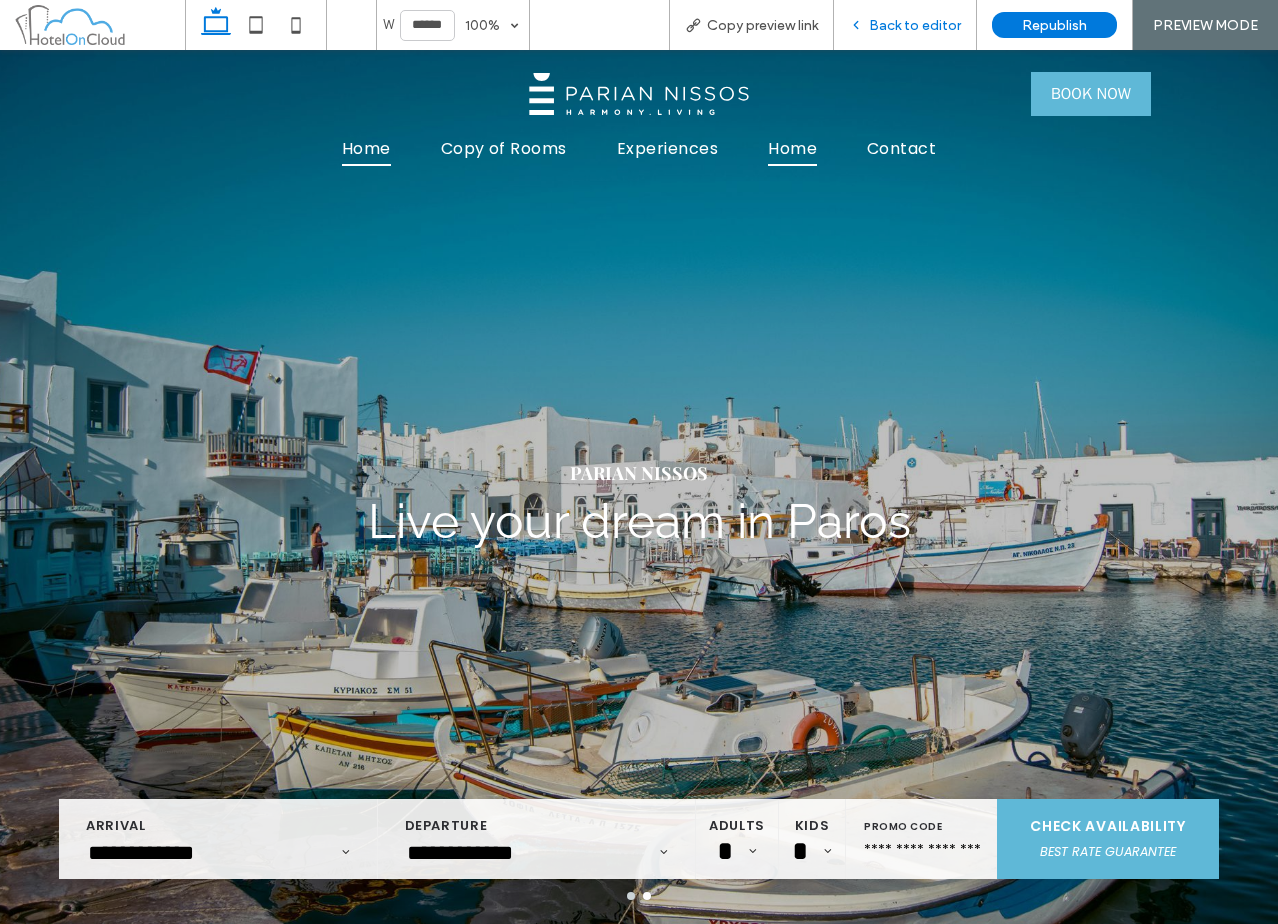 click on "Back to editor" at bounding box center (905, 25) 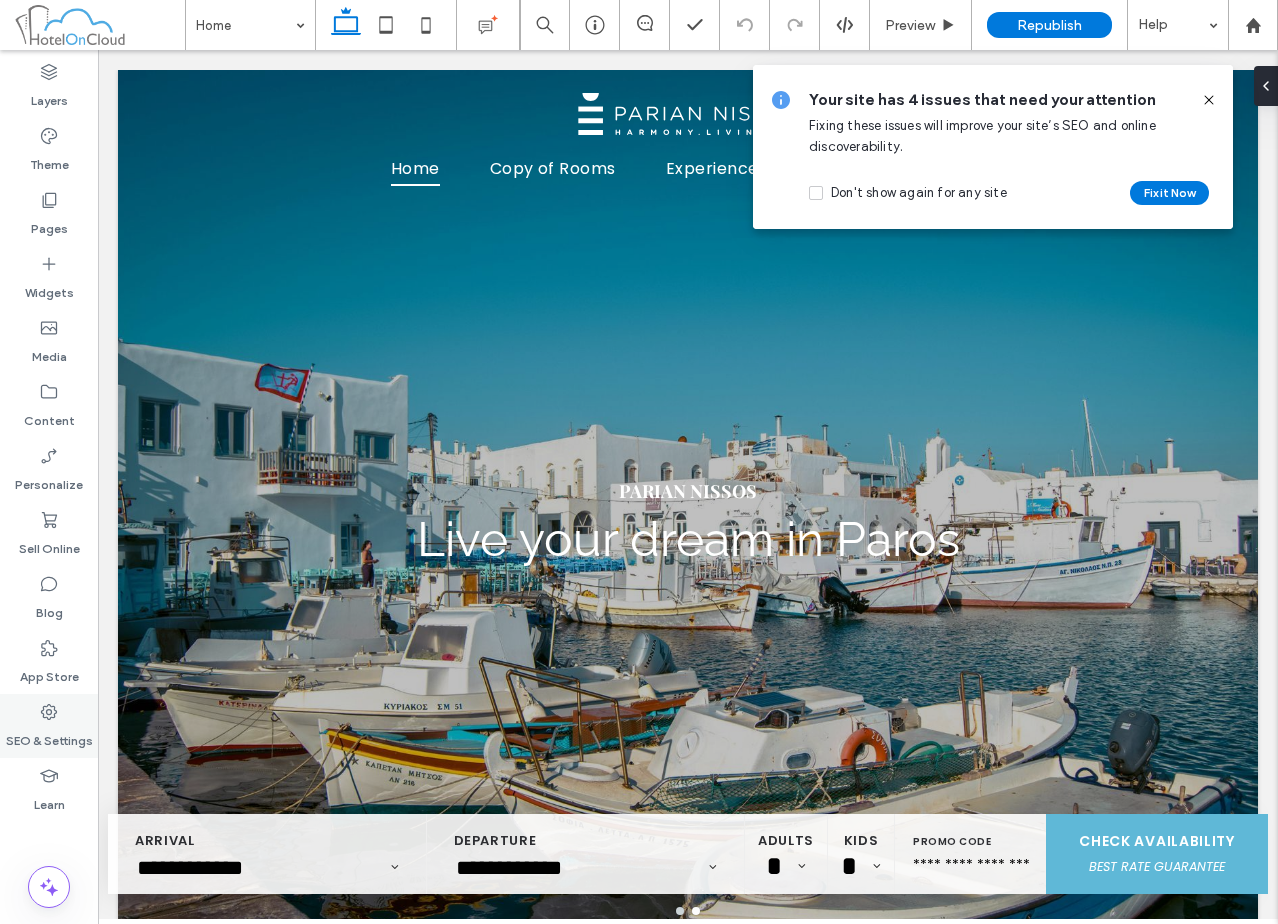 click on "SEO & Settings" at bounding box center [49, 736] 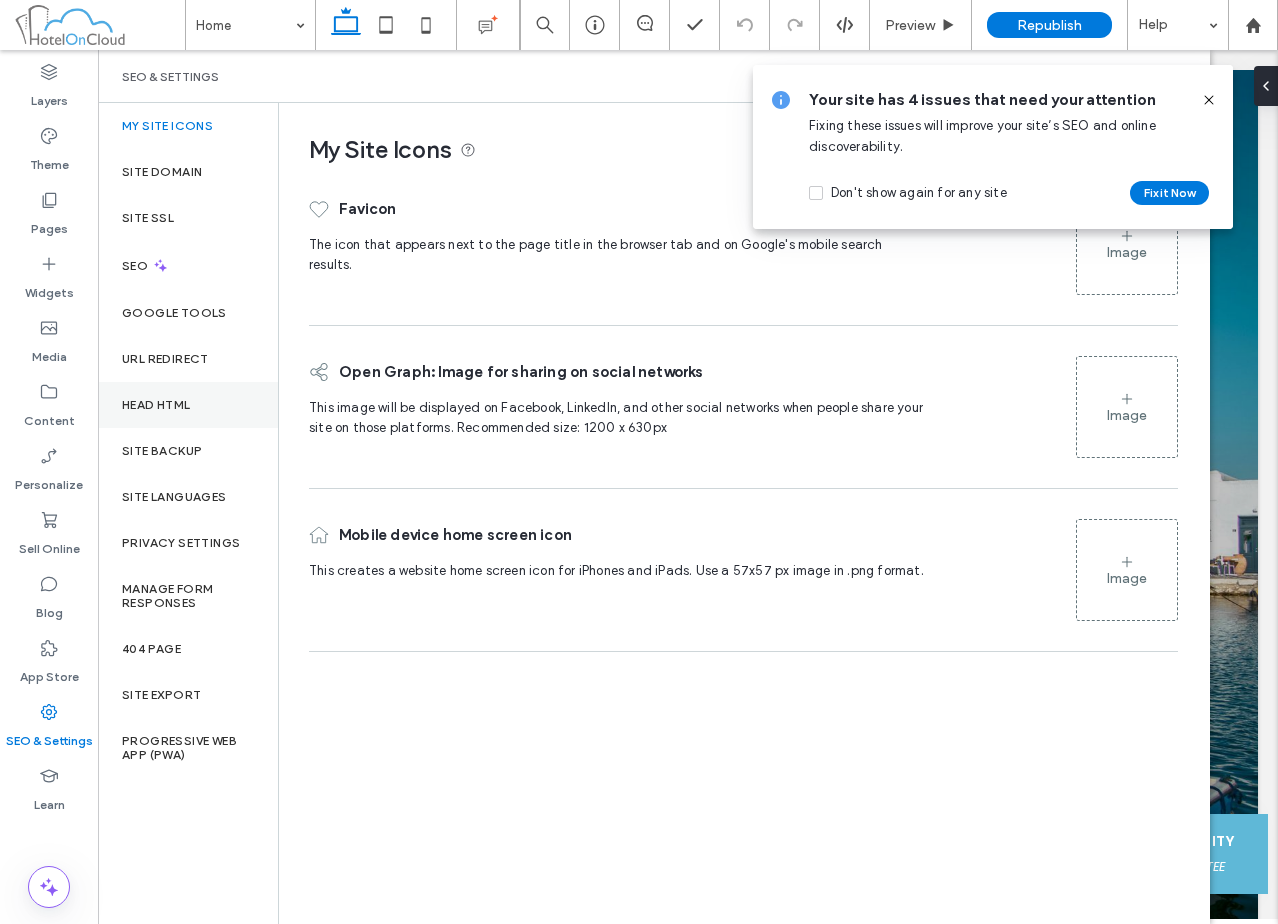 click on "Head HTML" at bounding box center (156, 405) 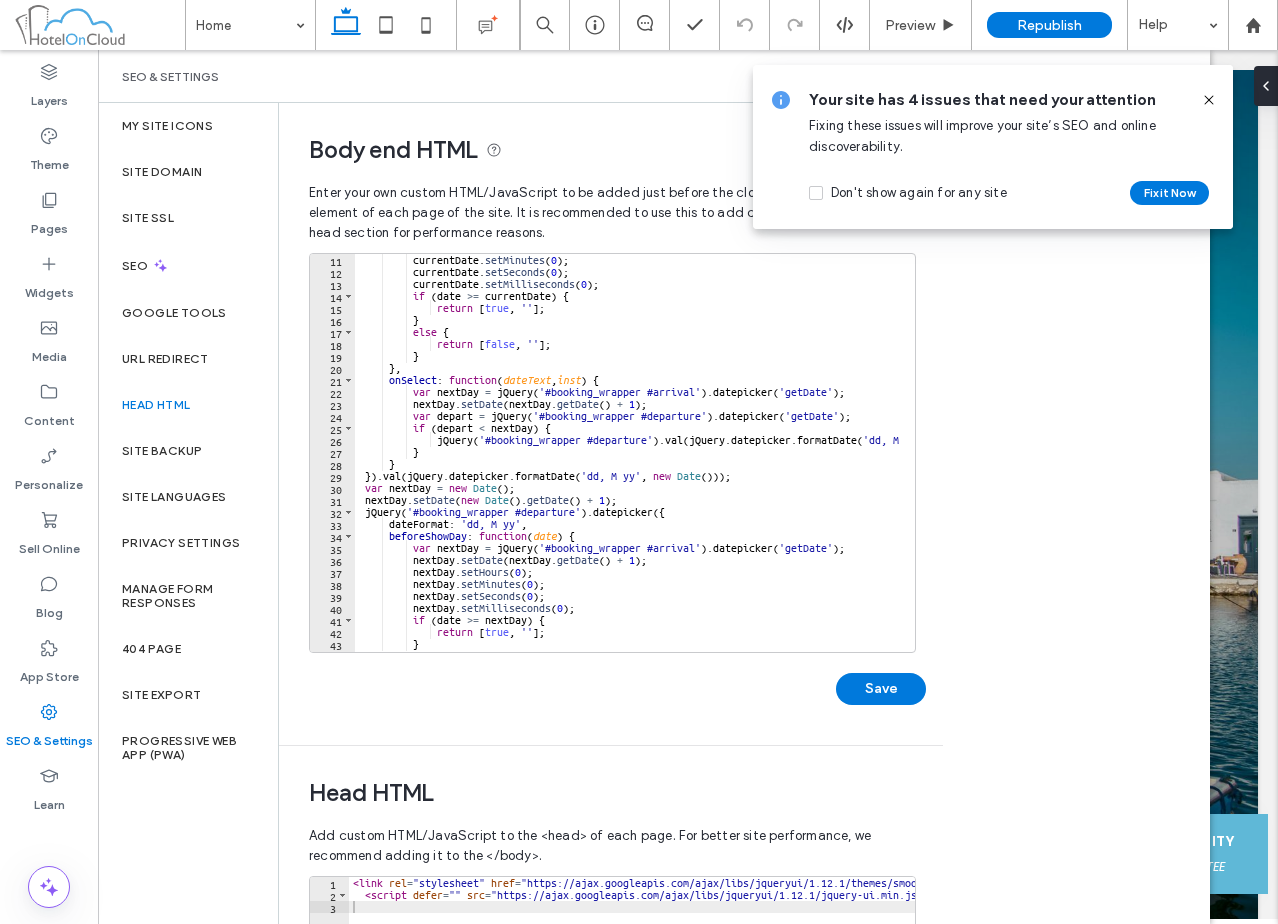 scroll, scrollTop: 180, scrollLeft: 0, axis: vertical 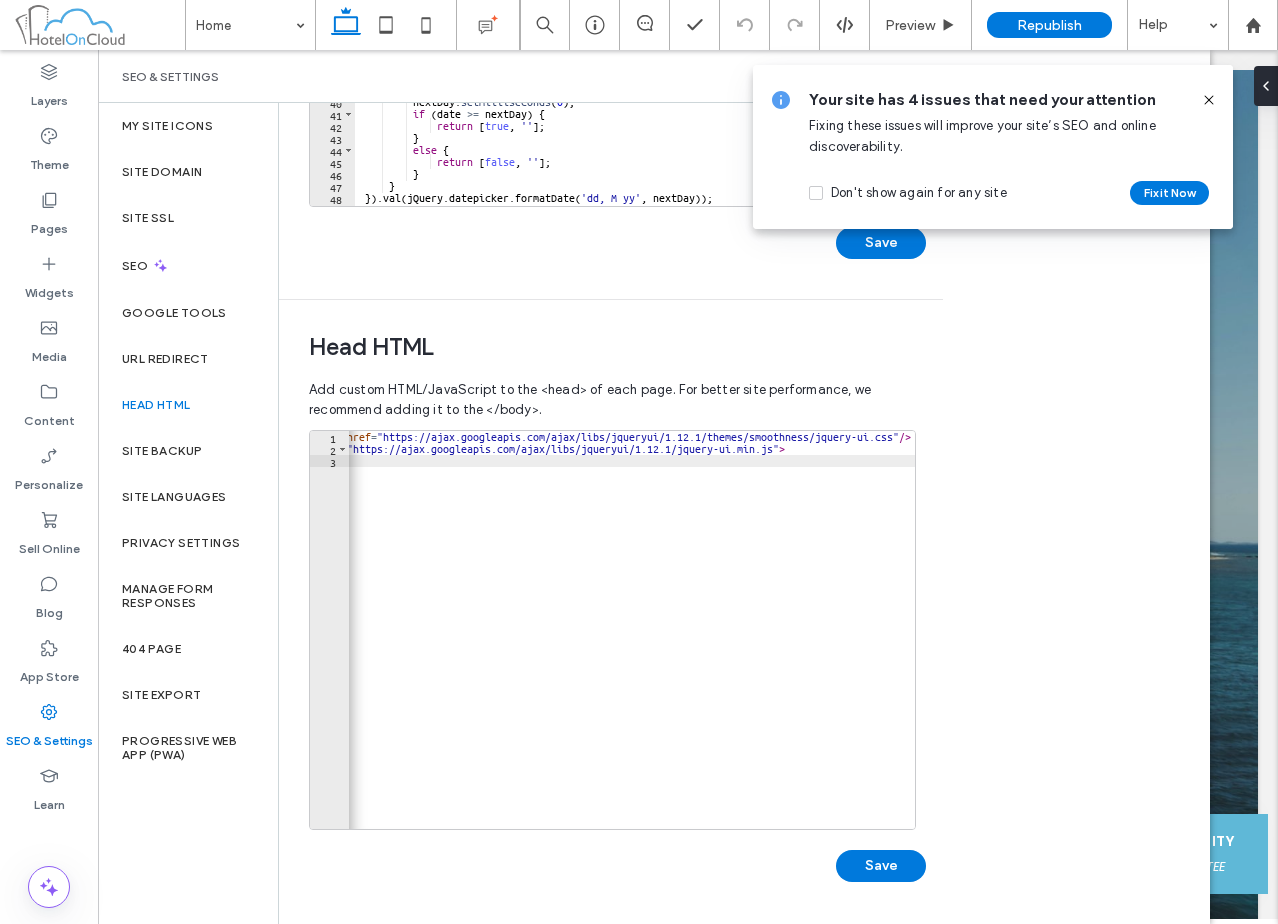 click on "< link   rel = "stylesheet"   href = "https://ajax.googleapis.com/ajax/libs/jqueryui/1.12.1/themes/smoothness/jquery-ui.css" />    < script   defer = ""   src = "https://ajax.googleapis.com/ajax/libs/jqueryui/1.12.1/jquery-ui.min.js" >" at bounding box center [560, 634] 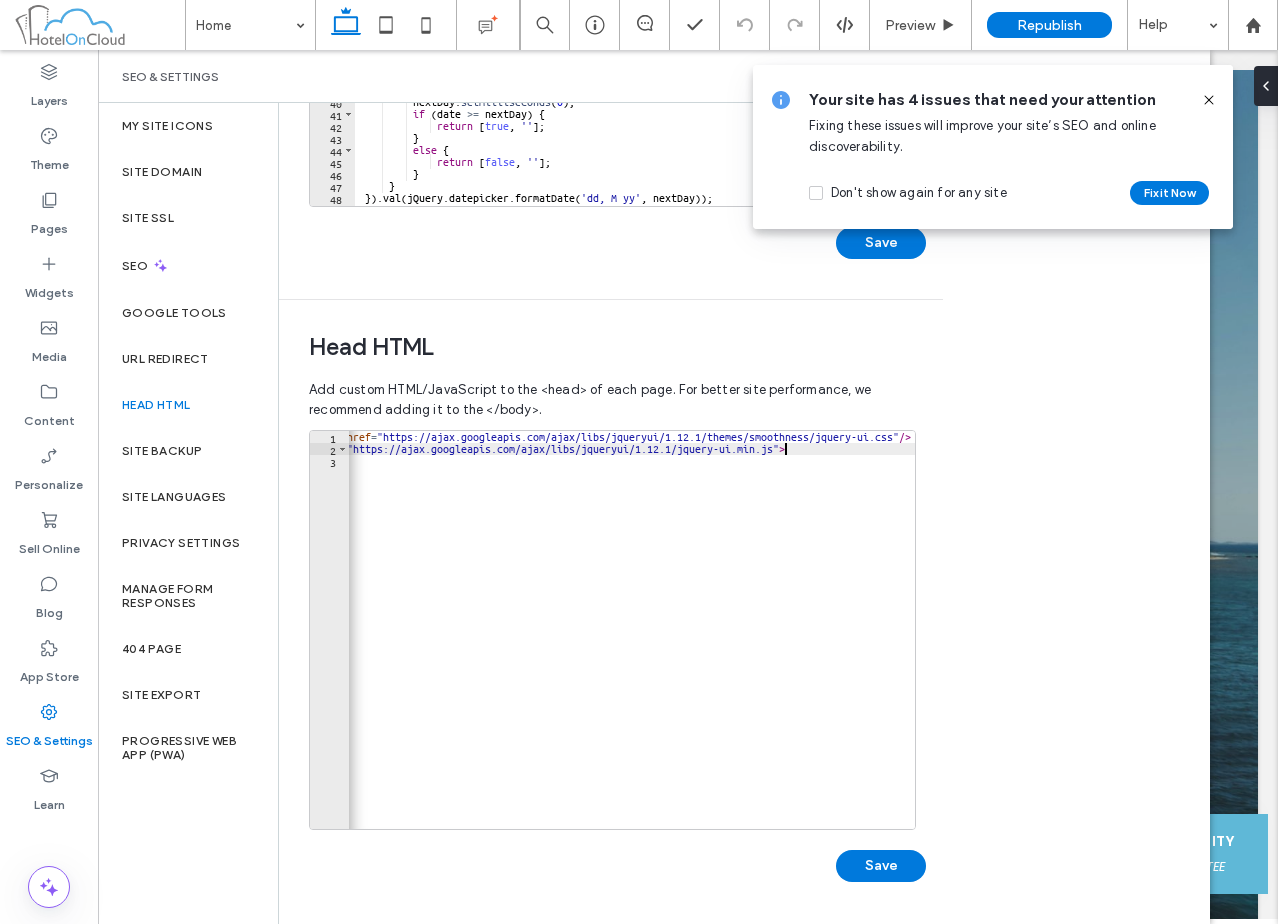paste on "*********" 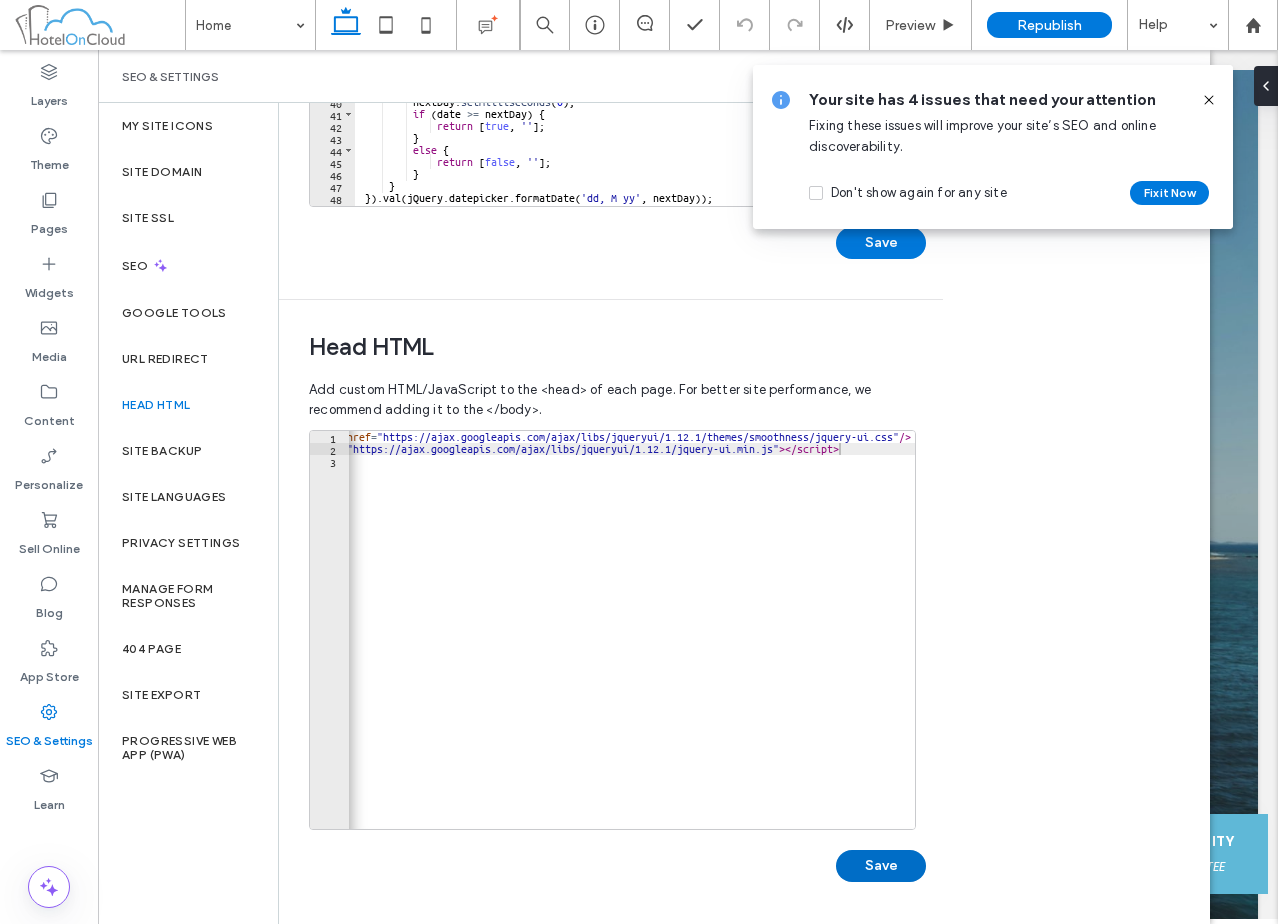 click on "Save" at bounding box center [881, 866] 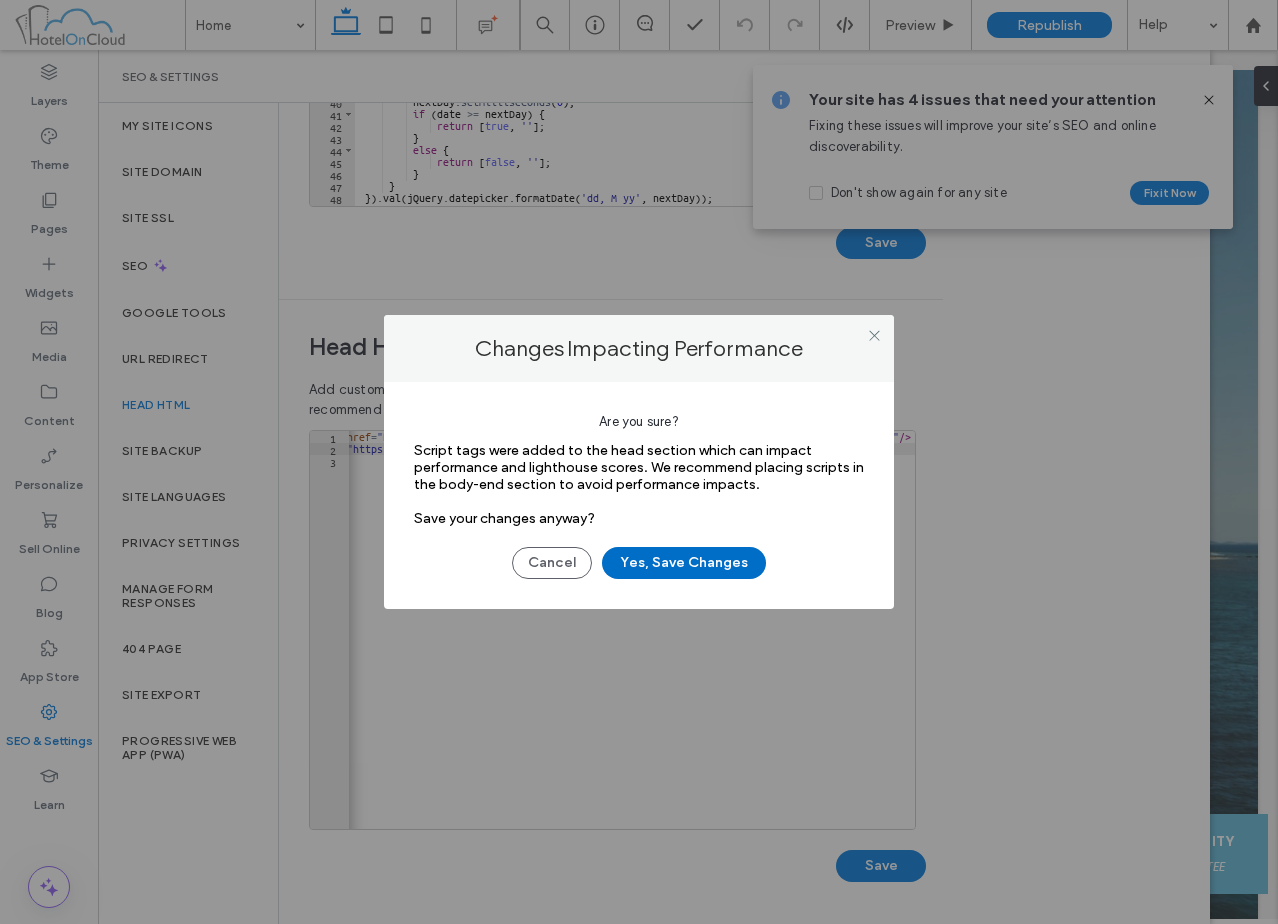 click on "Yes, Save Changes" at bounding box center [684, 563] 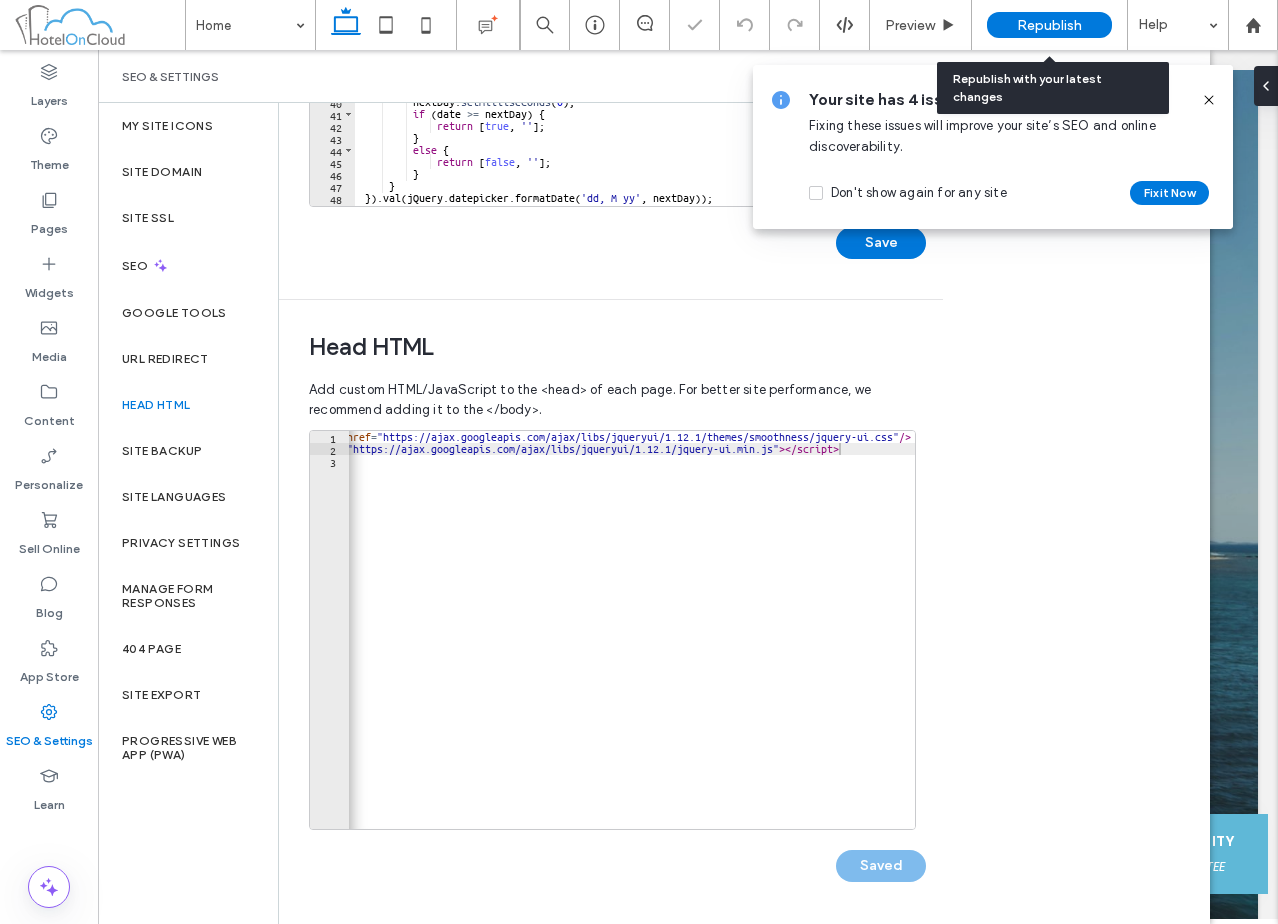 scroll, scrollTop: 0, scrollLeft: 0, axis: both 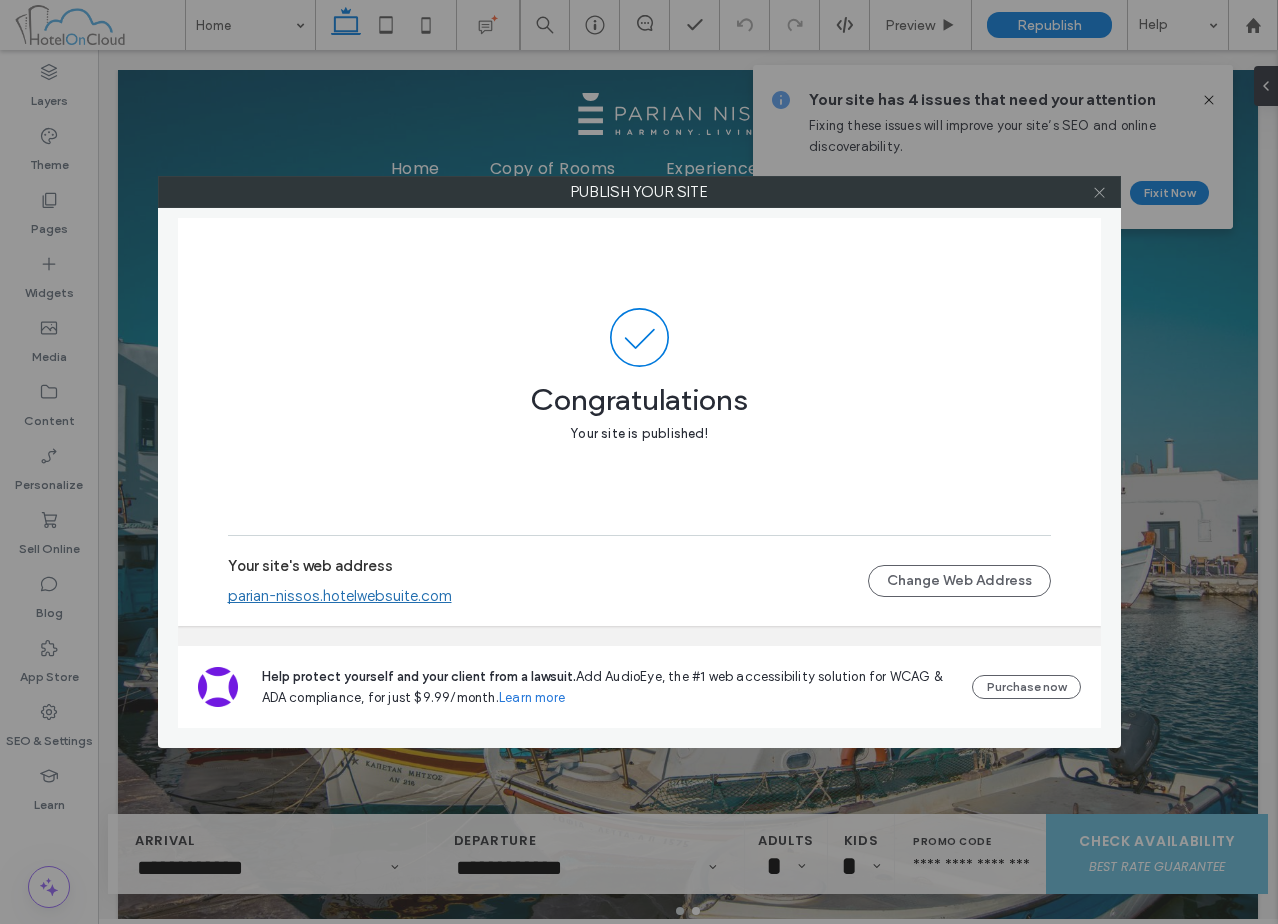 click 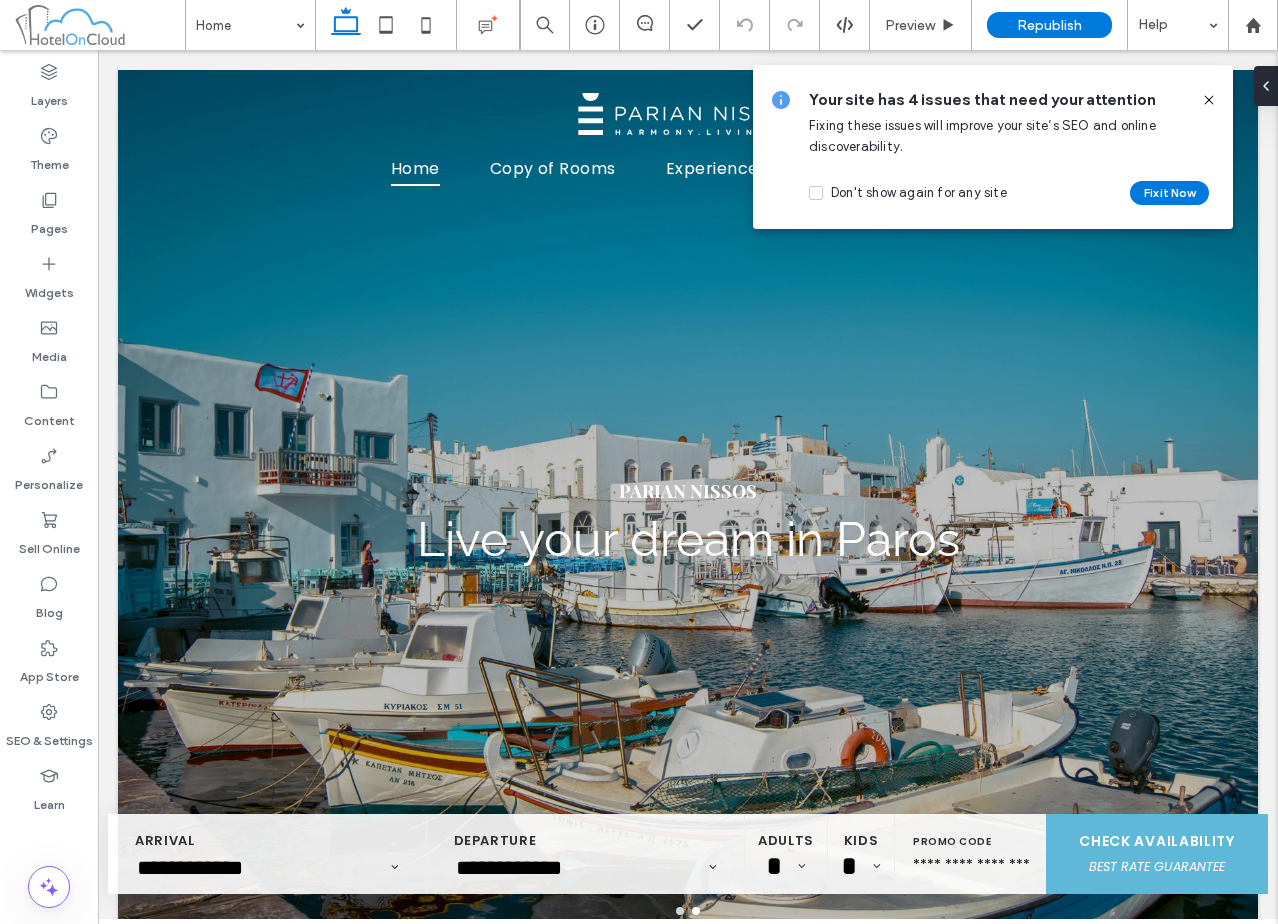 drag, startPoint x: 1211, startPoint y: 99, endPoint x: 455, endPoint y: 337, distance: 792.57806 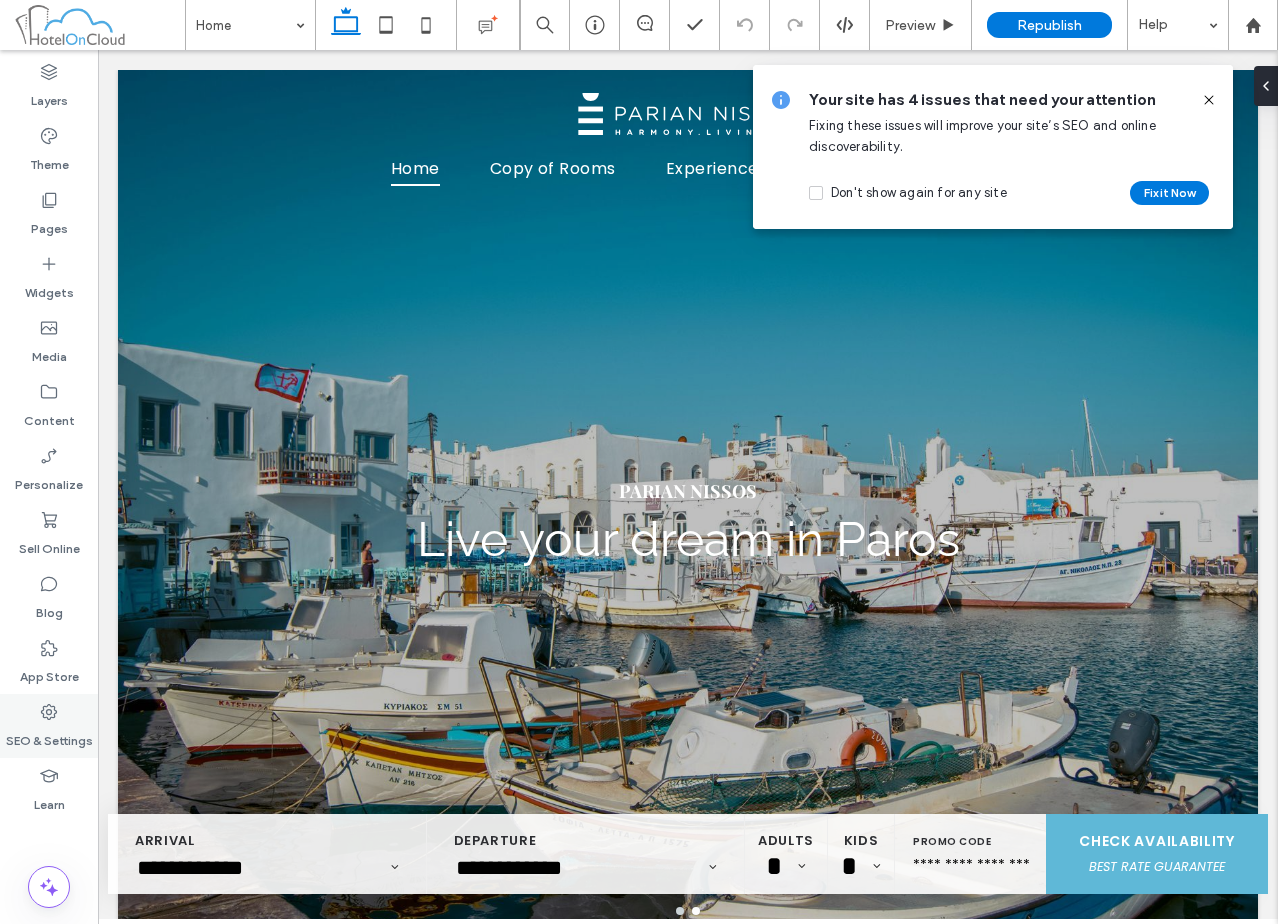 click on "SEO & Settings" at bounding box center [49, 736] 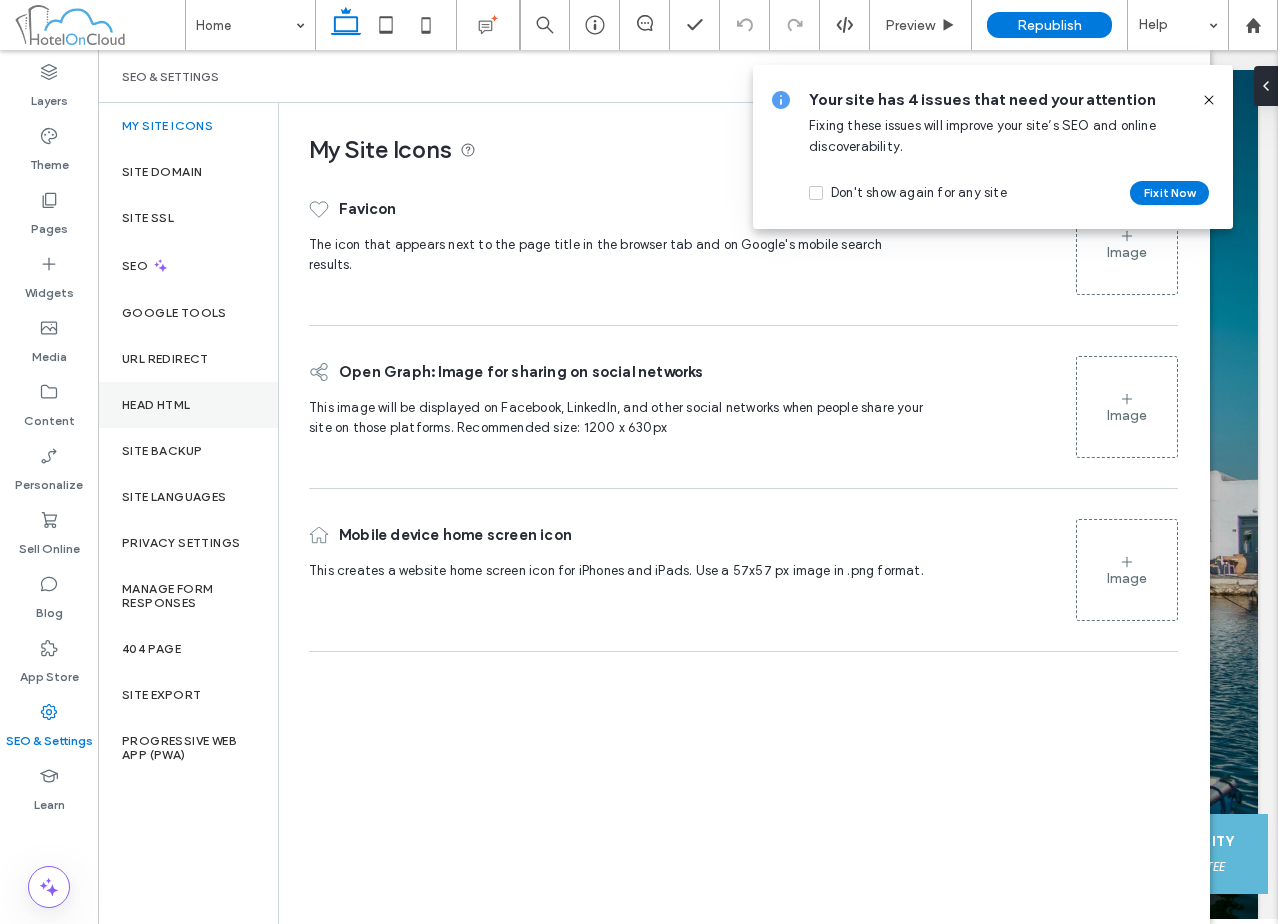 click on "Head HTML" at bounding box center [156, 405] 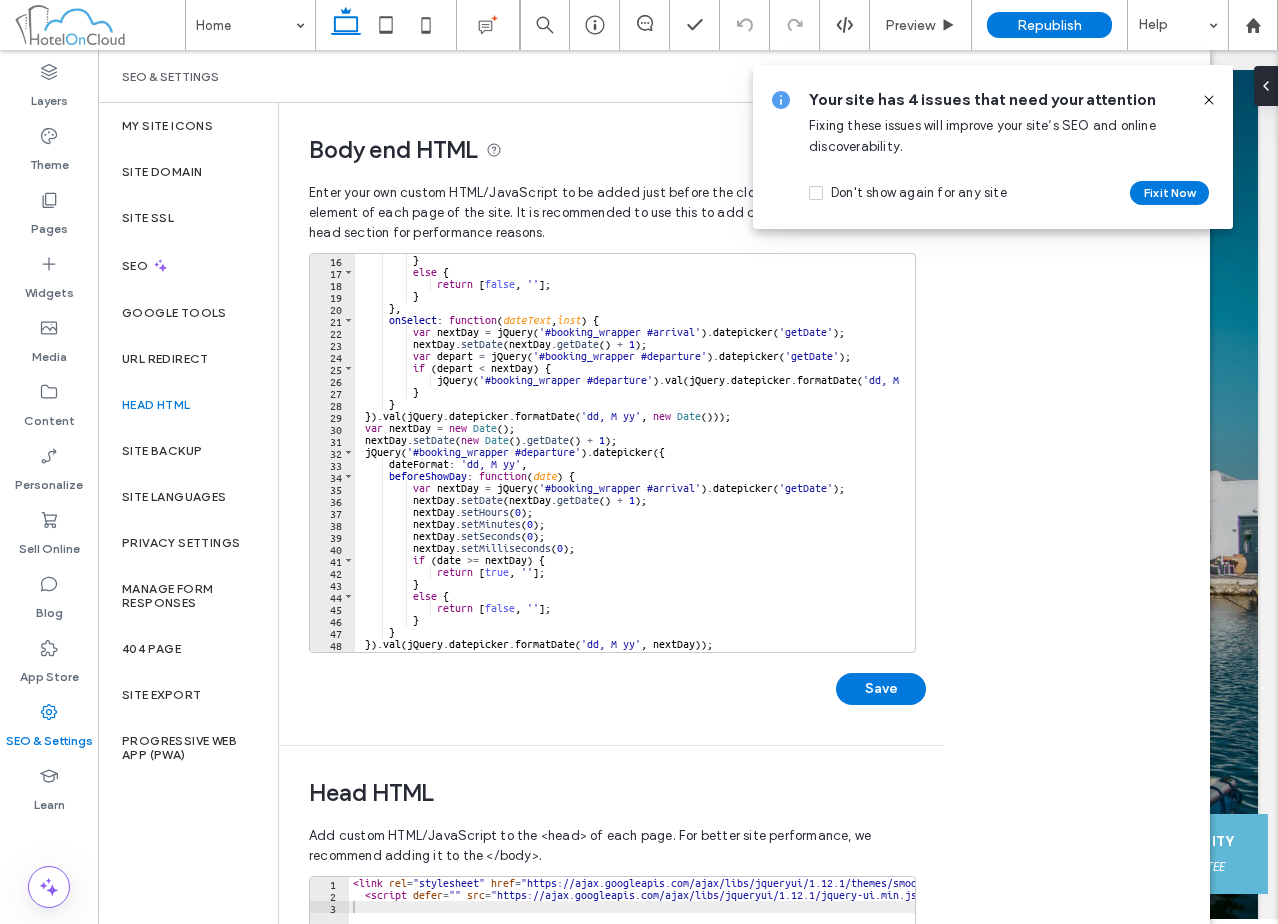 scroll, scrollTop: 240, scrollLeft: 0, axis: vertical 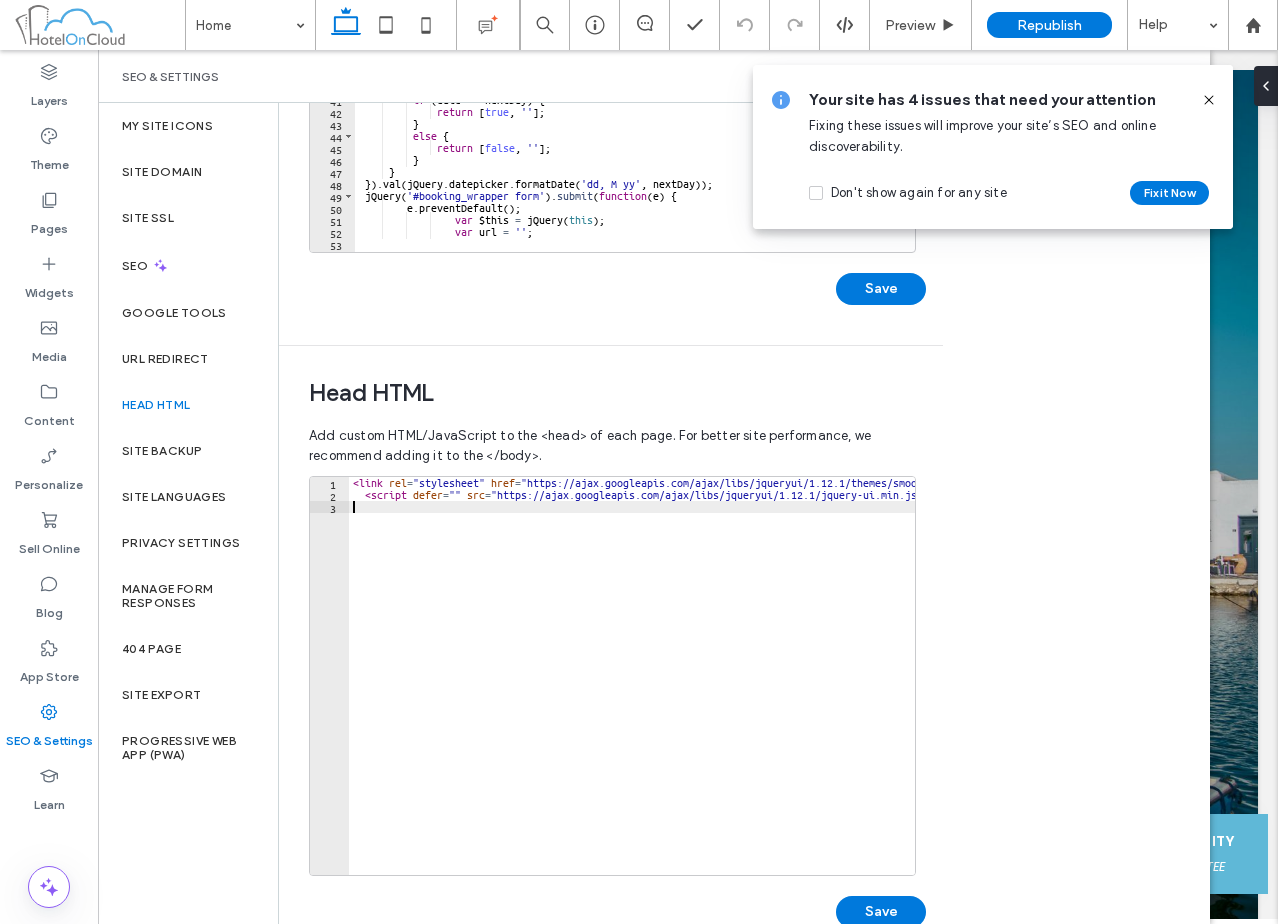 click on "< link   rel = "stylesheet"   href = "https://ajax.googleapis.com/ajax/libs/jqueryui/1.12.1/themes/smoothness/jquery-ui.css" />    < script   defer = ""   src = "https://ajax.googleapis.com/ajax/libs/jqueryui/1.12.1/jquery-ui.min.js" > </ script >" at bounding box center (704, 680) 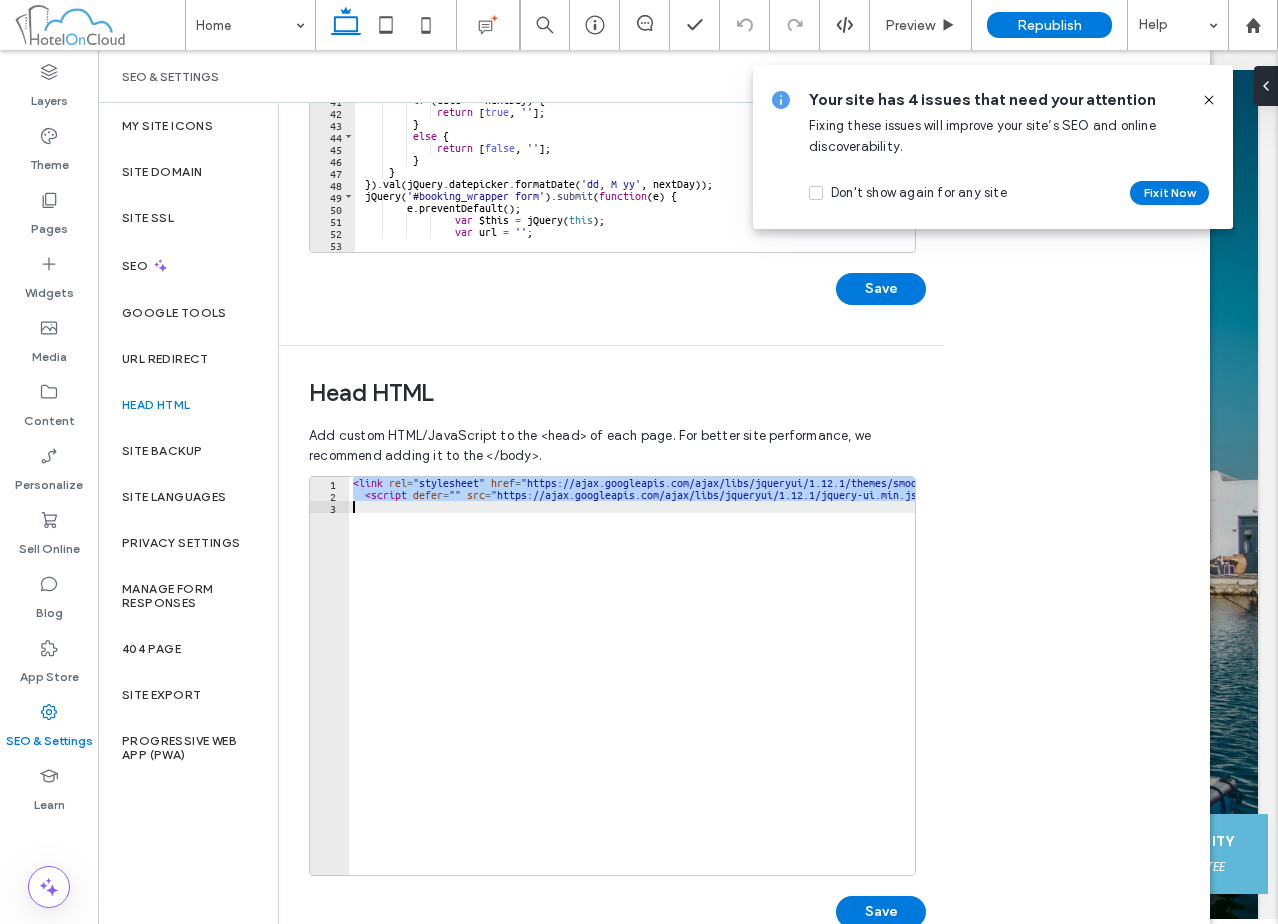 paste 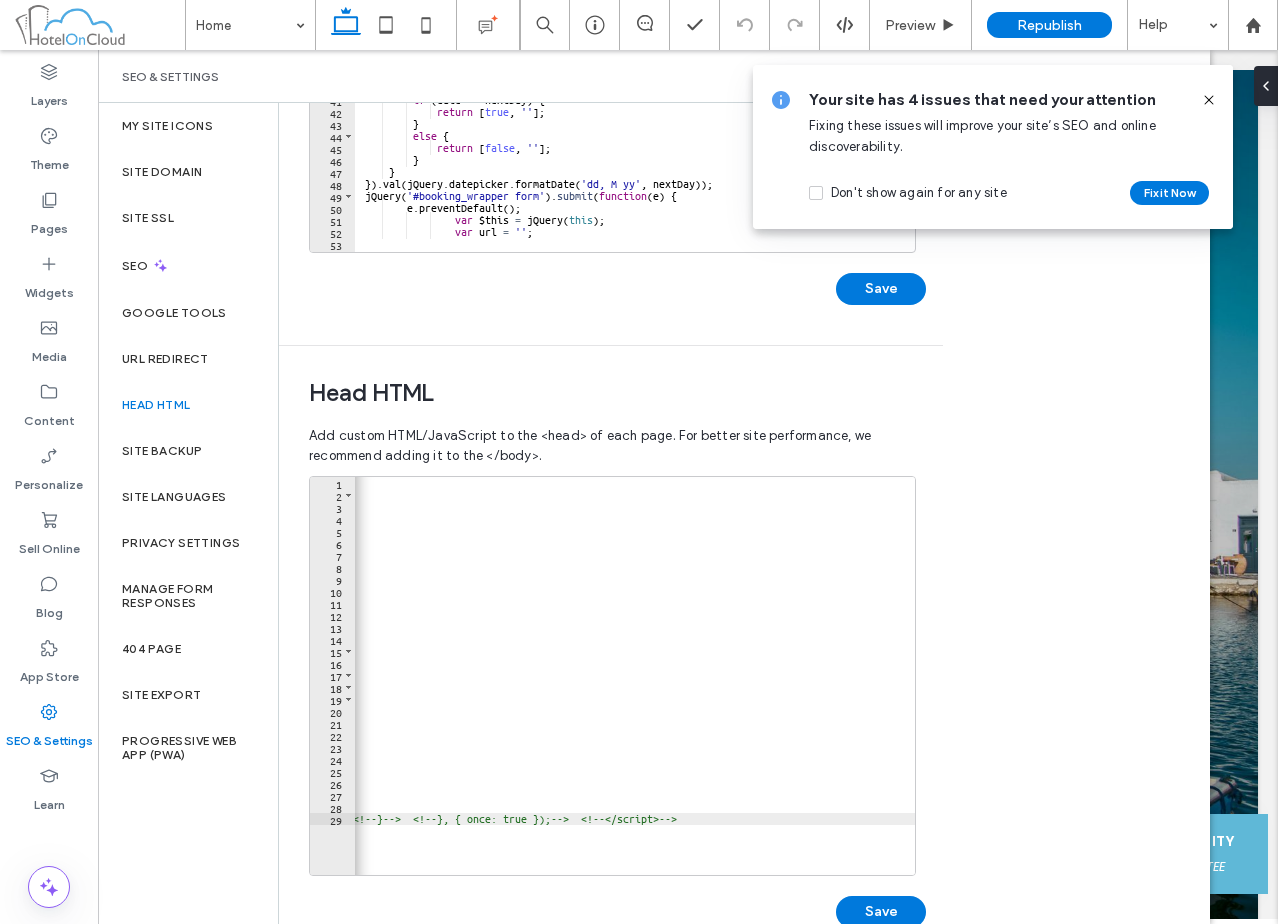 scroll, scrollTop: 0, scrollLeft: 3768, axis: horizontal 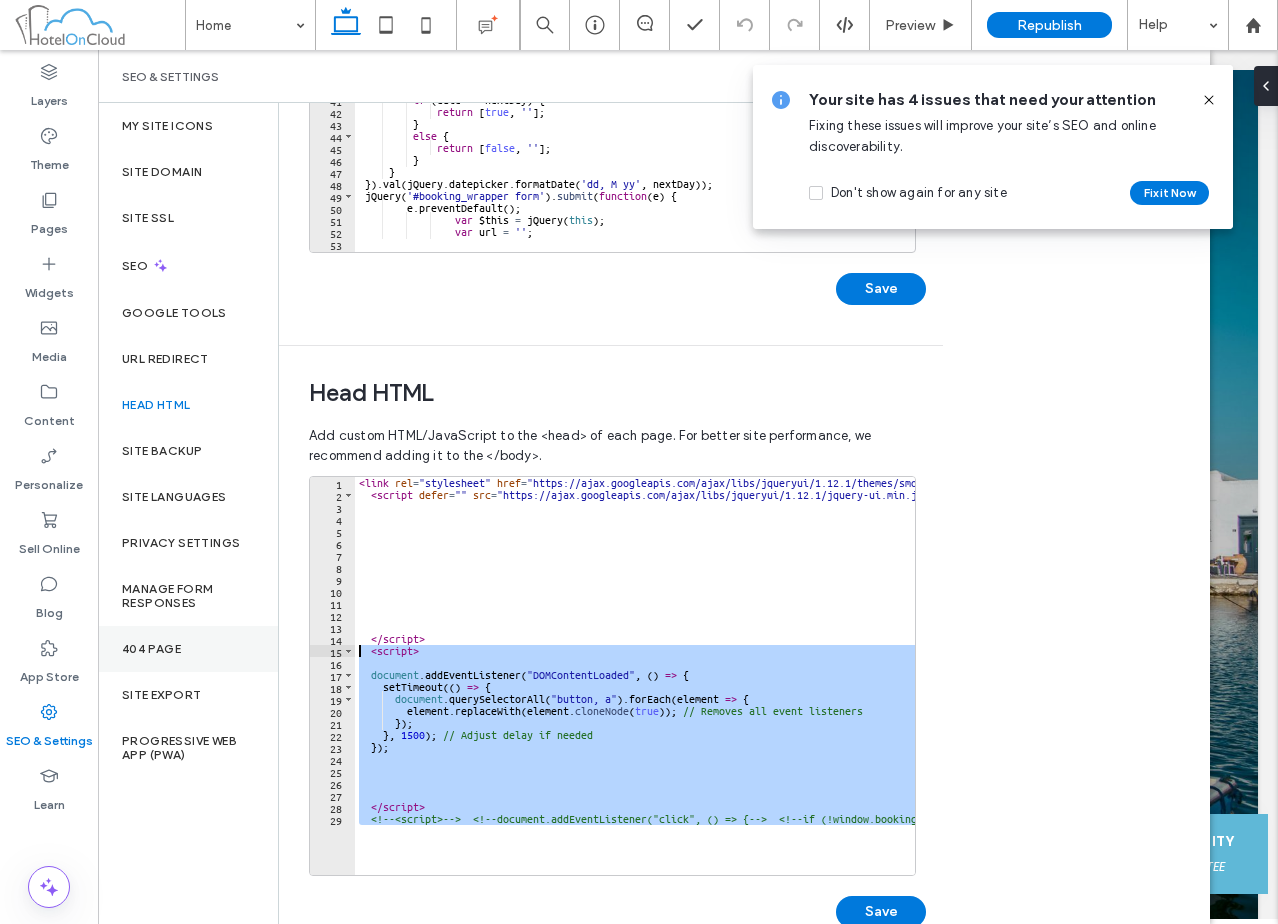 drag, startPoint x: 913, startPoint y: 818, endPoint x: 221, endPoint y: 651, distance: 711.86584 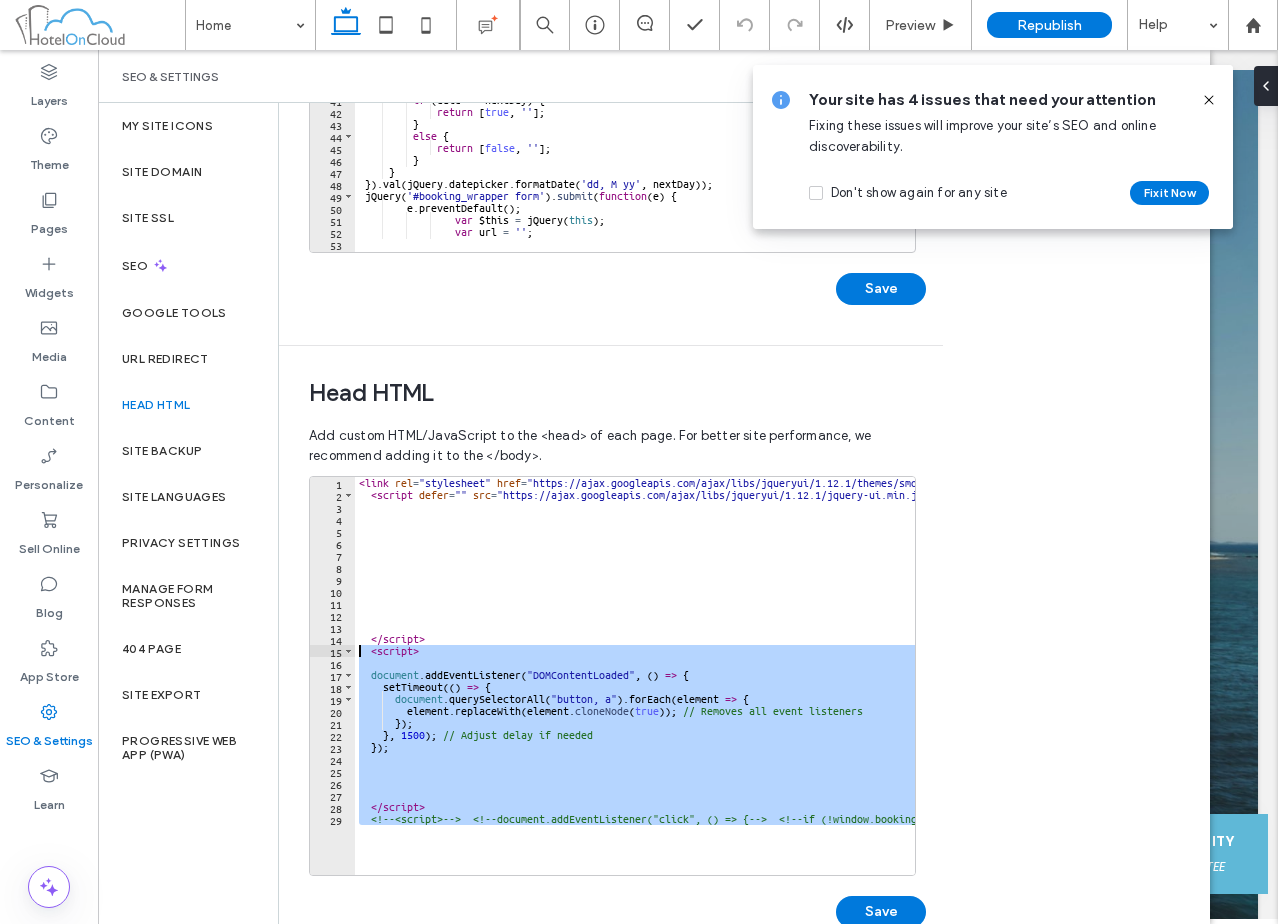 type 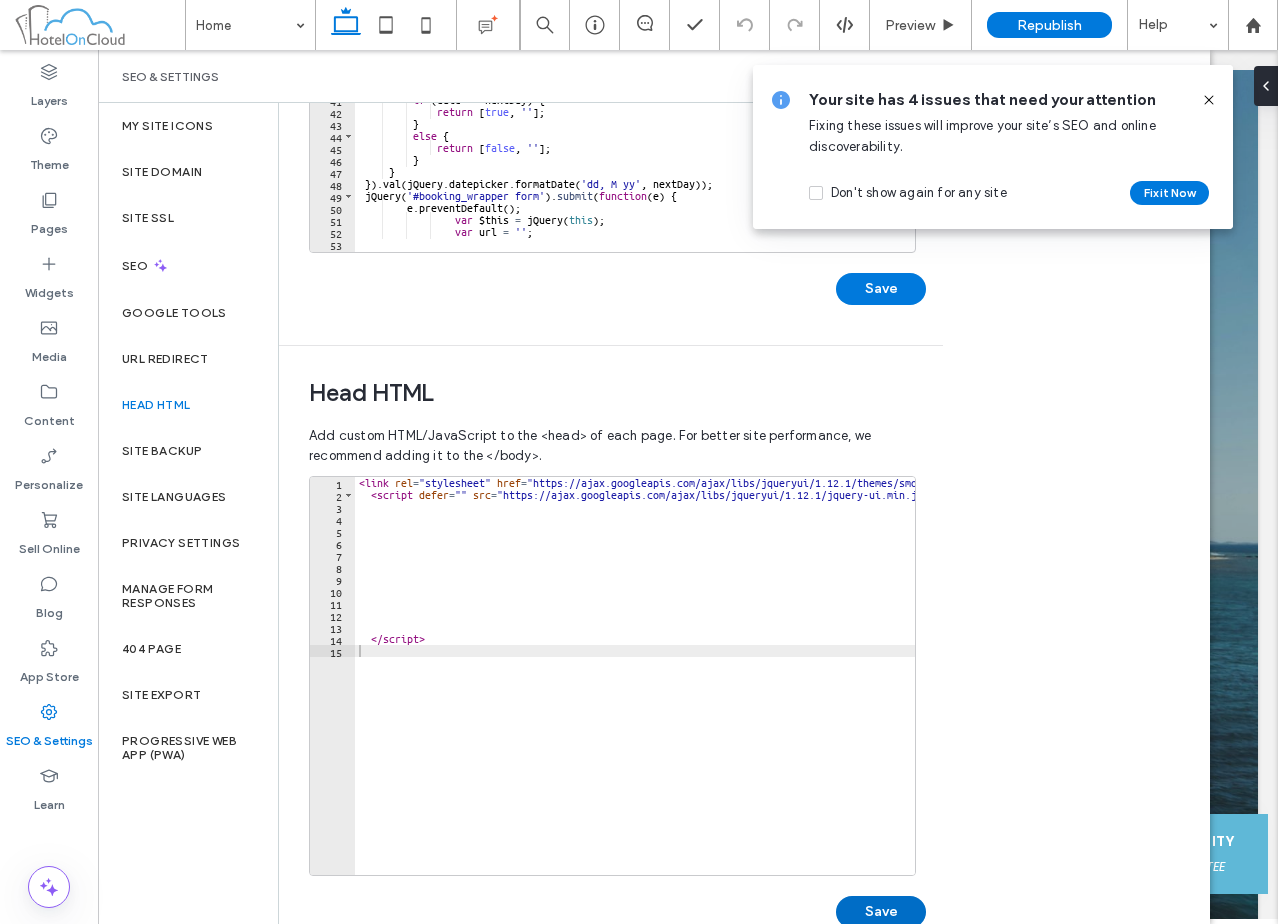 click on "Save" at bounding box center (881, 912) 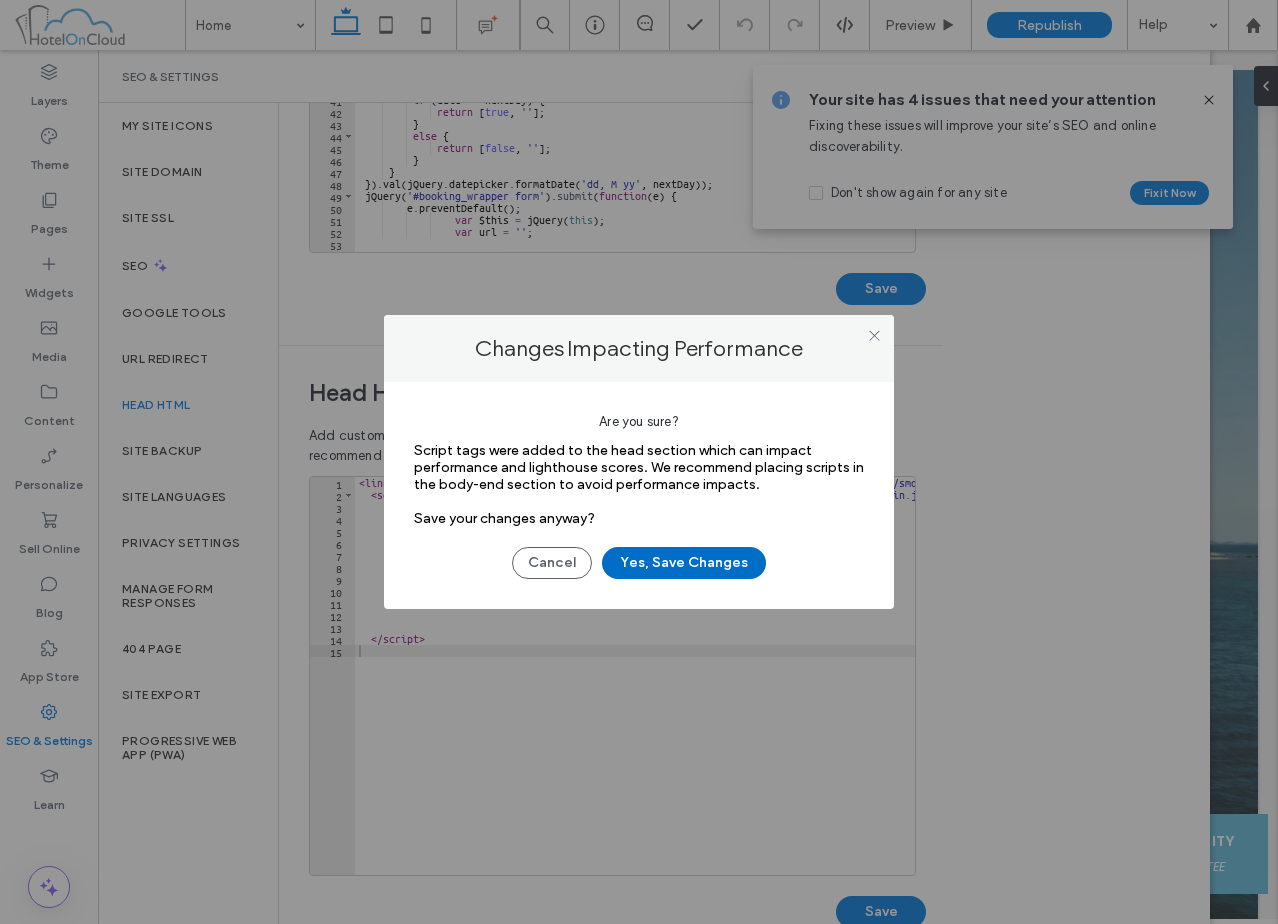 click on "Yes, Save Changes" at bounding box center [684, 563] 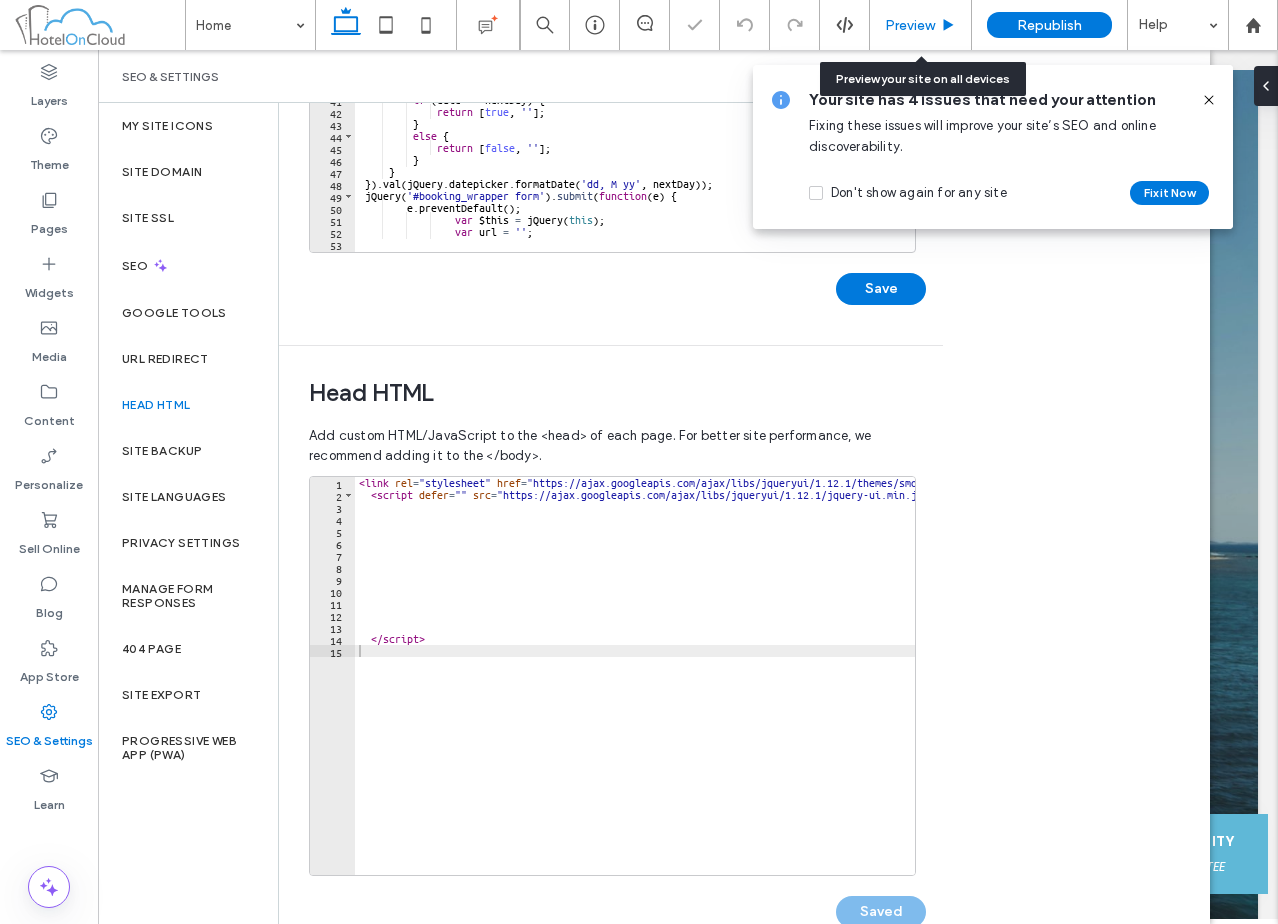 scroll, scrollTop: 0, scrollLeft: 0, axis: both 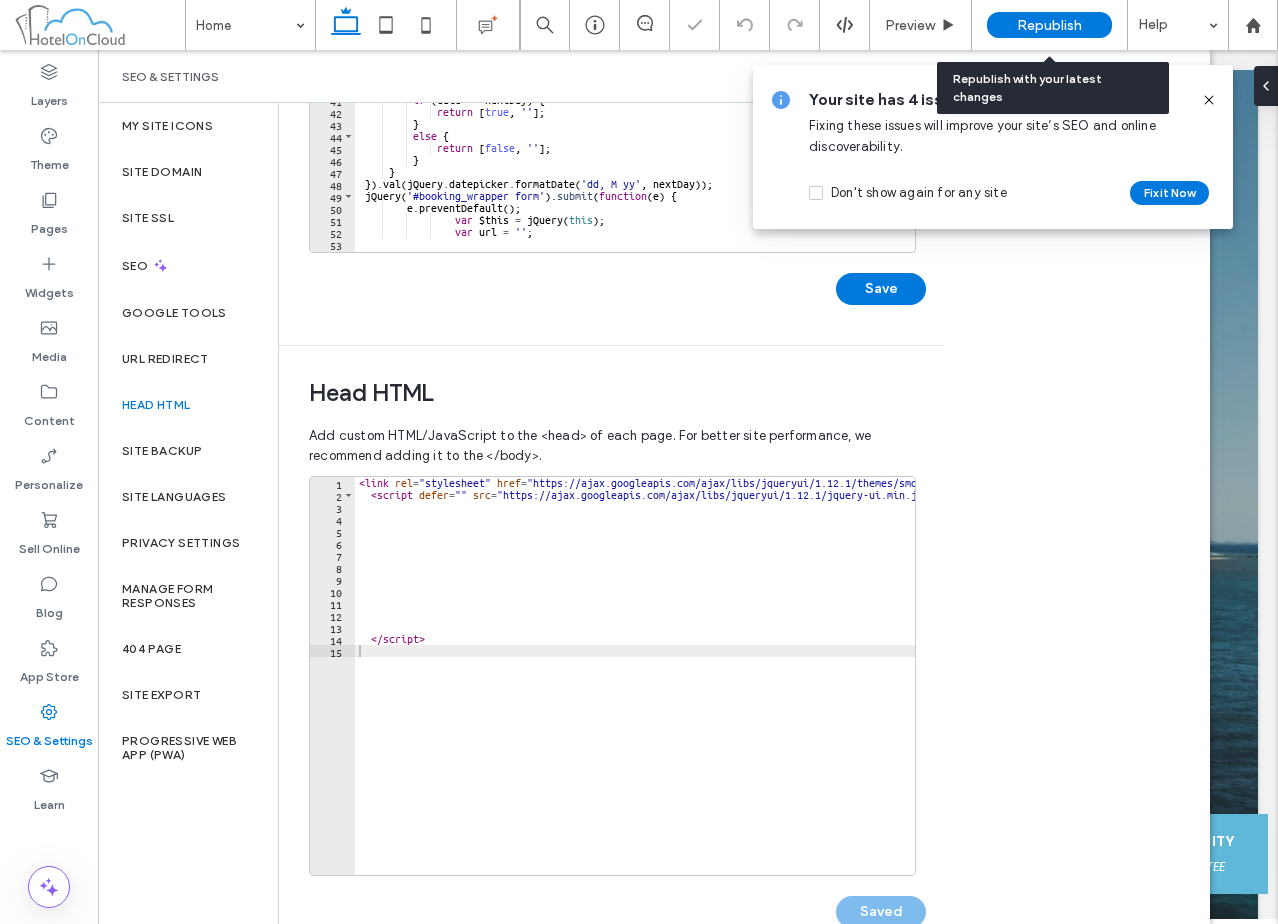 click on "Republish" at bounding box center [1049, 25] 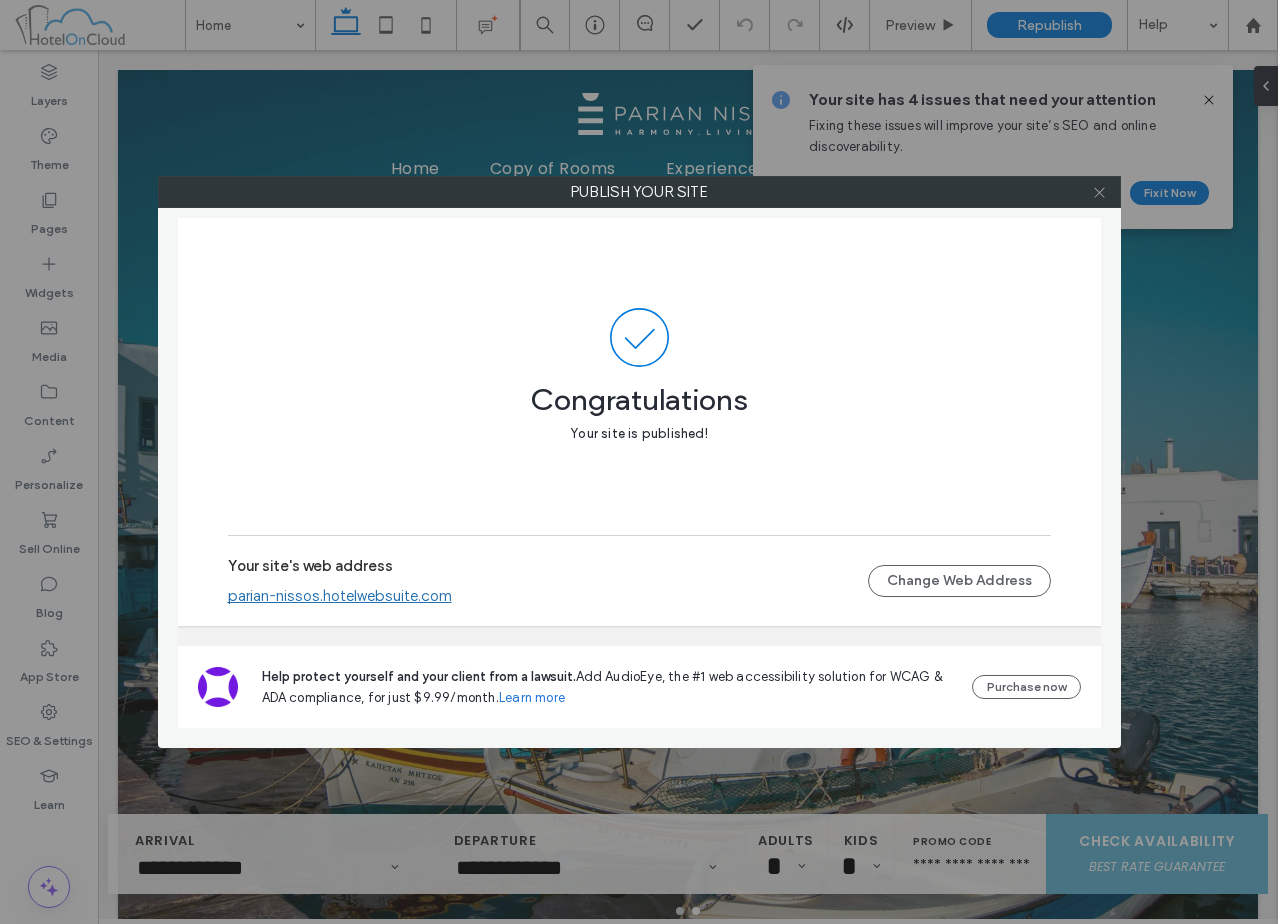 click 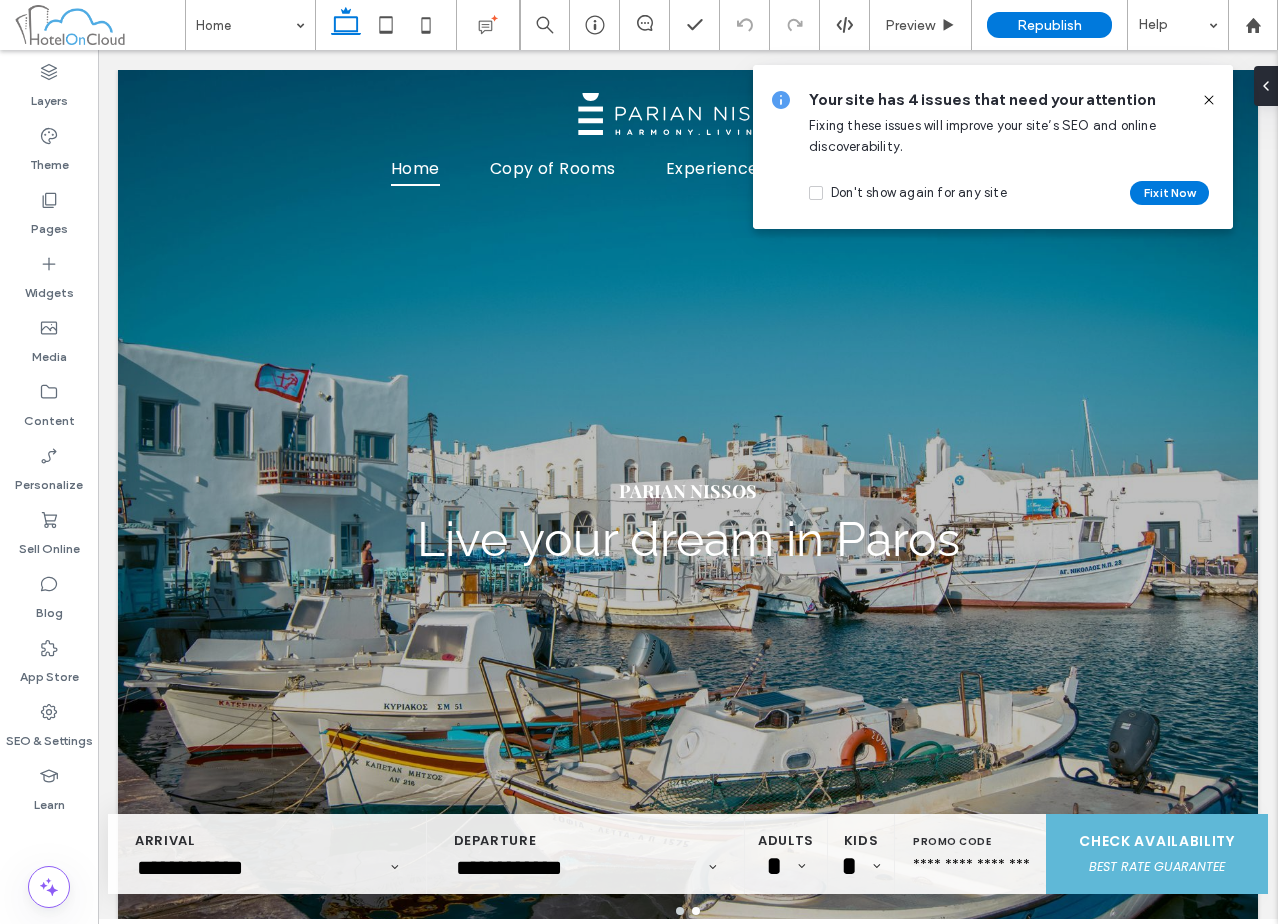click 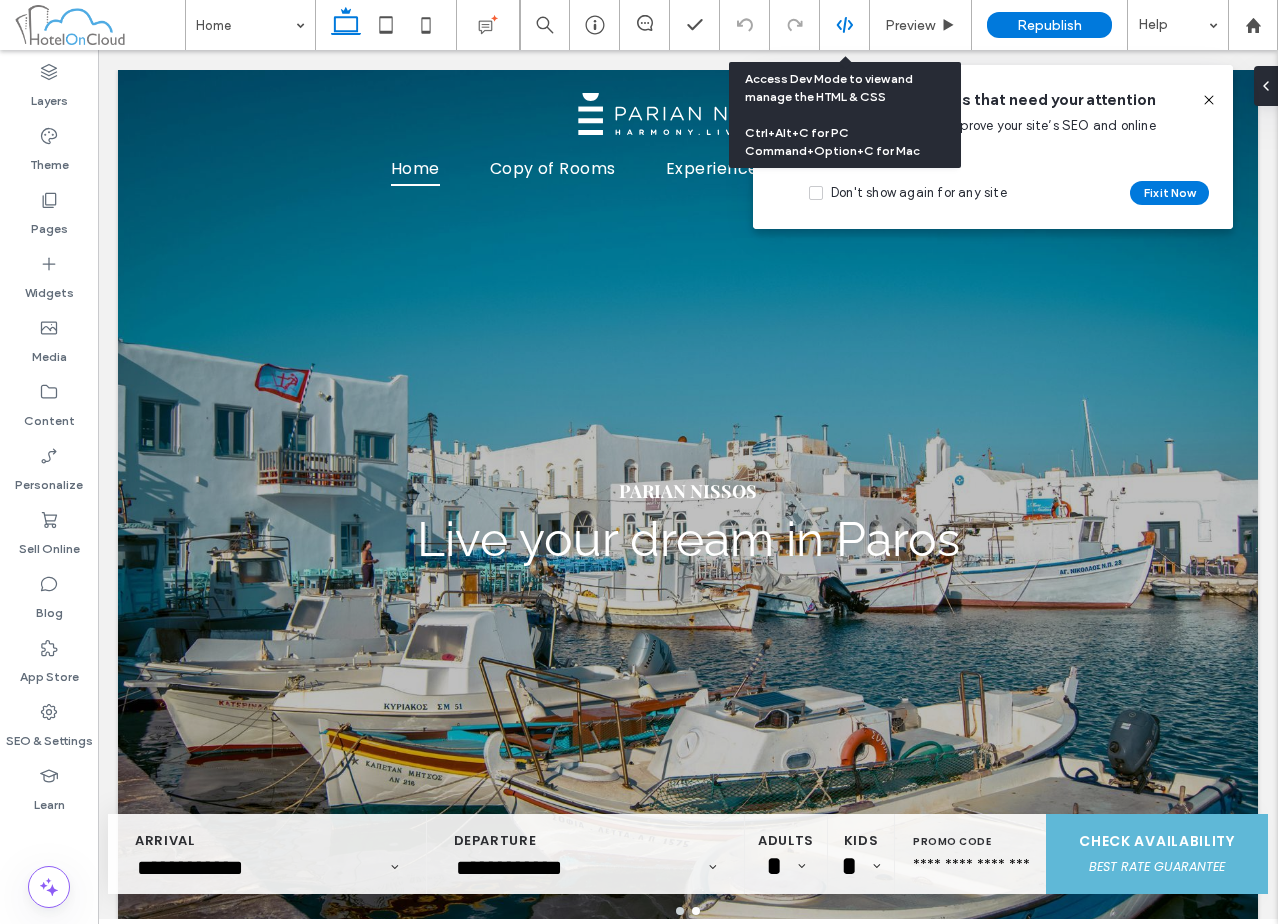 click 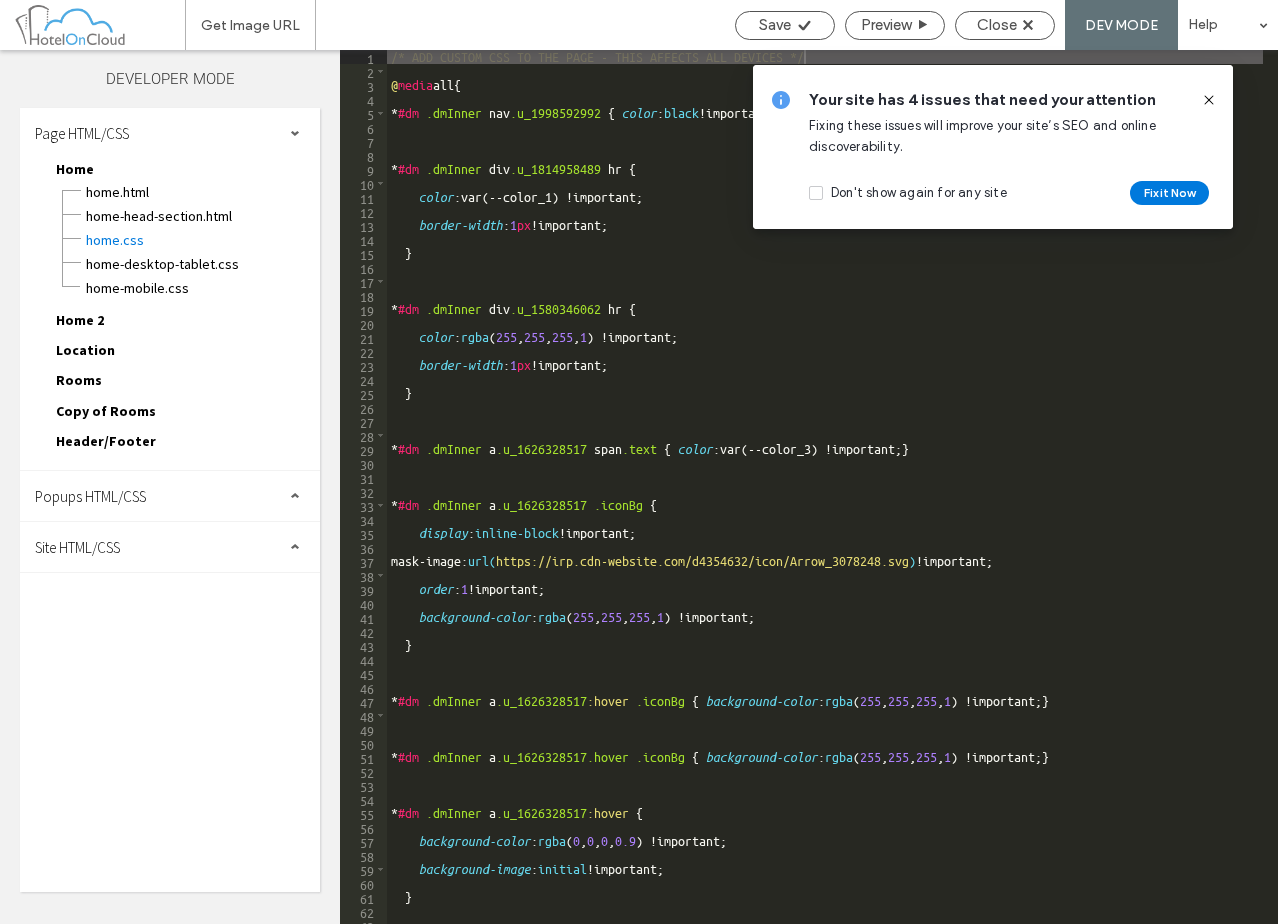 click 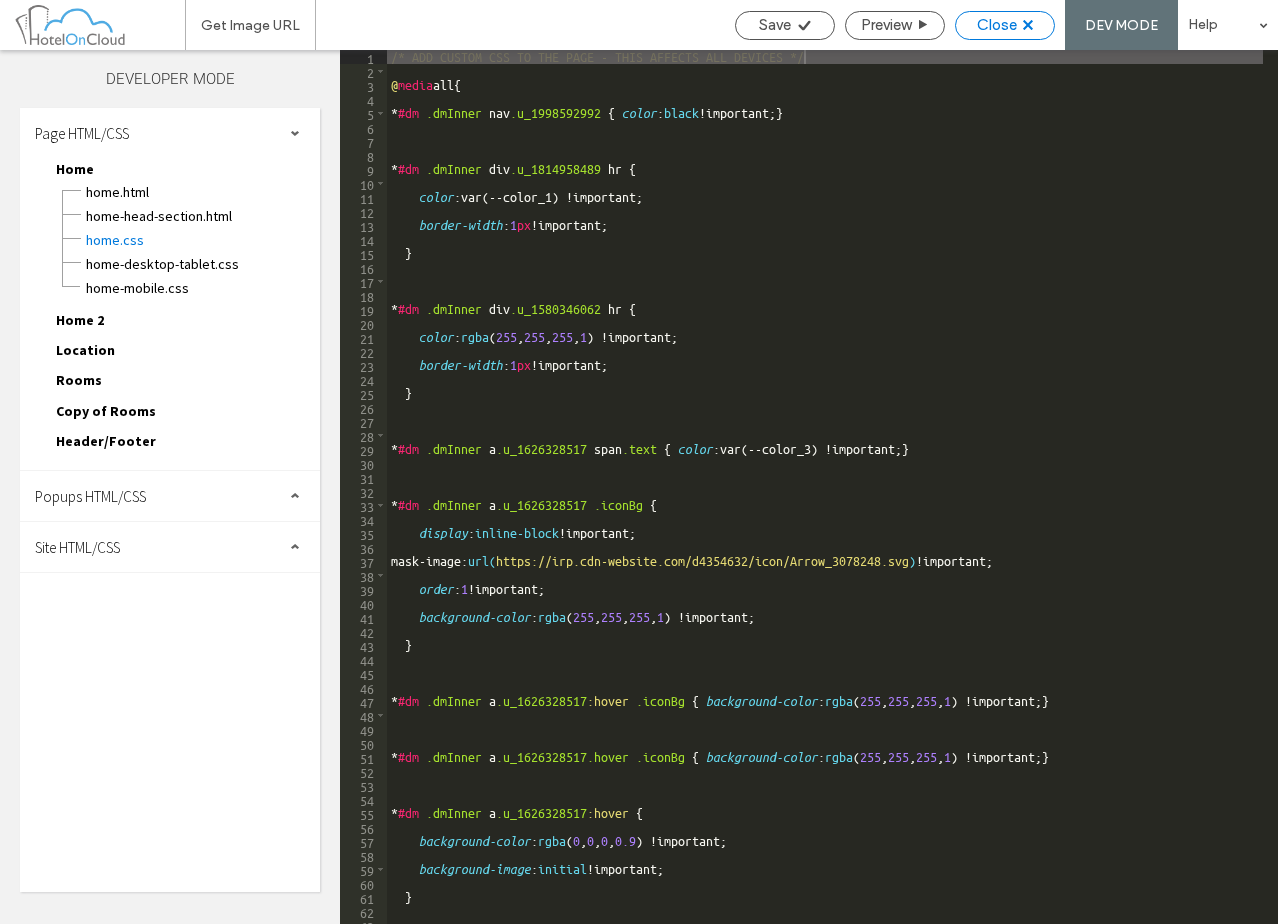 click on "Close" at bounding box center (1005, 25) 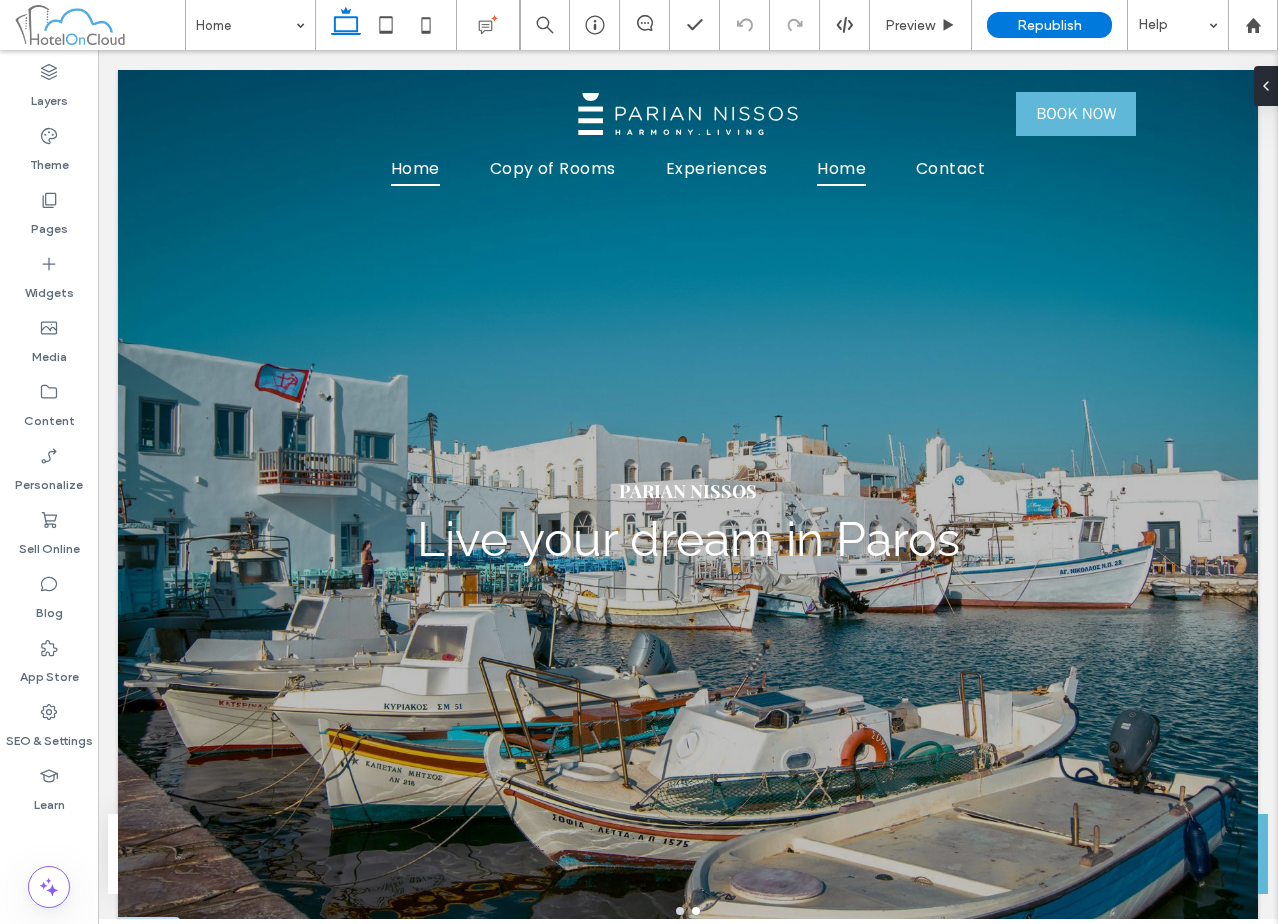 click on "PARIAN NISSOS Live your dream in Paros" at bounding box center [688, 504] 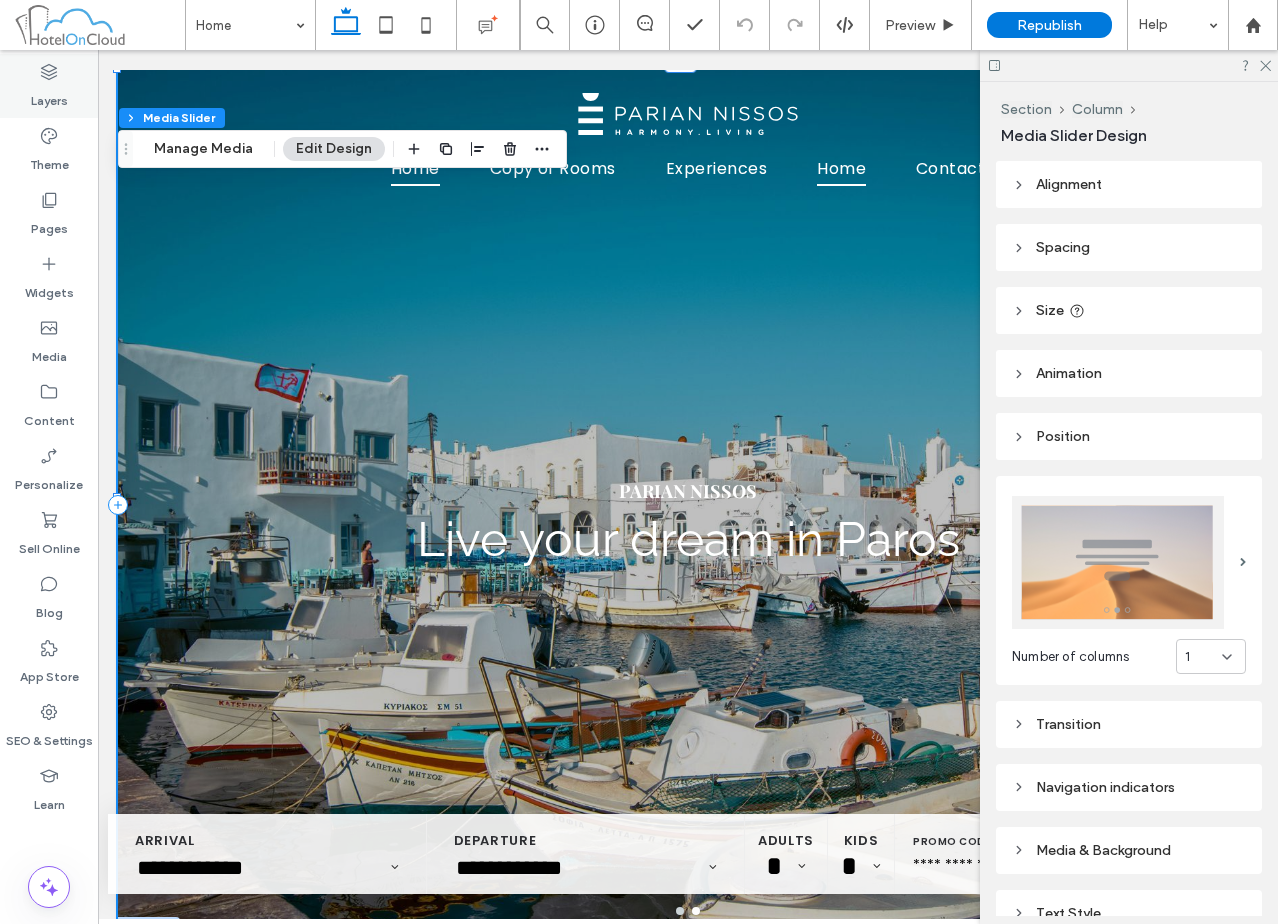 click on "Layers" at bounding box center (49, 96) 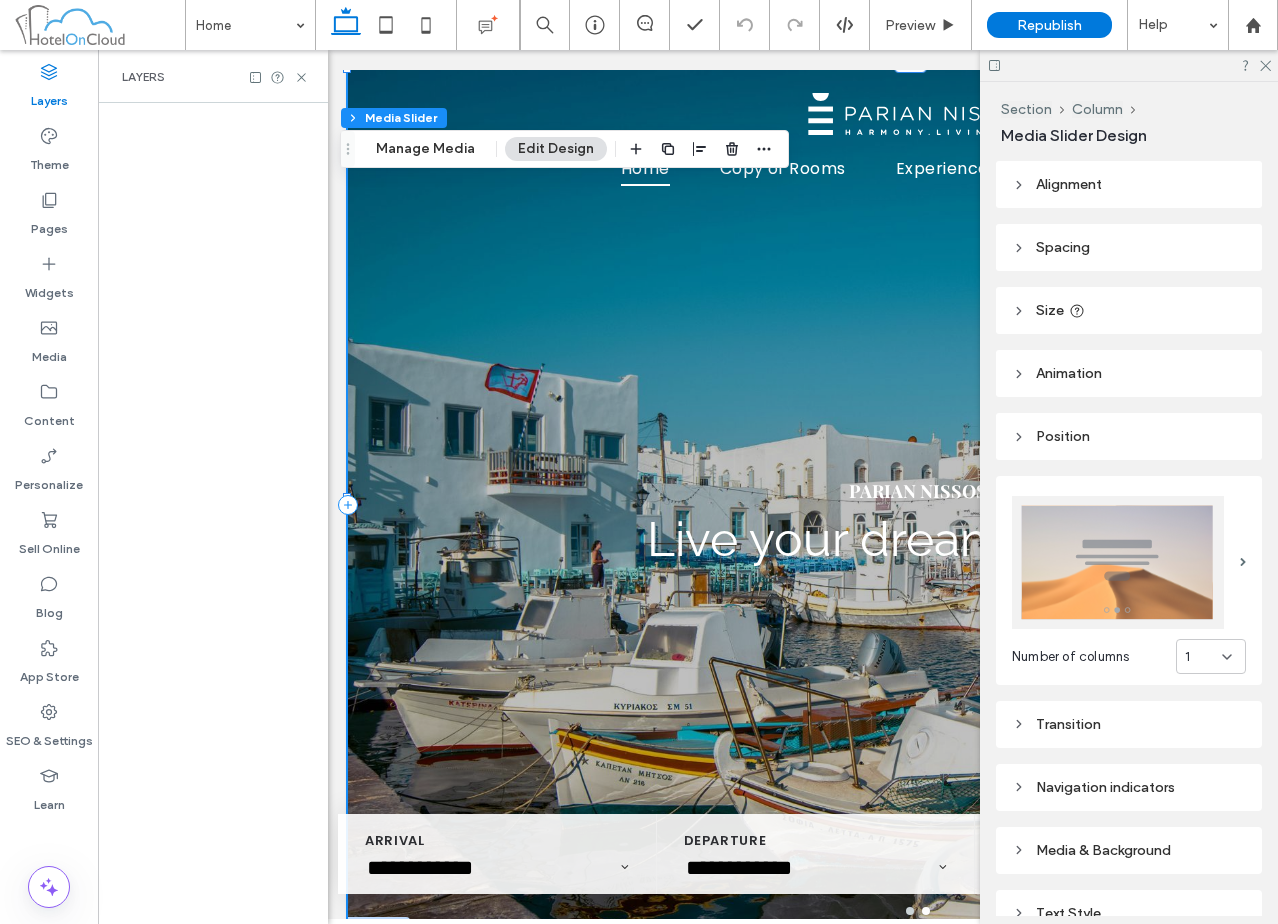scroll, scrollTop: 0, scrollLeft: 528, axis: horizontal 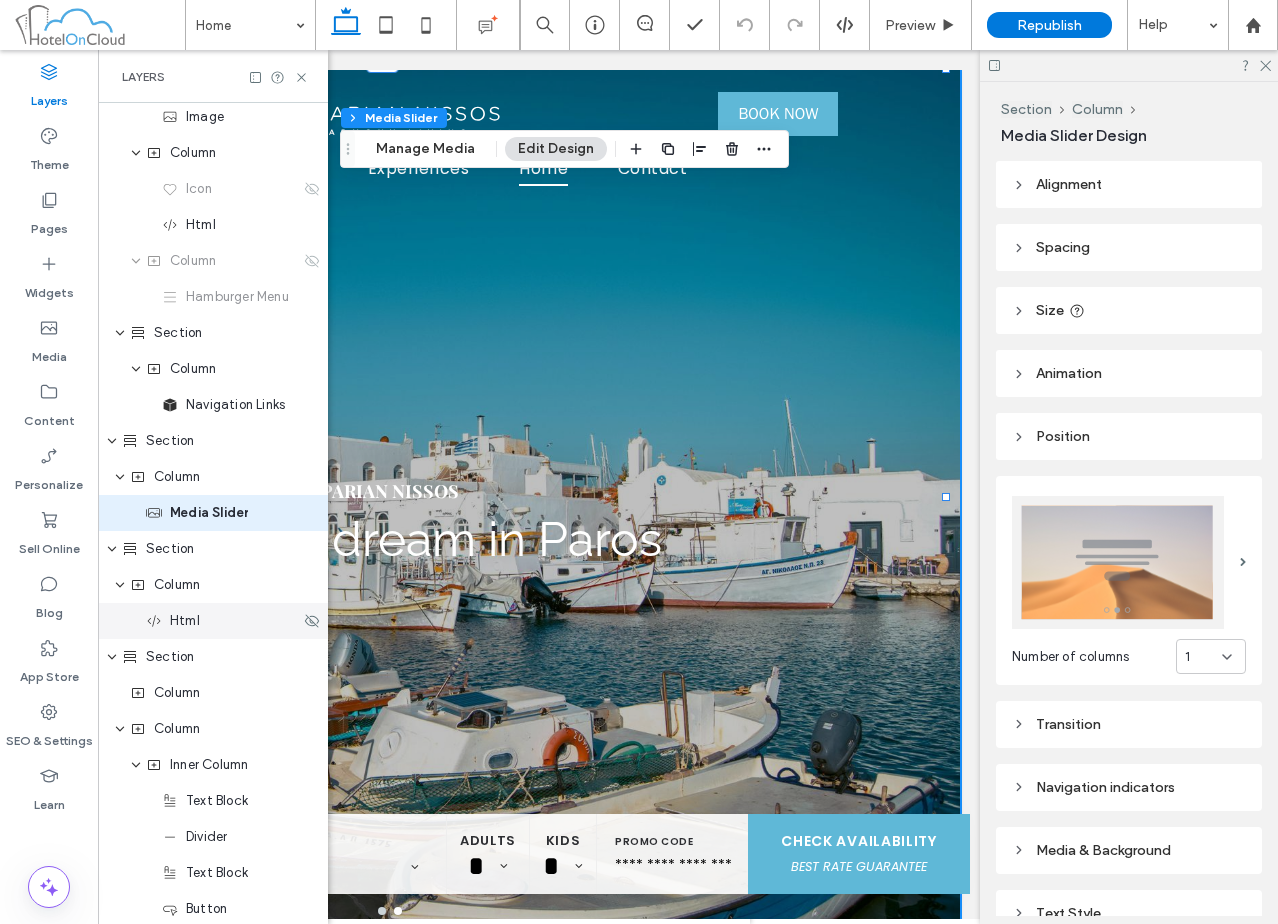 click on "Html" at bounding box center (185, 621) 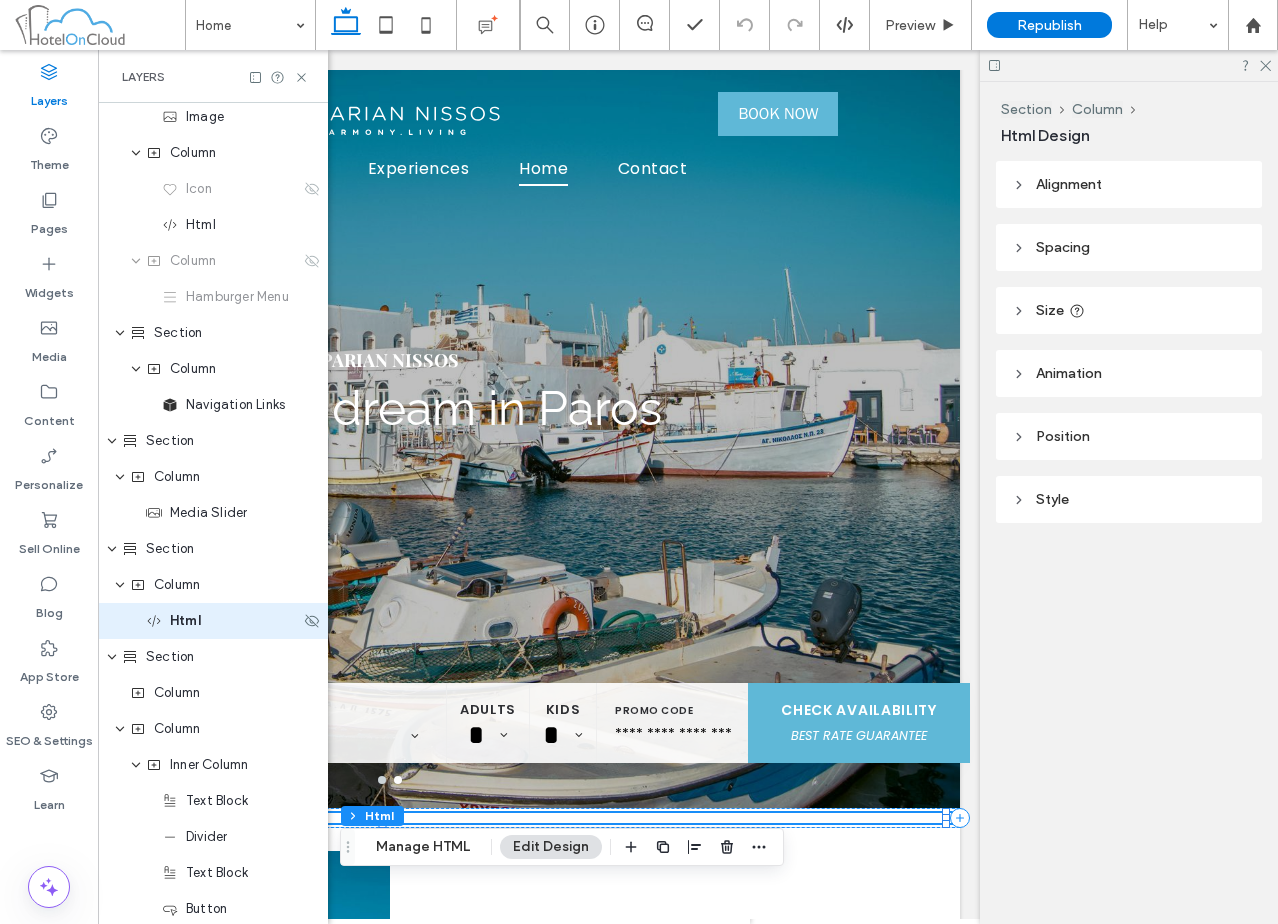 scroll, scrollTop: 256, scrollLeft: 0, axis: vertical 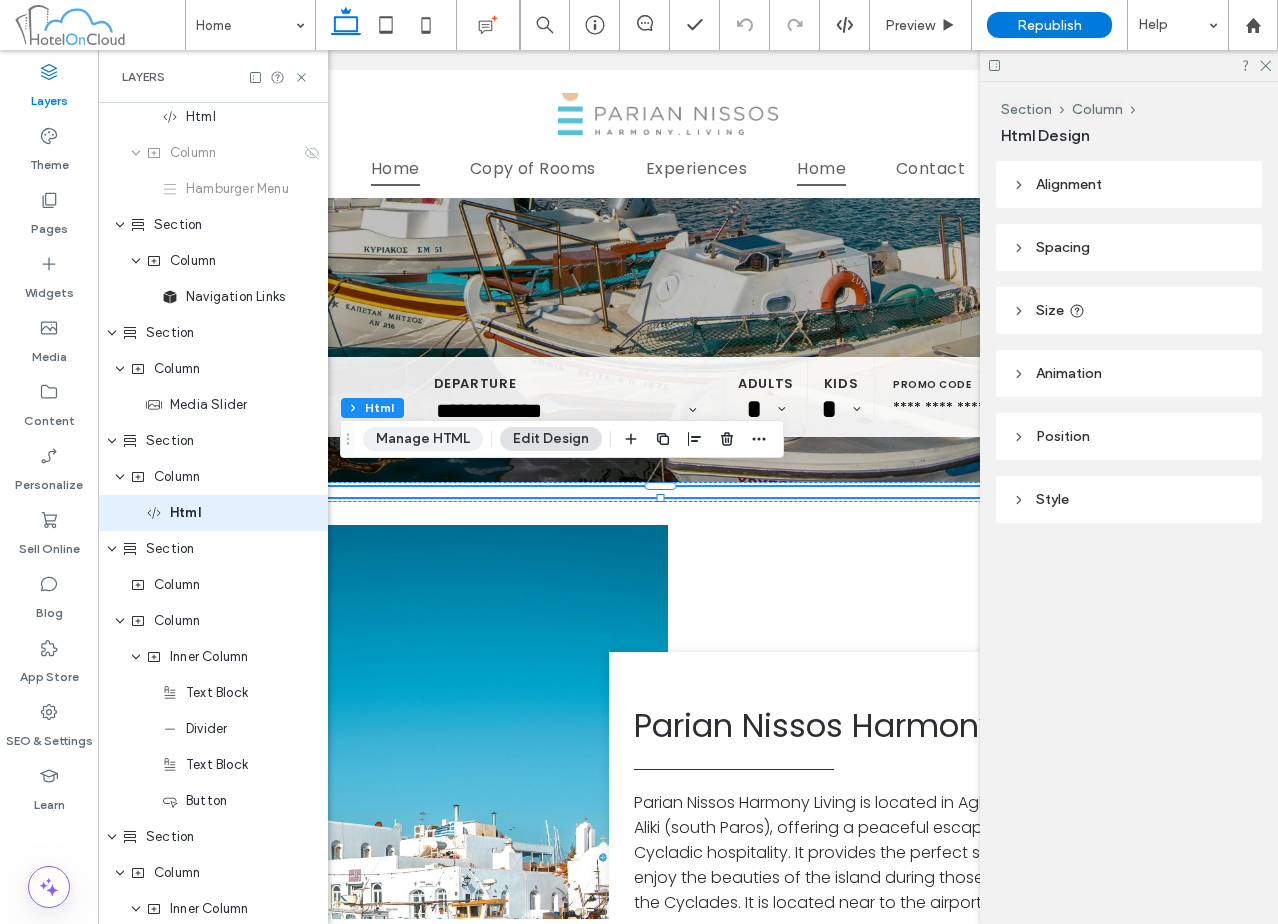 click on "Manage HTML" at bounding box center [423, 439] 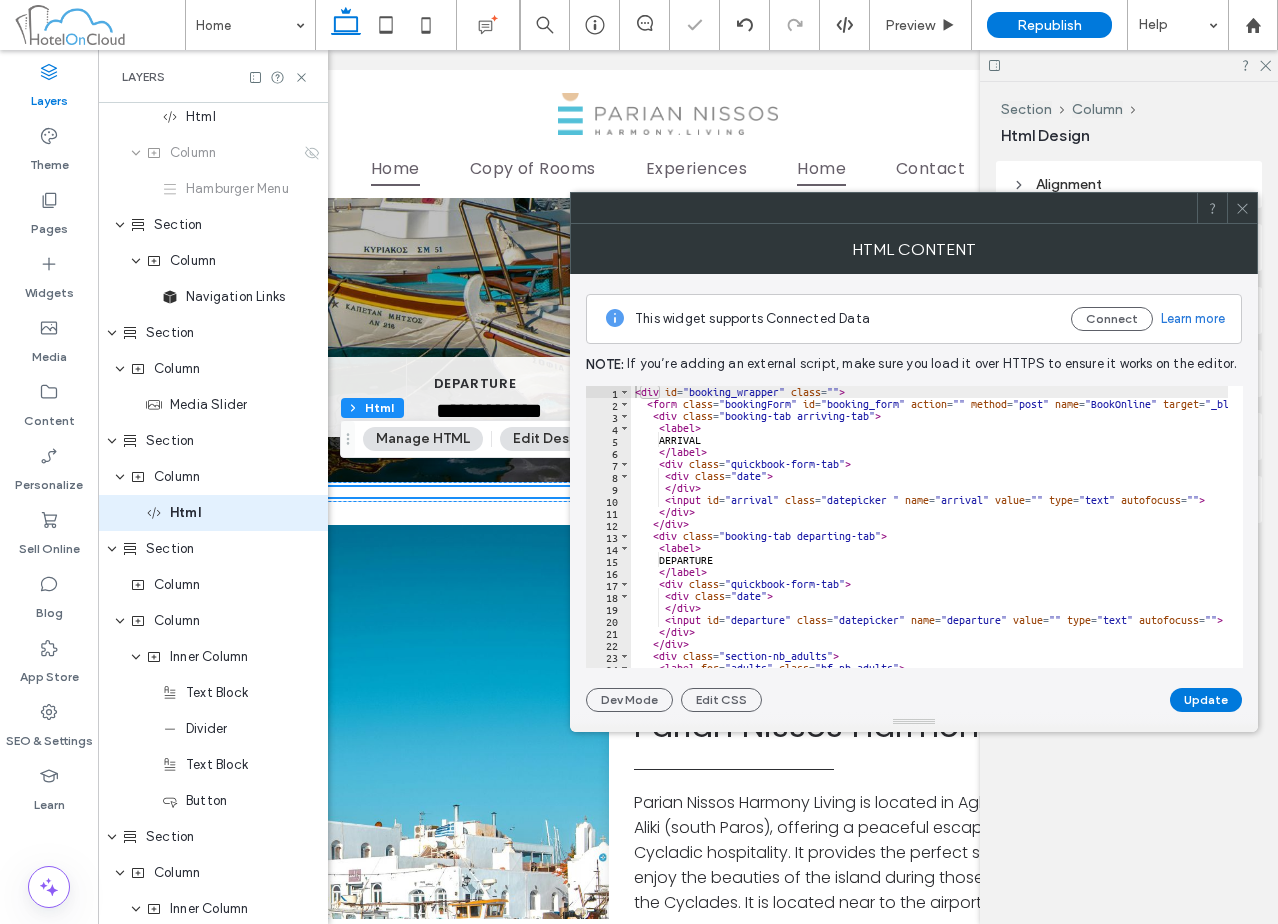 click on "< div   id = "booking_wrapper"   class = "" >    < form   class = "bookingForm"   id = "booking_form"   action = ""   method = "post"   name = "BookOnline"   target = "_blank" >     < div   class = "booking-tab arriving-tab" >      < label >       ARRIVAL      </ label >      < div   class = "quickbook-form-tab" >        < div   class = "date" >        </ div >        < input   id = "arrival"   class = "datepicker "   name = "arrival"   value = ""   type = "text"   autofocuss = "" >      </ div >     </ div >     < div   class = "booking-tab departing-tab" >      < label >       DEPARTURE      </ label >      < div   class = "quickbook-form-tab" >        < div   class = "date" >        </ div >        < input   id = "departure"   class = "datepicker"   name = "departure"   value = ""   type = "text"   autofocuss = "" >      </ div >     </ div >     < div   class = "section-nb_adults" >      < label   for = "adults"   class = "bf_nb-adults" >" at bounding box center [947, 531] 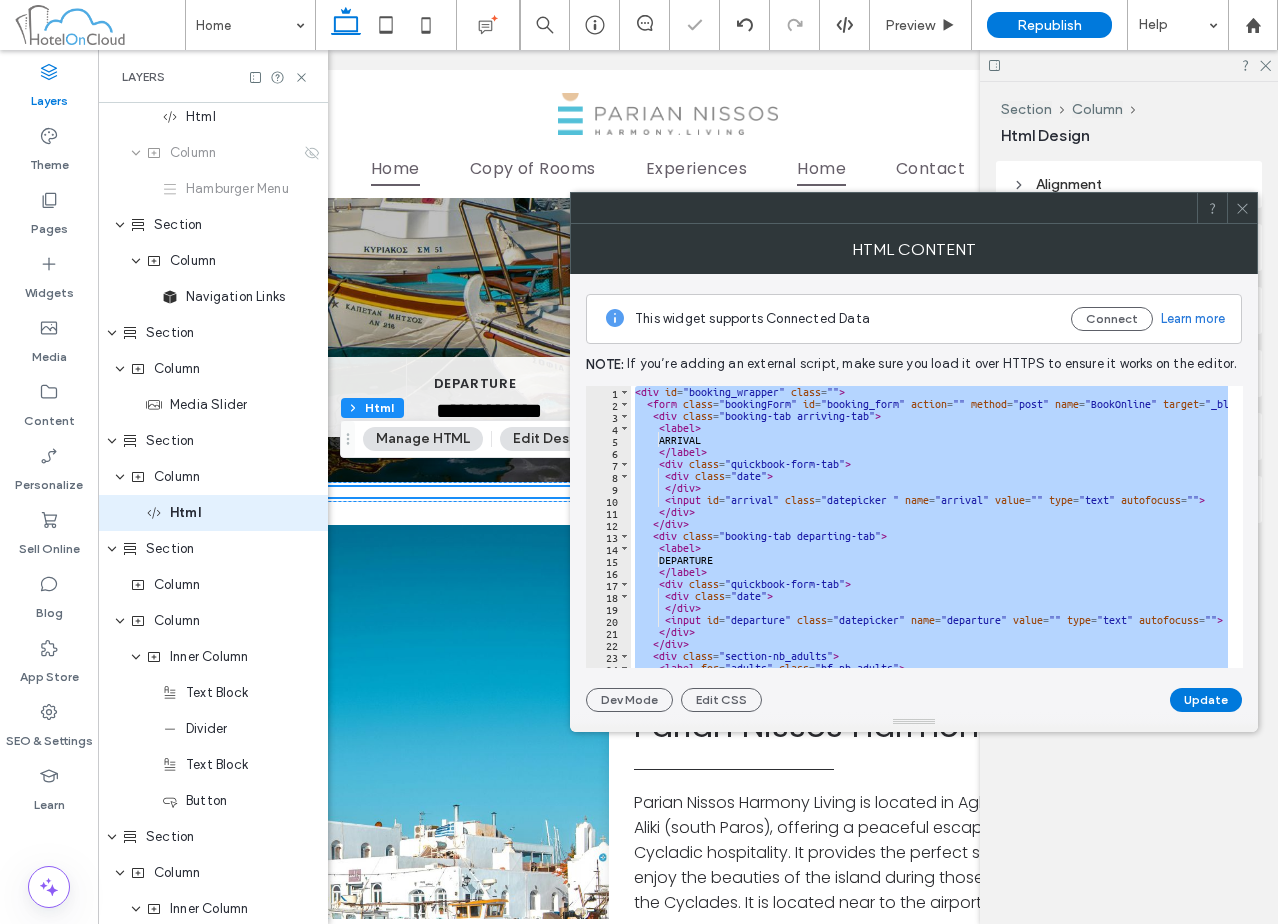 paste 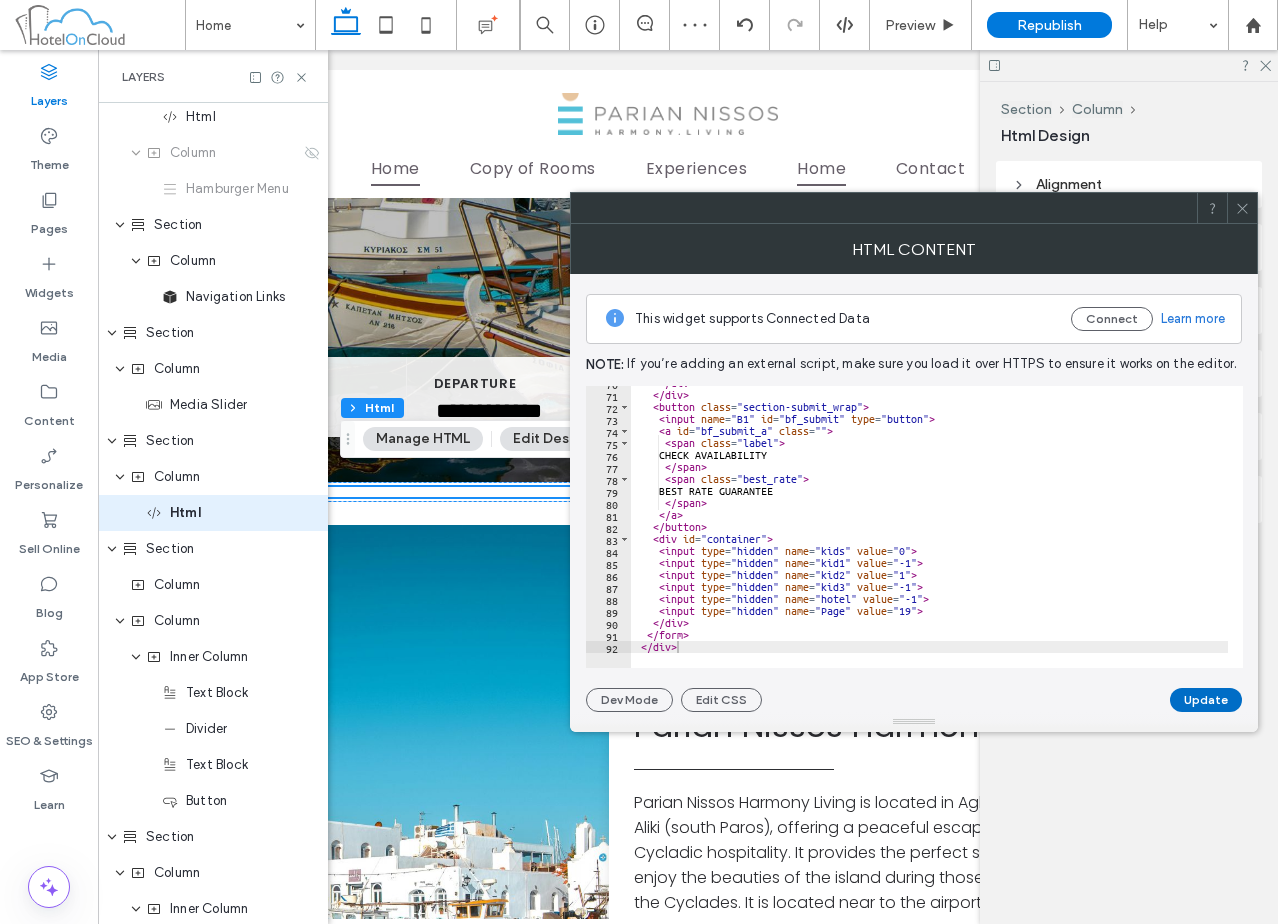 click on "Update" at bounding box center (1206, 700) 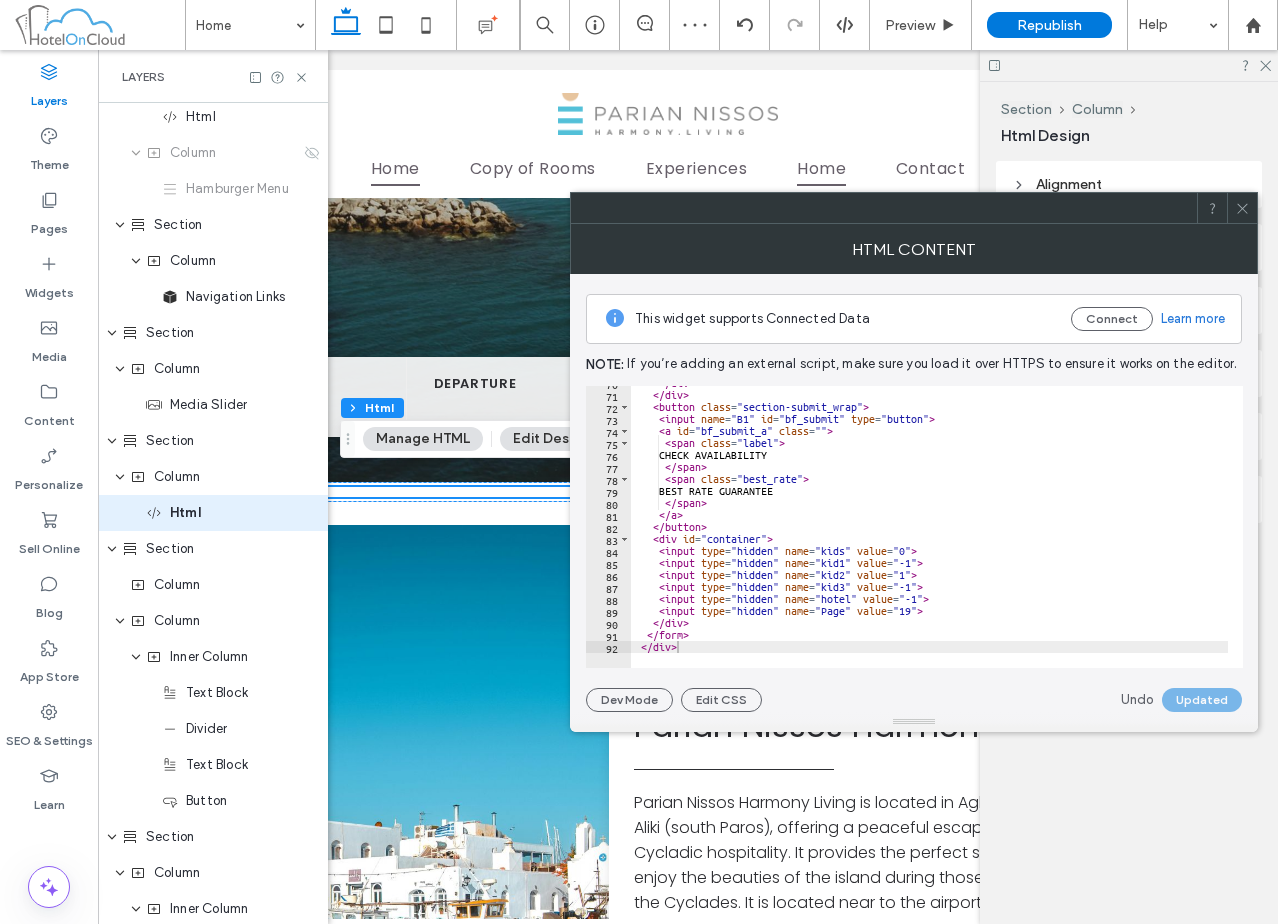 click 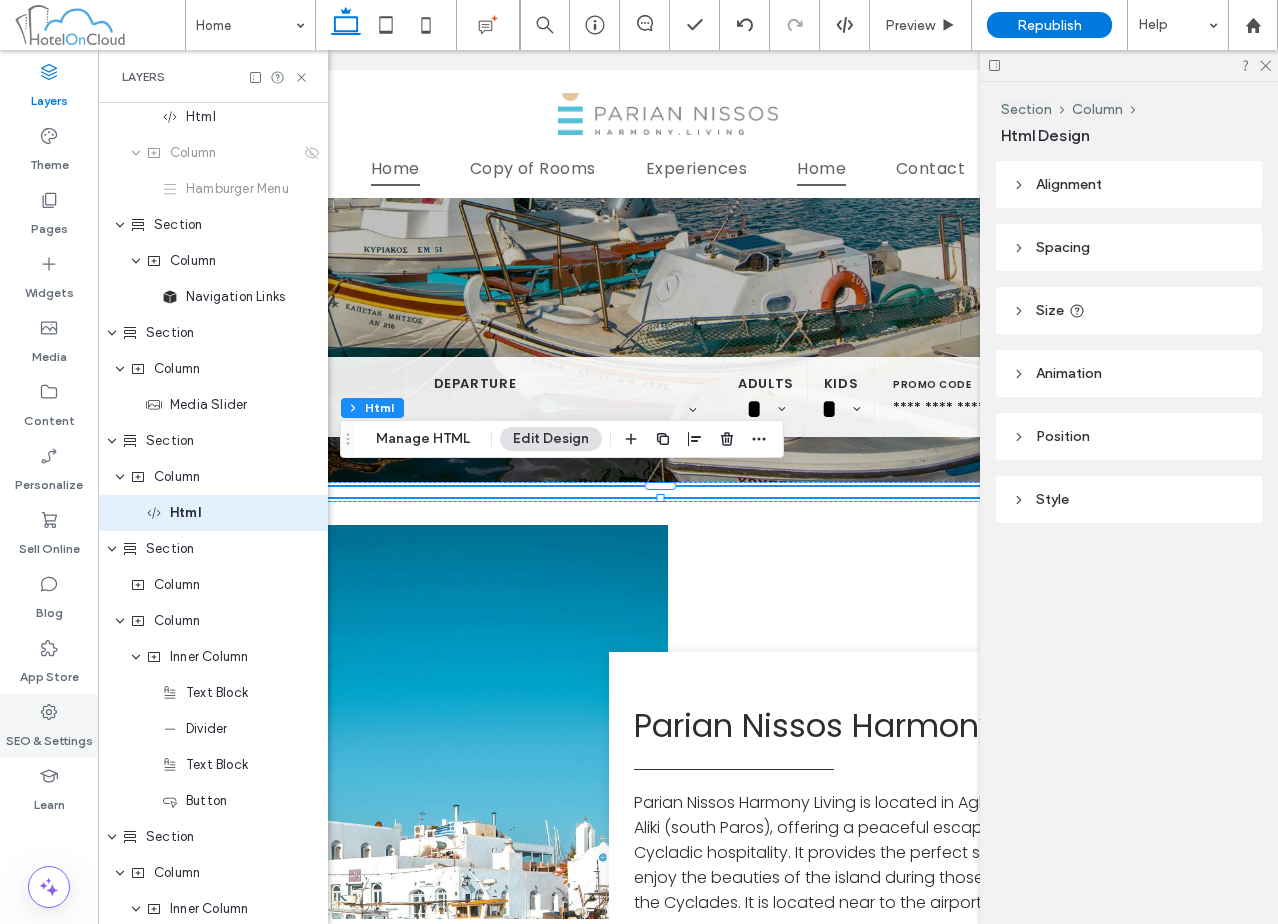 click on "SEO & Settings" at bounding box center (49, 736) 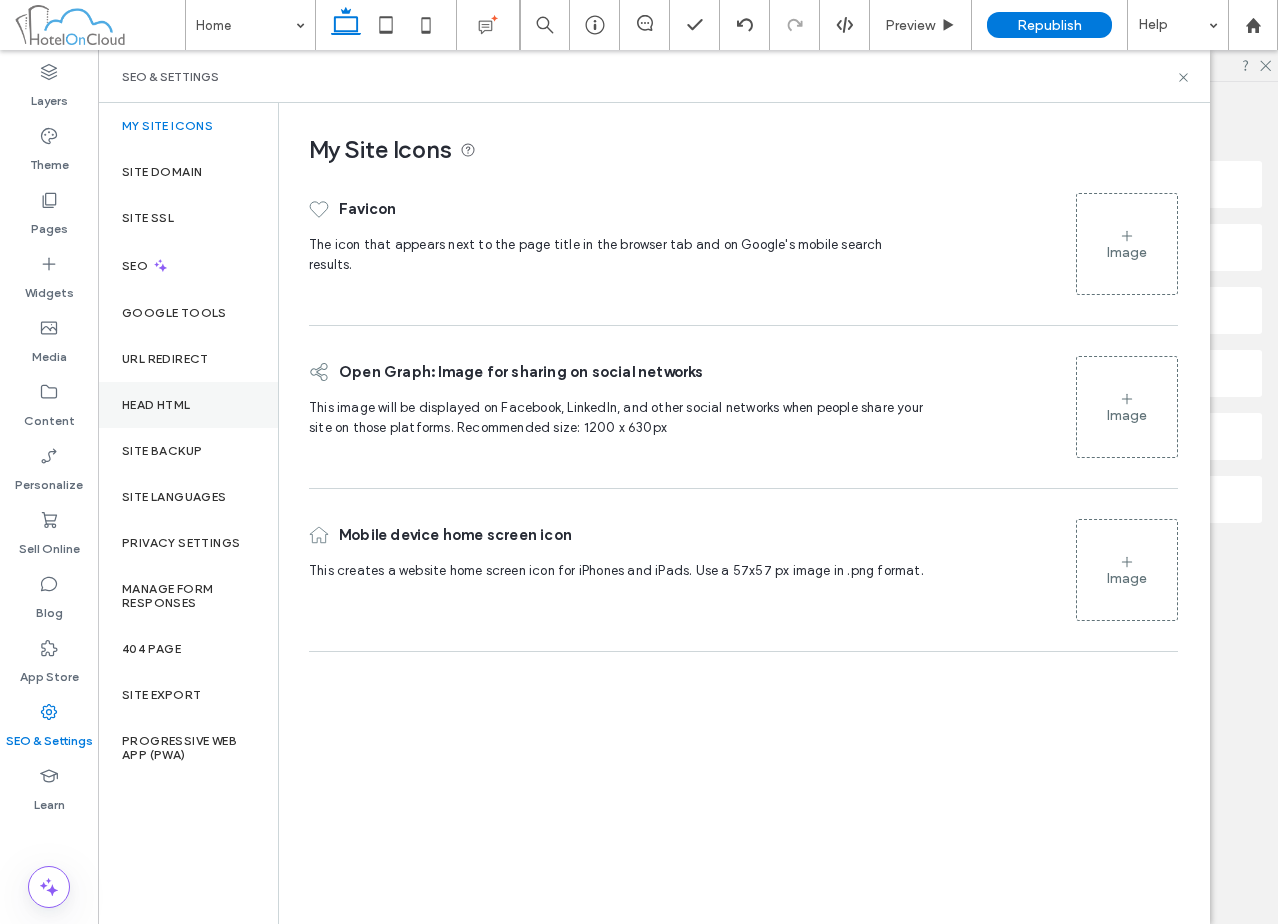 click on "Head HTML" at bounding box center [188, 405] 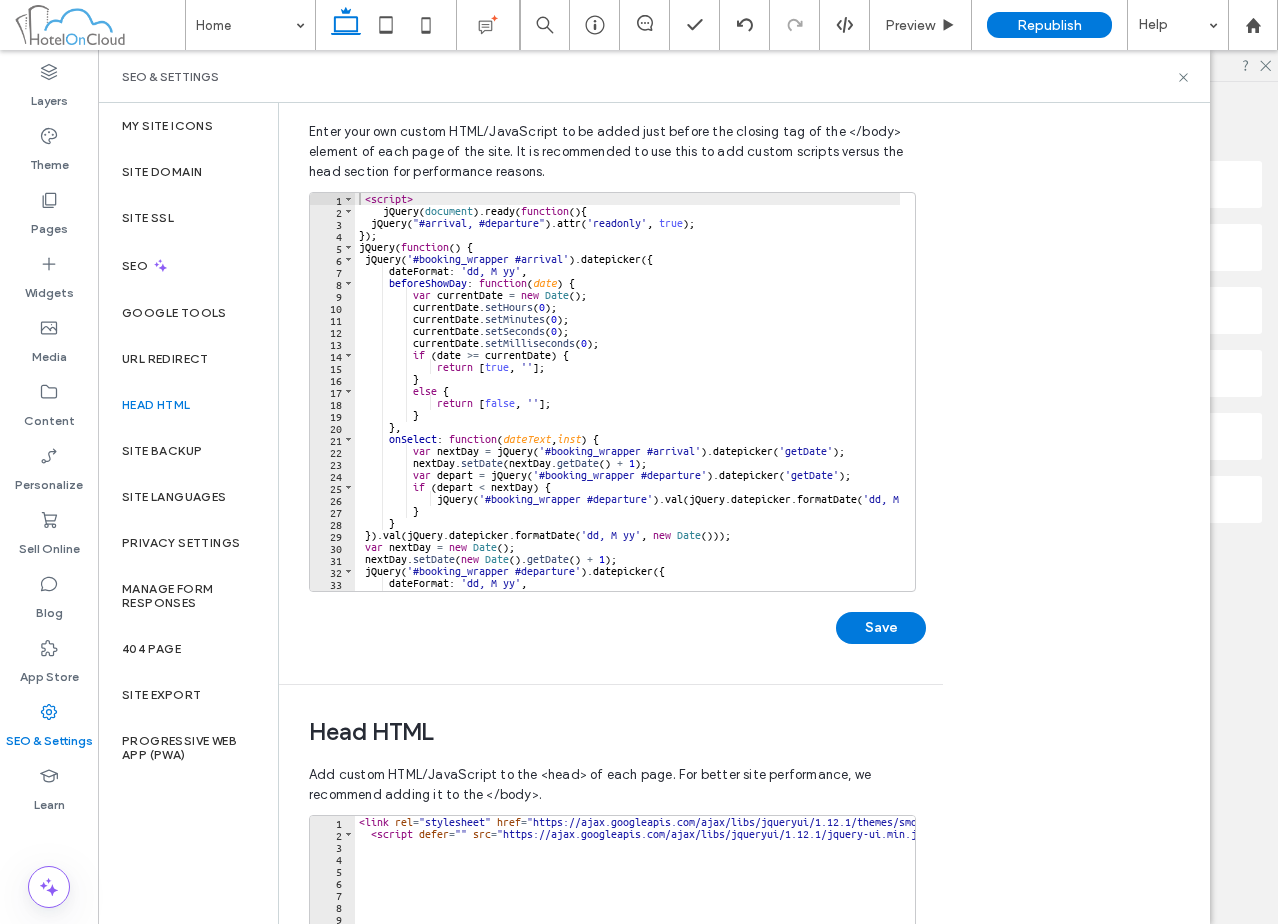 scroll, scrollTop: 300, scrollLeft: 0, axis: vertical 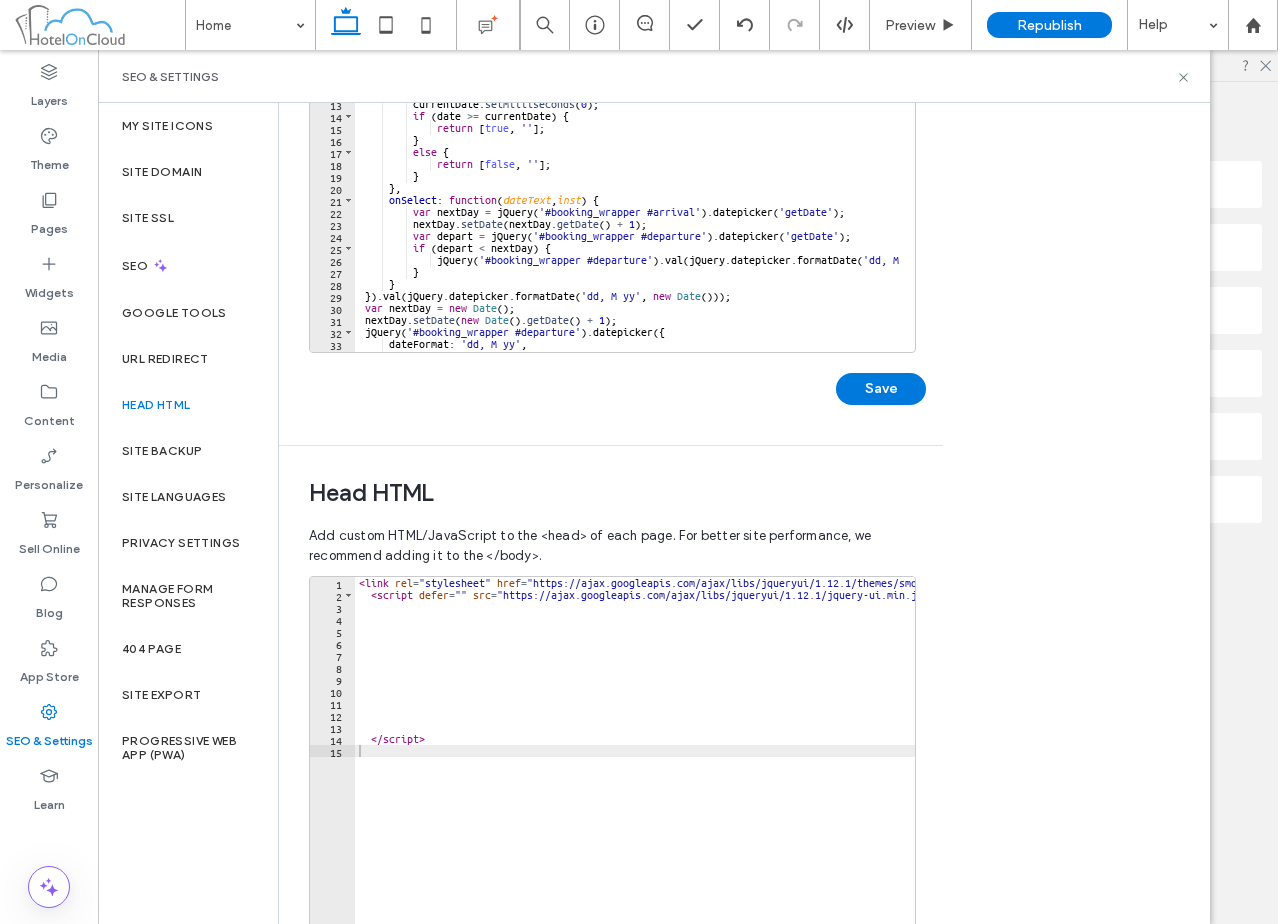click on "< link   rel = "stylesheet"   href = "https://ajax.googleapis.com/ajax/libs/jqueryui/1.12.1/themes/smoothness/jquery-ui.css" />    < script   defer = ""   src = "https://ajax.googleapis.com/ajax/libs/jqueryui/1.12.1/jquery-ui.min.js" >                               </ script >" at bounding box center (710, 780) 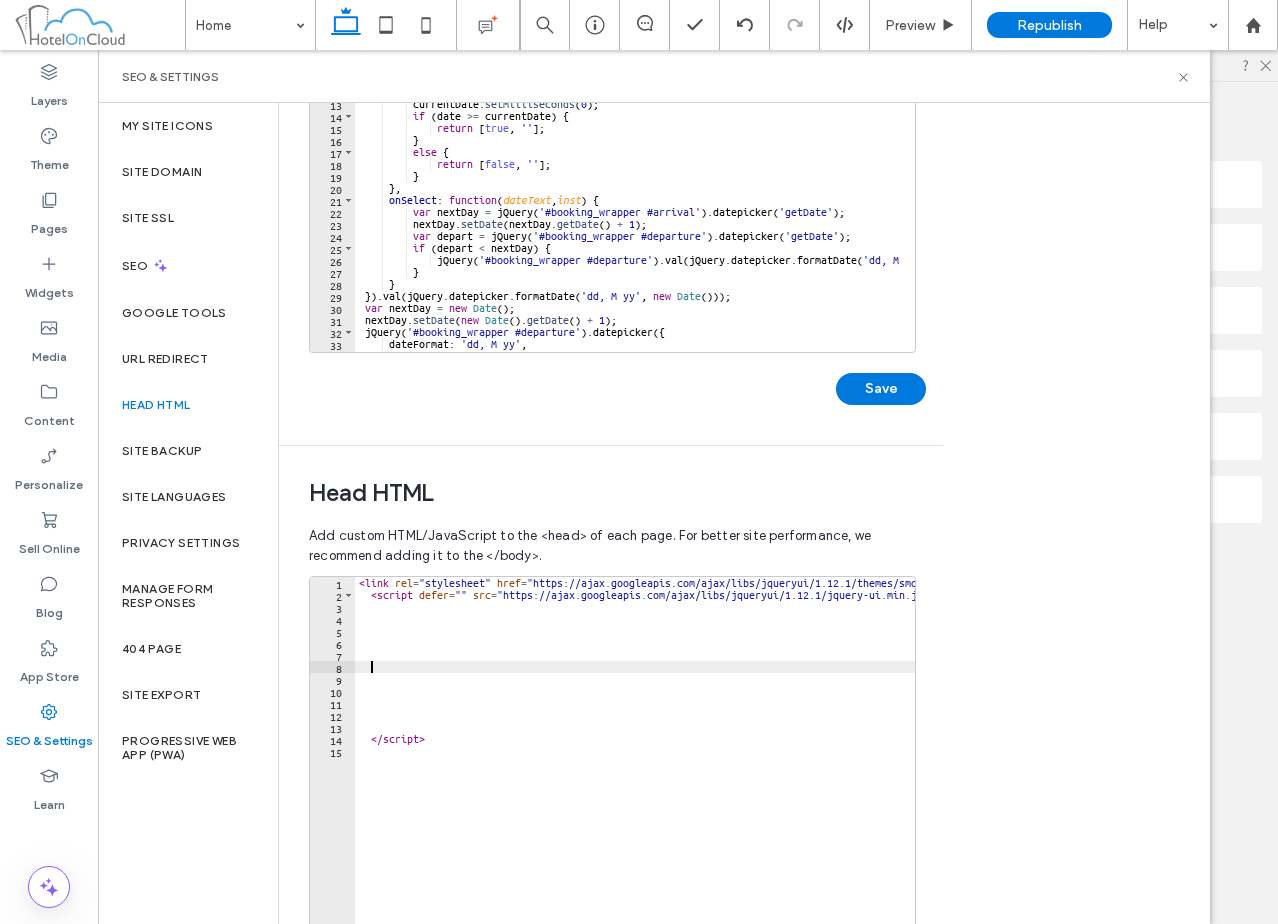 type on "*********" 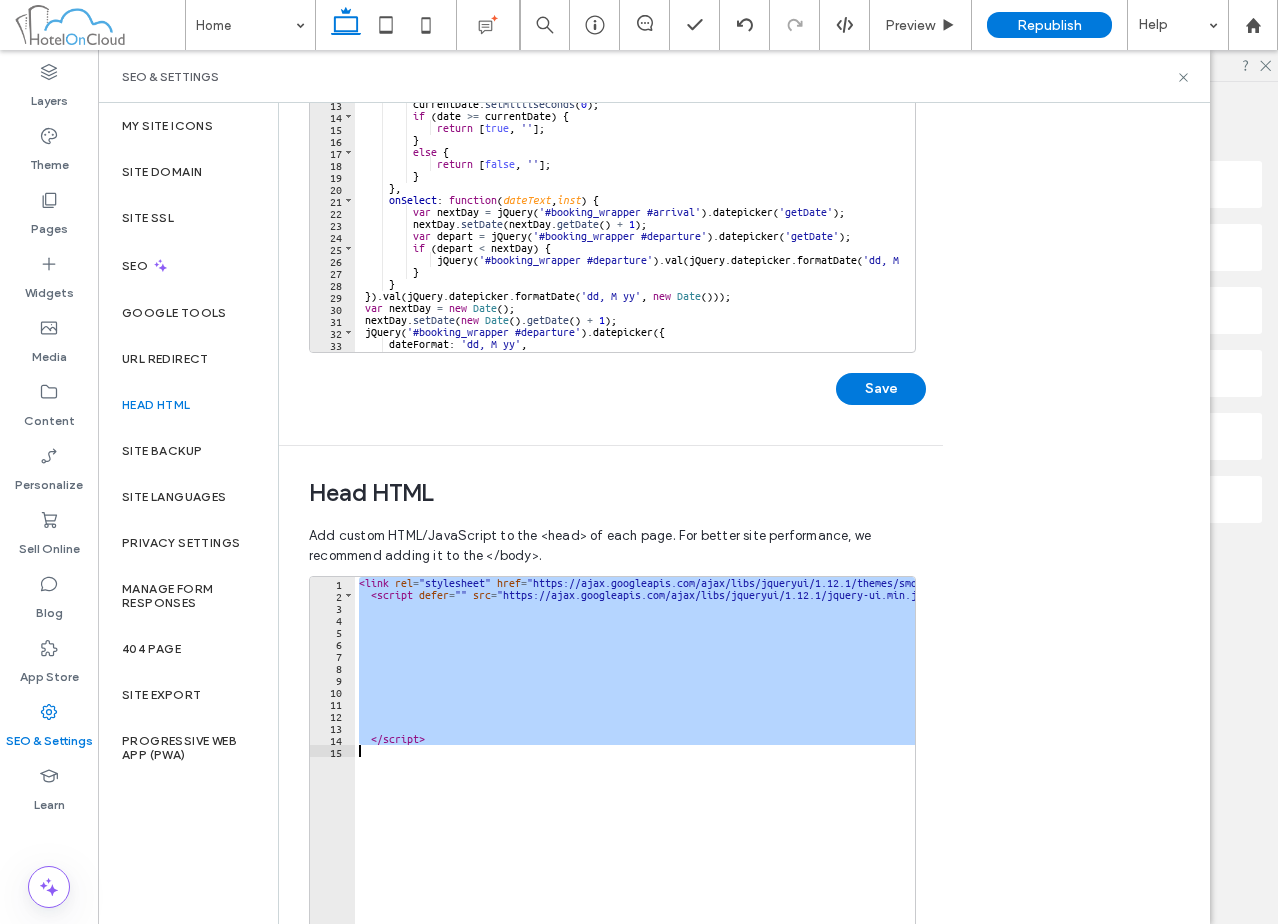 paste 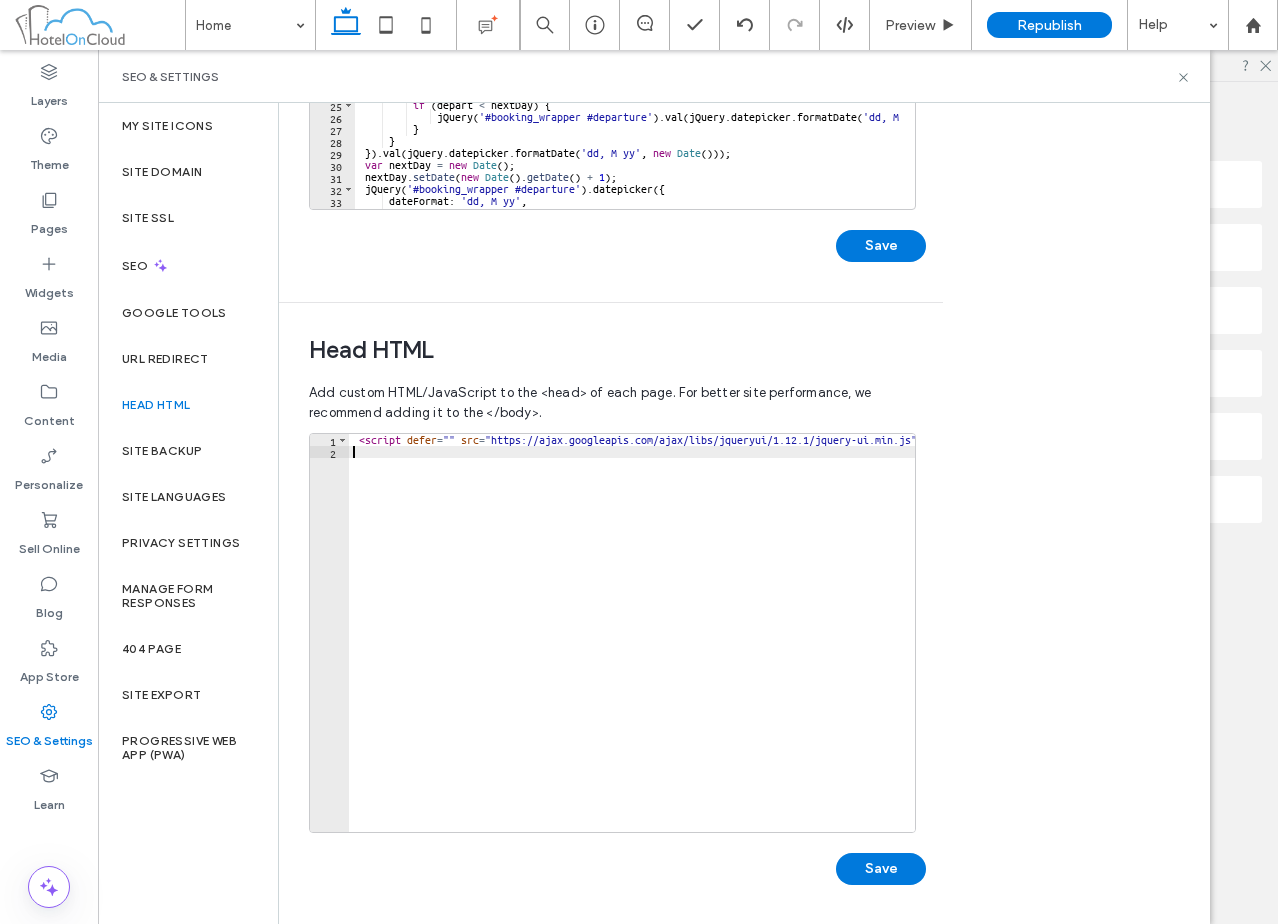 scroll, scrollTop: 446, scrollLeft: 0, axis: vertical 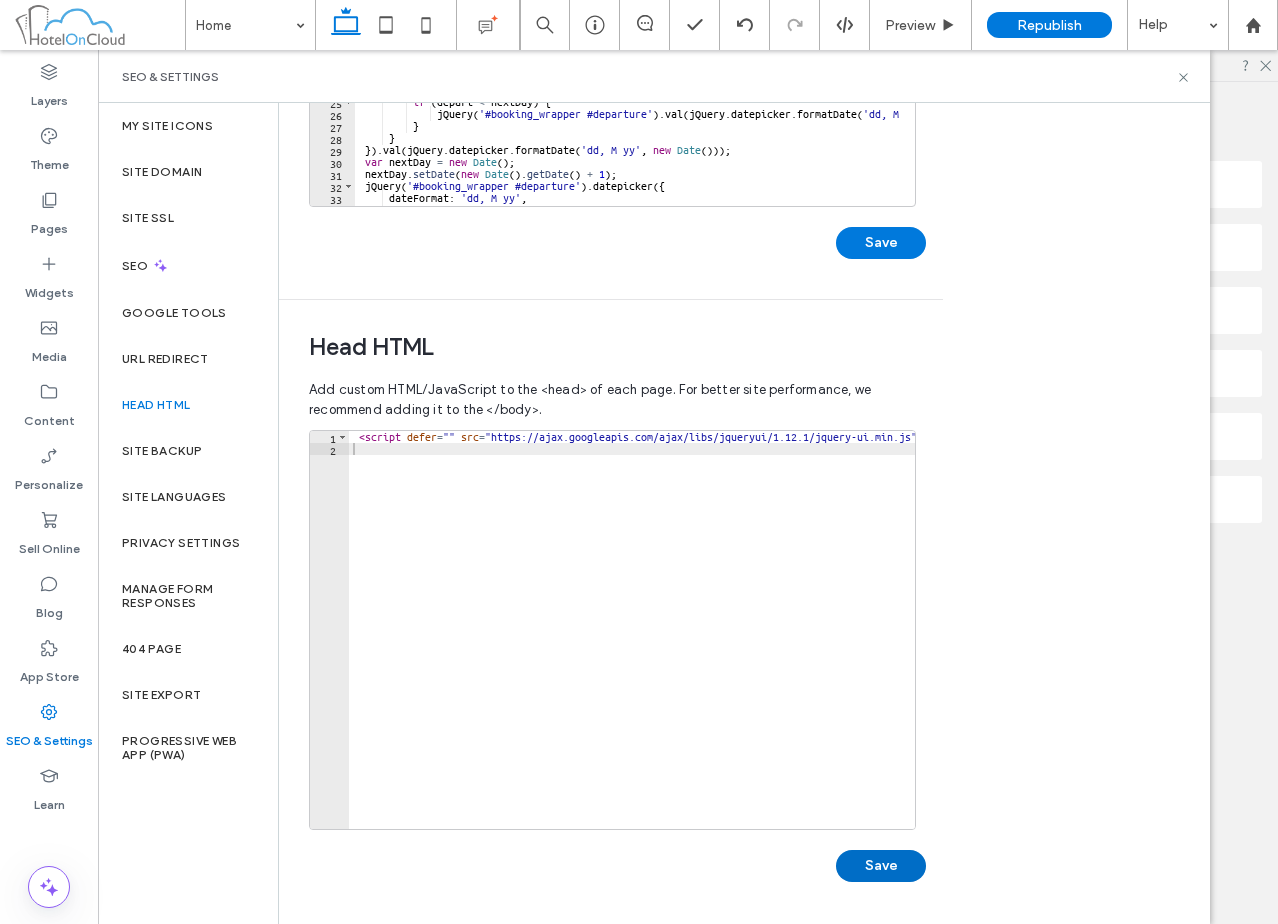 click on "Save" at bounding box center [881, 866] 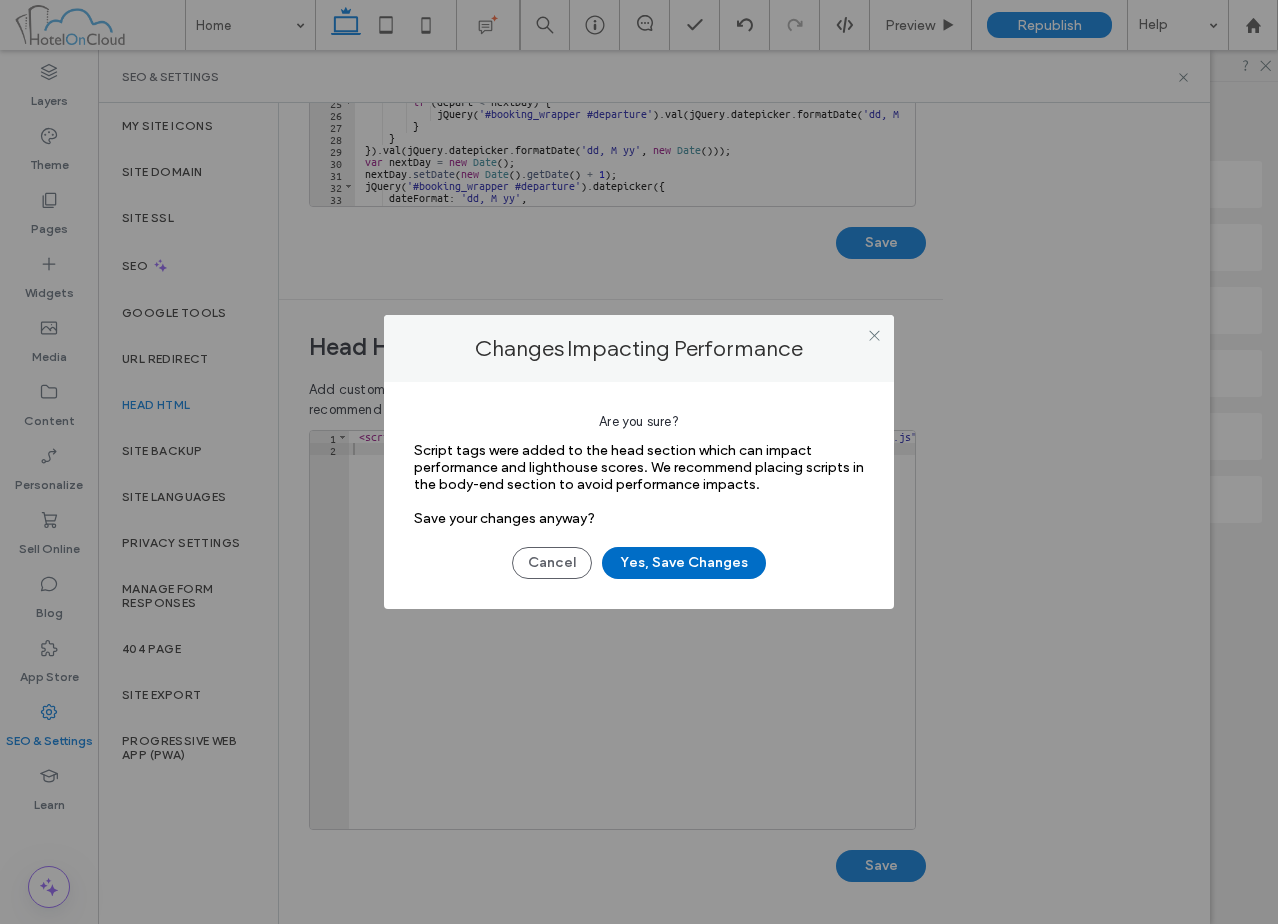 click on "Yes, Save Changes" at bounding box center (684, 563) 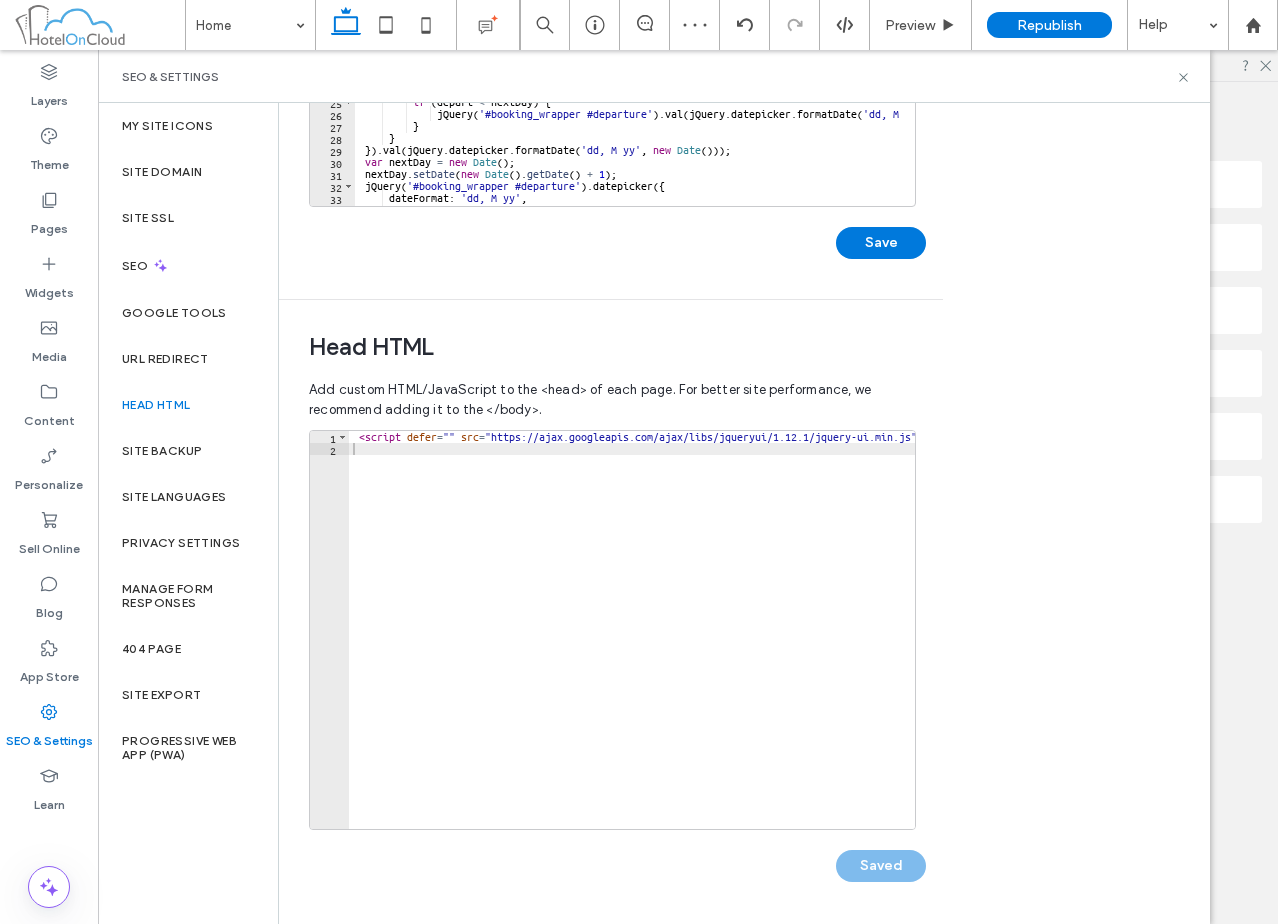 scroll, scrollTop: 0, scrollLeft: 20, axis: horizontal 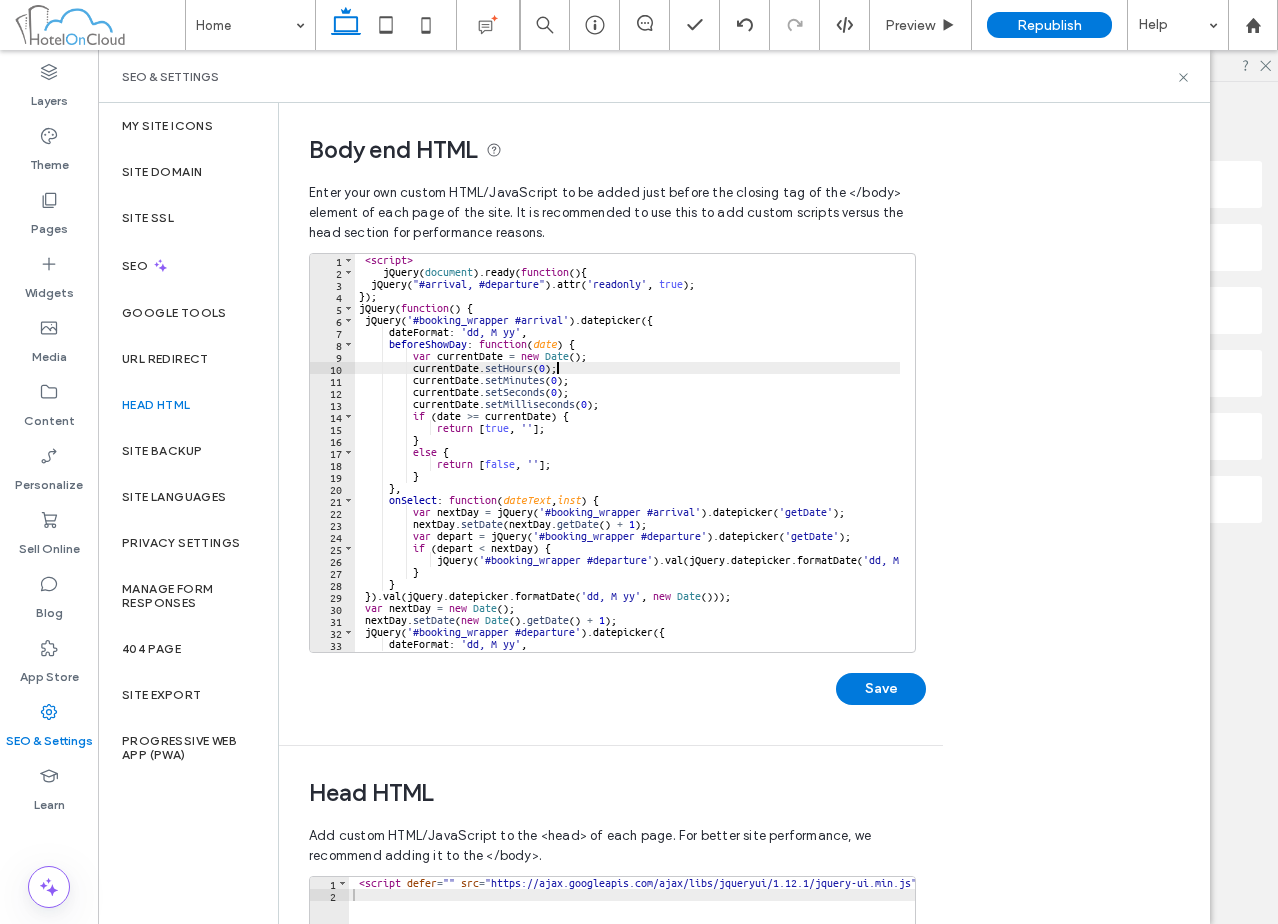 click on "< script >      jQuery ( document ) . ready ( function ( ) {    jQuery ( "#arrival, #departure" ) . attr ( 'readonly' ,   true ) ; }) ; jQuery ( function ( )   {   jQuery ( '#booking_wrapper #arrival' ) . datepicker ({        dateFormat :   'dd, M yy' ,        beforeShowDay :   function ( date )   {             var   currentDate   =   new   Date ( ) ;             currentDate . setHours ( 0 ) ;             currentDate . setMinutes ( 0 ) ;             currentDate . setSeconds ( 0 ) ;             currentDate . setMilliseconds ( 0 ) ;             if   ( date   >=   currentDate )   {                  return   [ true ,   '' ] ;             }             else   {                  return   [ false ,   '' ] ;             }        } ,        onSelect :   function ( dateText ,  inst )   {             var   nextDay   =   jQuery ( '#booking_wrapper #arrival' ) . datepicker ( 'getDate' ) ;             nextDay . setDate ( nextDay . getDate ( )   +   1 ) ;             var   depart   =   jQuery ( ) . datepicker ( 'getDate'" at bounding box center [677, 457] 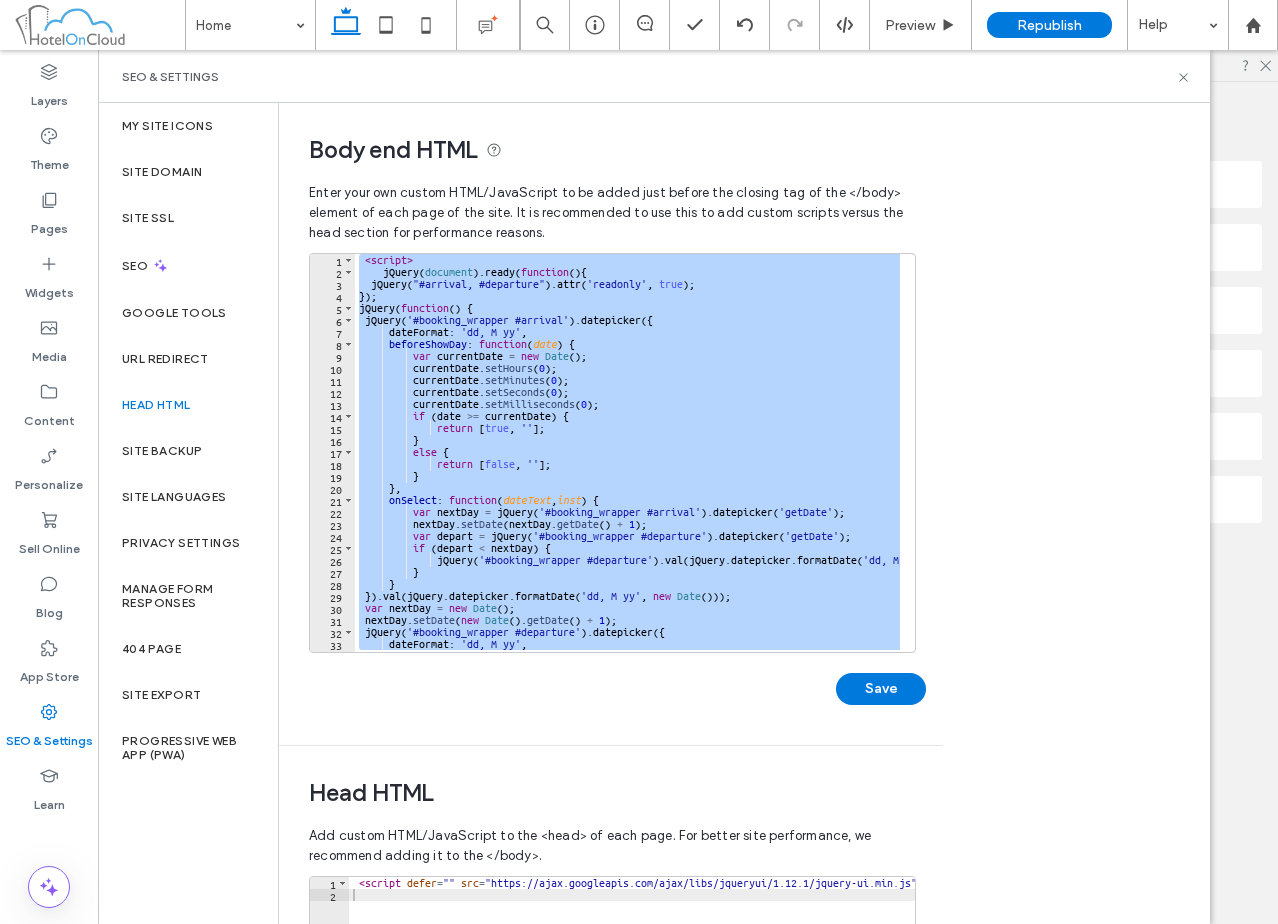 paste 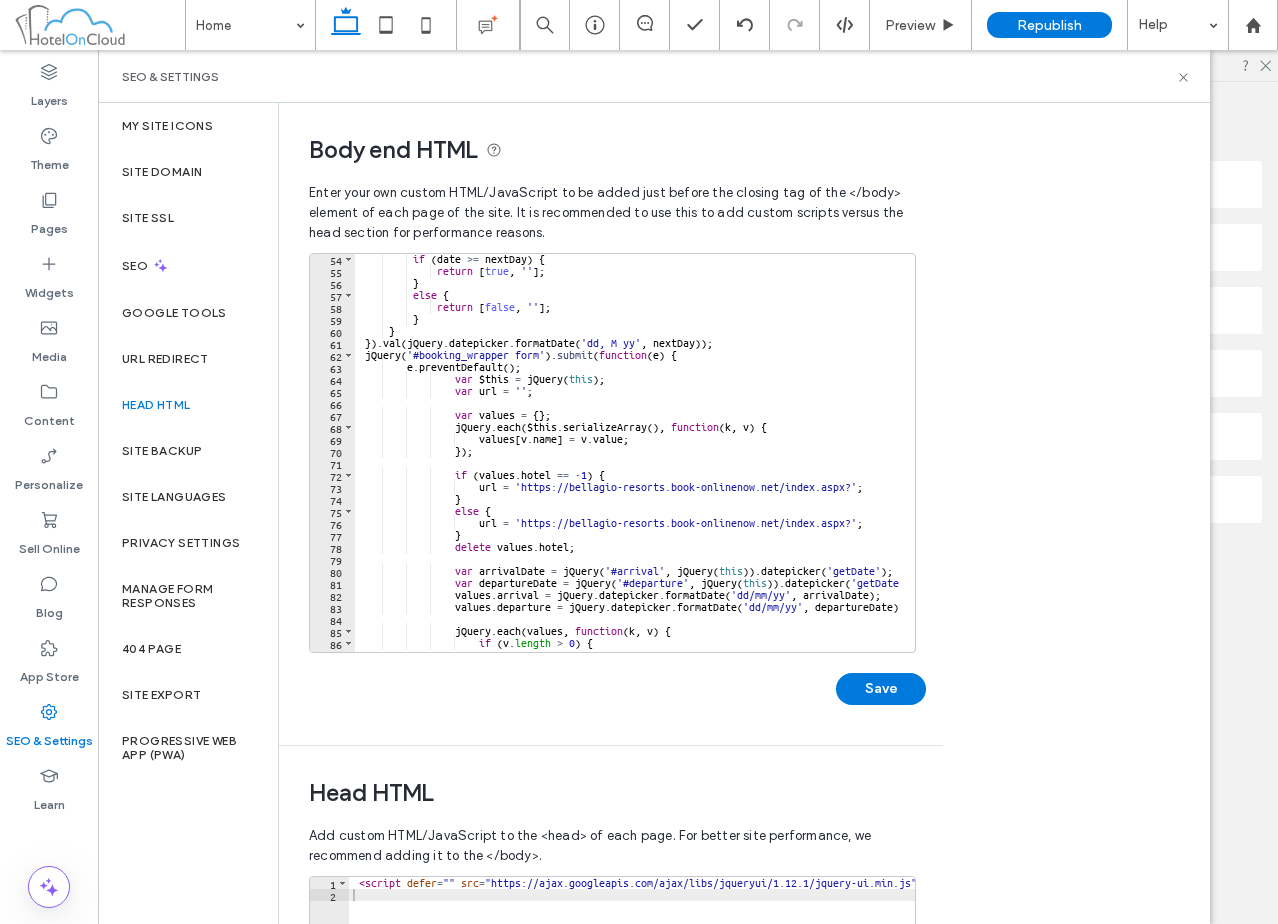 scroll, scrollTop: 637, scrollLeft: 0, axis: vertical 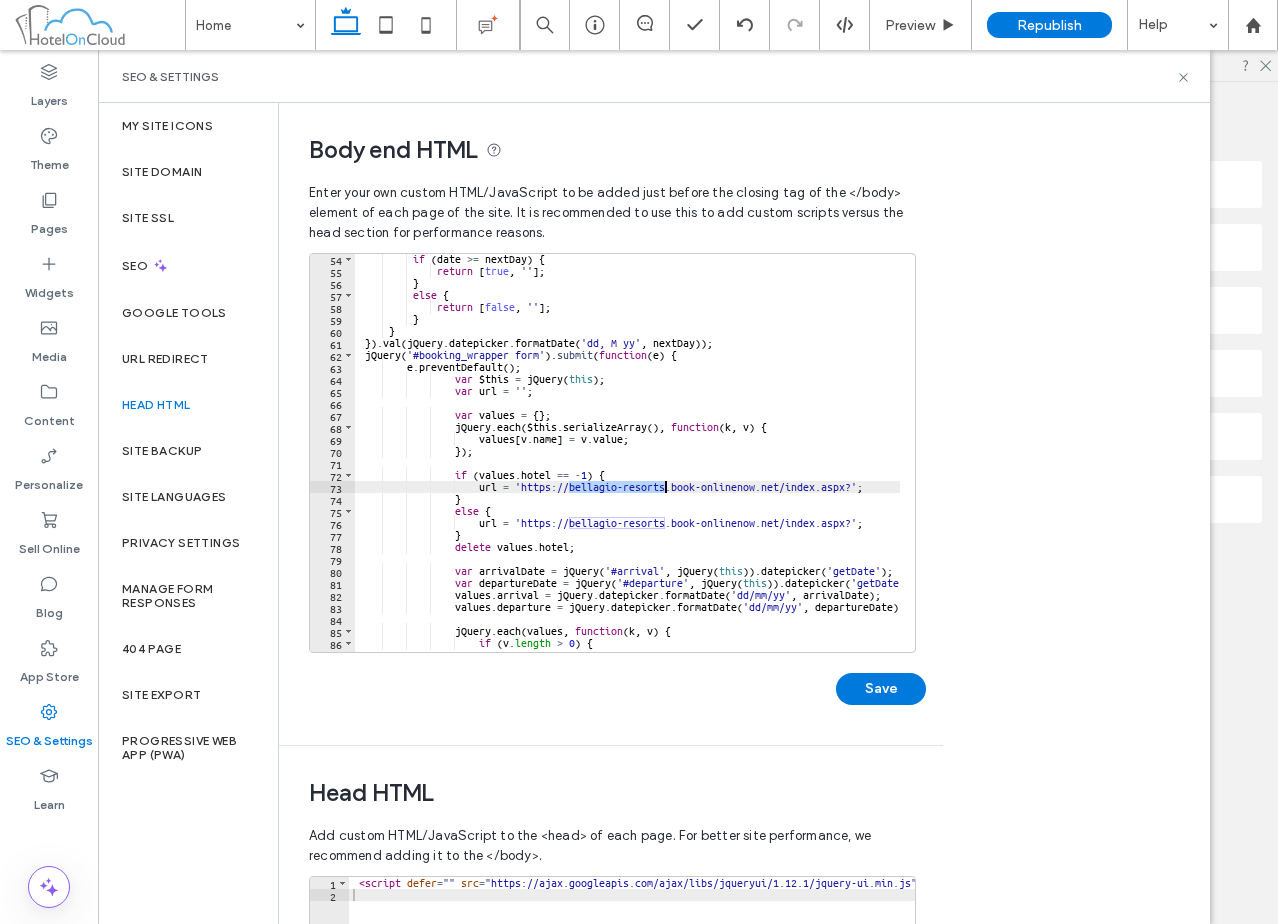 drag, startPoint x: 571, startPoint y: 487, endPoint x: 664, endPoint y: 490, distance: 93.04838 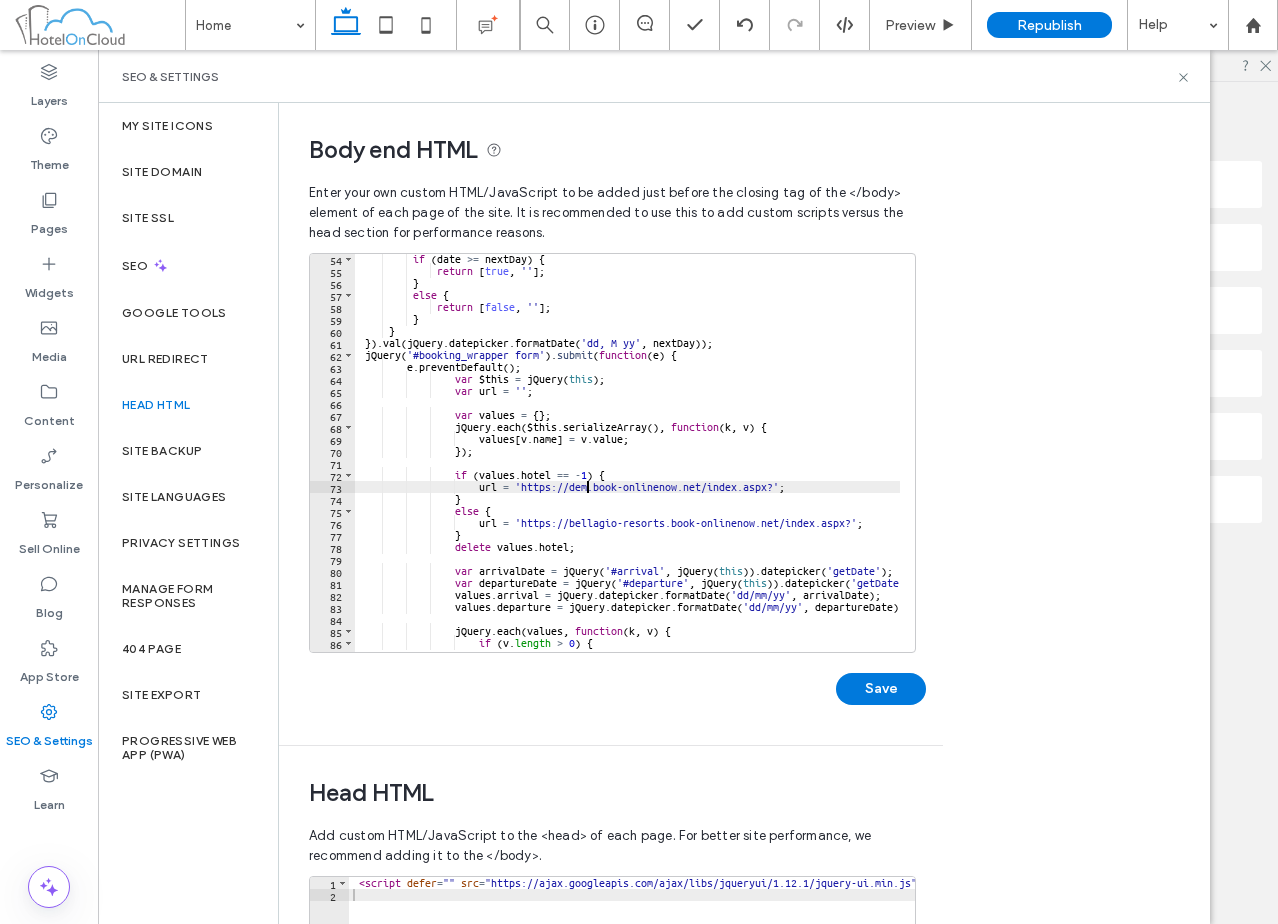 scroll, scrollTop: 0, scrollLeft: 30, axis: horizontal 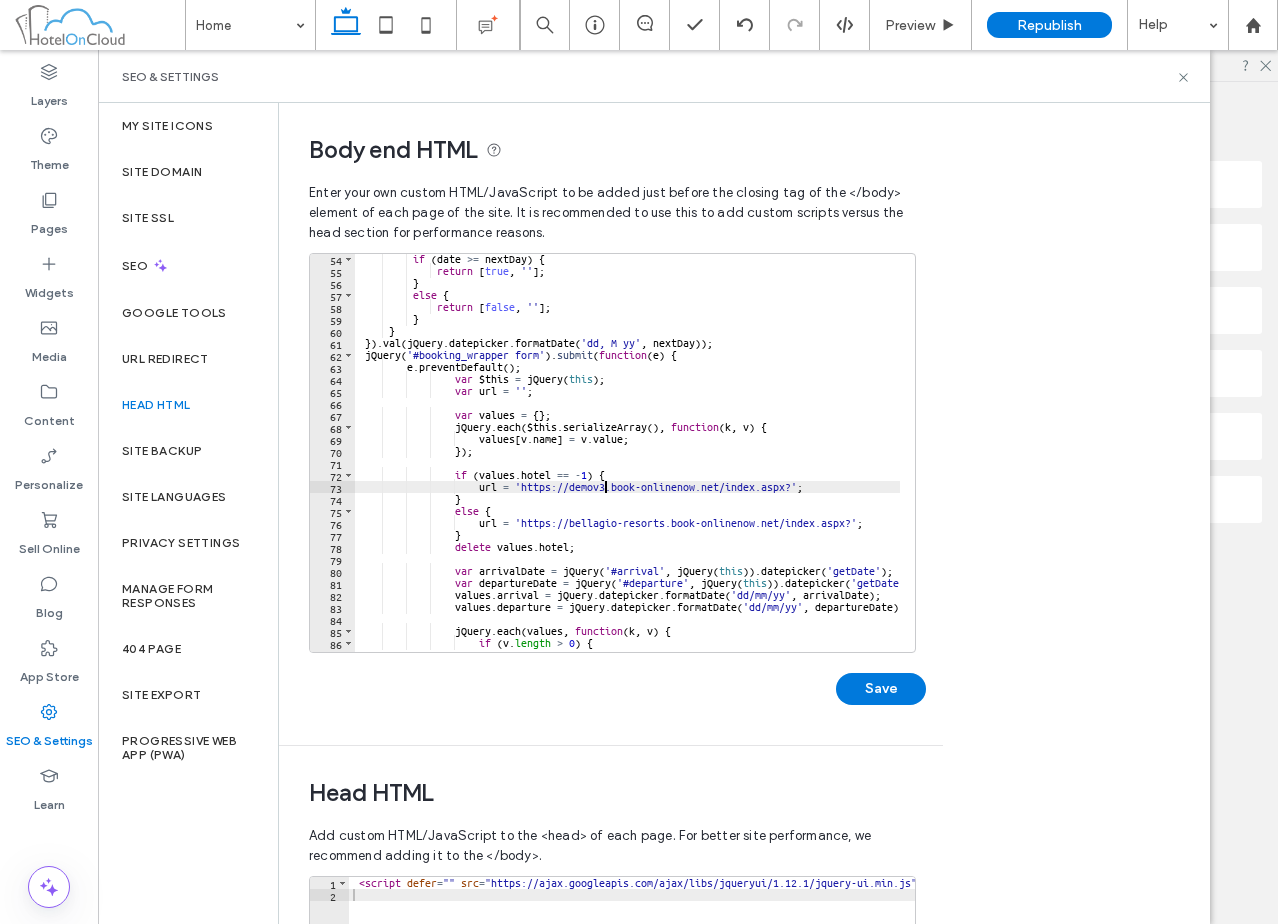 click on "if   ( date   >=   nextDay )   {                  return   [ true ,   '' ] ;             }             else   {                  return   [ false ,   '' ] ;             }        }   }) . val ( jQuery . datepicker . formatDate ( 'dd, M yy' ,   nextDay )) ;   jQuery ( '#booking_wrapper form' ) . submit ( function ( e )   {           e . preventDefault ( ) ;                     var   $this   =   jQuery ( this ) ;                     var   url   =   '' ;                     var   values   =   { } ;                     jQuery . each ( $this . serializeArray ( ) ,   function ( k ,   v )   {                          values [ v . name ]   =   v . value ;                     }) ;                     if   ( values . hotel   ==   - 1 )   {                          url   =   'https://demov3.book-onlinenow.net/index.aspx?' ;                     }                     else   {                          url   =   'https://bellagio-resorts.book-onlinenow.net/index.aspx?' ;                     }" at bounding box center (677, 456) 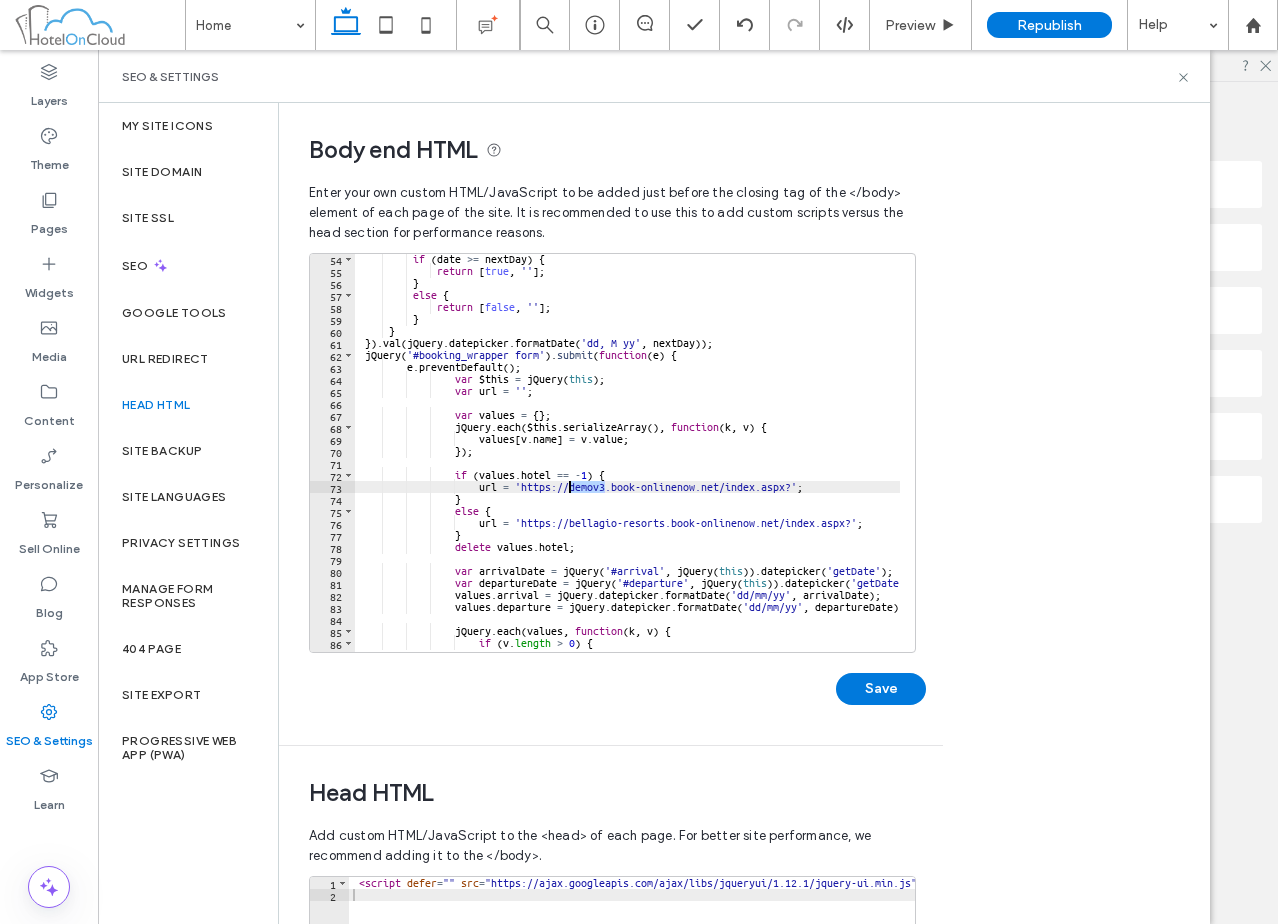click on "if   ( date   >=   nextDay )   {                  return   [ true ,   '' ] ;             }             else   {                  return   [ false ,   '' ] ;             }        }   }) . val ( jQuery . datepicker . formatDate ( 'dd, M yy' ,   nextDay )) ;   jQuery ( '#booking_wrapper form' ) . submit ( function ( e )   {           e . preventDefault ( ) ;                     var   $this   =   jQuery ( this ) ;                     var   url   =   '' ;                     var   values   =   { } ;                     jQuery . each ( $this . serializeArray ( ) ,   function ( k ,   v )   {                          values [ v . name ]   =   v . value ;                     }) ;                     if   ( values . hotel   ==   - 1 )   {                          url   =   'https://demov3.book-onlinenow.net/index.aspx?' ;                     }                     else   {                          url   =   'https://bellagio-resorts.book-onlinenow.net/index.aspx?' ;                     }" at bounding box center (677, 456) 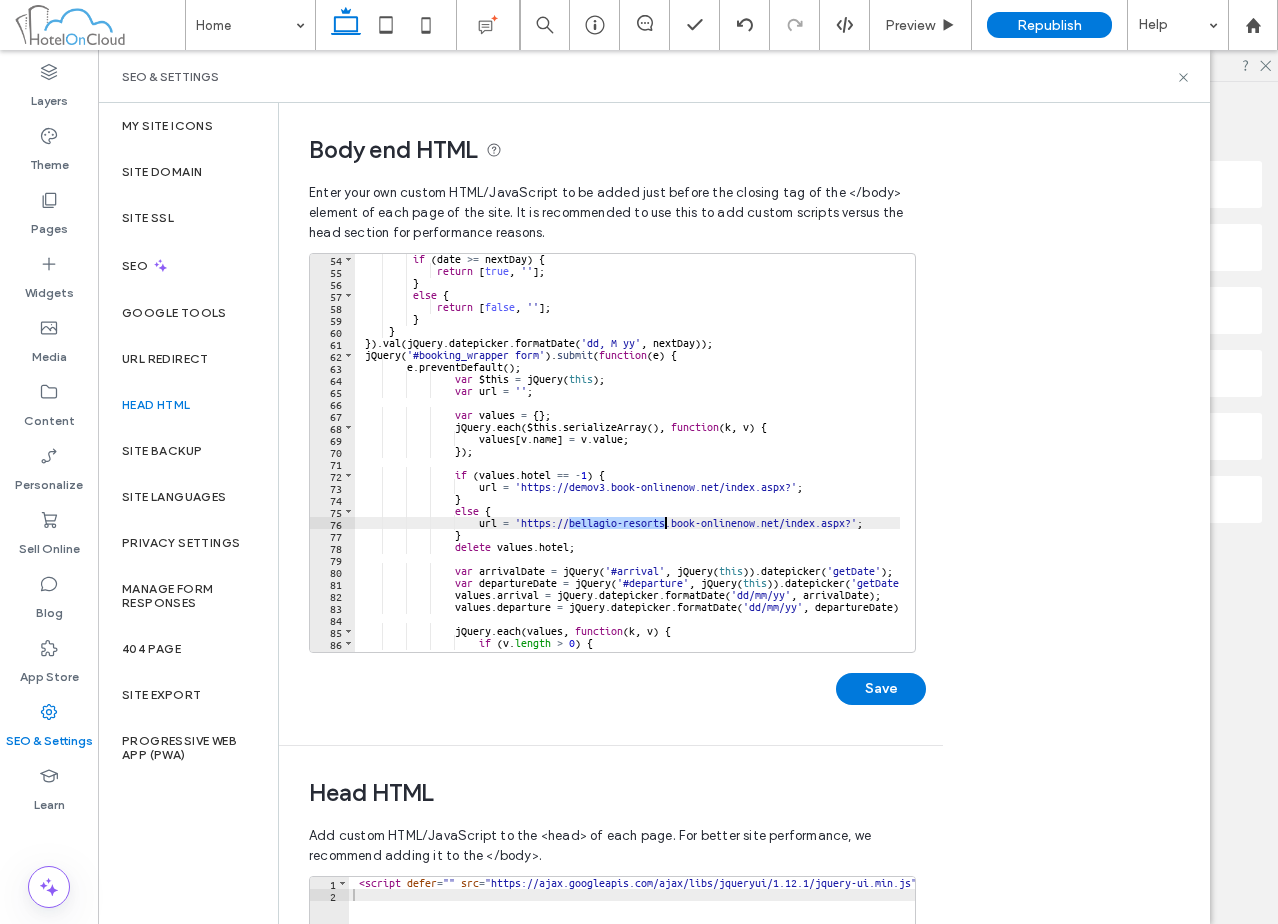 drag, startPoint x: 570, startPoint y: 524, endPoint x: 664, endPoint y: 519, distance: 94.13288 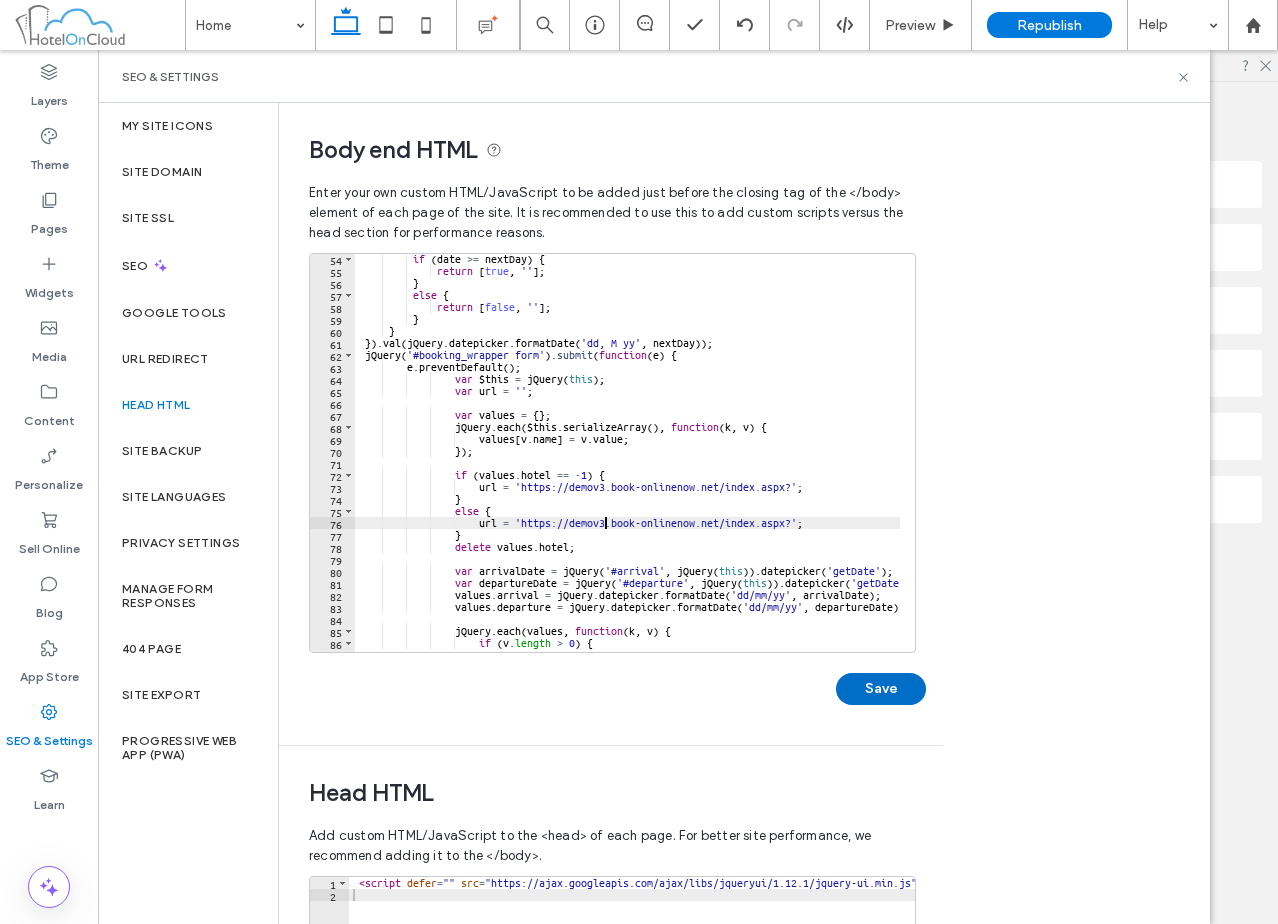 type on "**********" 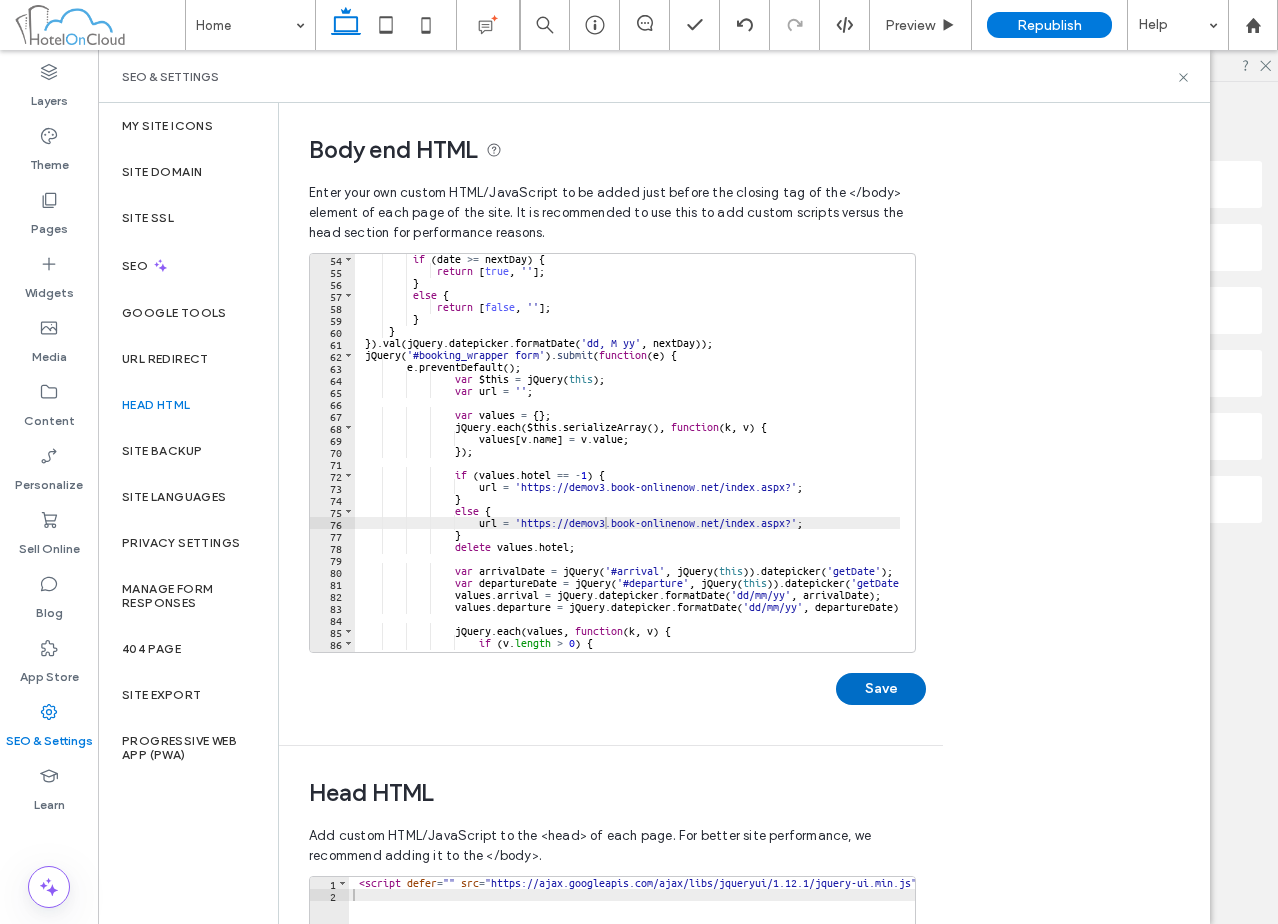 click on "Save" at bounding box center [881, 689] 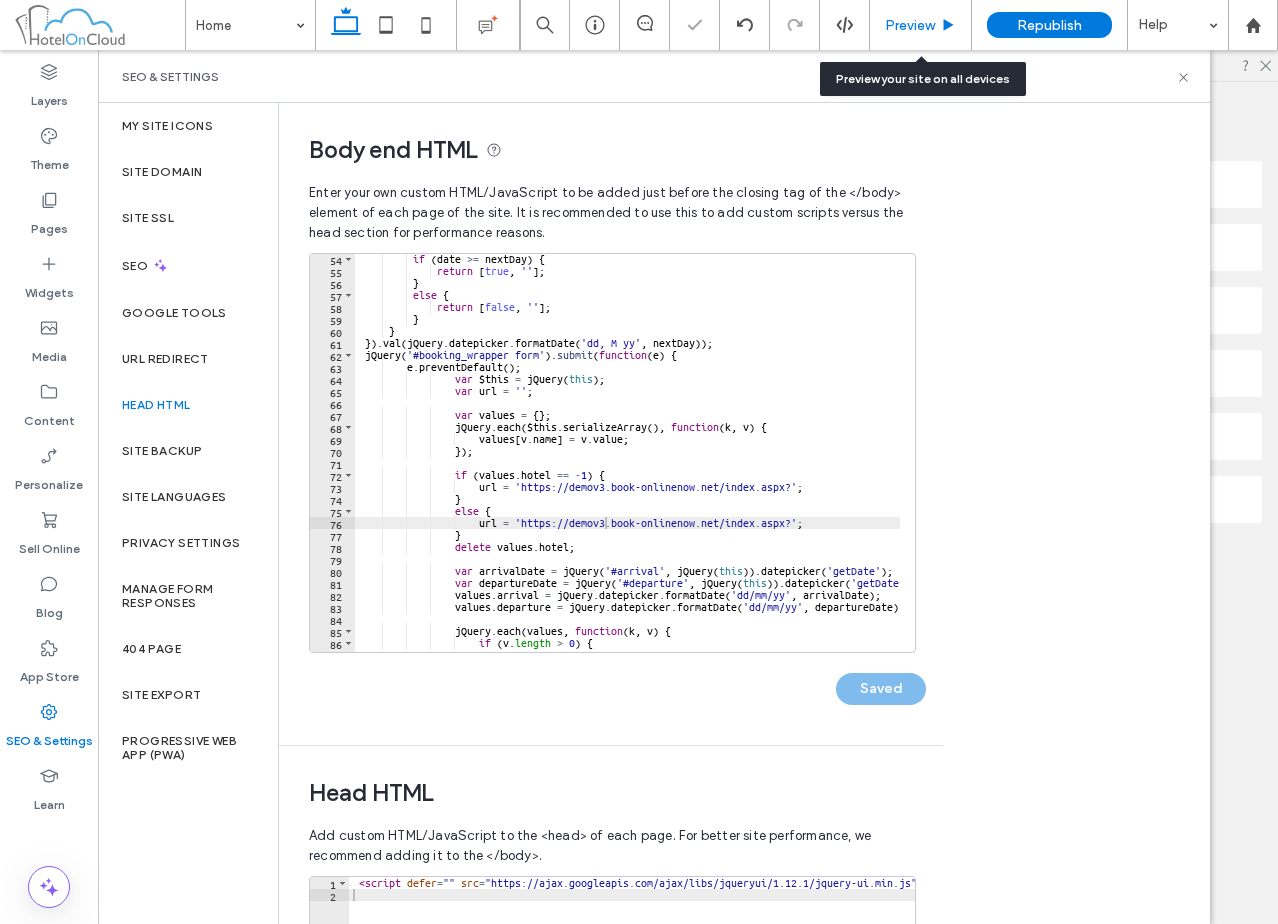 click on "Preview" at bounding box center [910, 25] 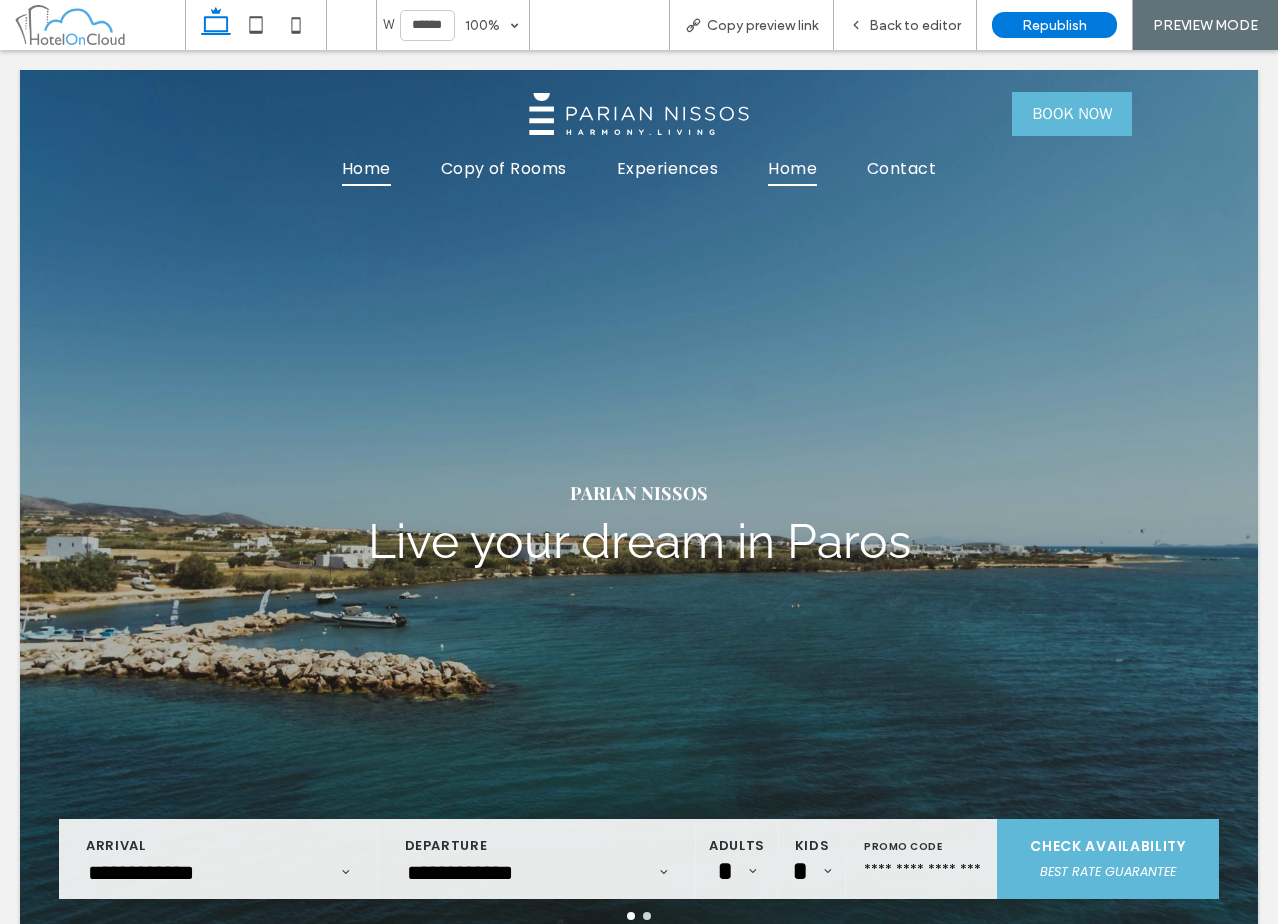 scroll, scrollTop: 0, scrollLeft: 0, axis: both 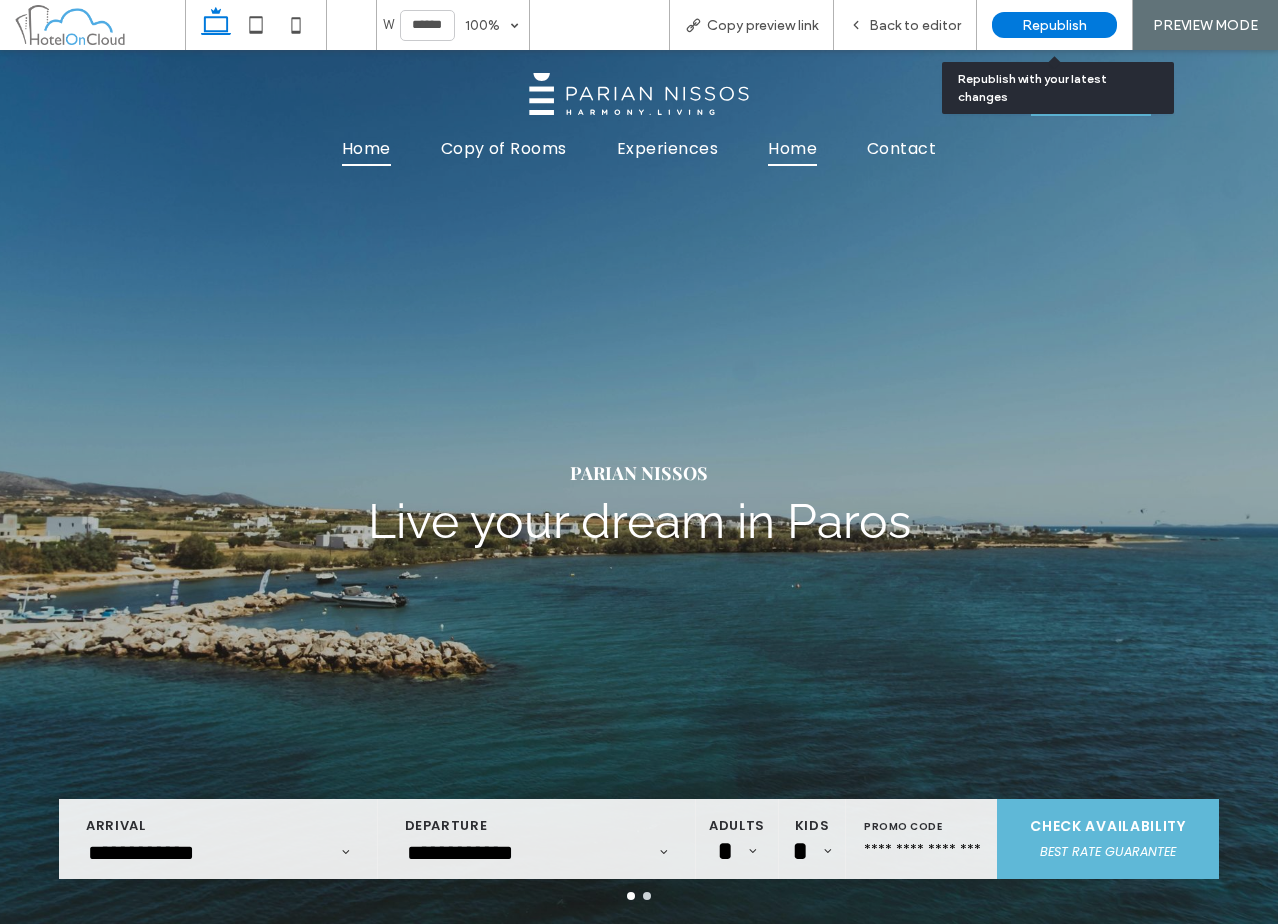 click on "Republish" at bounding box center (1054, 25) 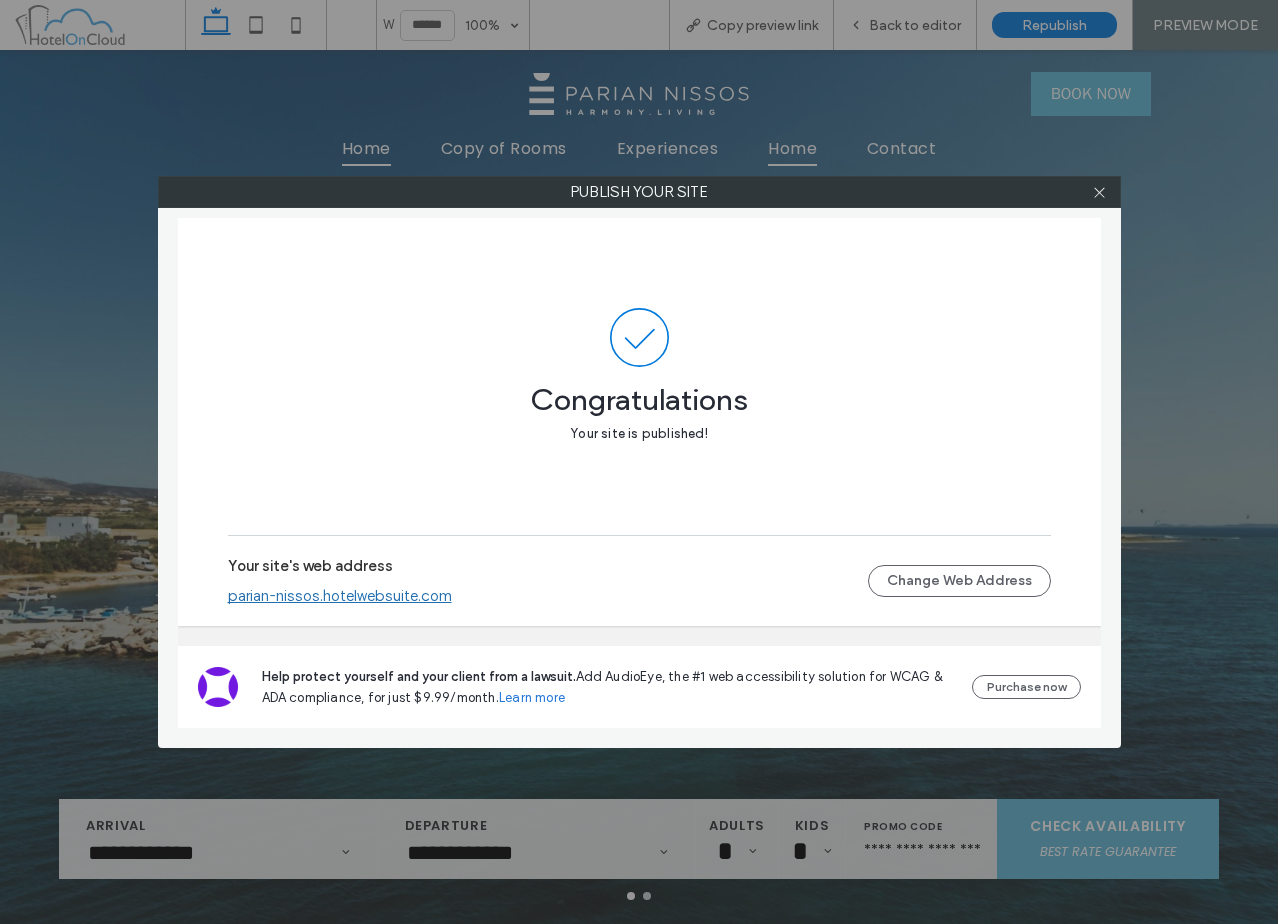click on "parian-nissos.hotelwebsuite.com" at bounding box center (340, 596) 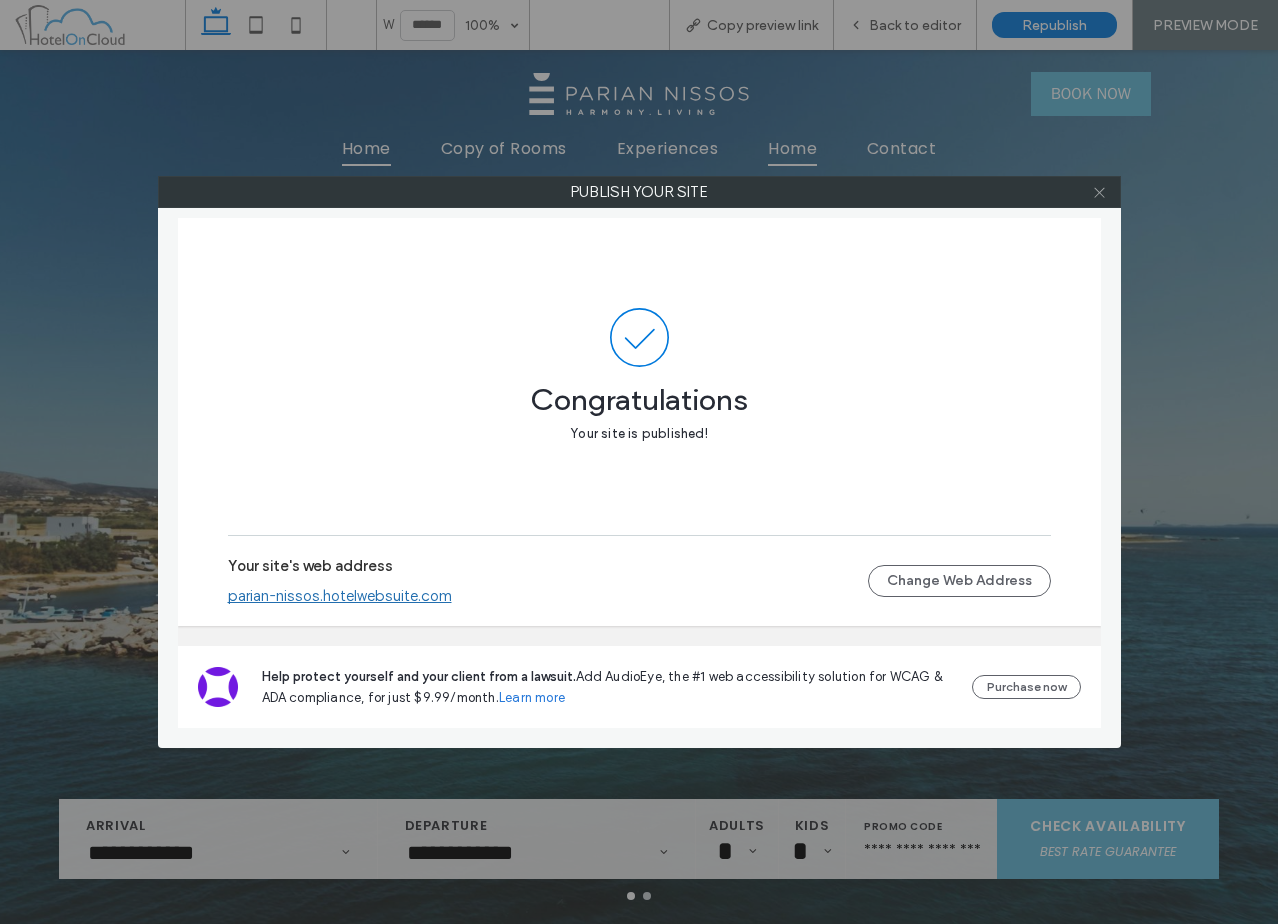 click at bounding box center [1100, 192] 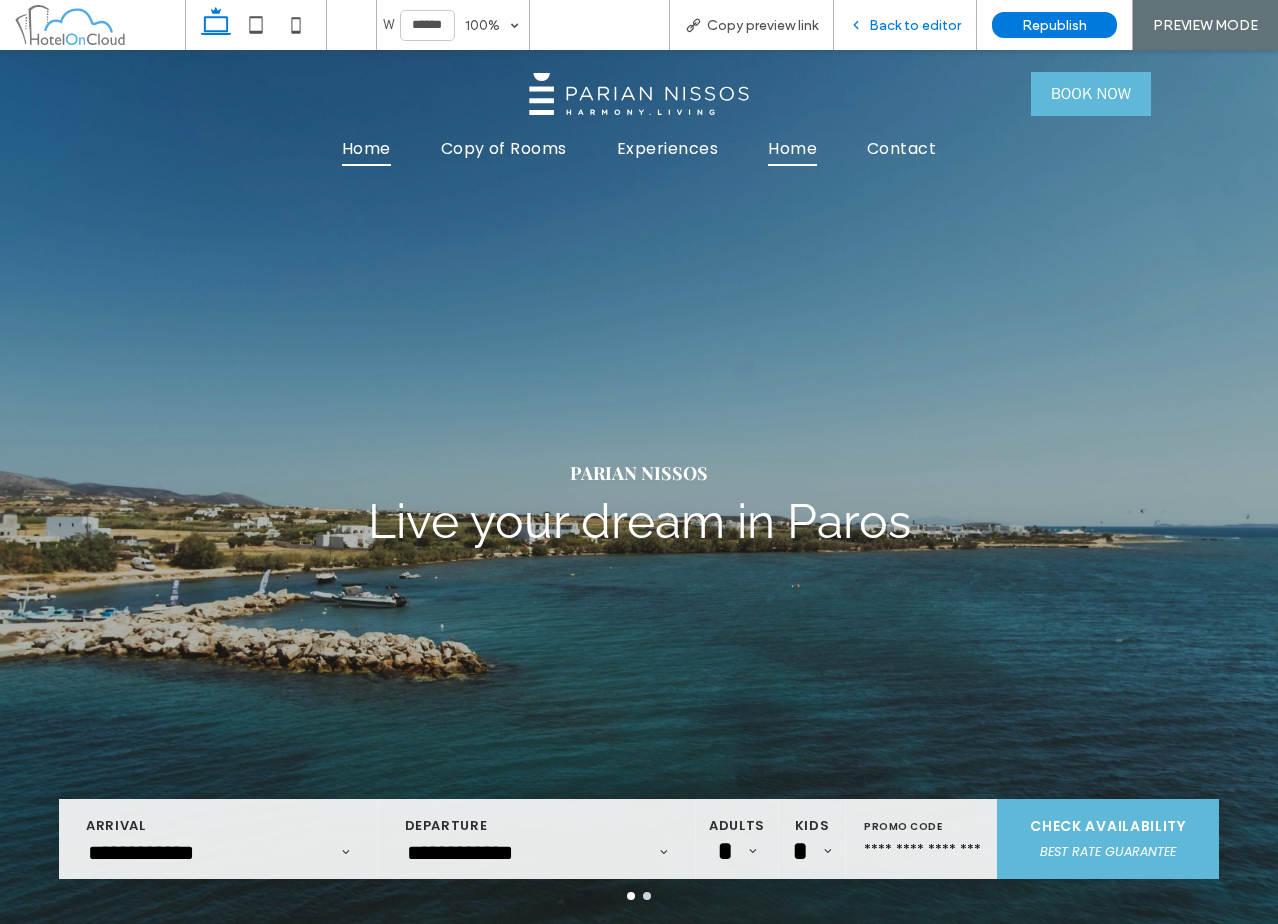 click on "Back to editor" at bounding box center (915, 25) 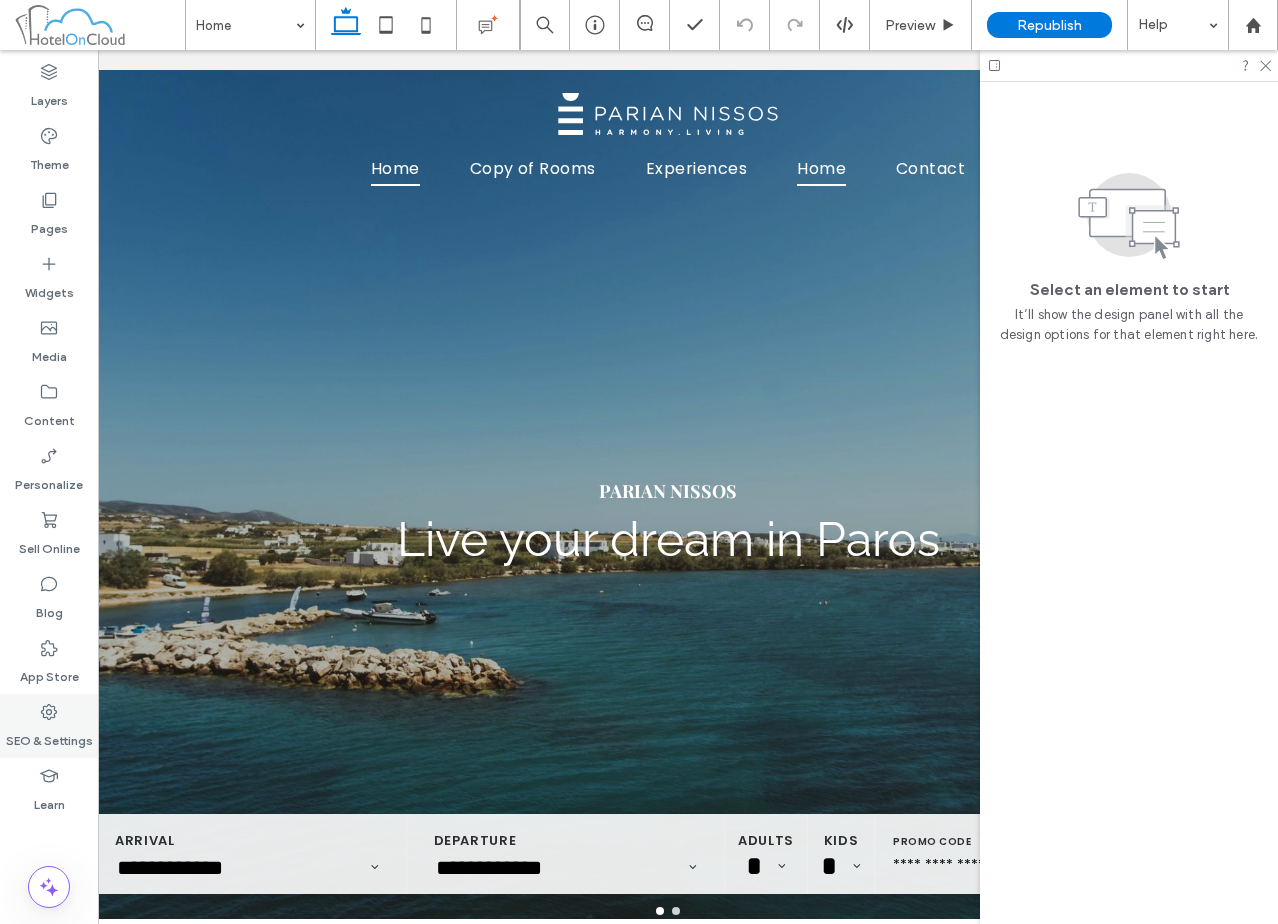 click on "SEO & Settings" at bounding box center [49, 736] 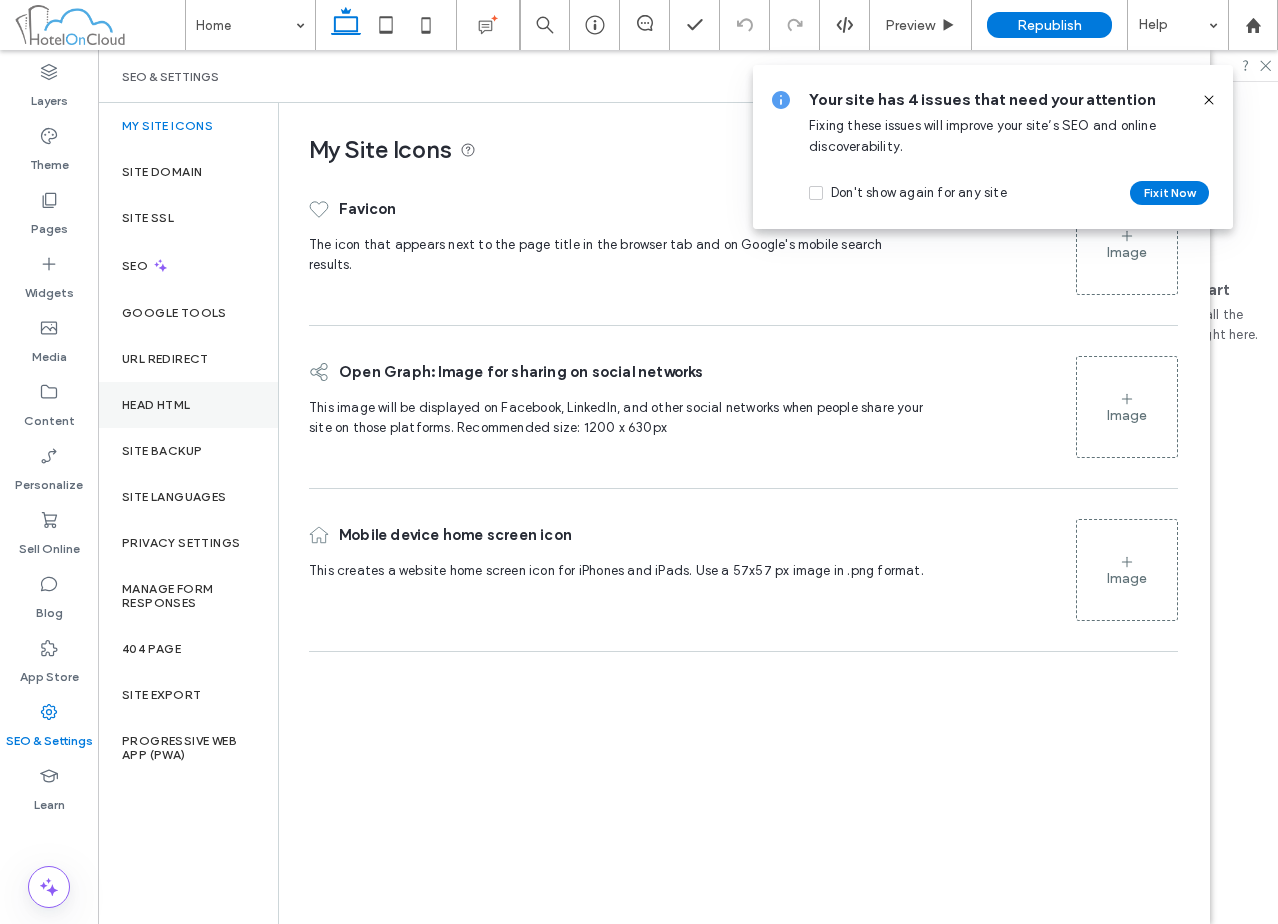 click on "Head HTML" at bounding box center (188, 405) 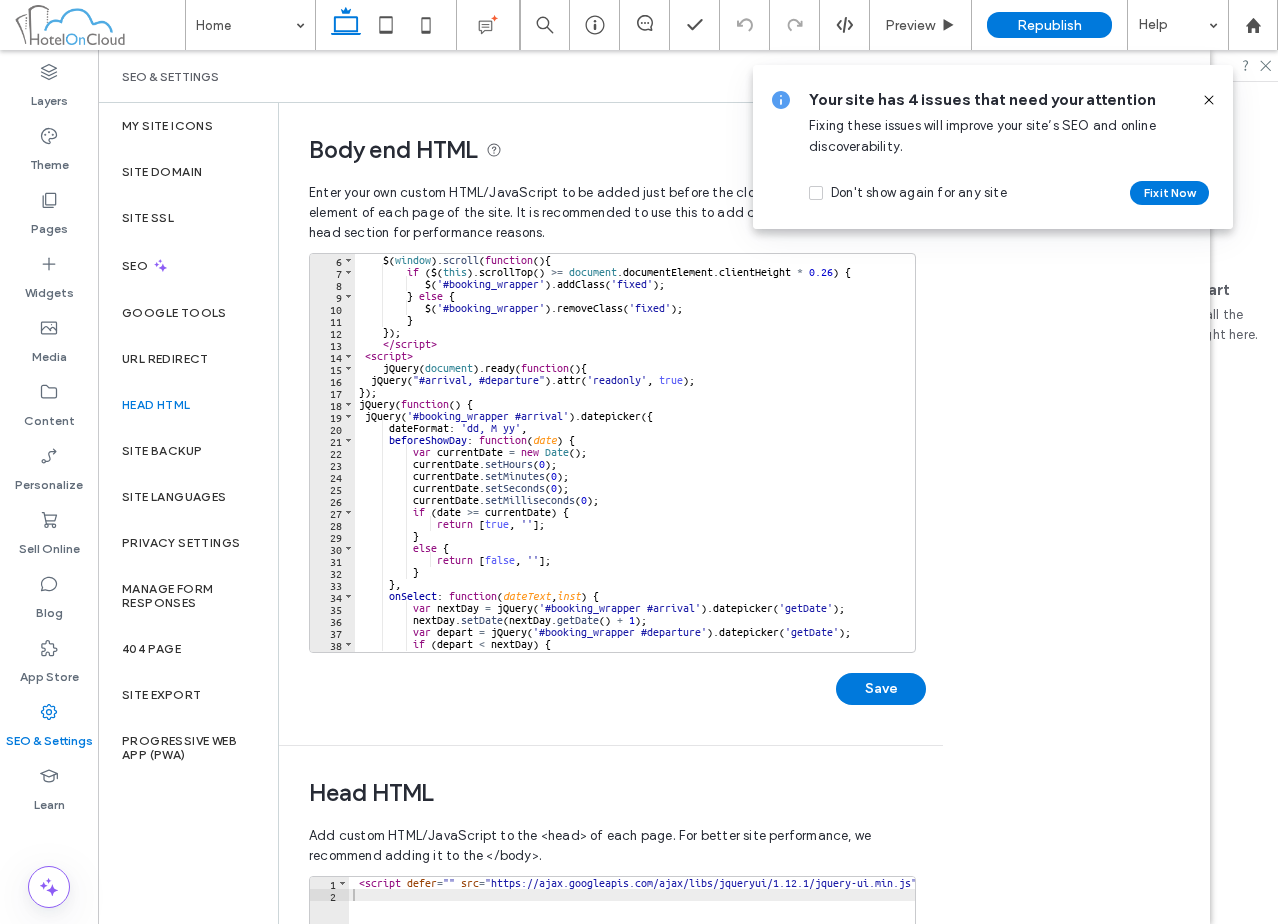 scroll, scrollTop: 180, scrollLeft: 0, axis: vertical 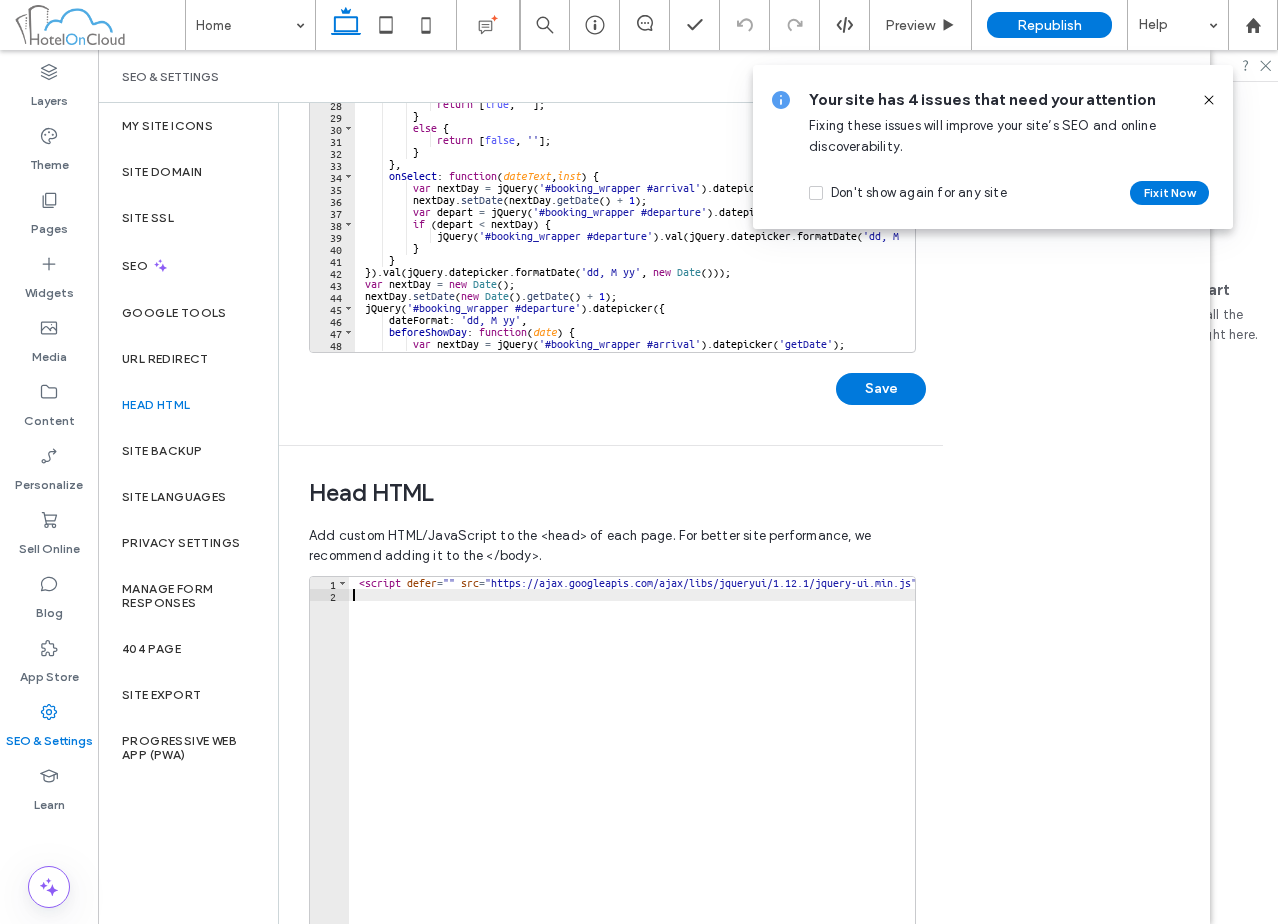 click on "< script   defer = ""   src = "https://ajax.googleapis.com/ajax/libs/jqueryui/1.12.1/jquery-ui.min.js" >" at bounding box center (638, 788) 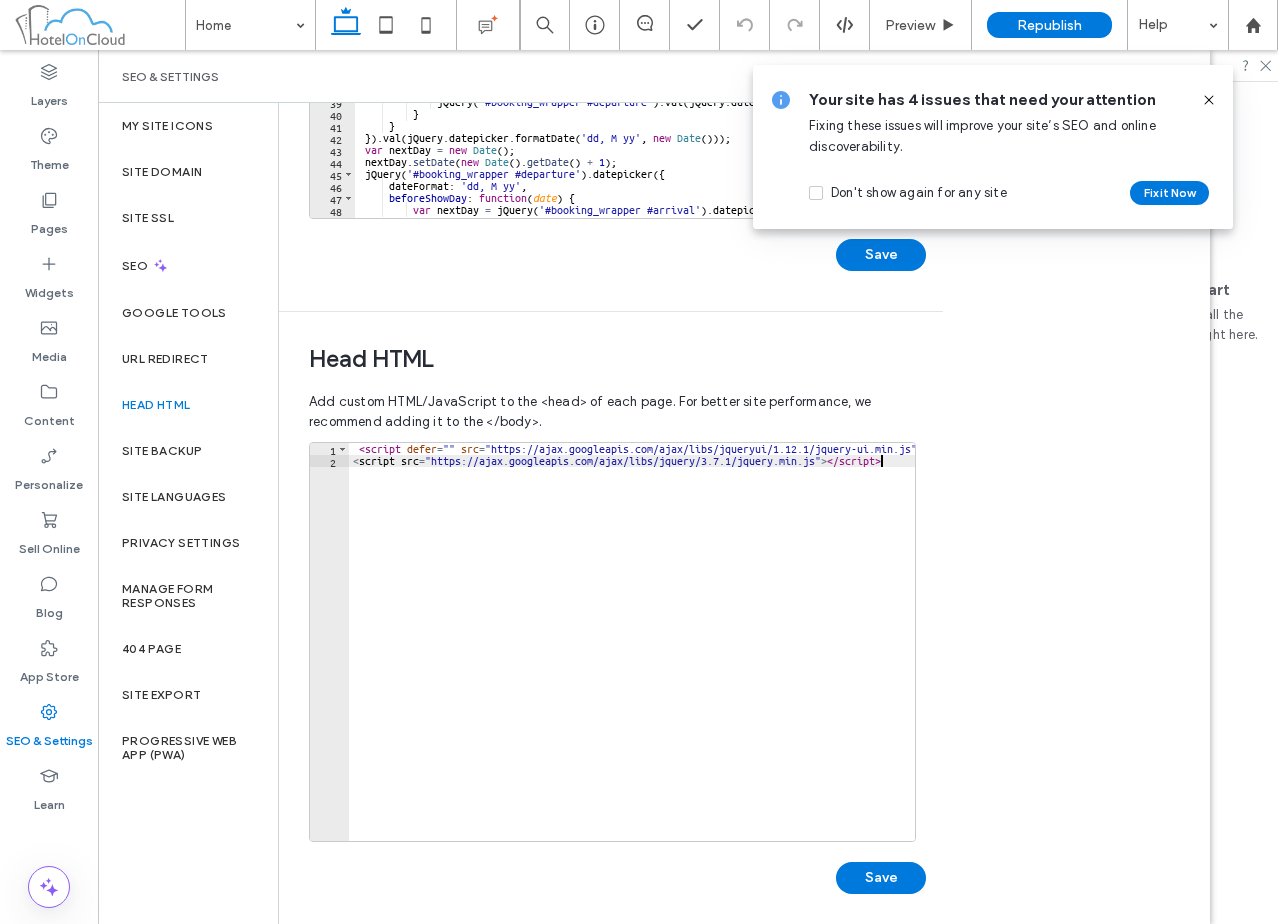 scroll, scrollTop: 446, scrollLeft: 0, axis: vertical 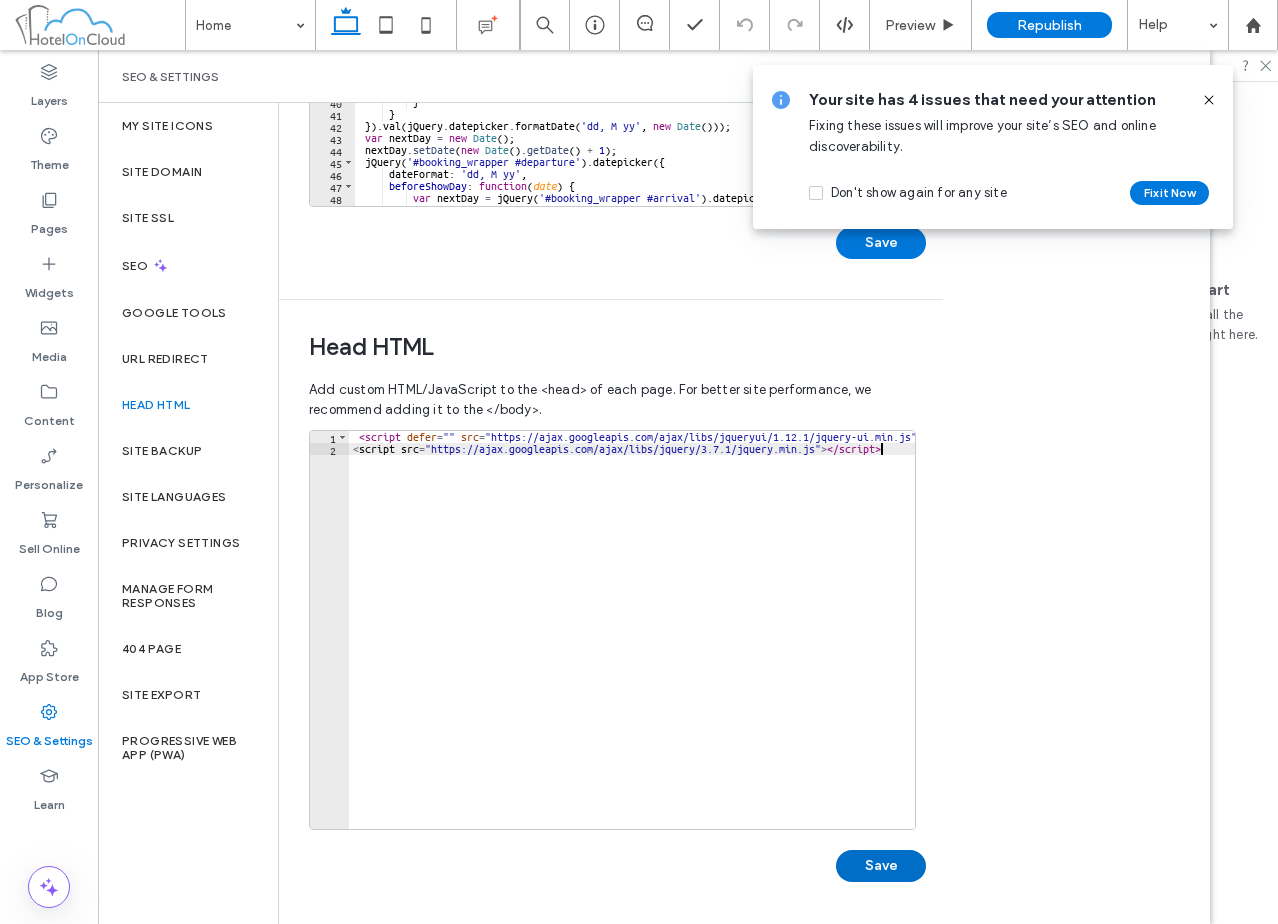 click on "Save" at bounding box center [881, 866] 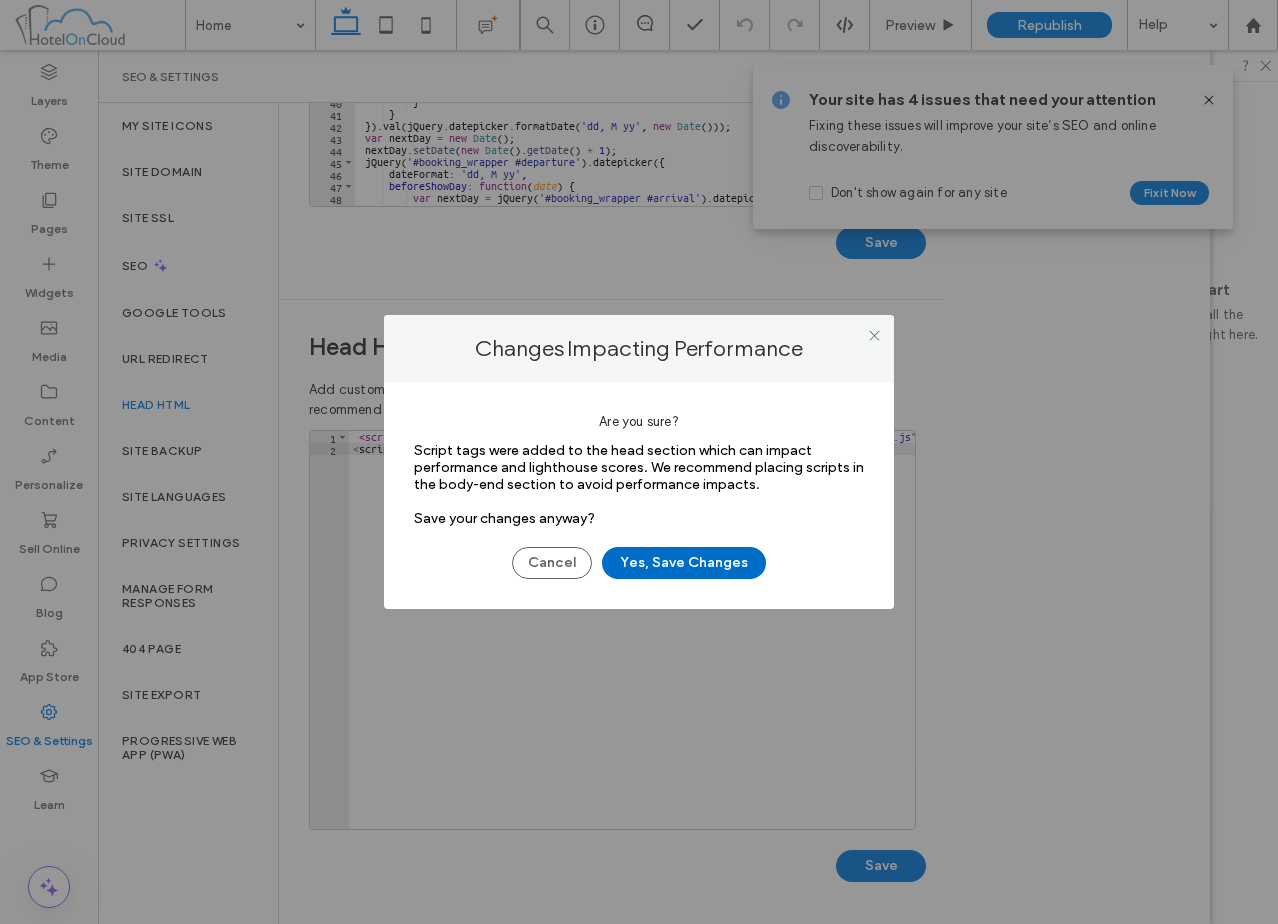click on "Yes, Save Changes" at bounding box center [684, 563] 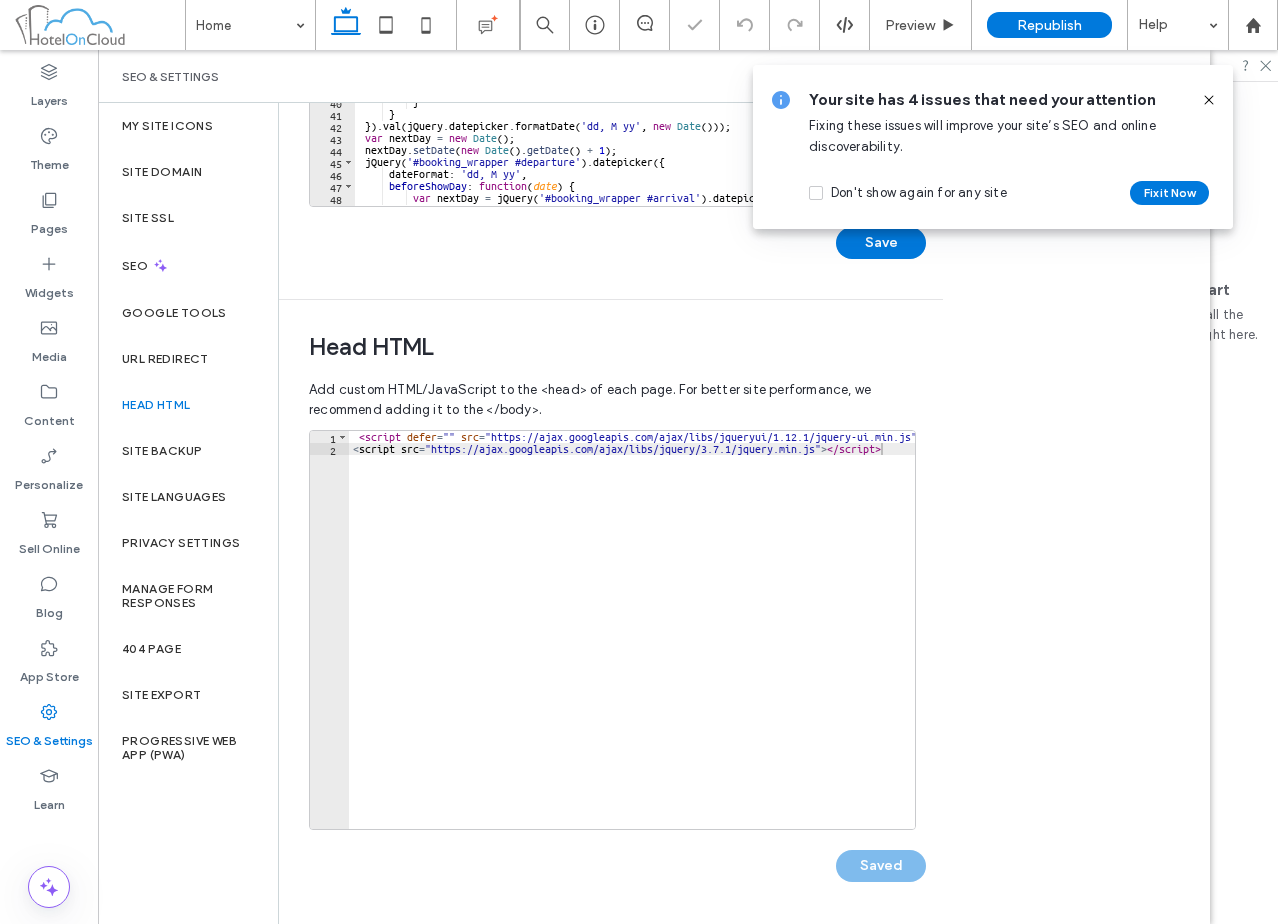 scroll, scrollTop: 0, scrollLeft: 0, axis: both 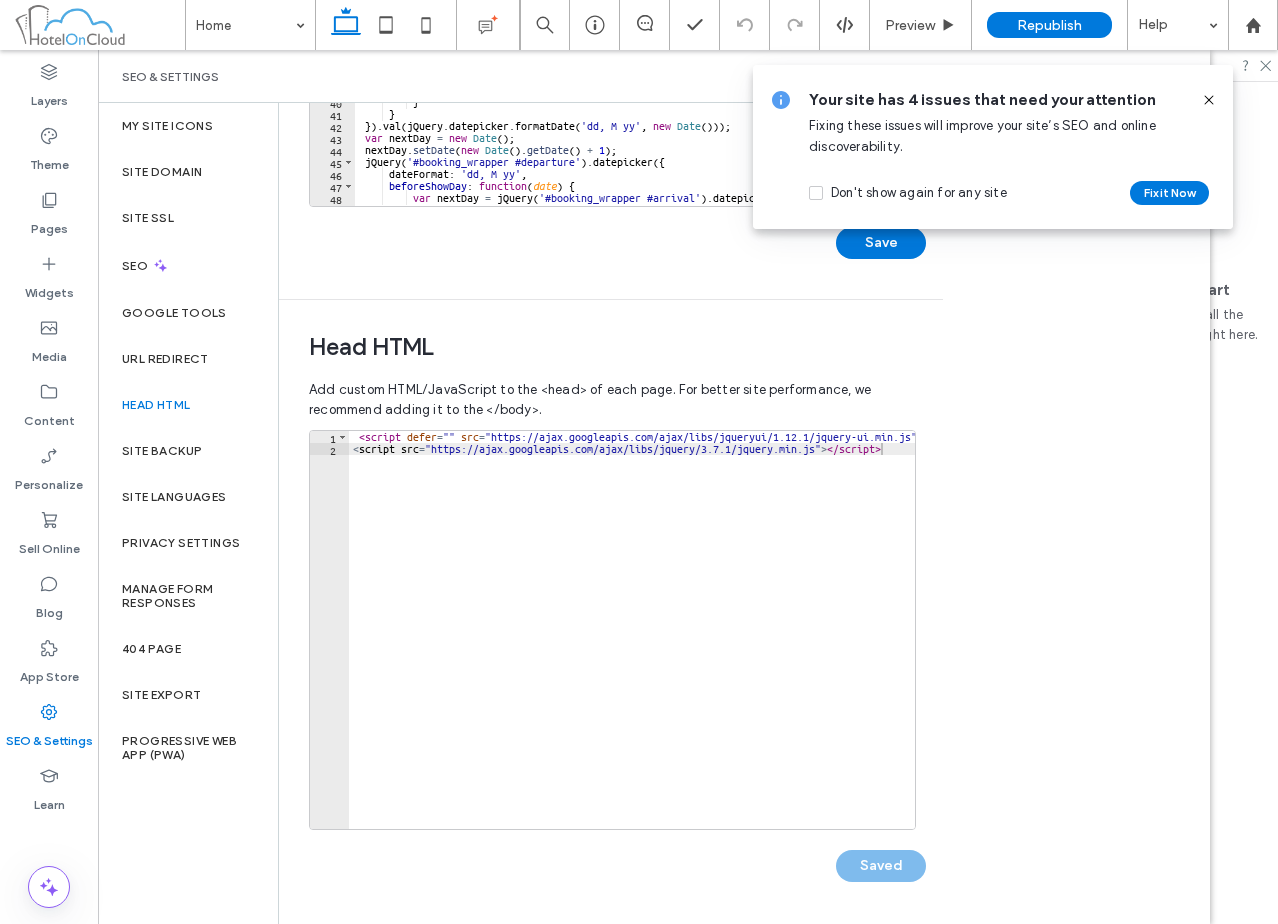 click on "< script   defer = ""   src = "https://ajax.googleapis.com/ajax/libs/jqueryui/1.12.1/jquery-ui.min.js" > < script   src = "https://ajax.googleapis.com/ajax/libs/jquery/3.7.1/jquery.min.js" > </ script >" at bounding box center (638, 634) 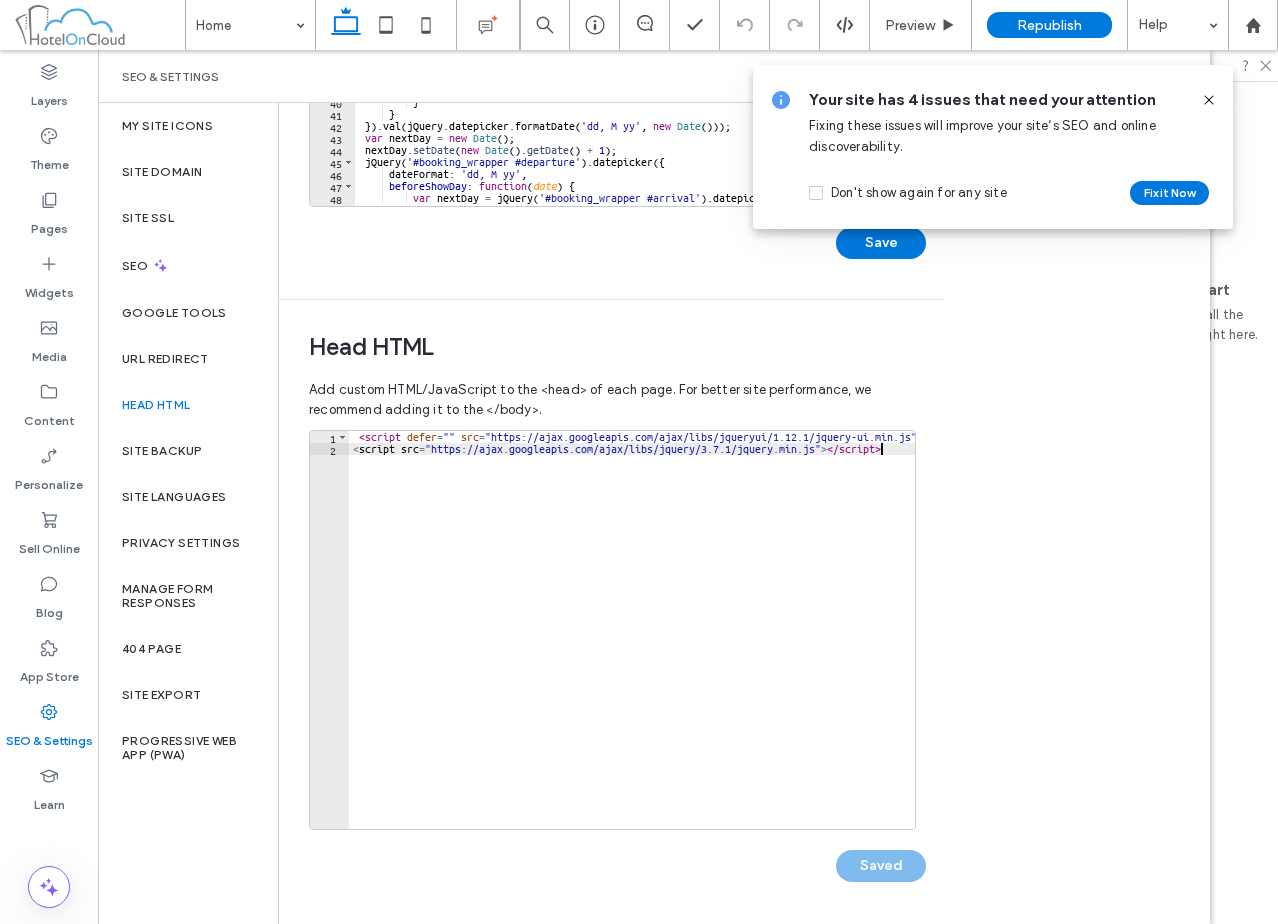 scroll, scrollTop: 0, scrollLeft: 0, axis: both 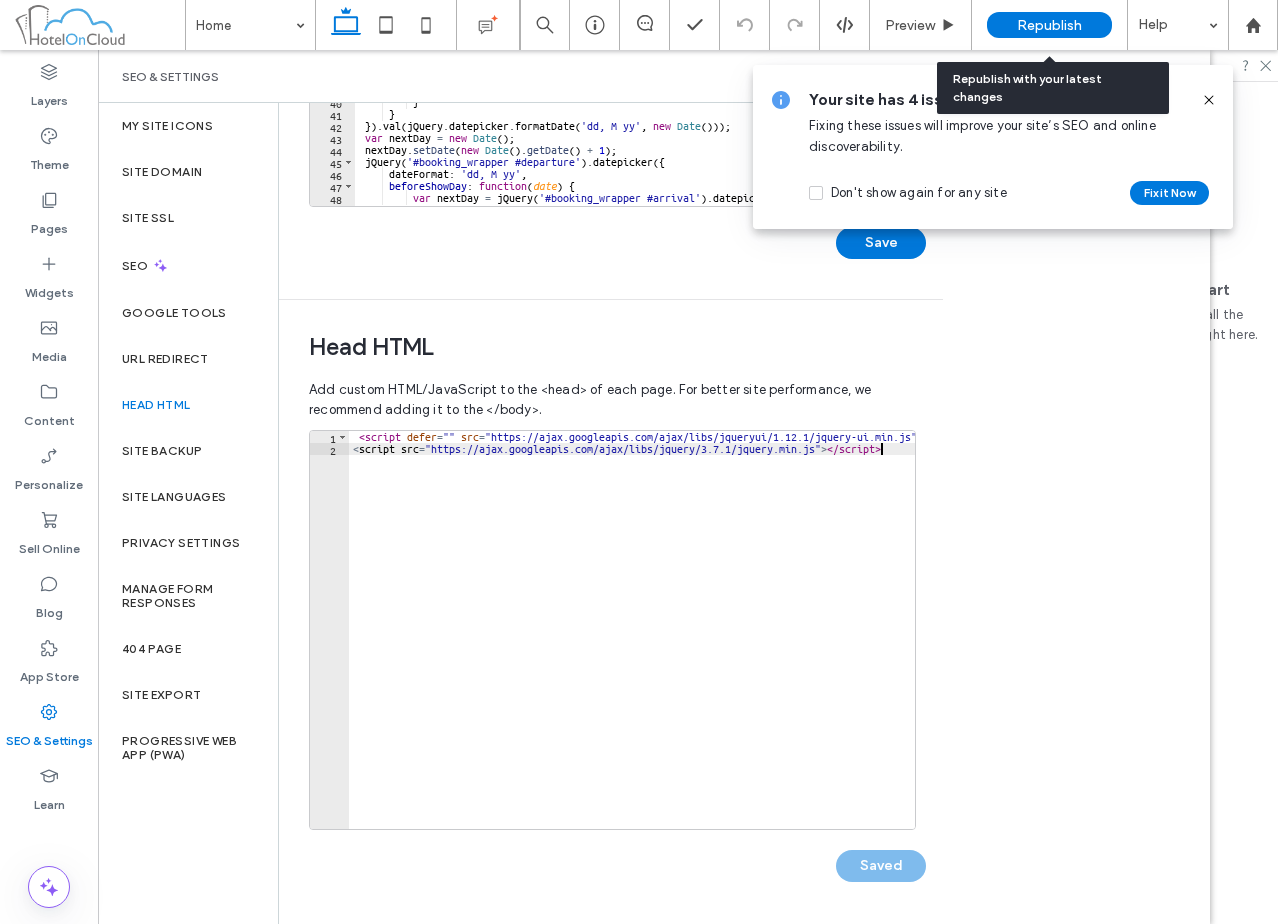 click on "Republish" at bounding box center [1049, 25] 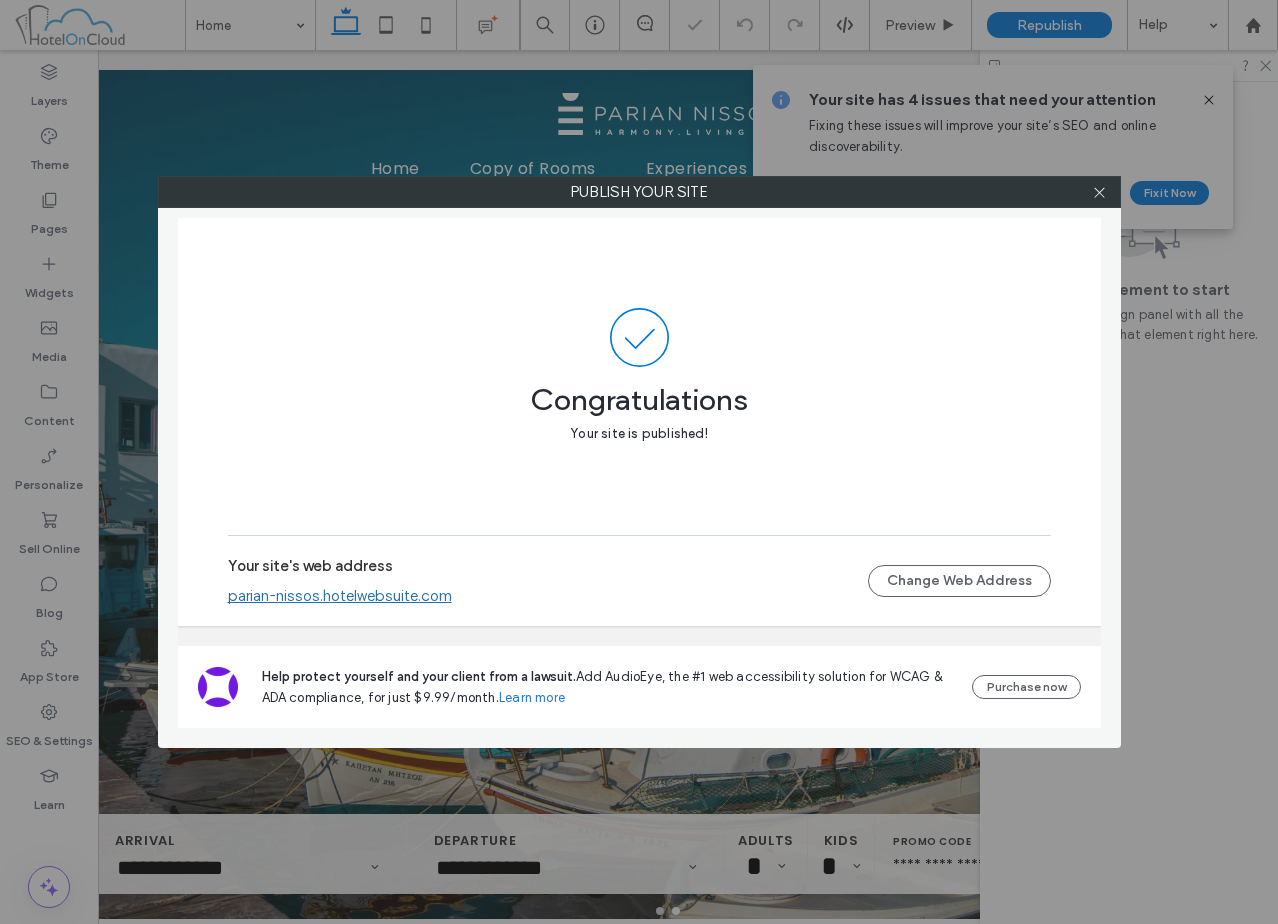 click on "parian-nissos.hotelwebsuite.com" at bounding box center (340, 596) 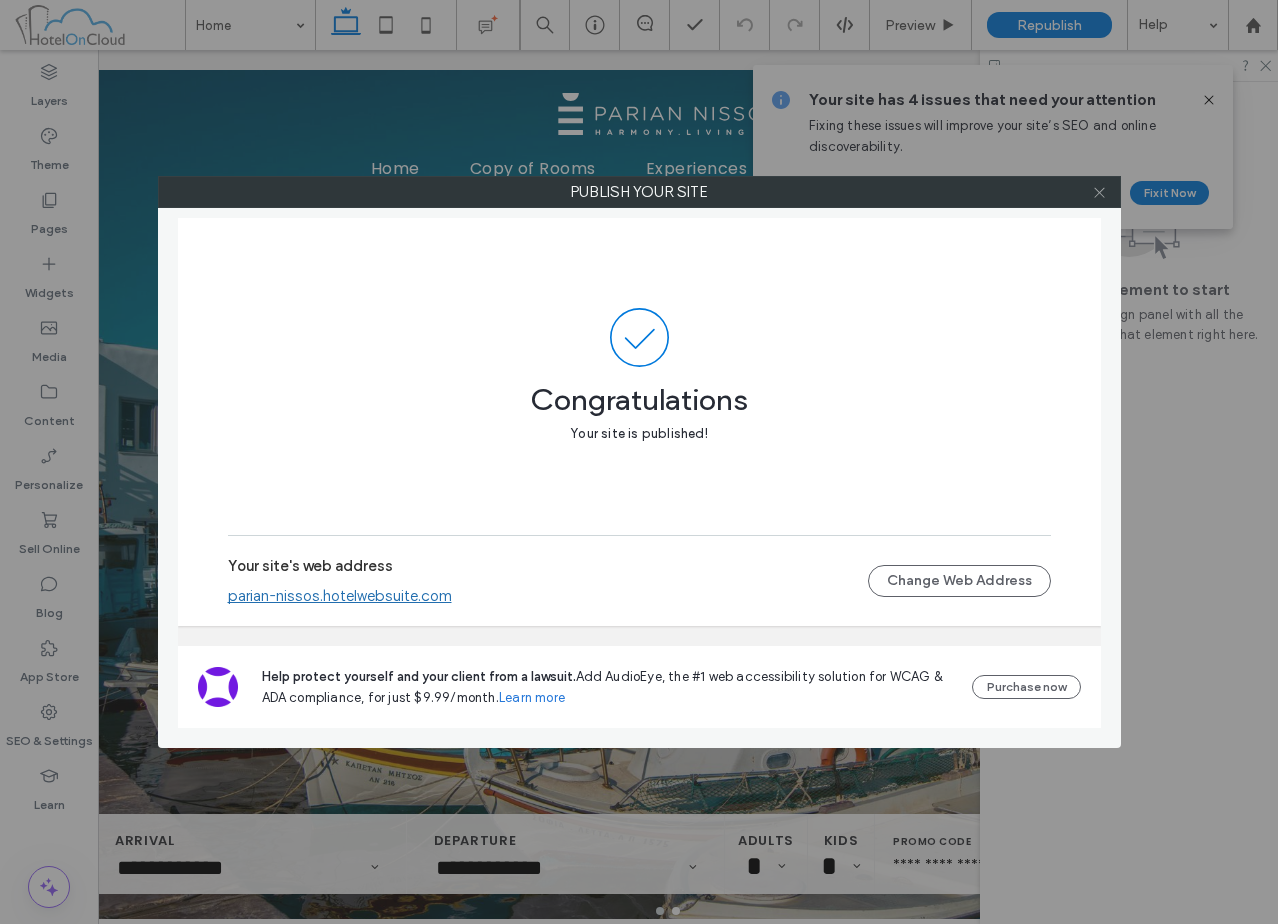 click 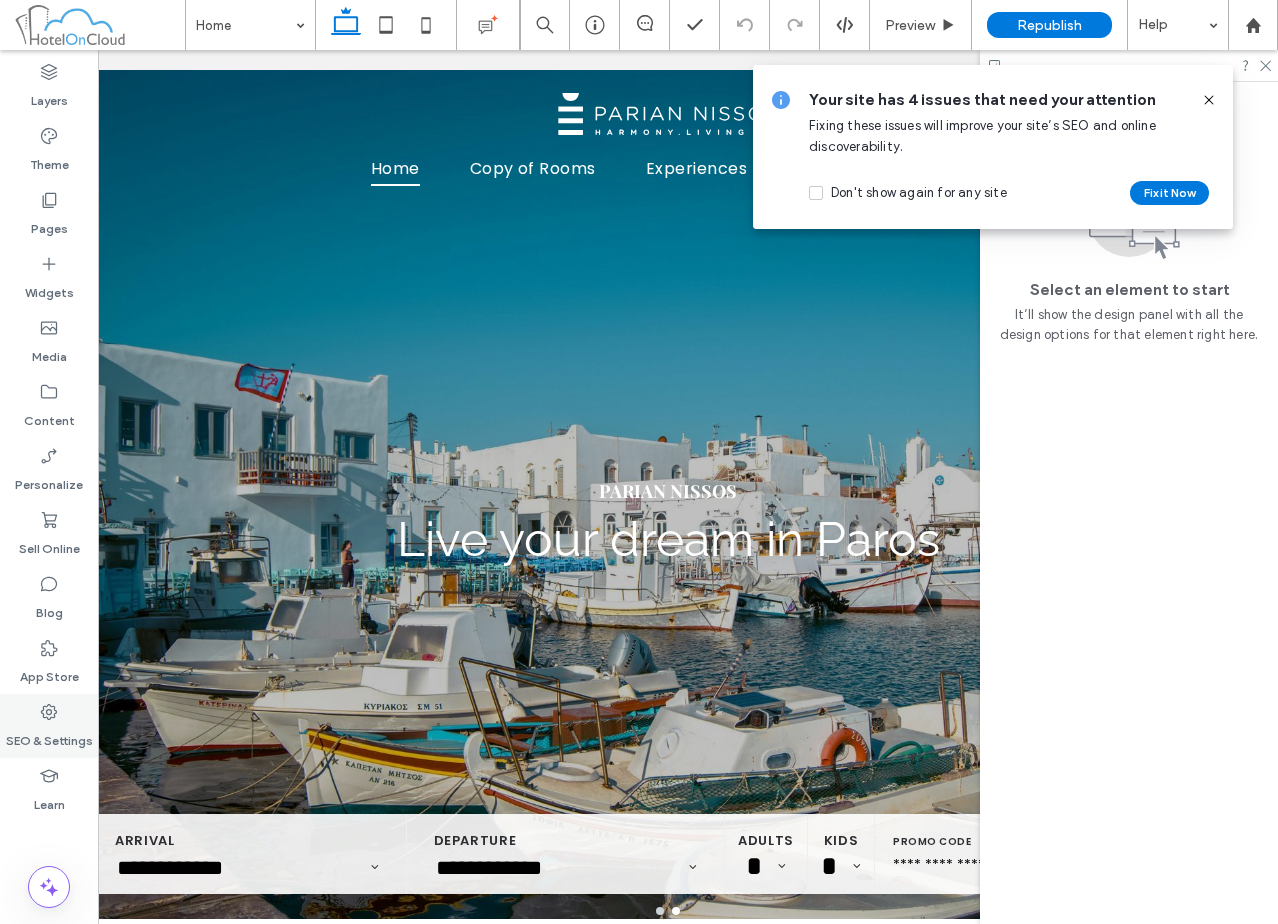 click on "SEO & Settings" at bounding box center (49, 736) 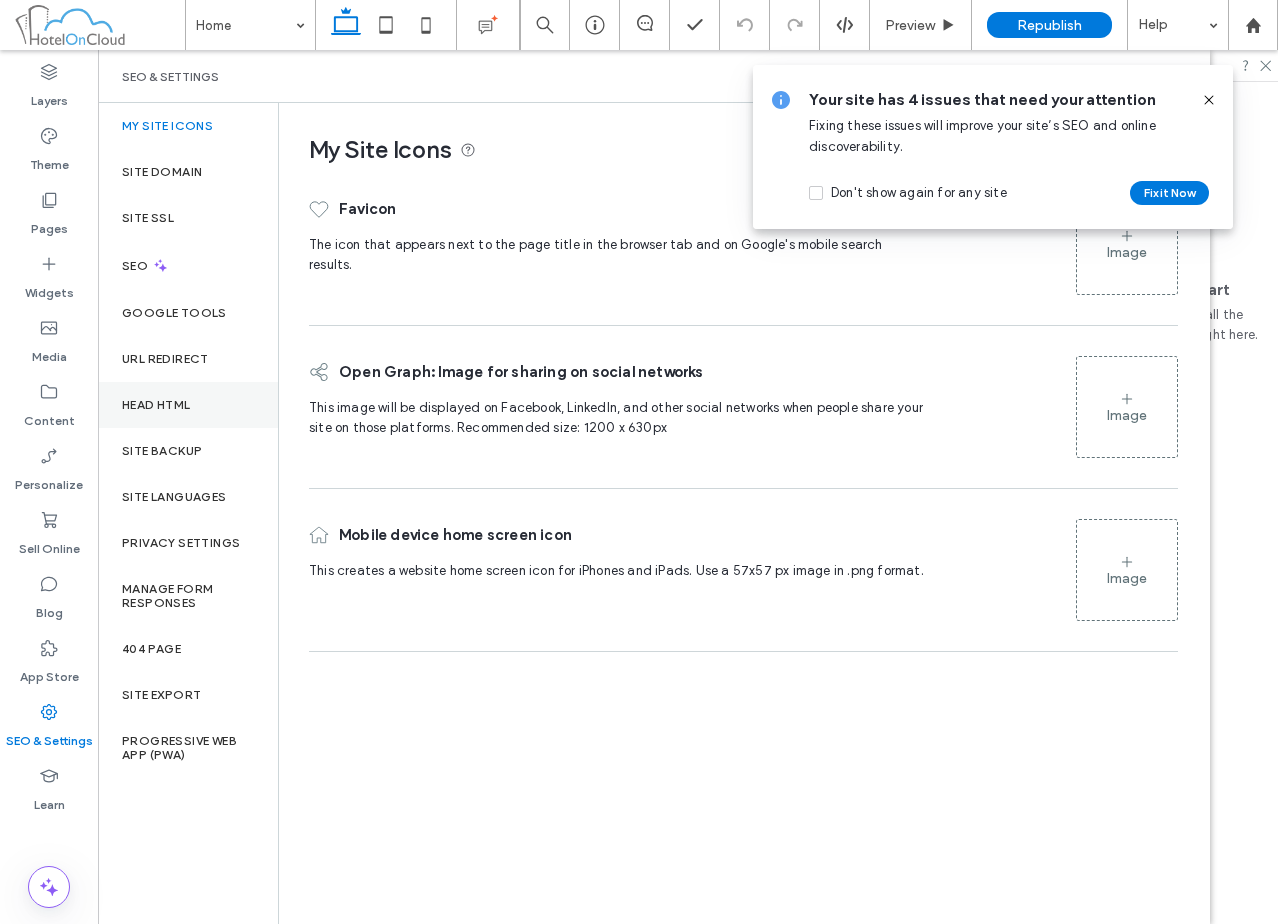 click on "Head HTML" at bounding box center (188, 405) 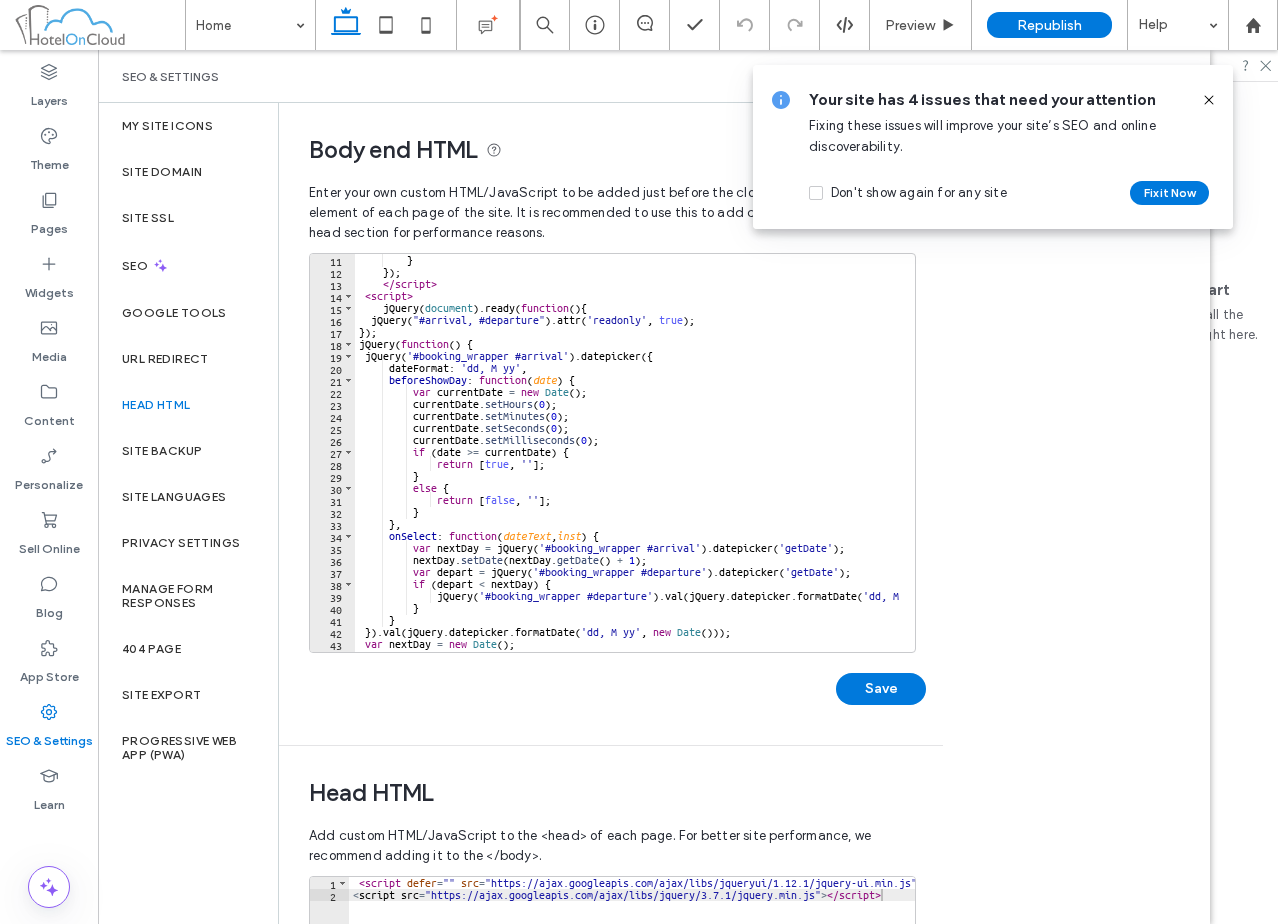 scroll, scrollTop: 360, scrollLeft: 0, axis: vertical 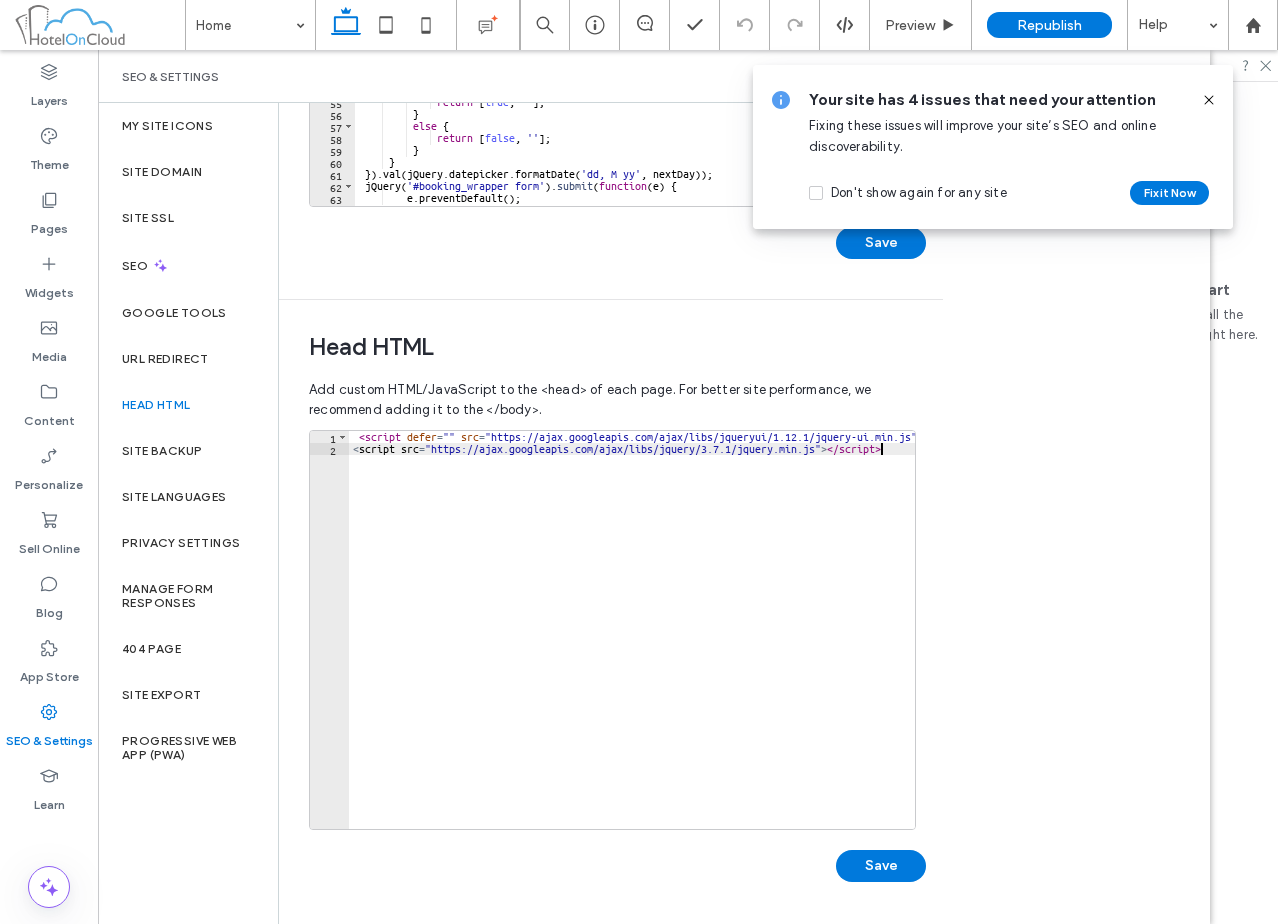 click on "< script   defer = ""   src = "https://ajax.googleapis.com/ajax/libs/jqueryui/1.12.1/jquery-ui.min.js" > < script   src = "https://ajax.googleapis.com/ajax/libs/jquery/3.7.1/jquery.min.js" > </ script >" at bounding box center [638, 642] 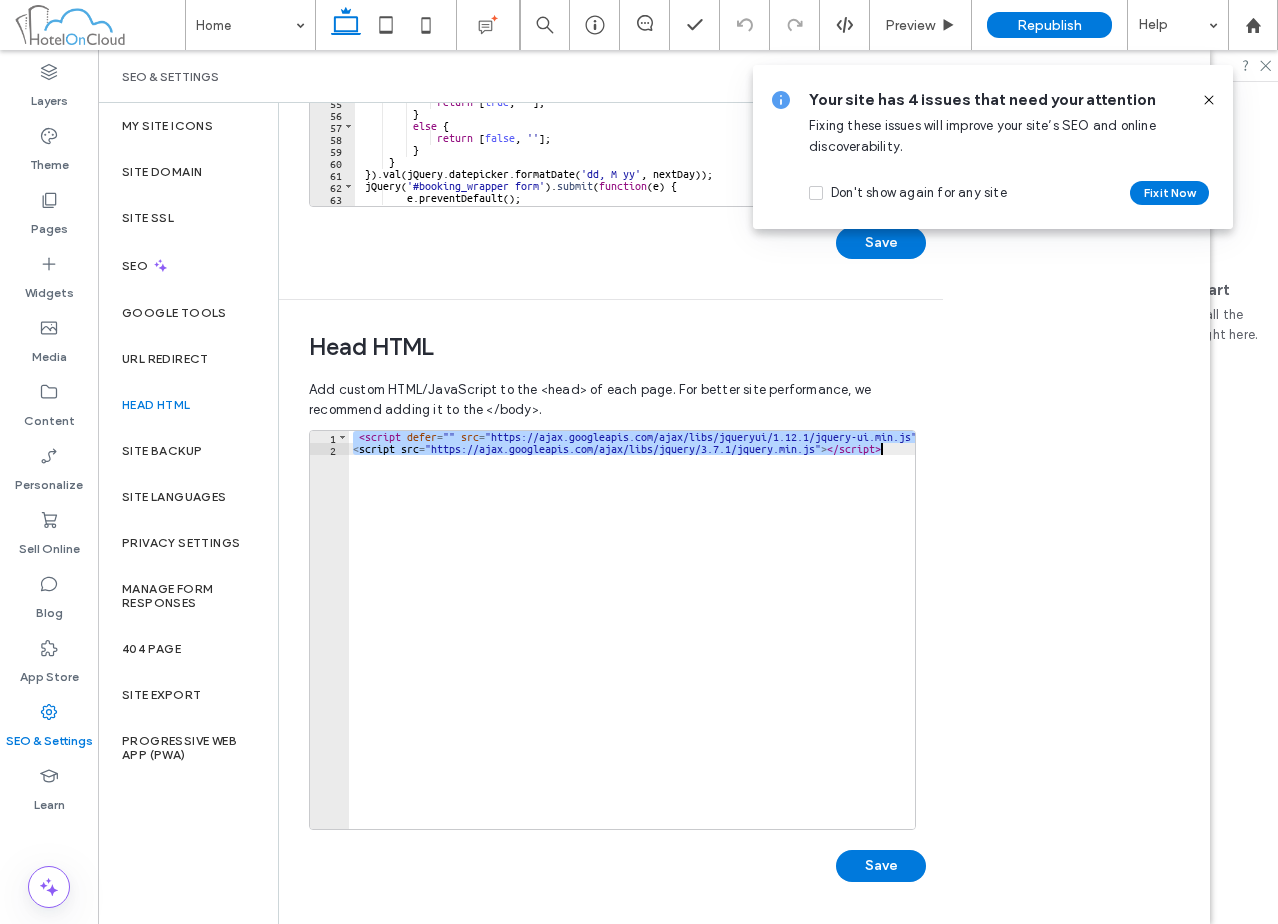 paste 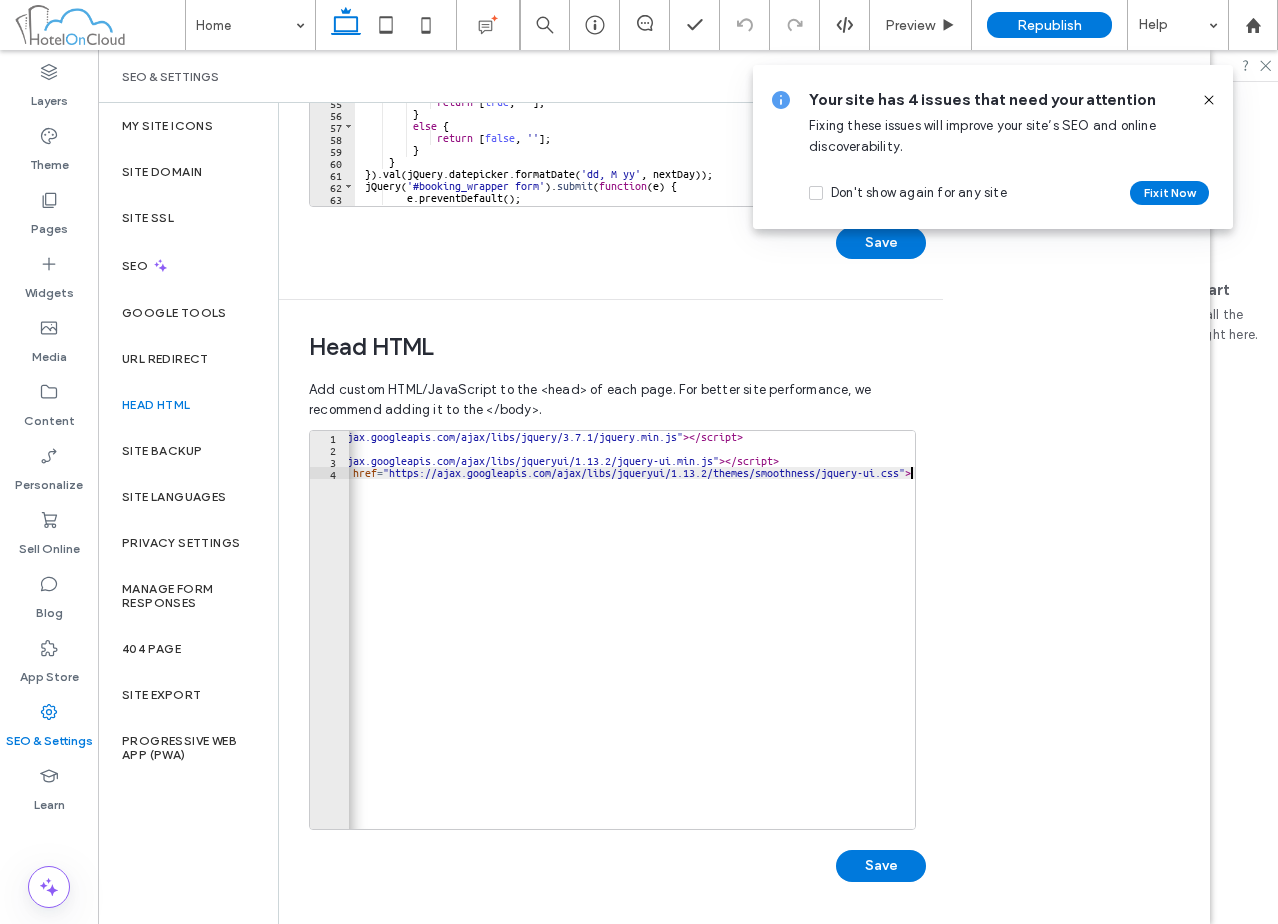 scroll, scrollTop: 0, scrollLeft: 138, axis: horizontal 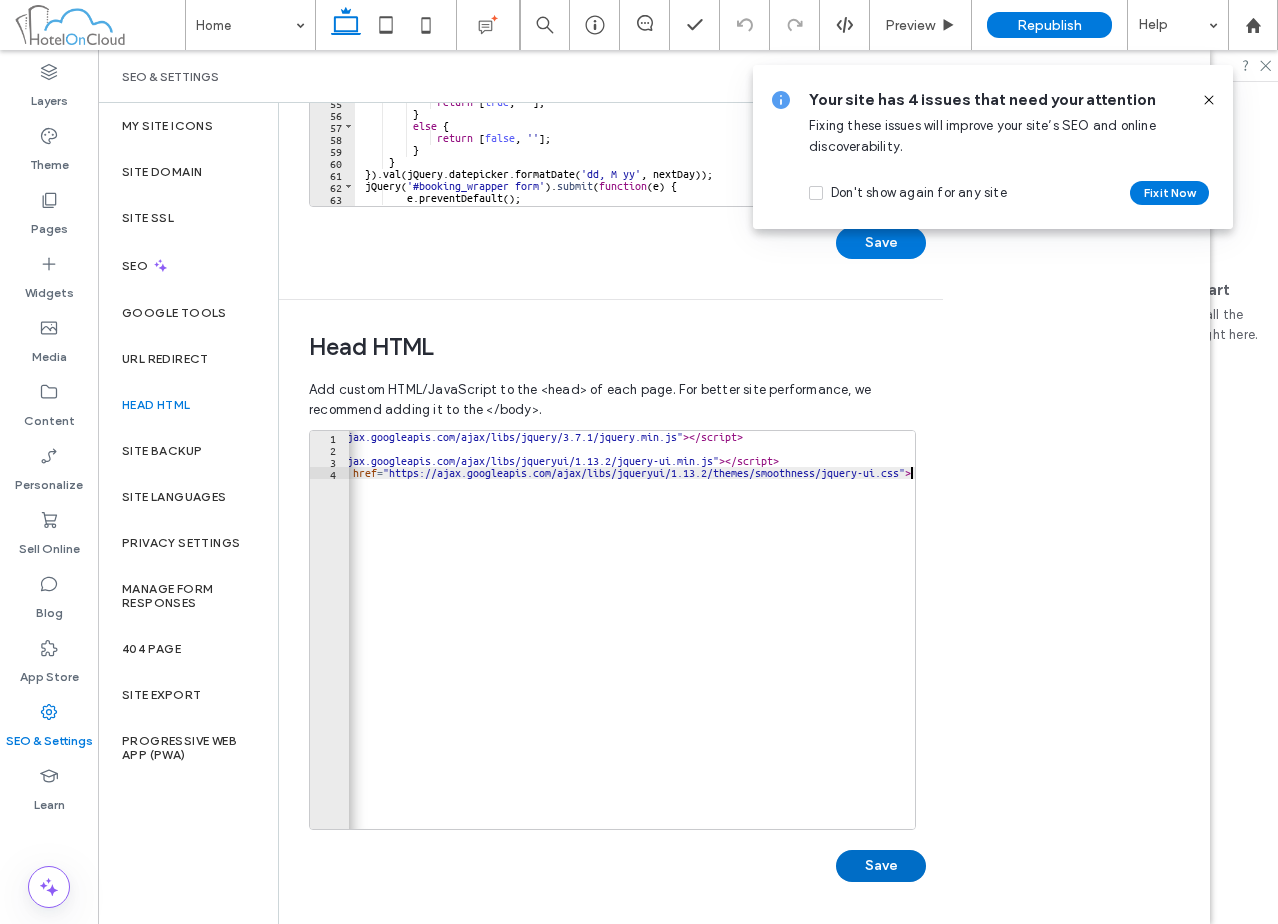 click on "Save" at bounding box center (881, 866) 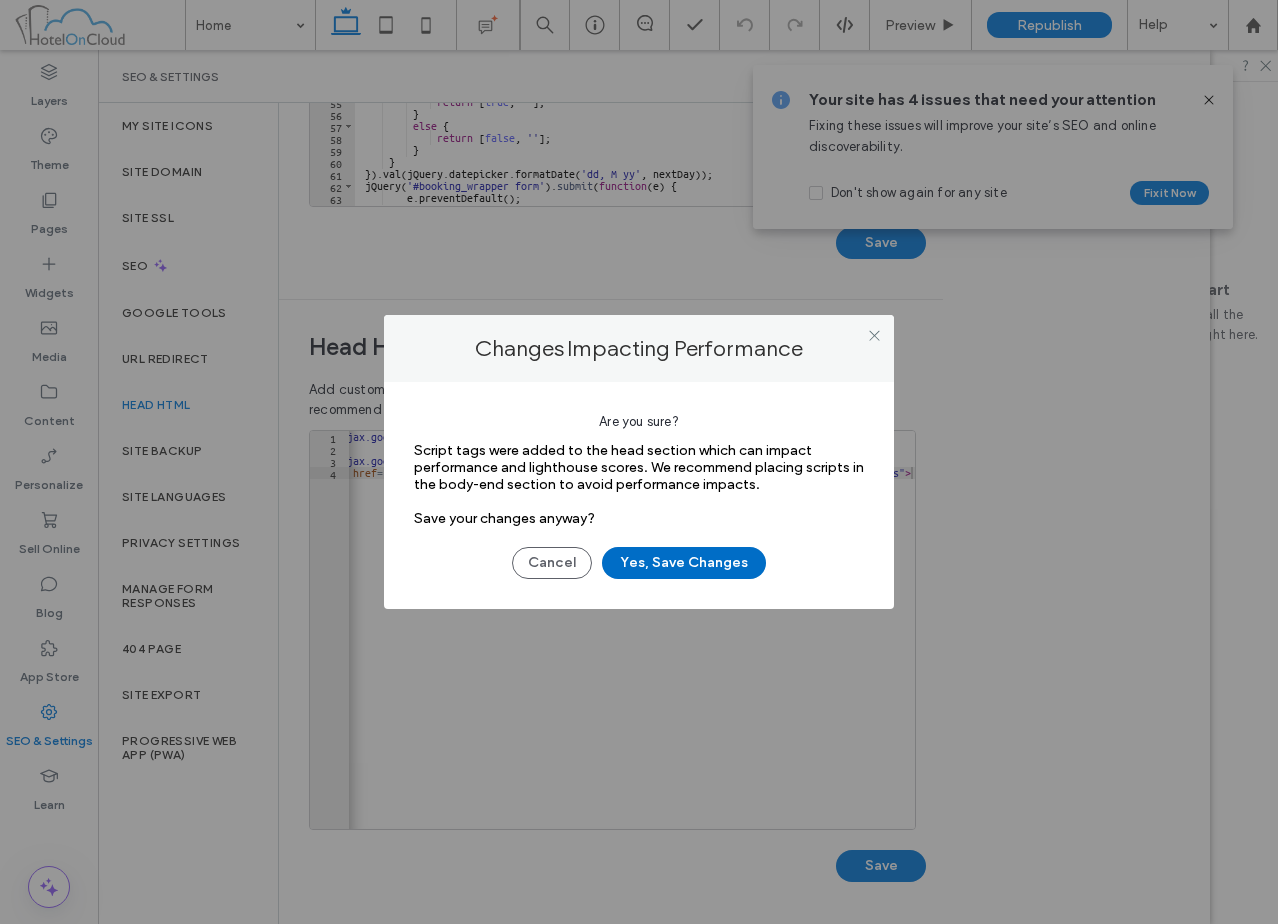 click on "Yes, Save Changes" at bounding box center [684, 563] 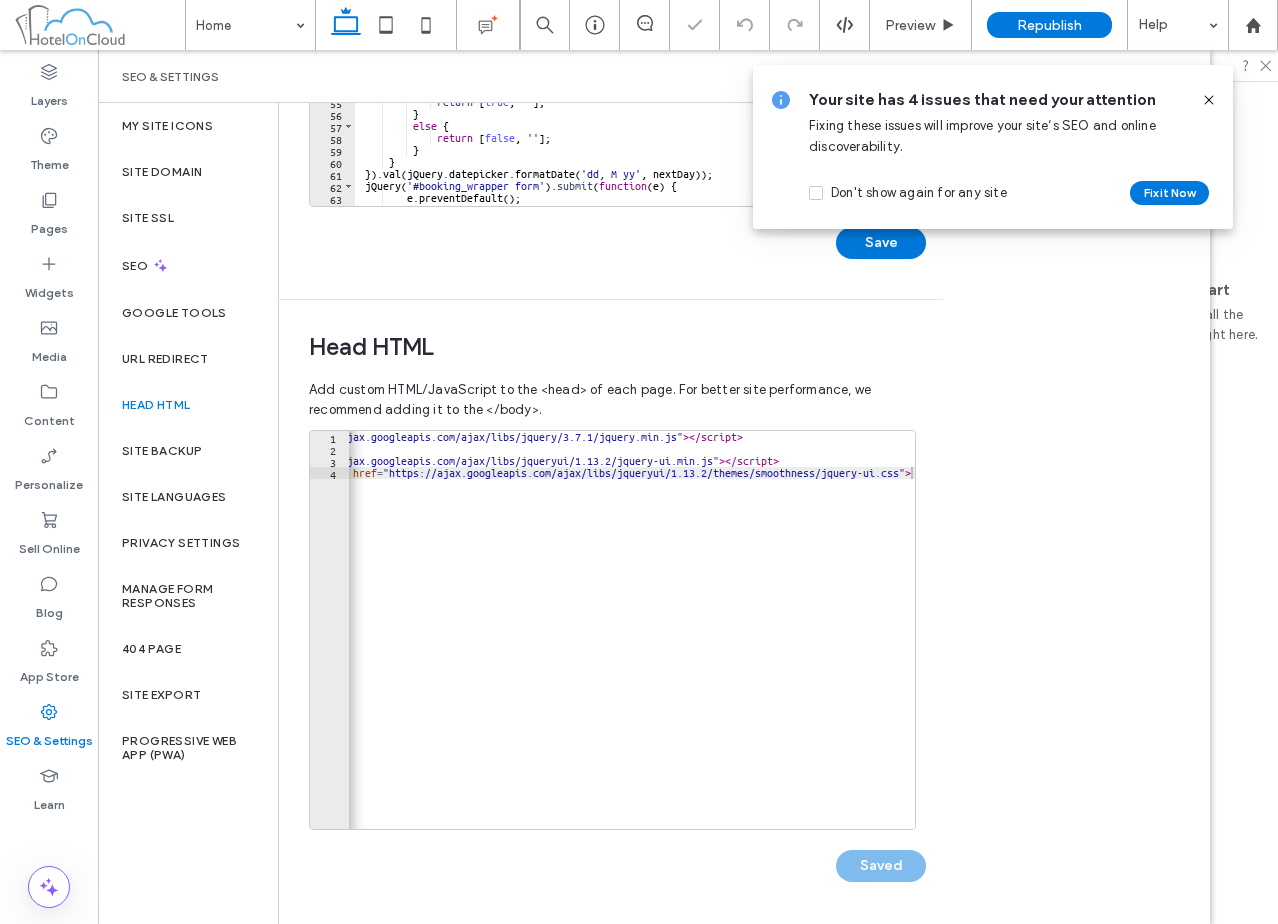 scroll, scrollTop: 0, scrollLeft: 0, axis: both 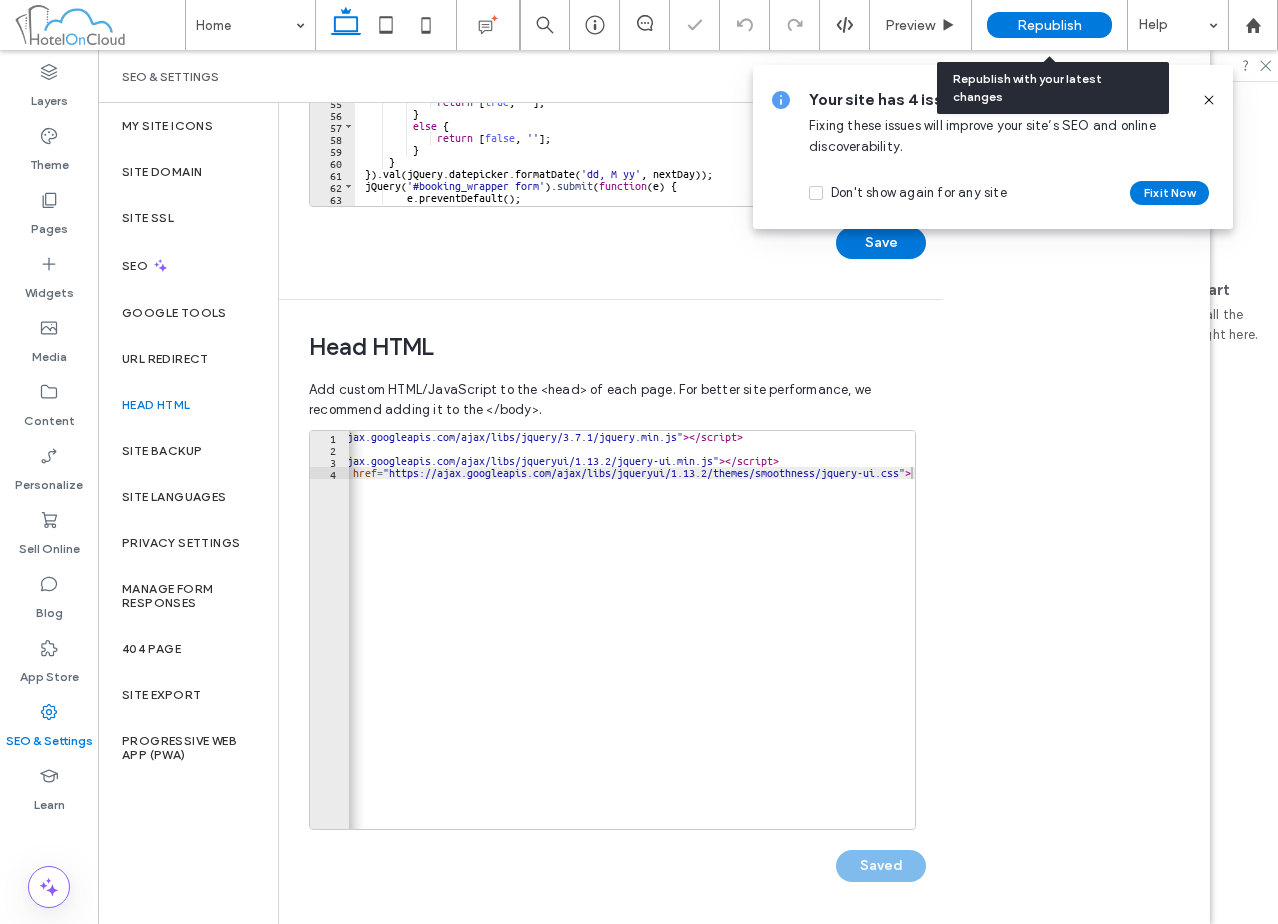 click on "Republish" at bounding box center [1049, 25] 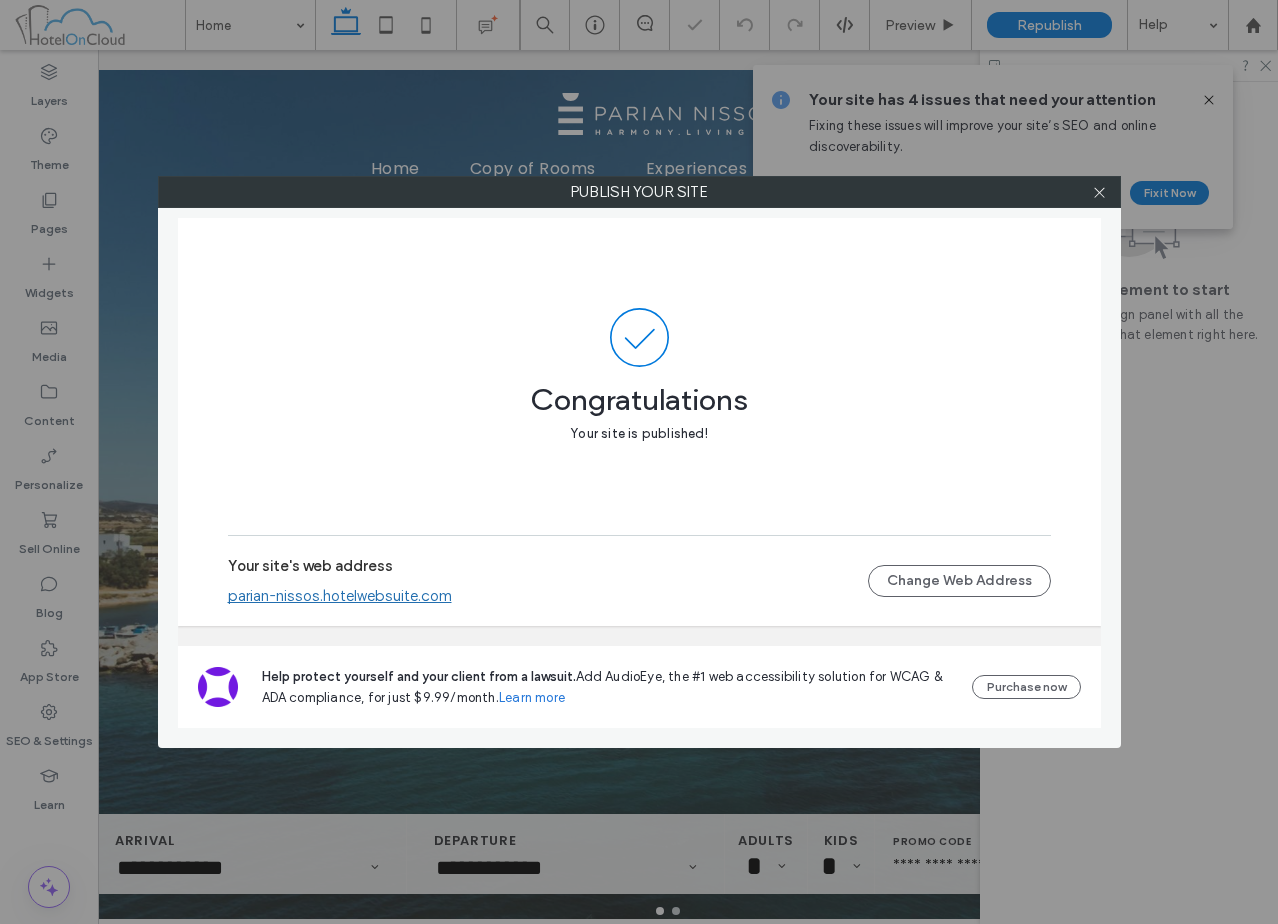 click on "parian-nissos.hotelwebsuite.com" at bounding box center [340, 596] 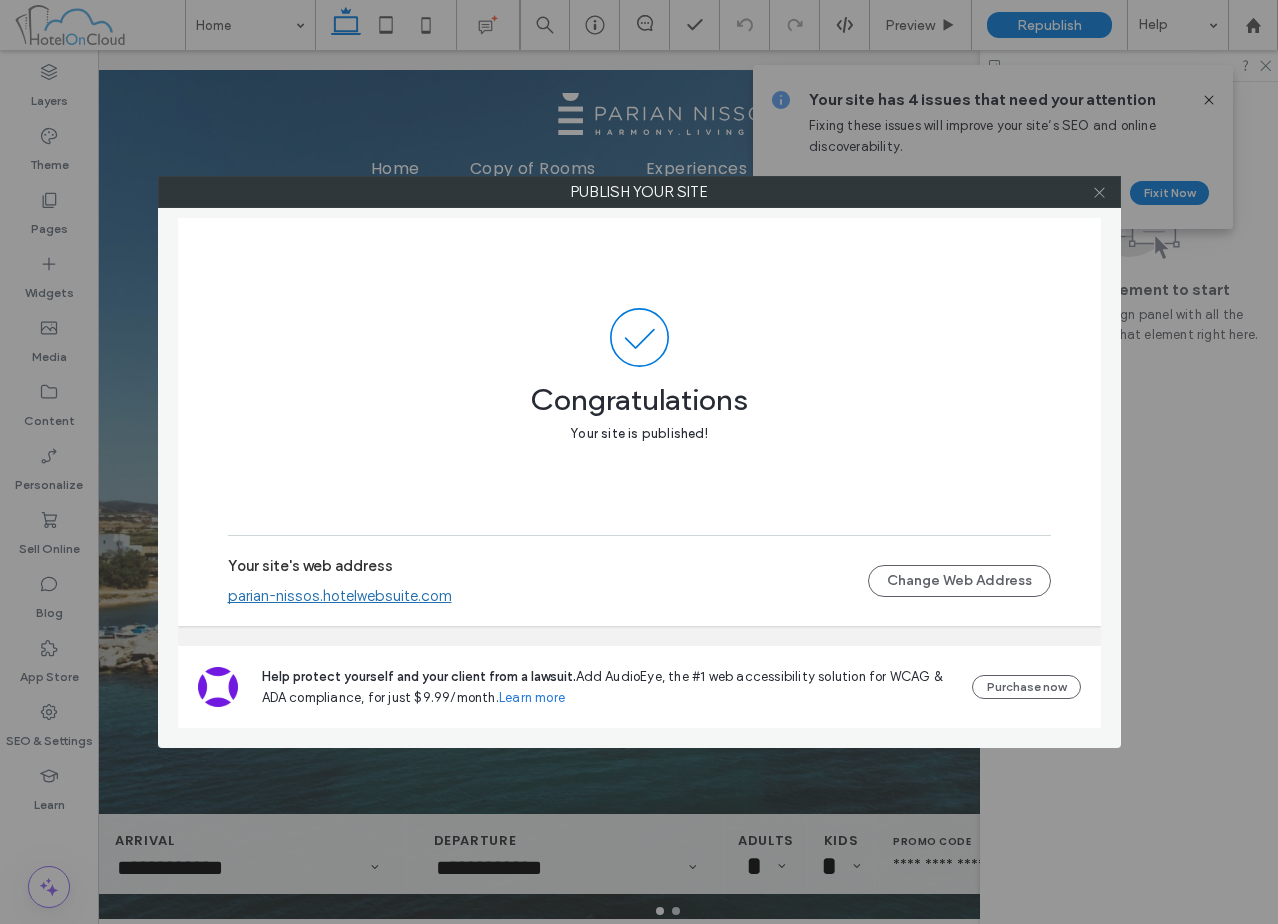 click 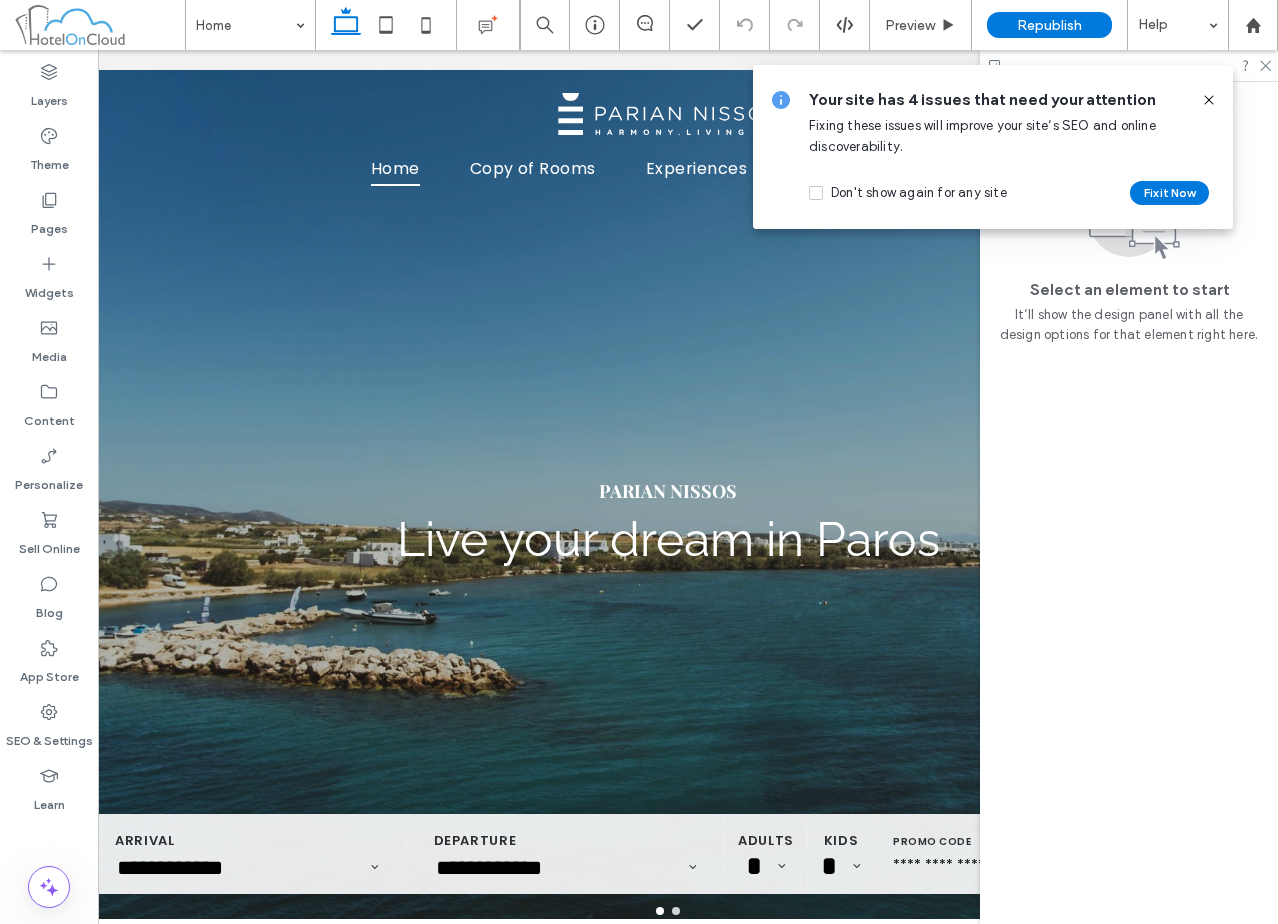 click 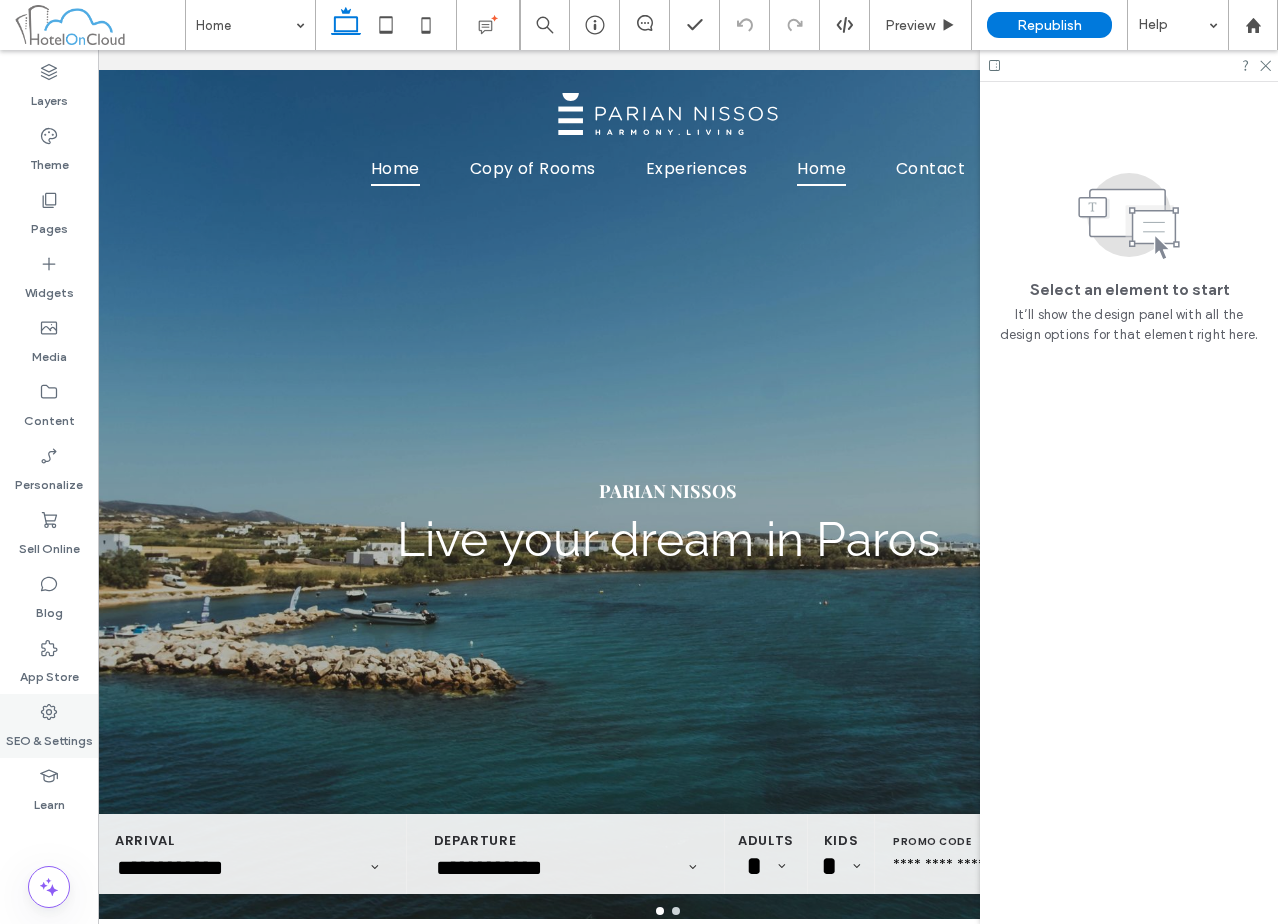 click on "SEO & Settings" at bounding box center [49, 736] 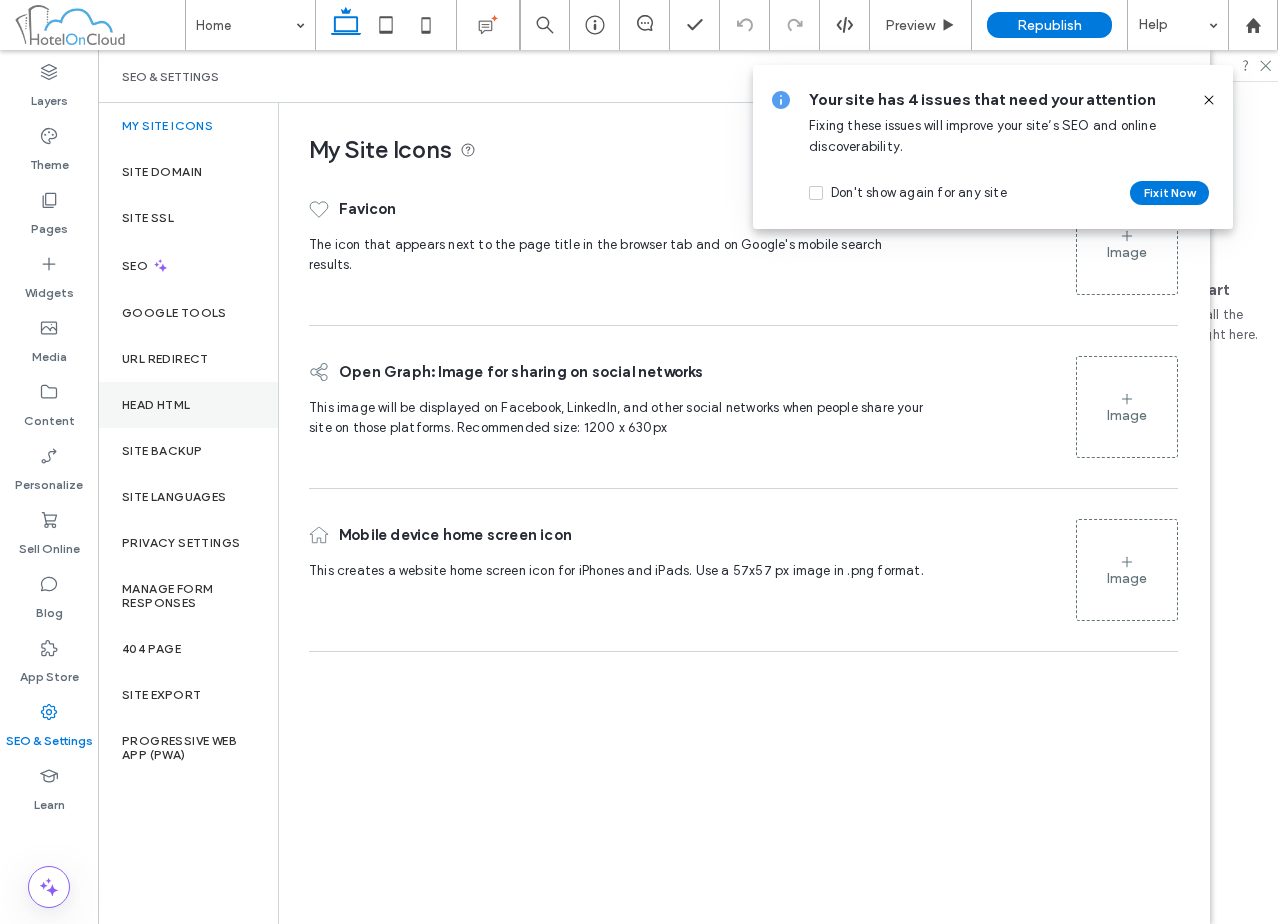click on "Head HTML" at bounding box center (156, 405) 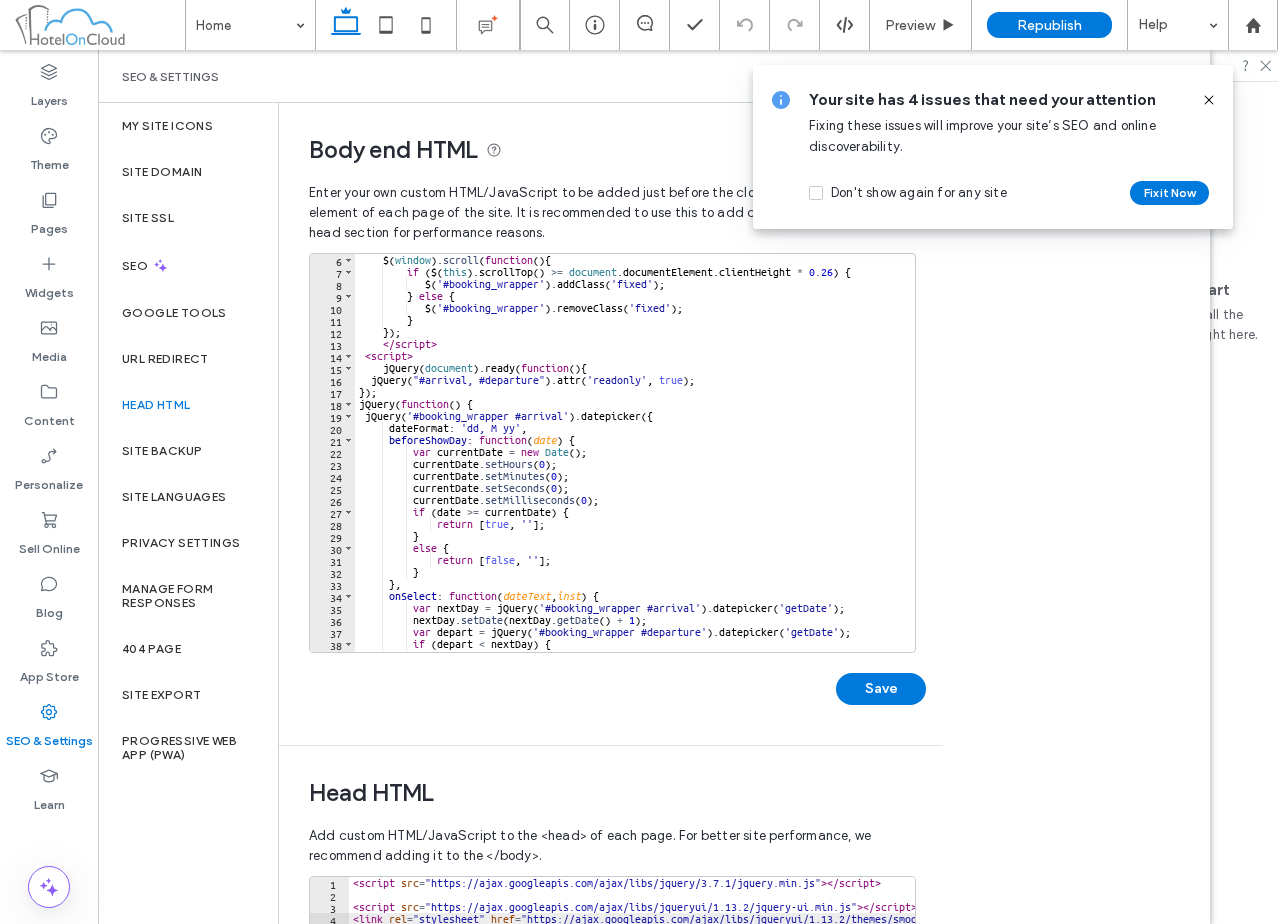 scroll, scrollTop: 120, scrollLeft: 0, axis: vertical 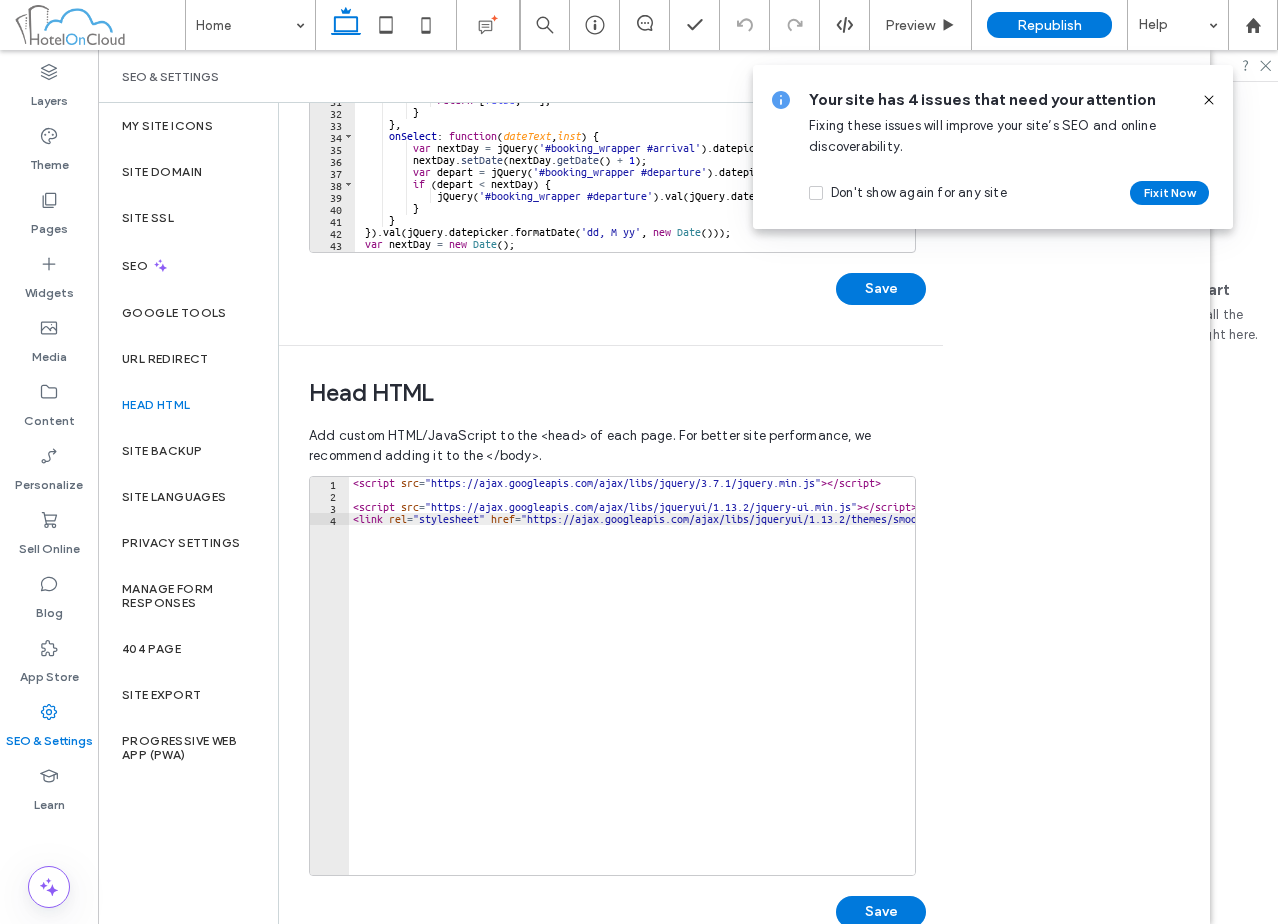 click on "< script   src = "https://ajax.googleapis.com/ajax/libs/jquery/3.7.1/jquery.min.js" > </ script > < script   src = "https://ajax.googleapis.com/ajax/libs/jqueryui/1.13.2/jquery-ui.min.js" > </ script > < link   rel = "stylesheet"   href = "https://ajax.googleapis.com/ajax/libs/jqueryui/1.13.2/themes/smoothness/jquery-ui.css" >" at bounding box center [701, 688] 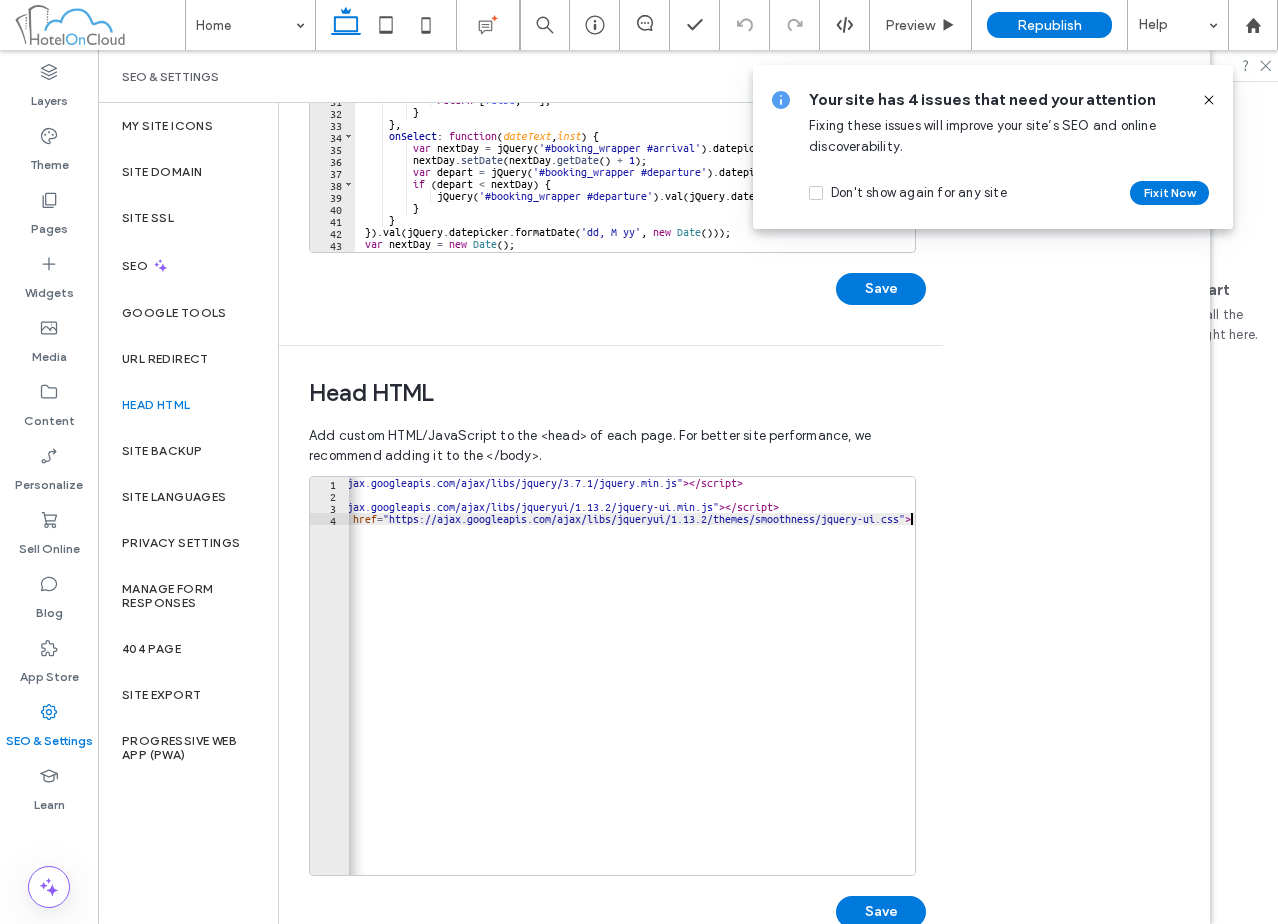 type on "**********" 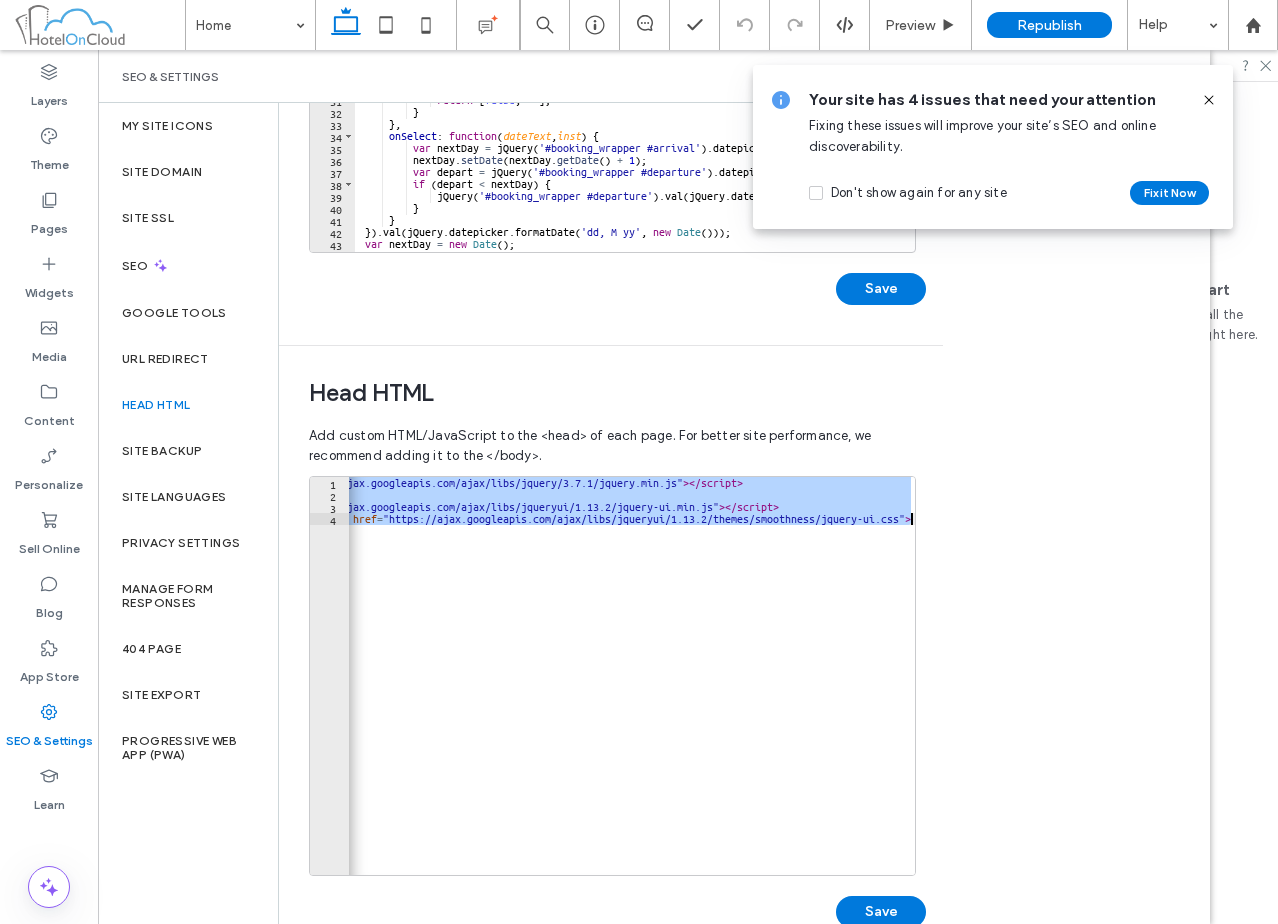 paste 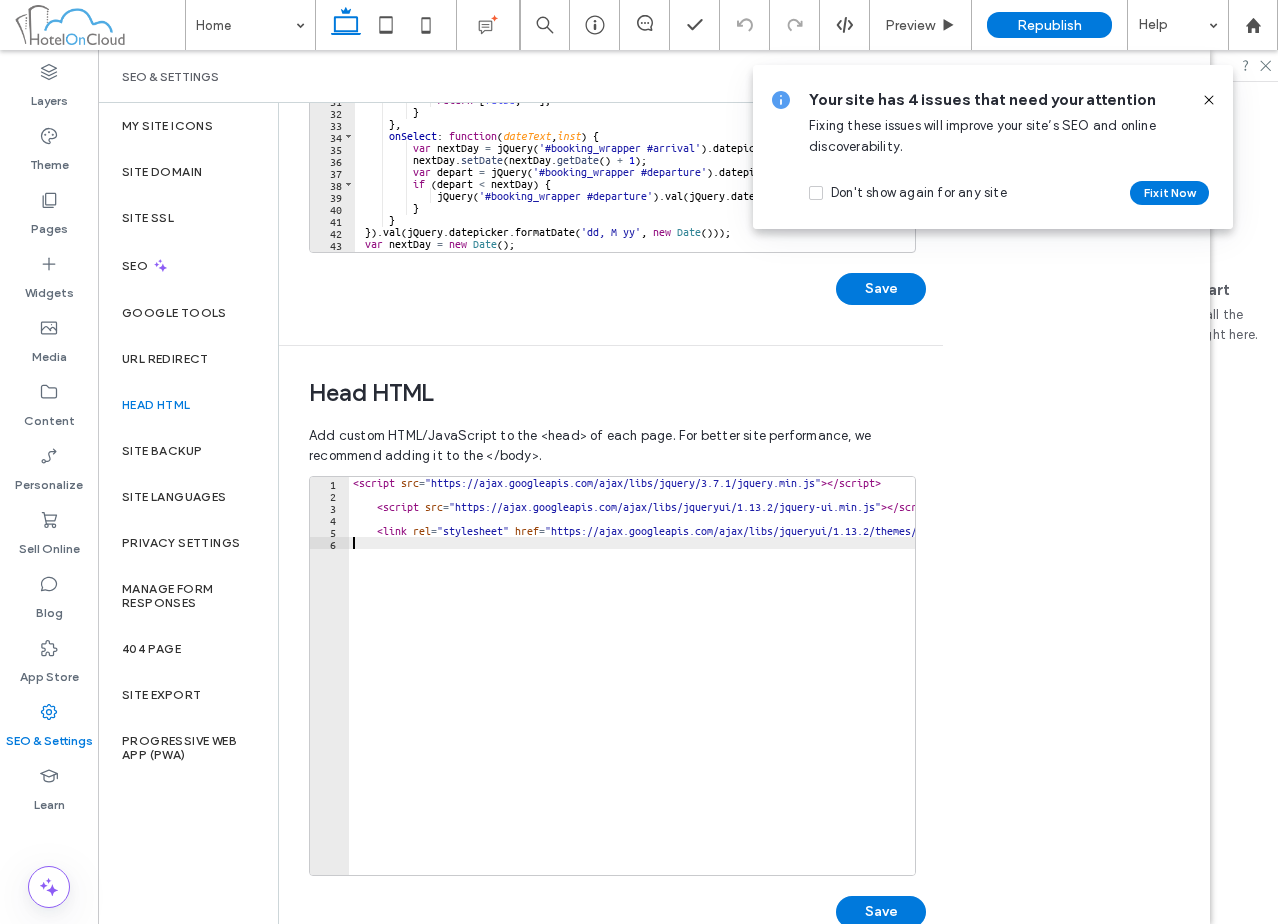 scroll, scrollTop: 0, scrollLeft: 0, axis: both 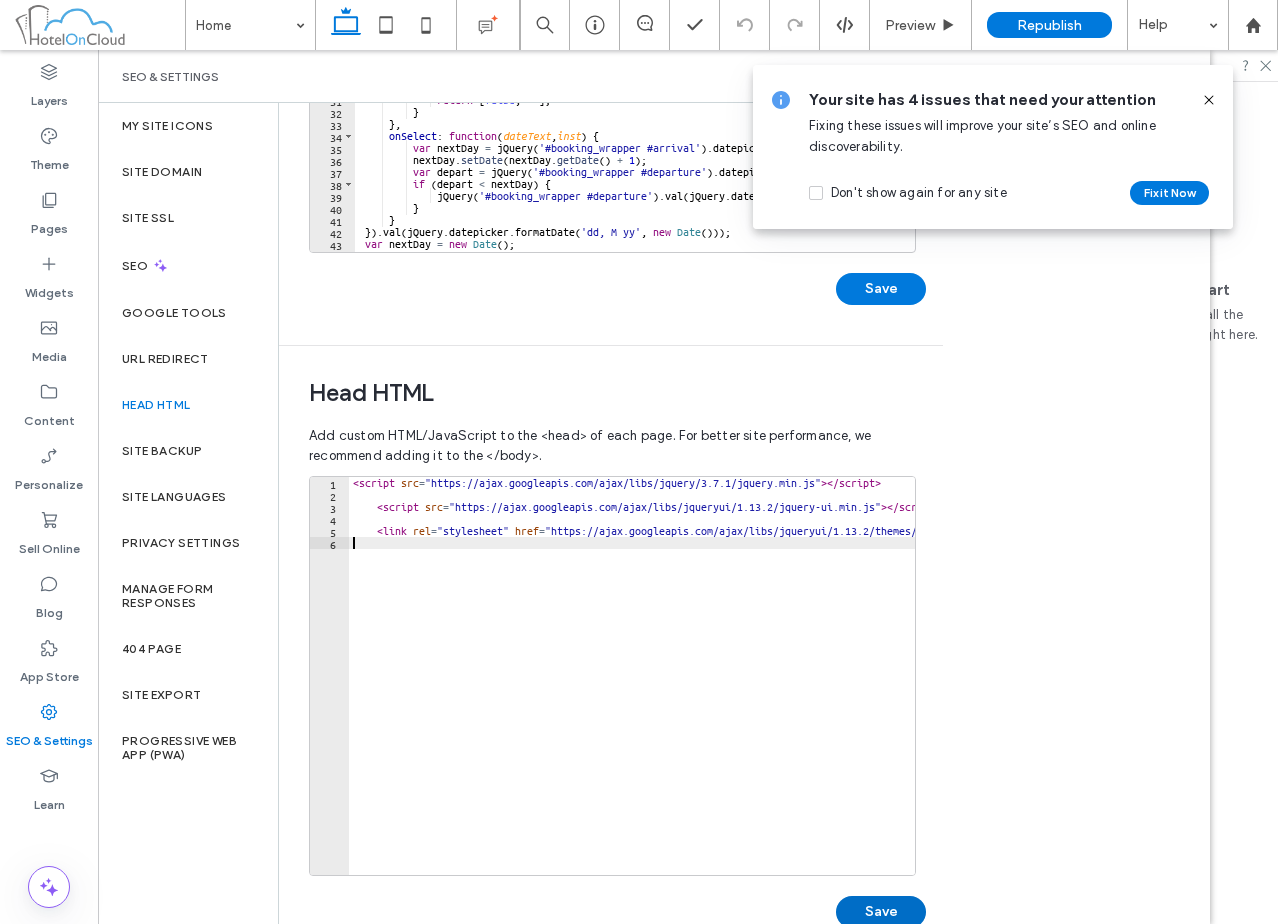 click on "Save" at bounding box center [881, 912] 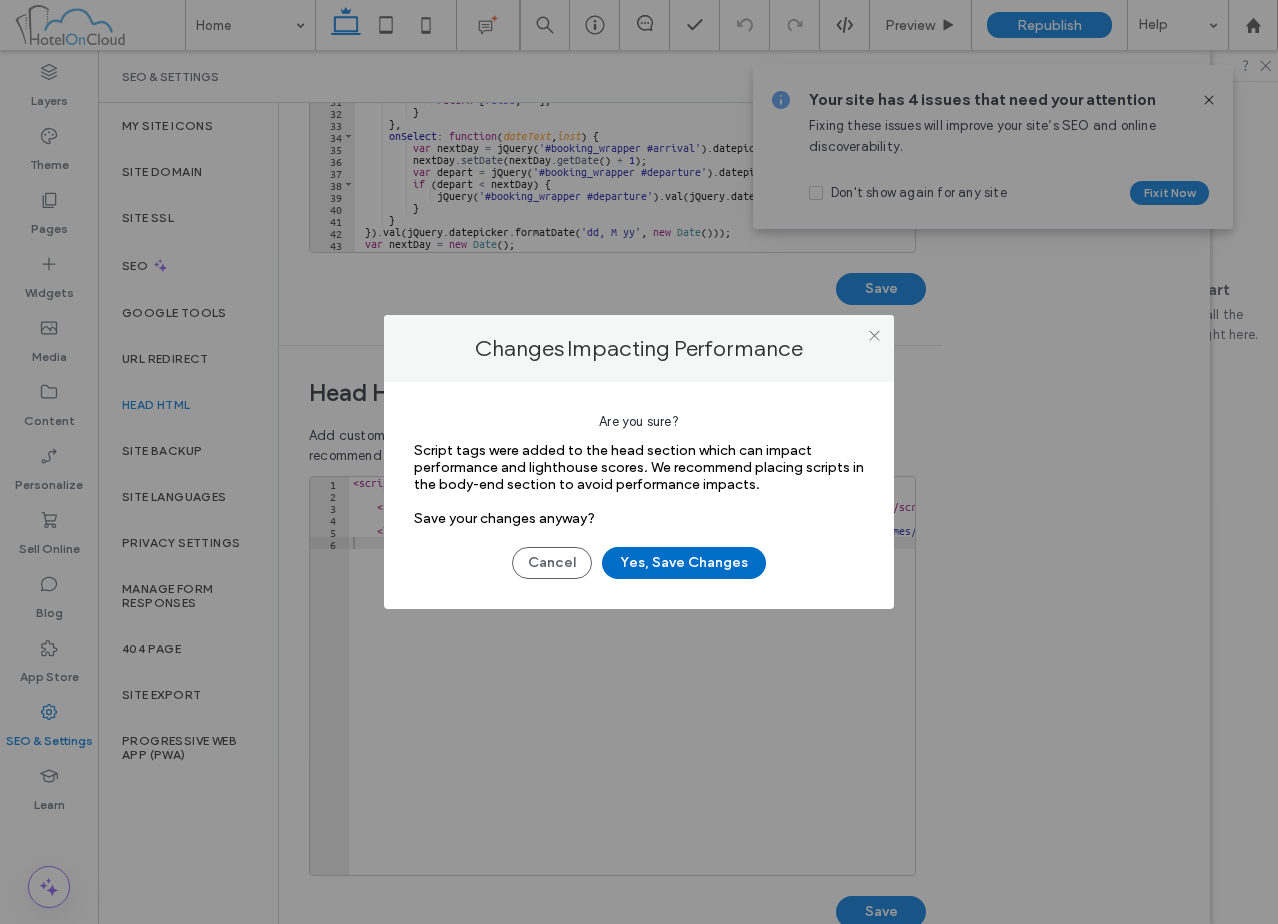 click on "Yes, Save Changes" at bounding box center [684, 563] 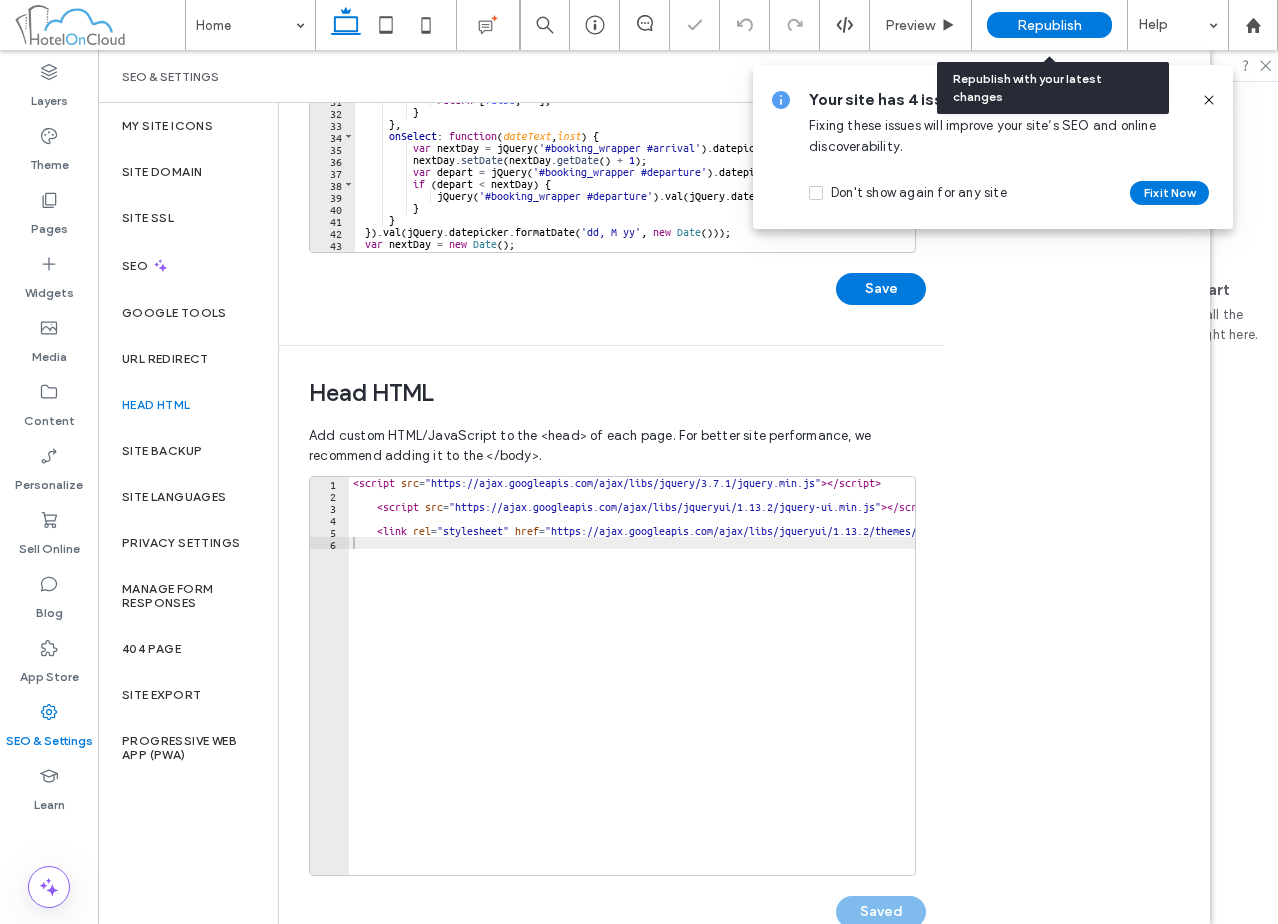 click on "Republish" at bounding box center (1049, 25) 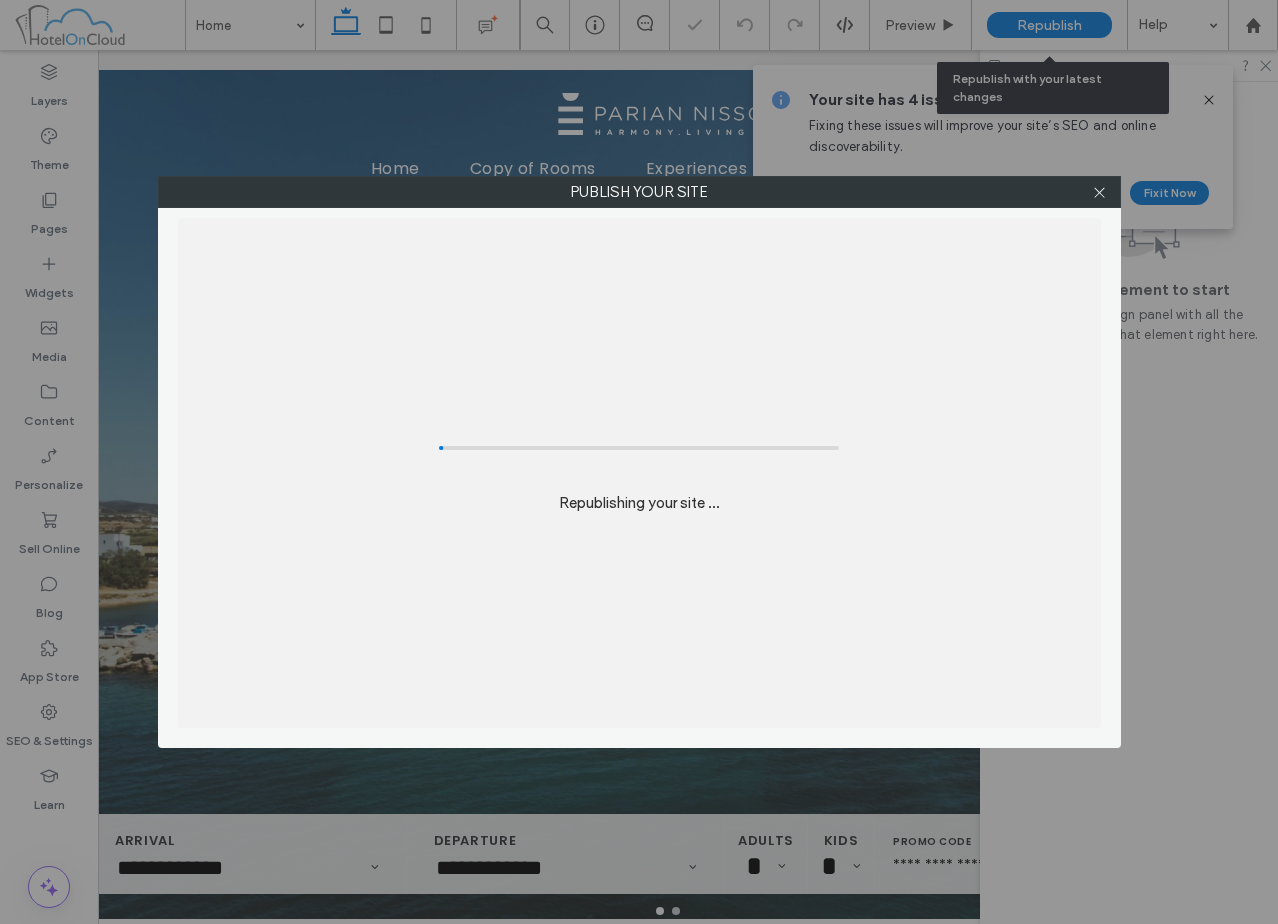 scroll, scrollTop: 0, scrollLeft: 0, axis: both 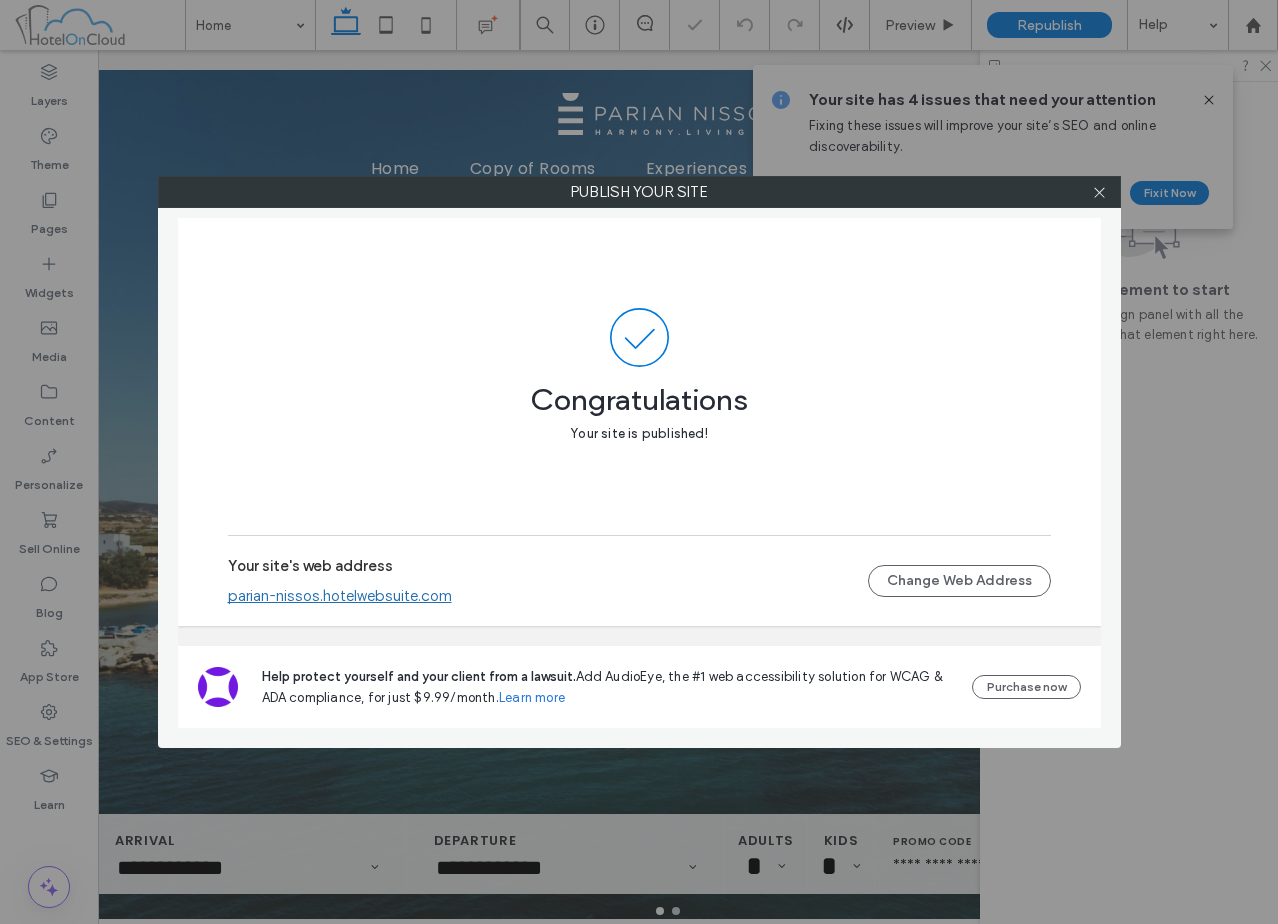 click on "parian-nissos.hotelwebsuite.com" at bounding box center [340, 596] 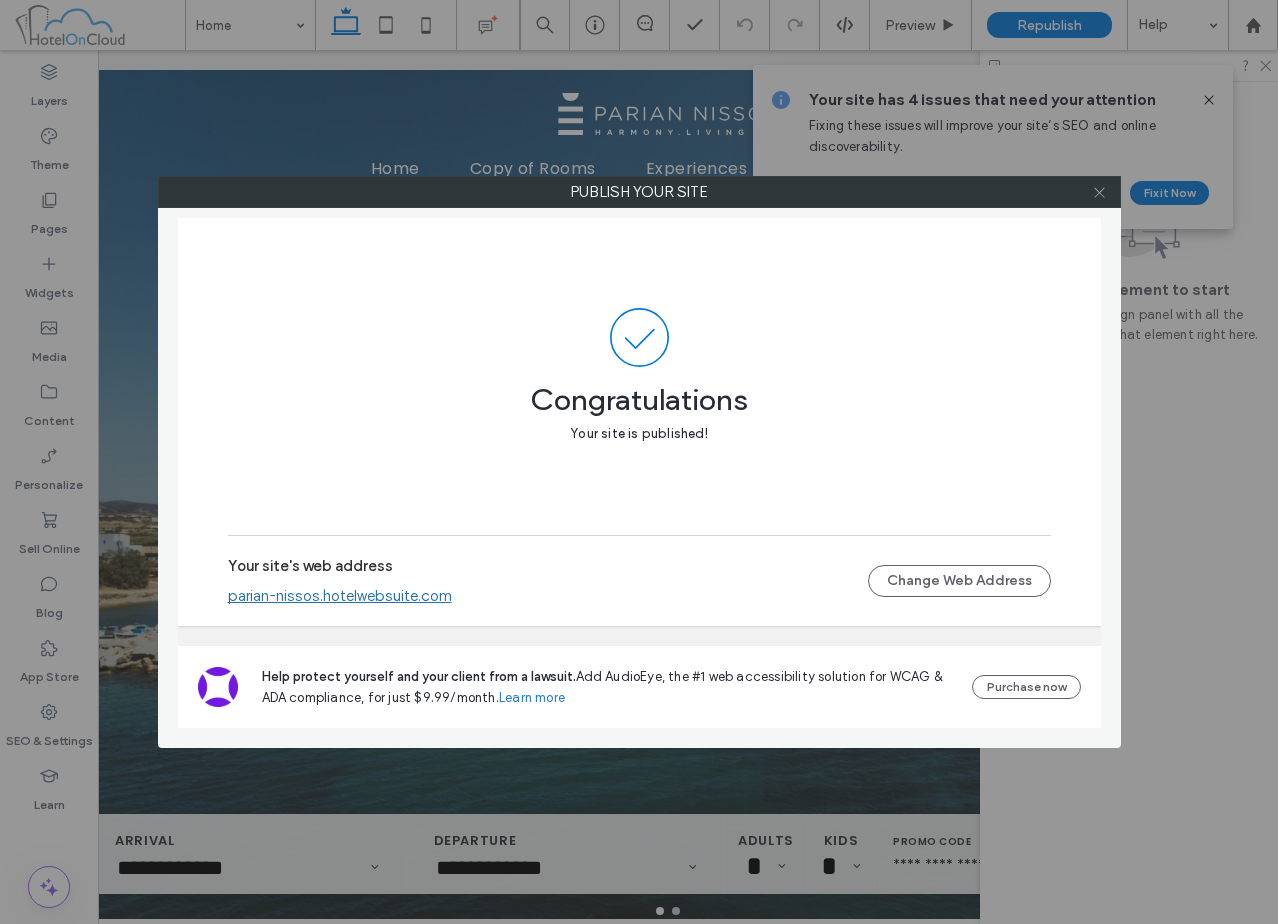 click 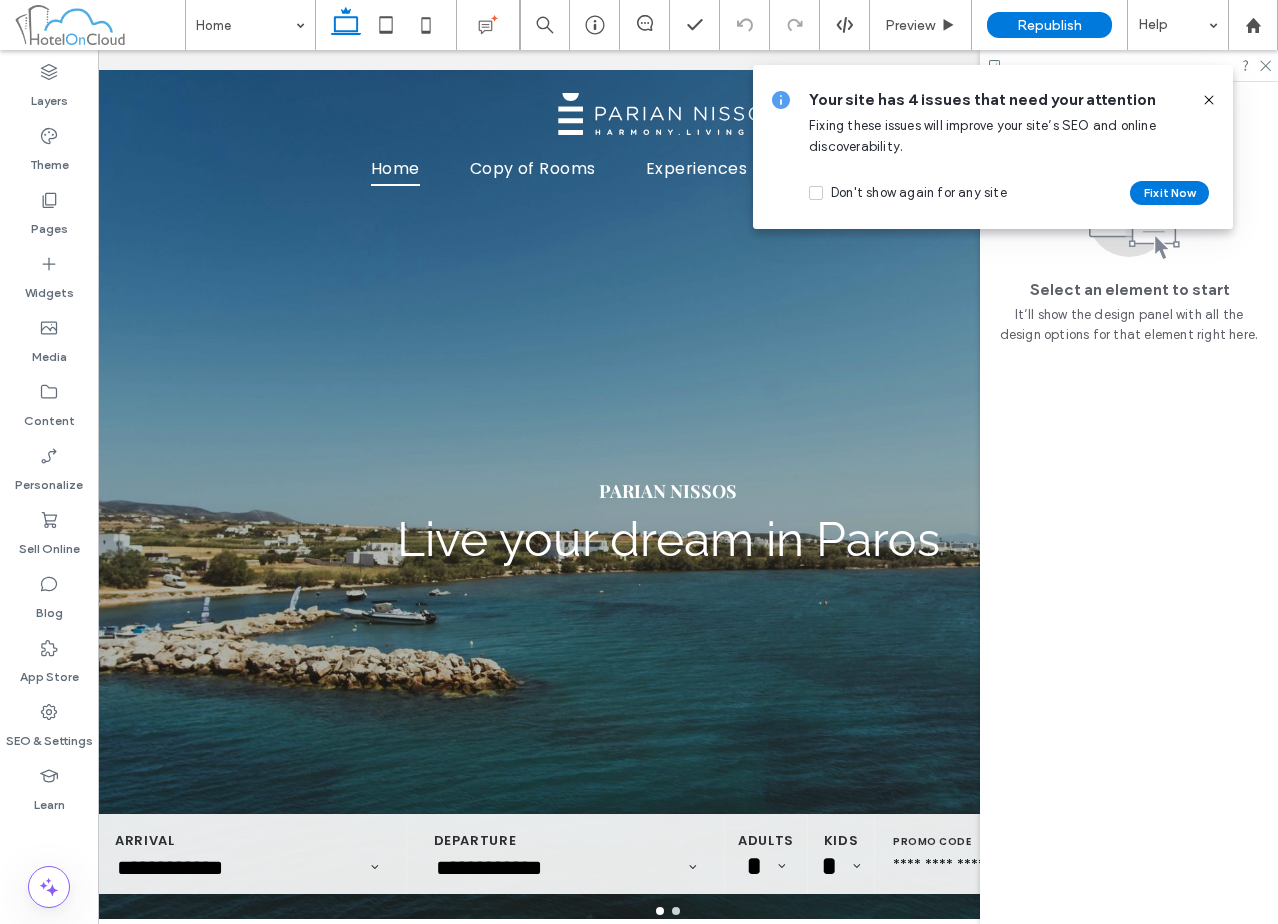 click 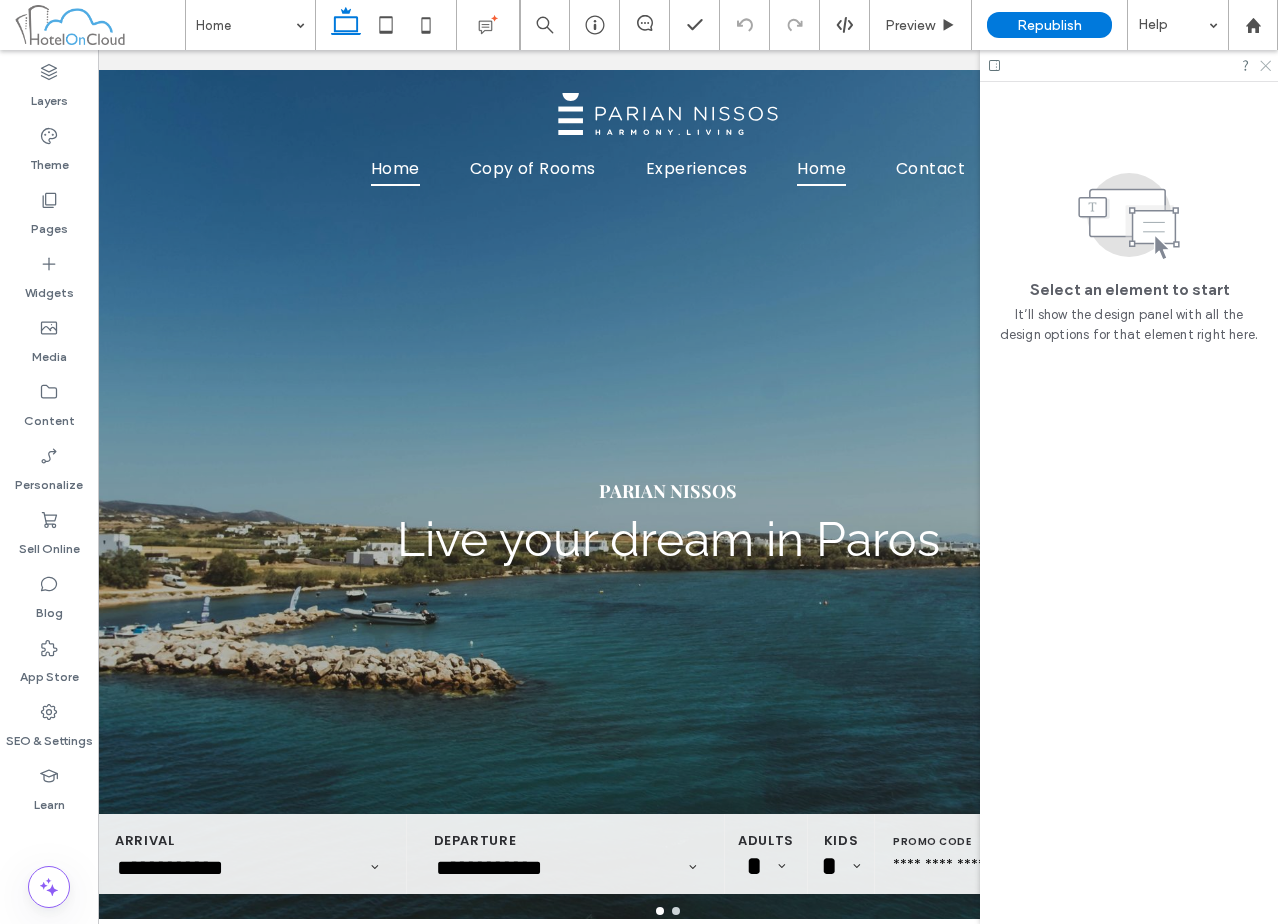 click 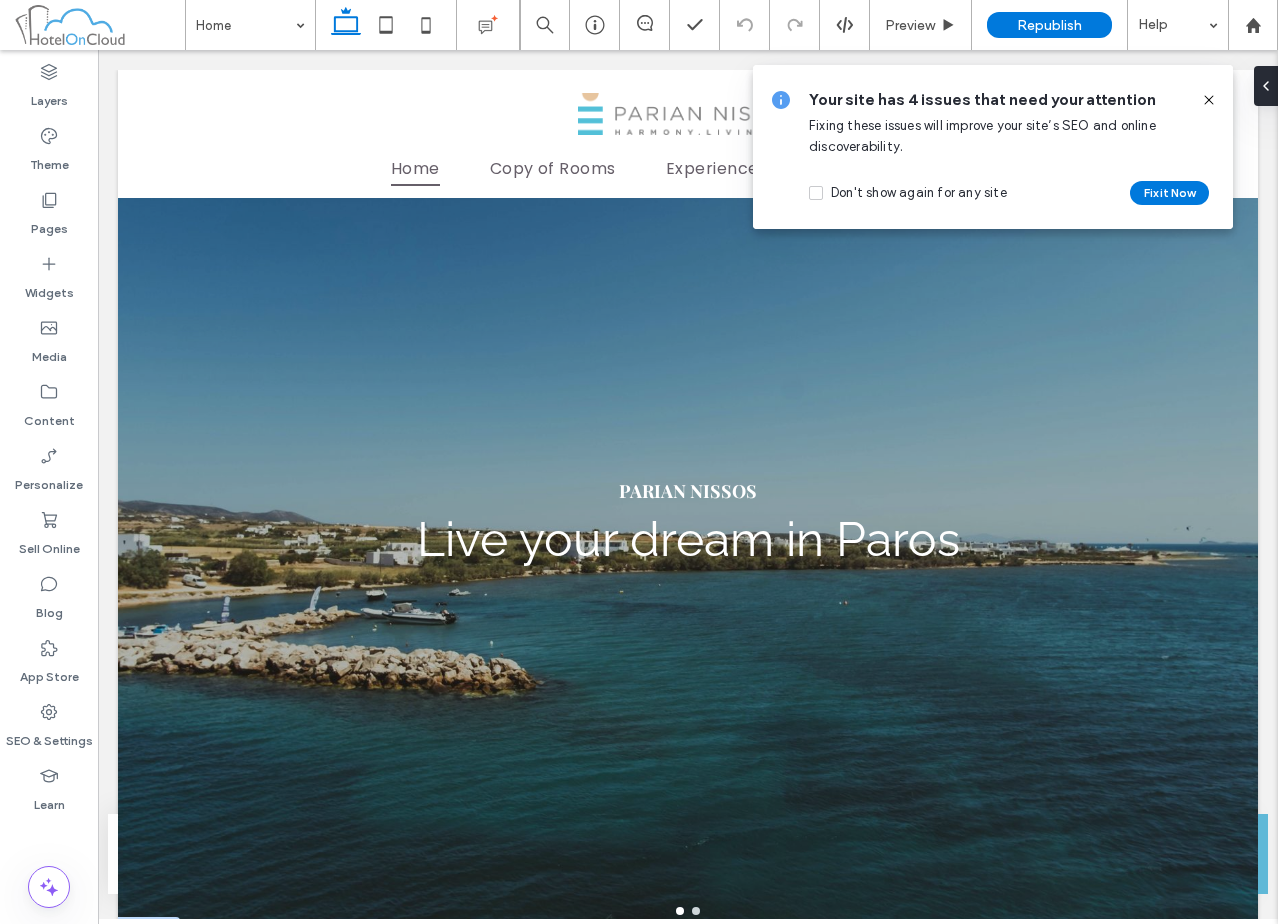 scroll, scrollTop: 100, scrollLeft: 0, axis: vertical 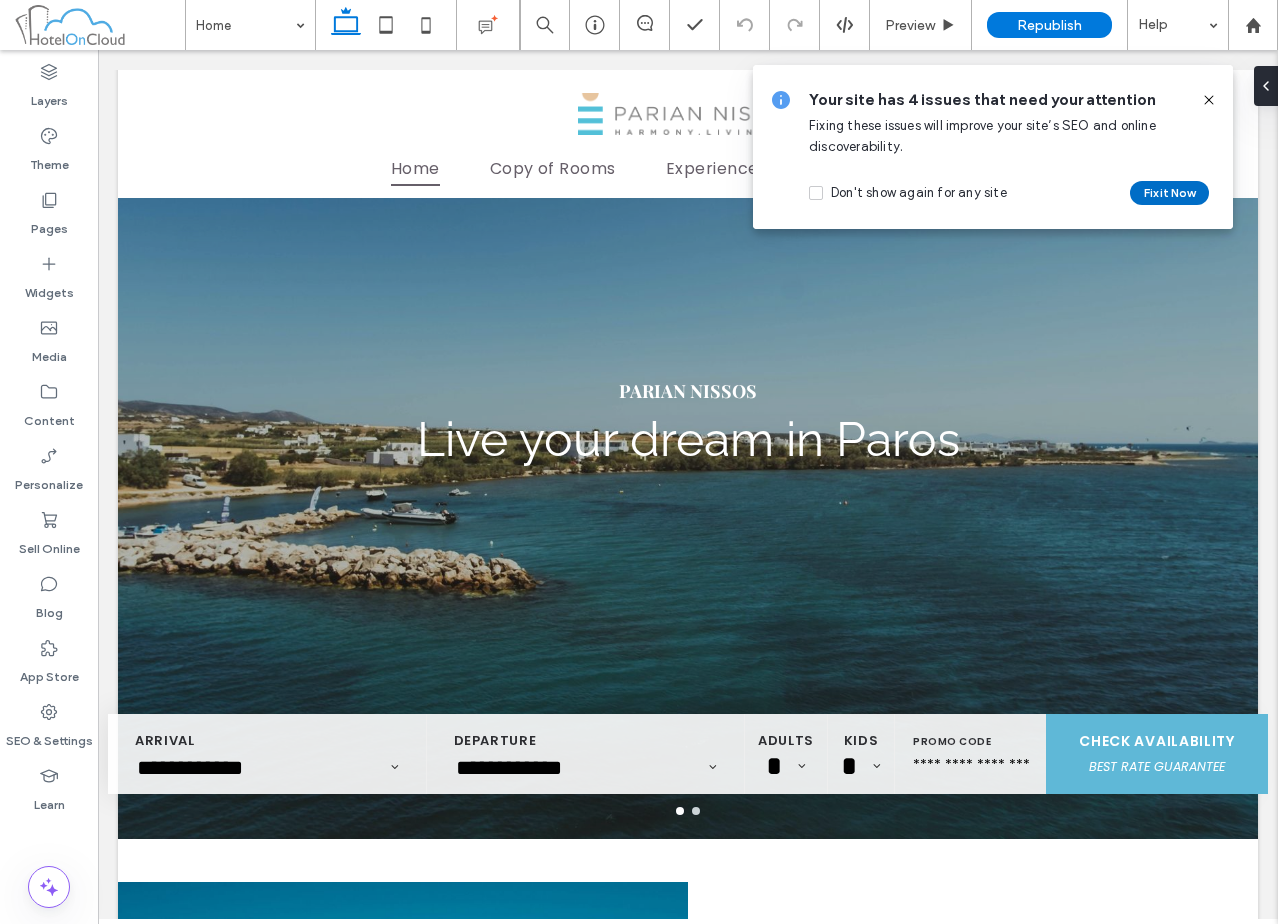 click on "Fix it Now" at bounding box center [1169, 193] 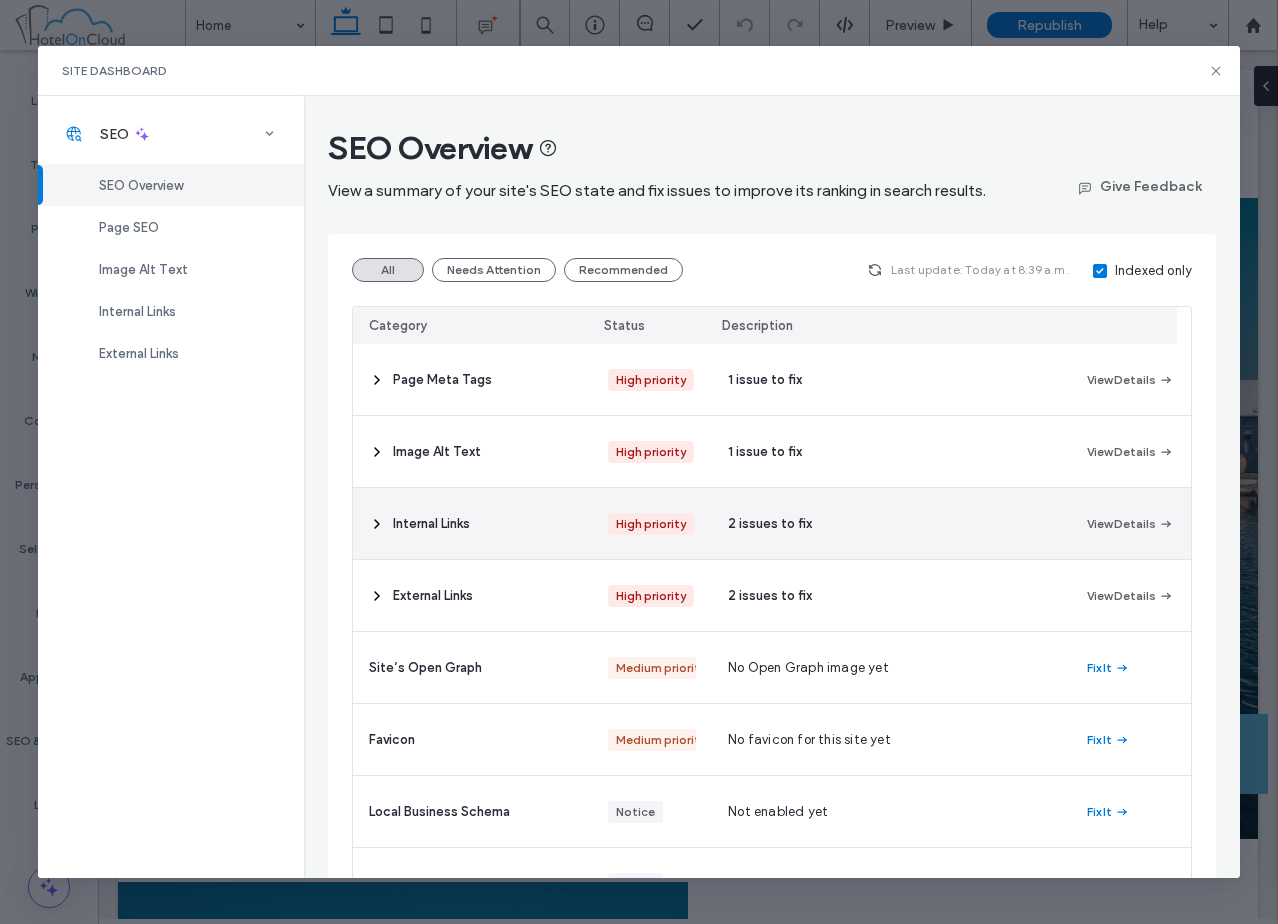 click 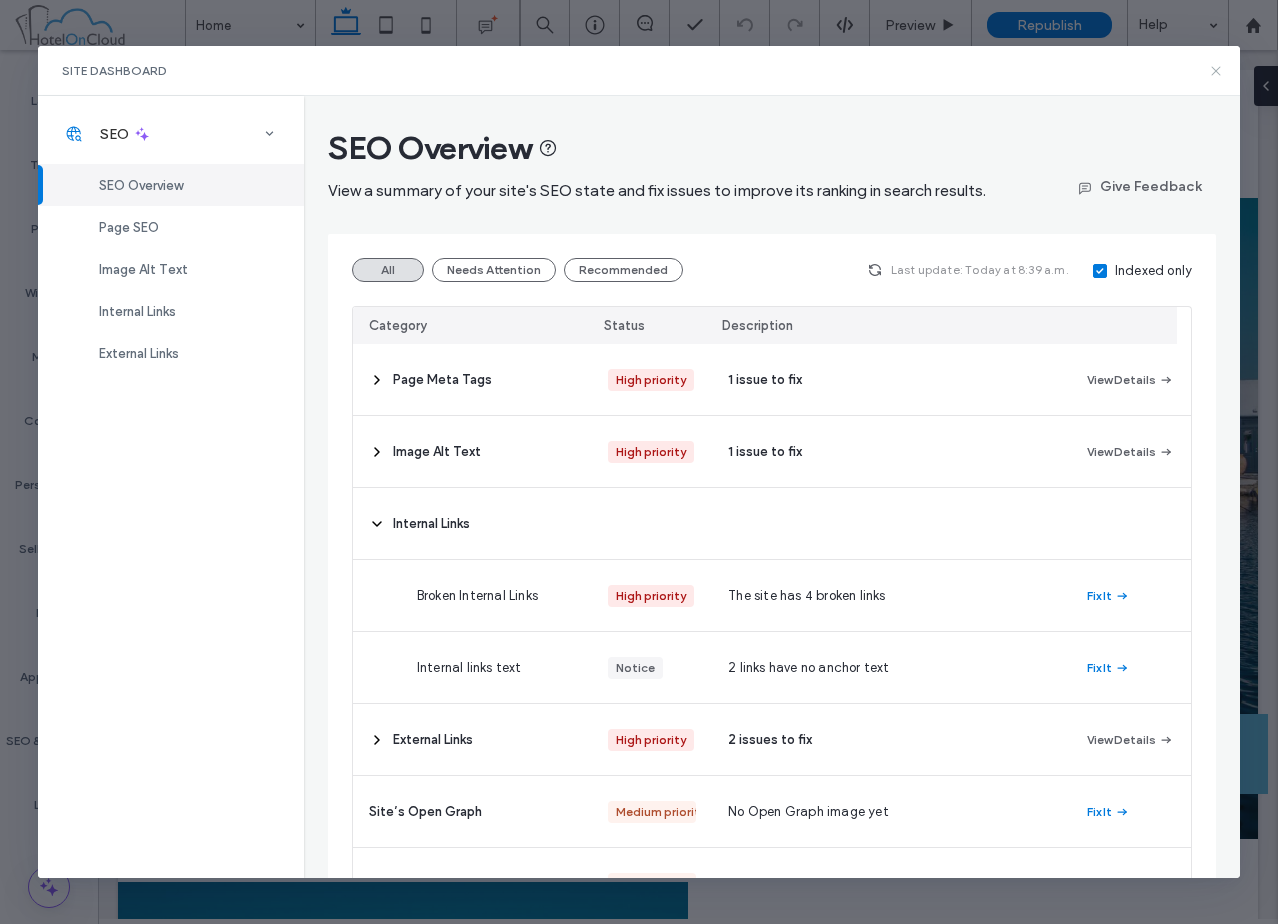 click 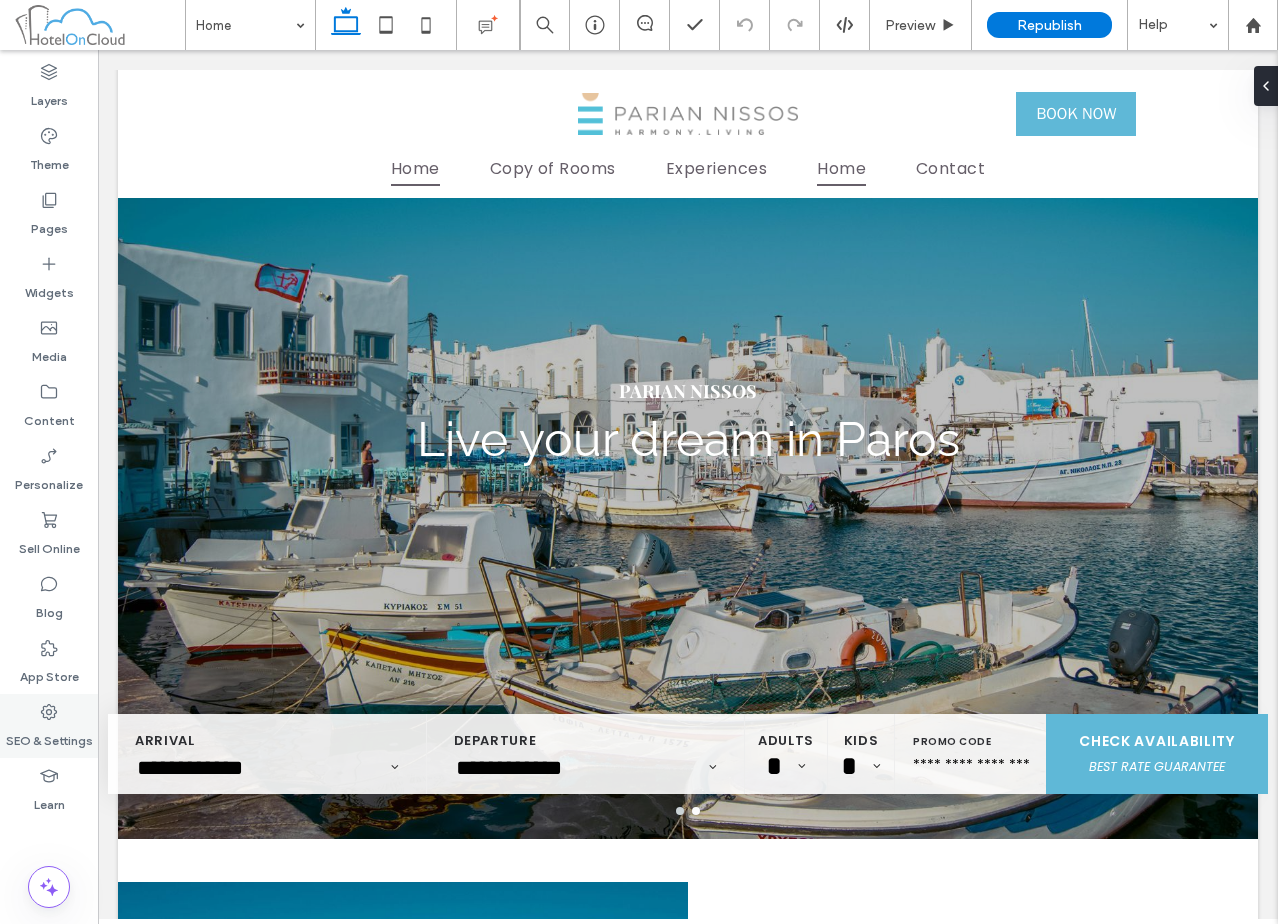 click on "SEO & Settings" at bounding box center (49, 736) 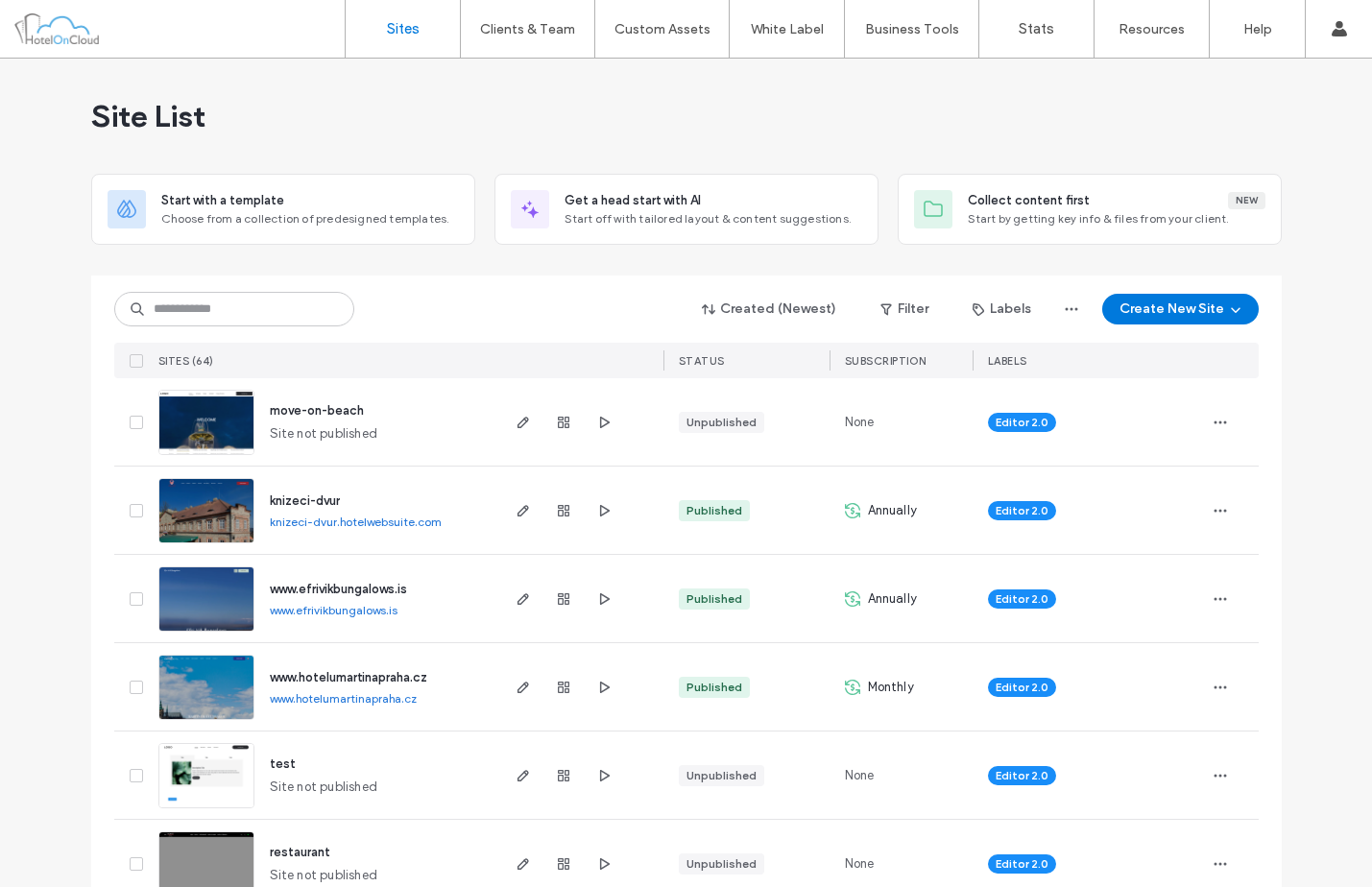 scroll, scrollTop: 0, scrollLeft: 0, axis: both 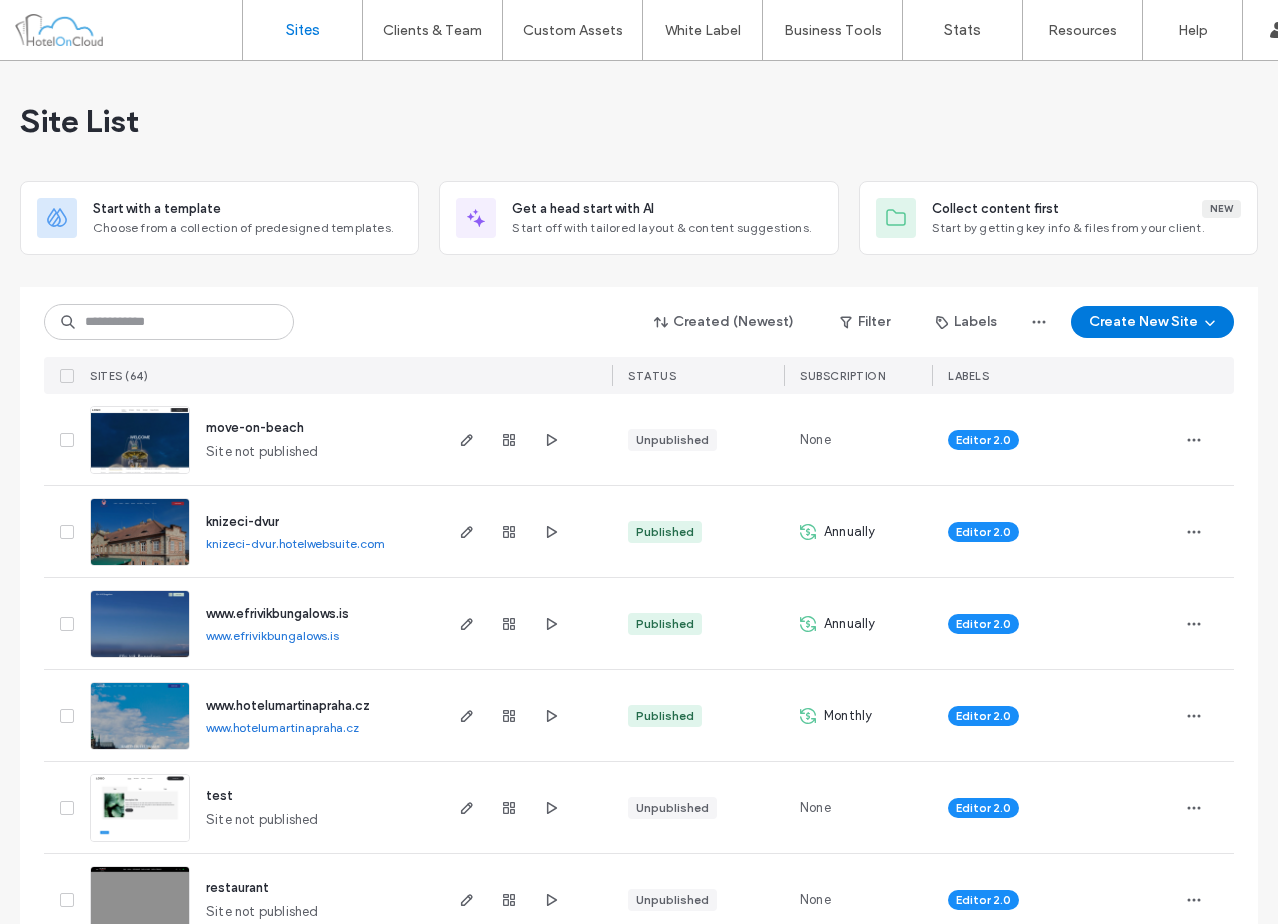 drag, startPoint x: 423, startPoint y: 97, endPoint x: 401, endPoint y: 100, distance: 22.203604 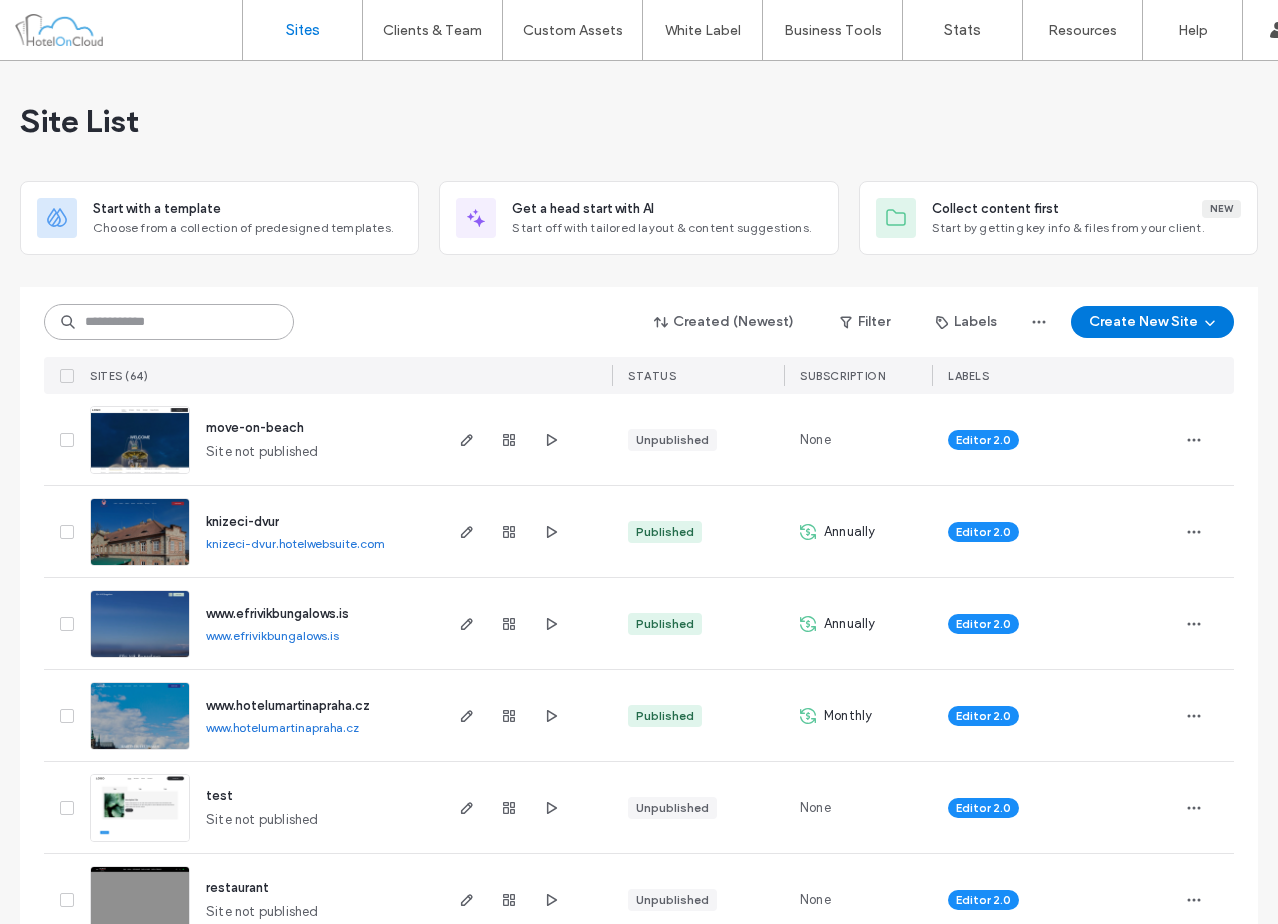 click at bounding box center (169, 322) 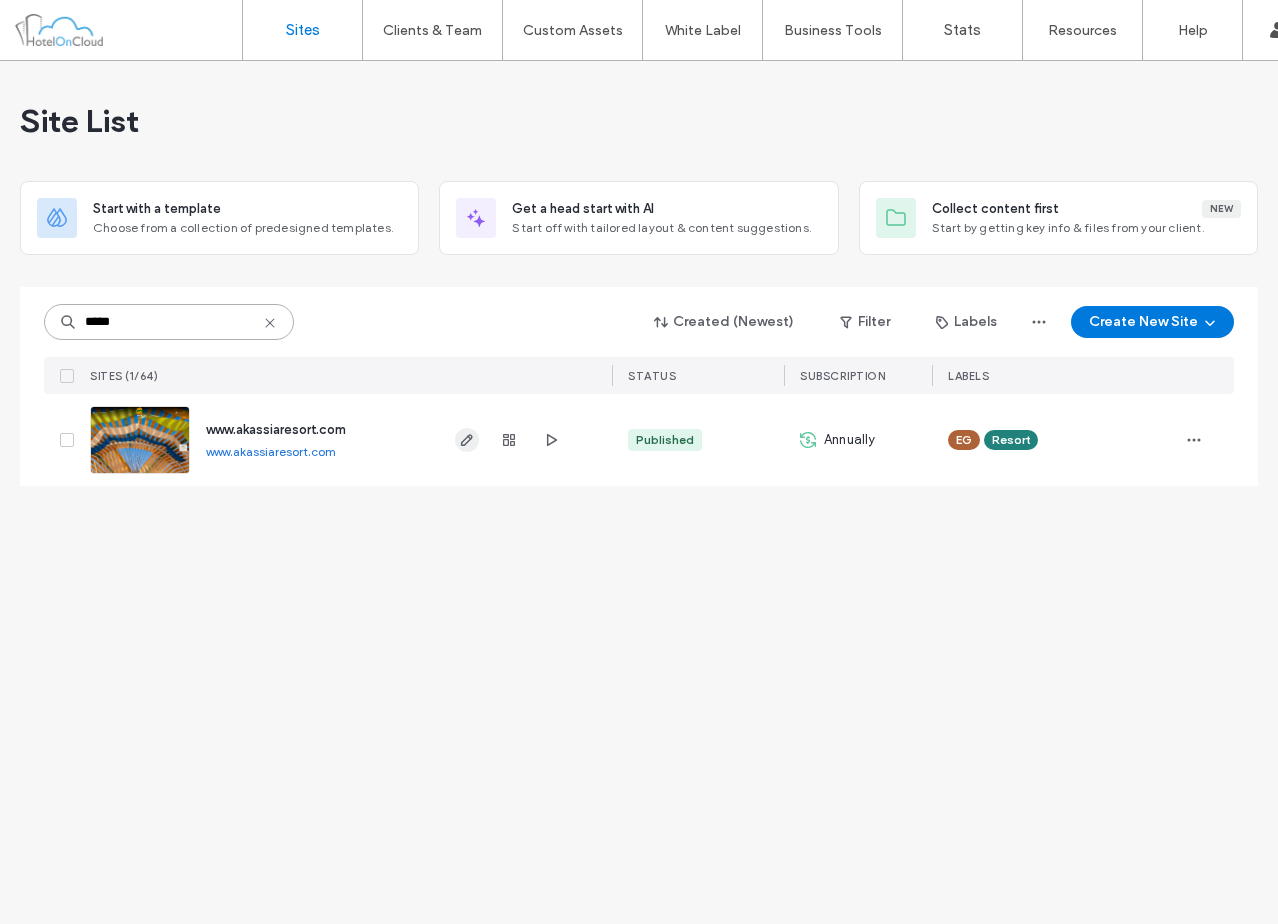 type on "*****" 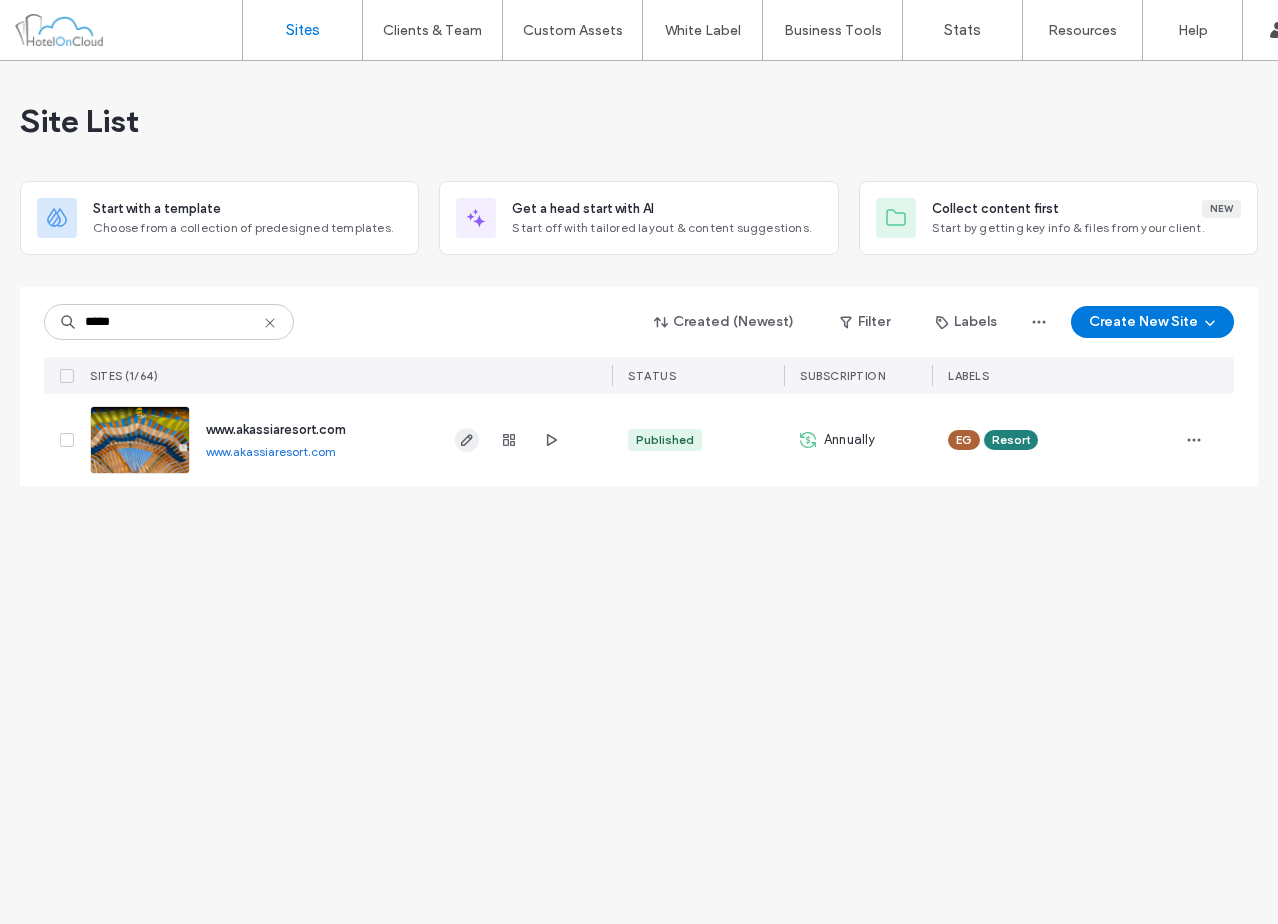 type 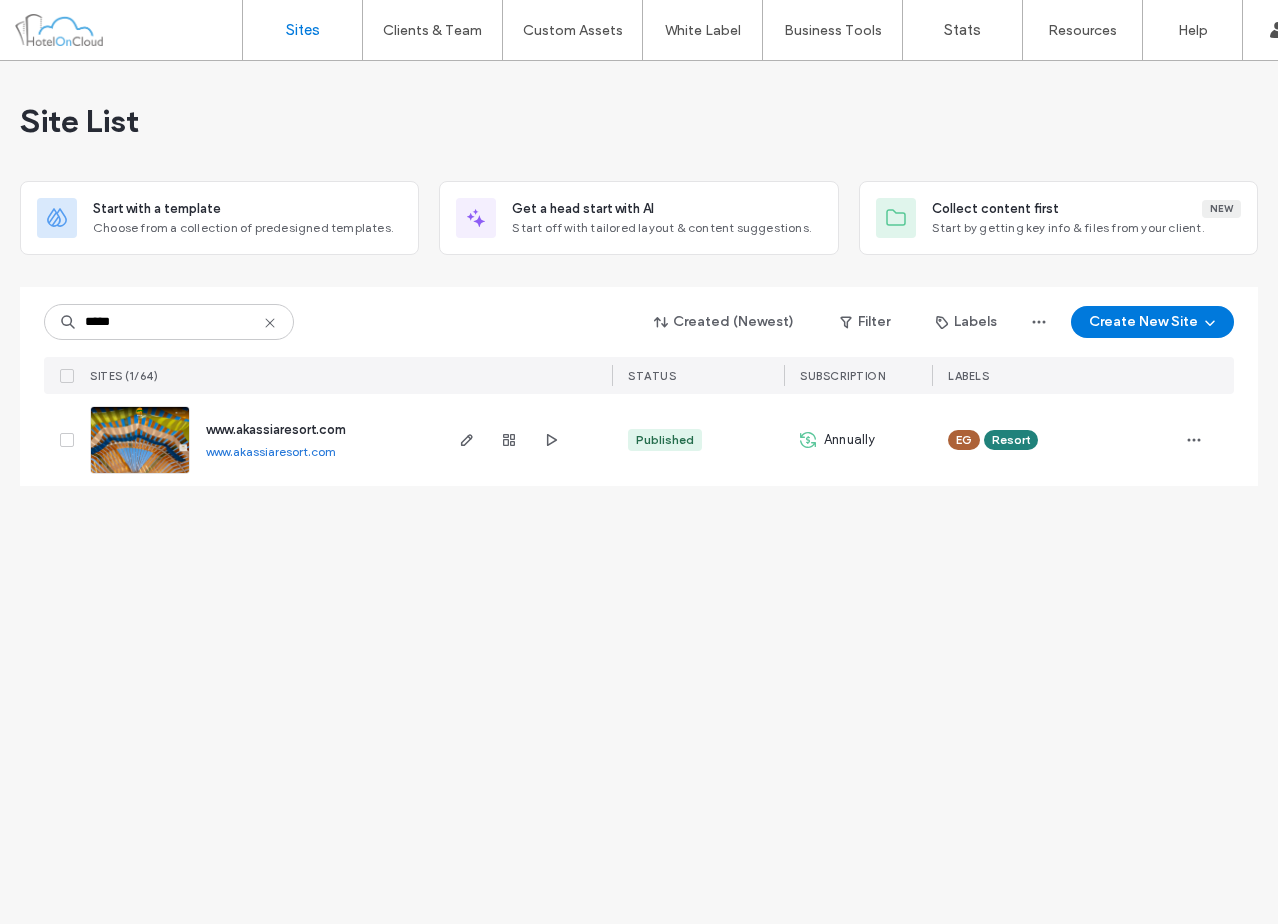 click on "www.akassiaresort.com" at bounding box center [271, 451] 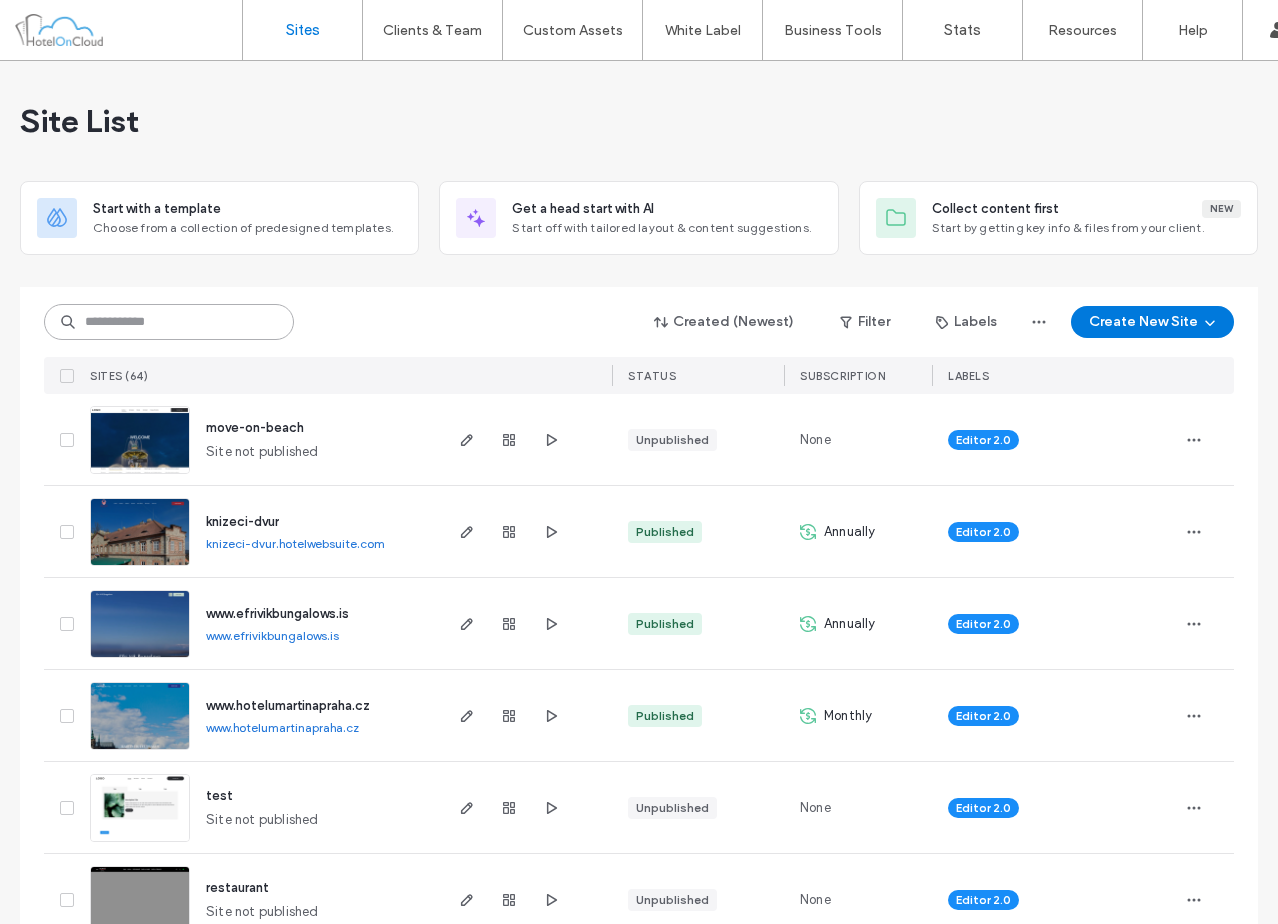 click at bounding box center (169, 322) 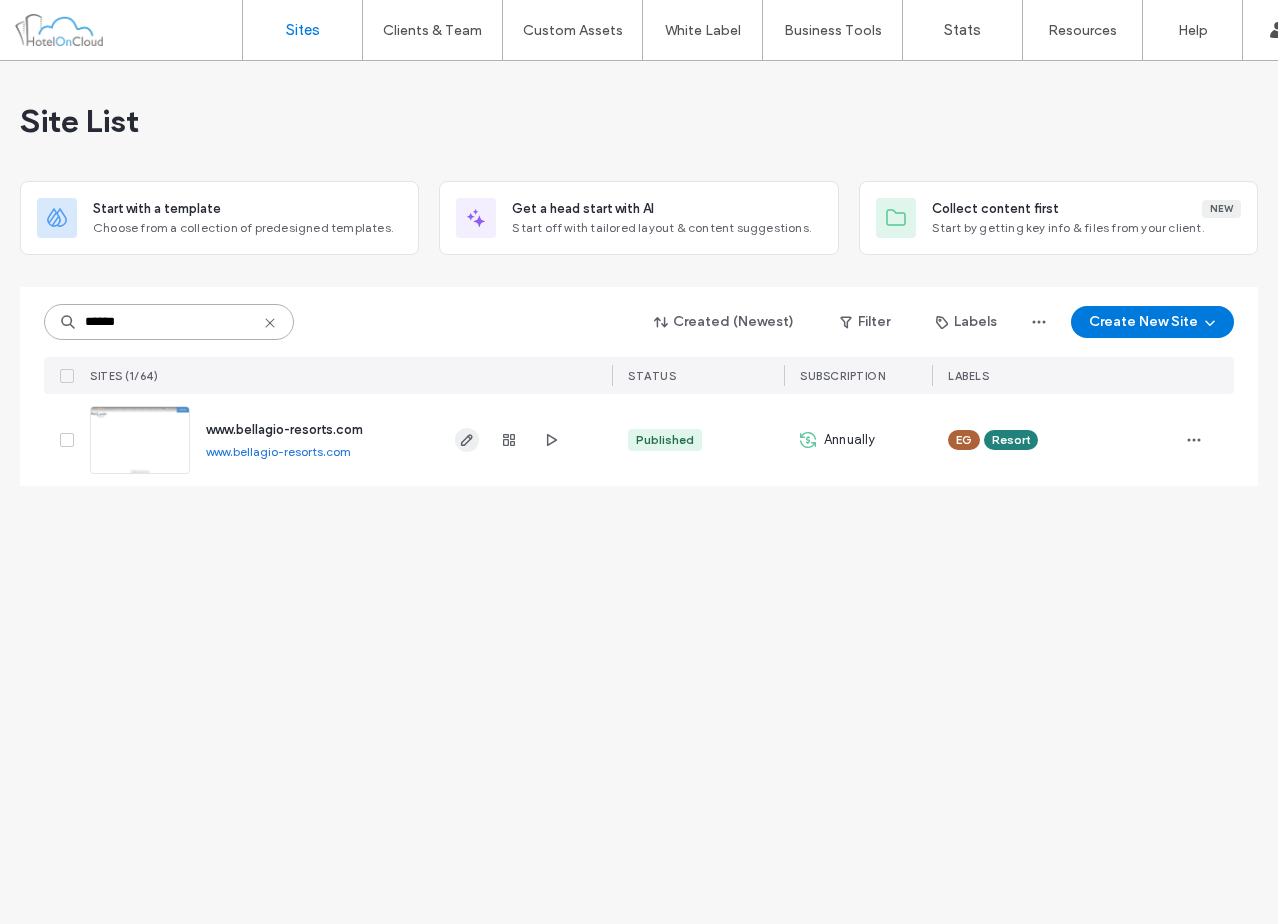 type on "******" 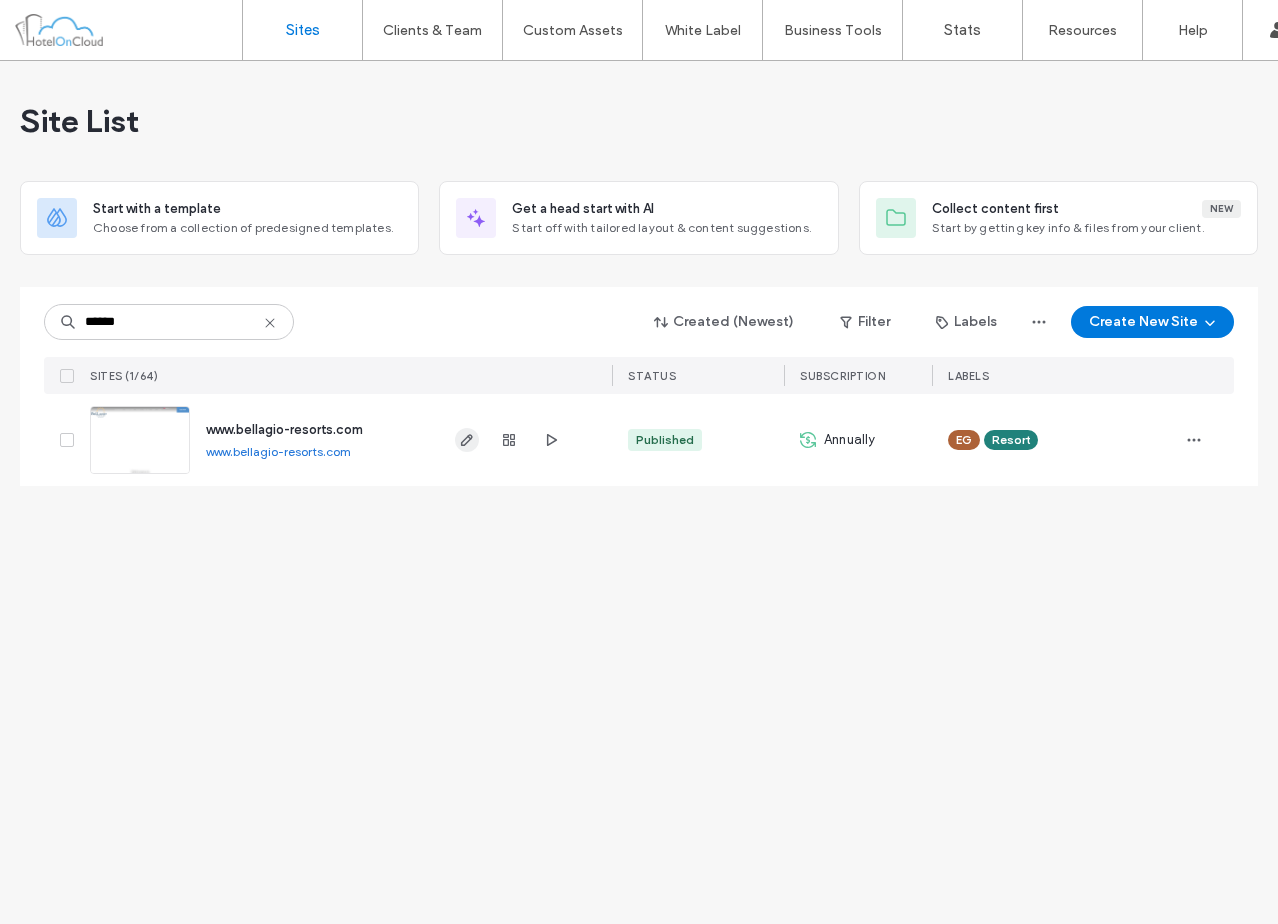 click 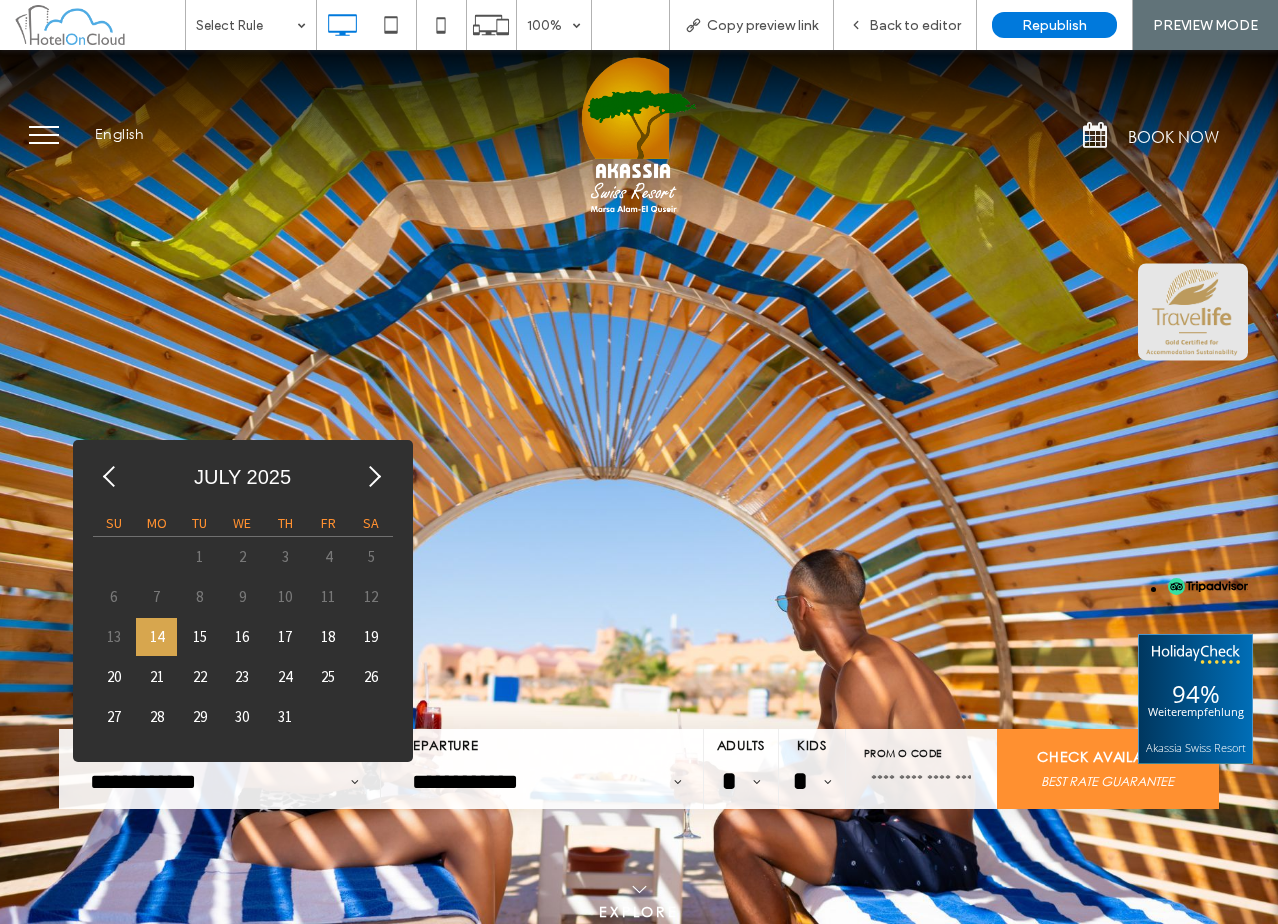 scroll, scrollTop: 0, scrollLeft: 0, axis: both 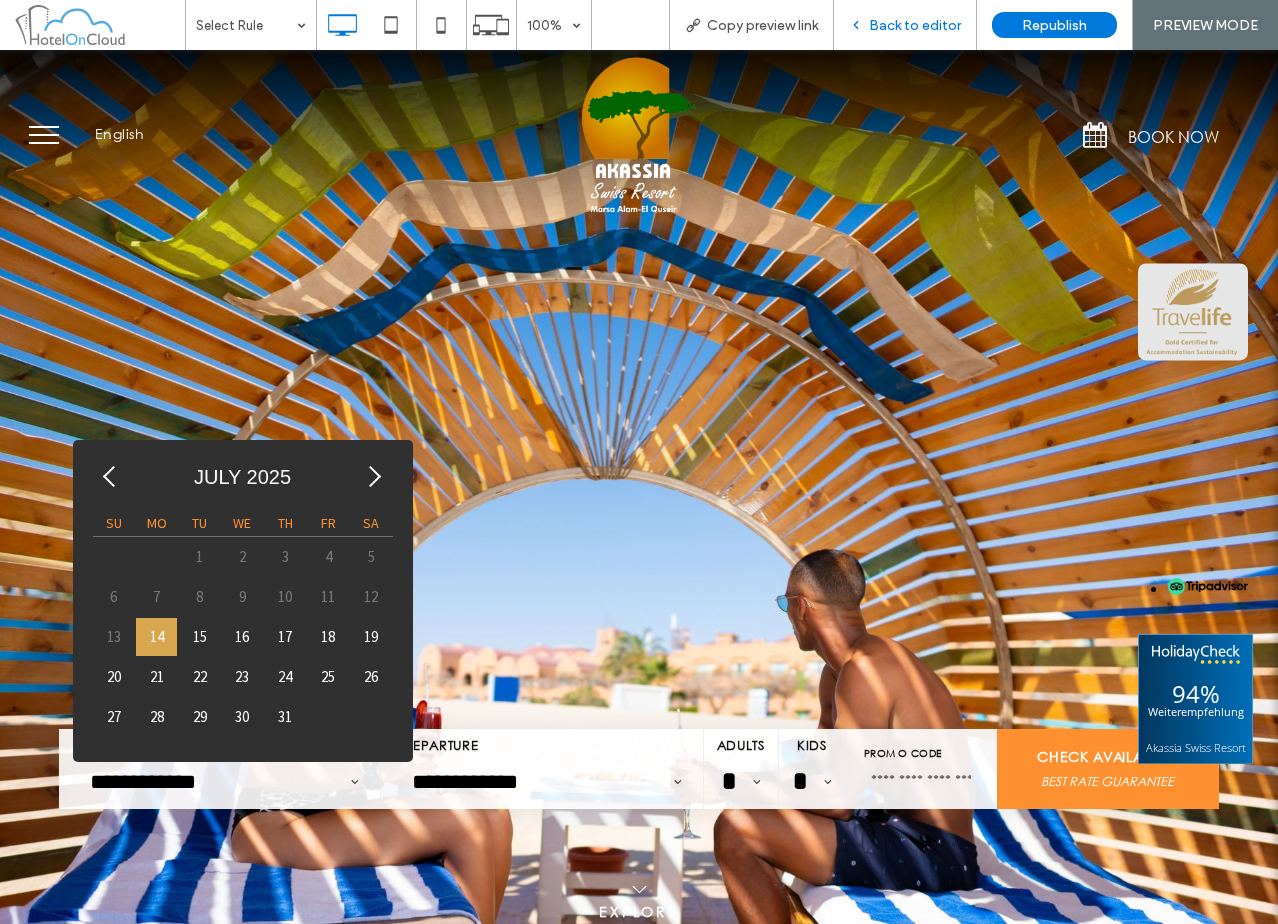 click on "Back to editor" at bounding box center [915, 25] 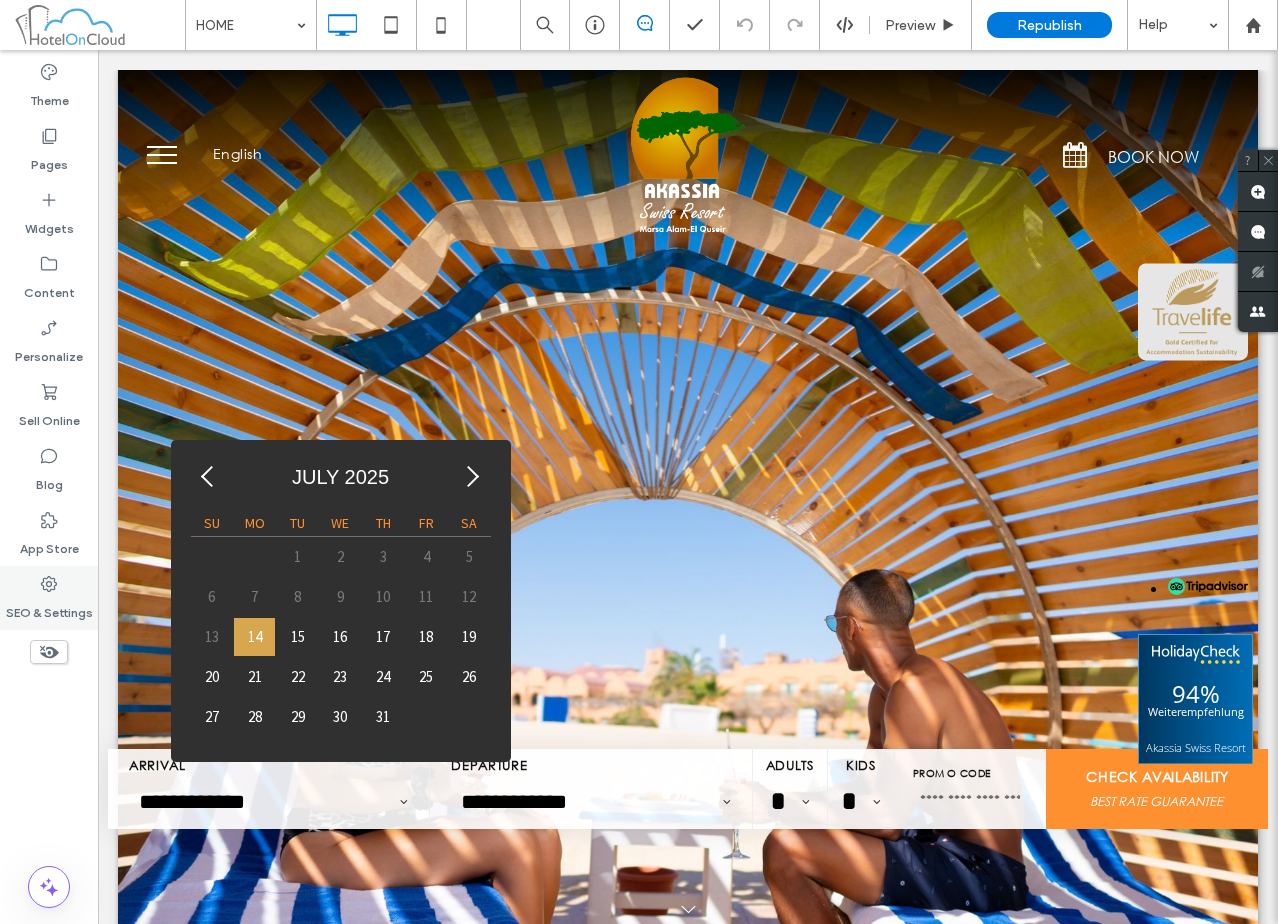 click on "SEO & Settings" at bounding box center [49, 608] 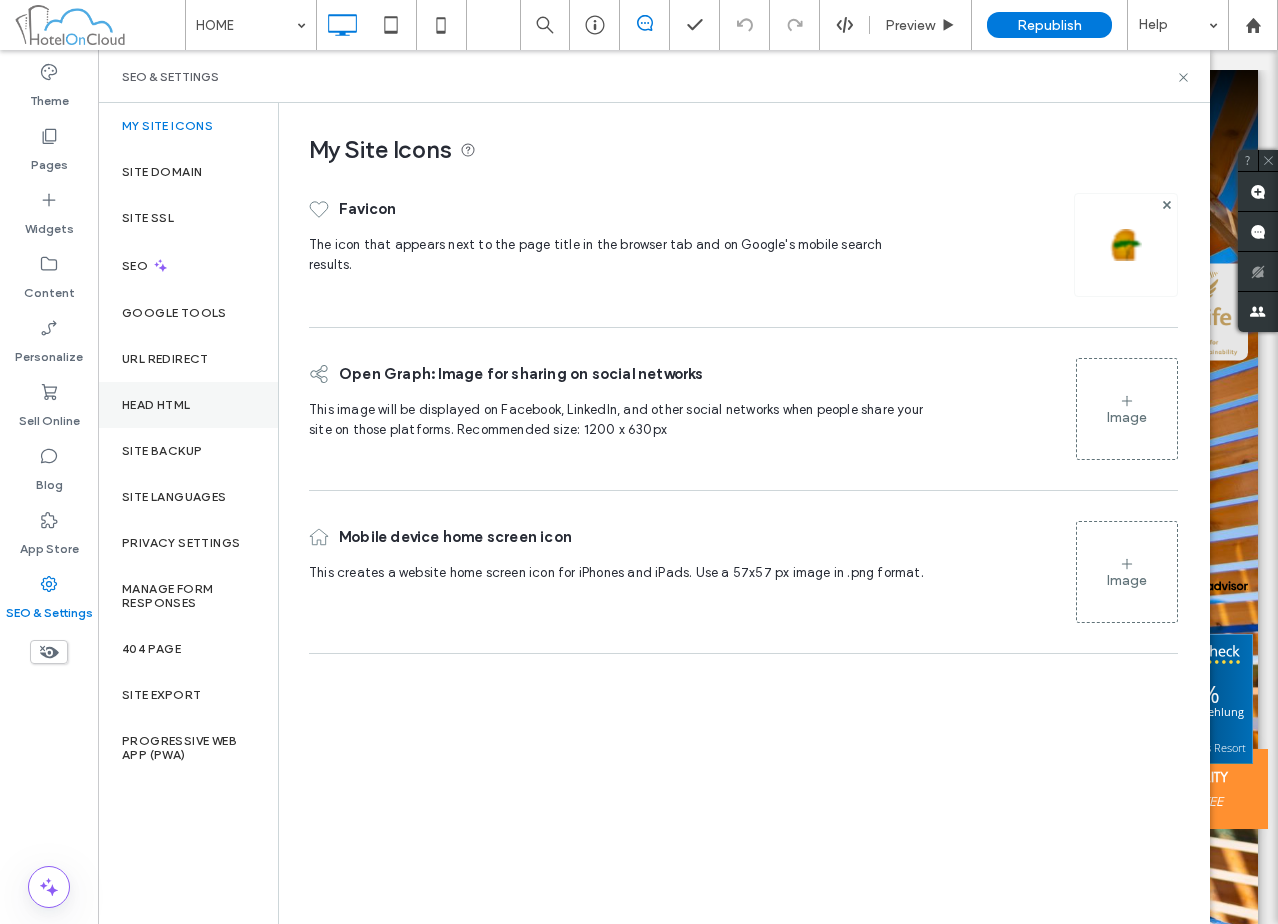 click on "Head HTML" at bounding box center [188, 405] 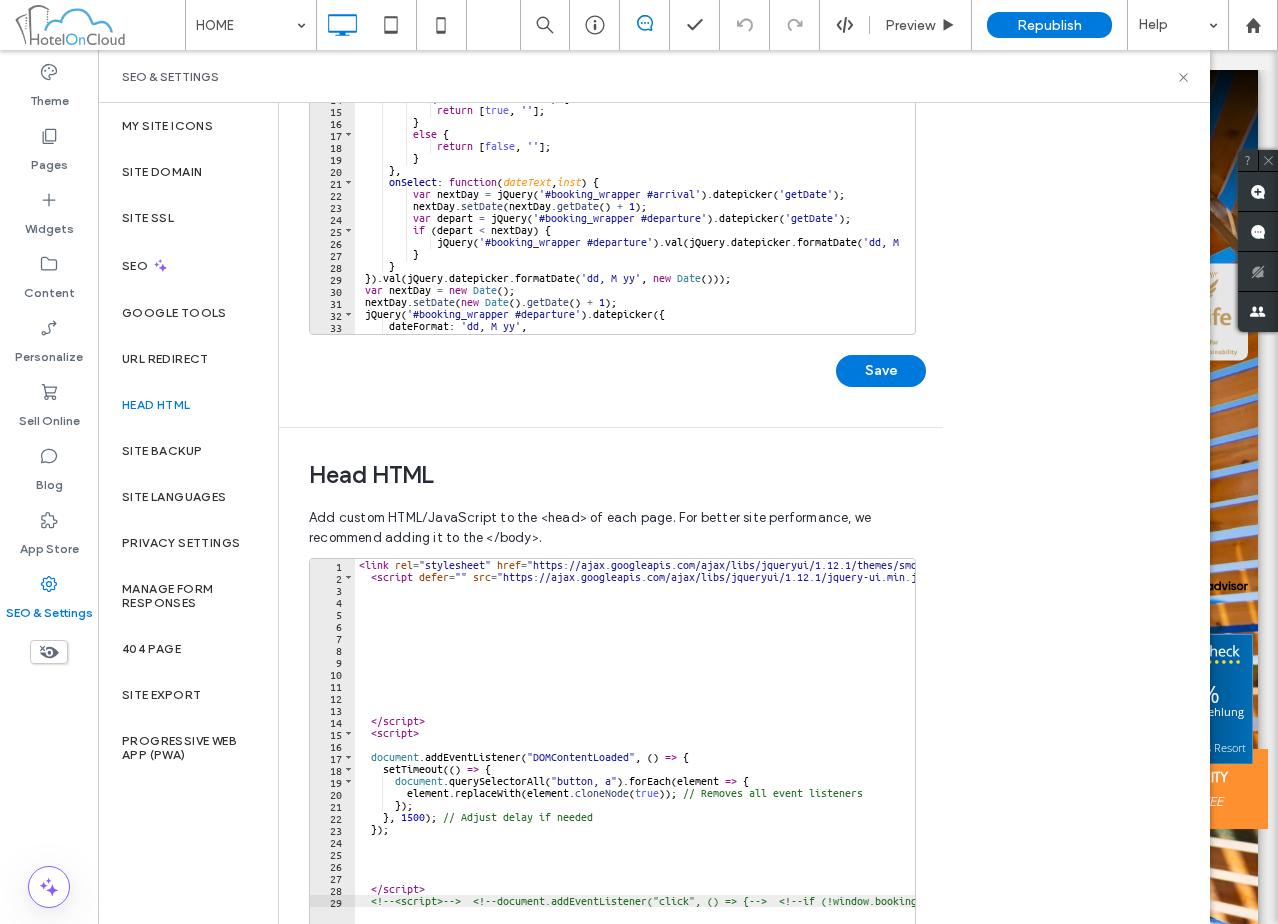 scroll, scrollTop: 400, scrollLeft: 0, axis: vertical 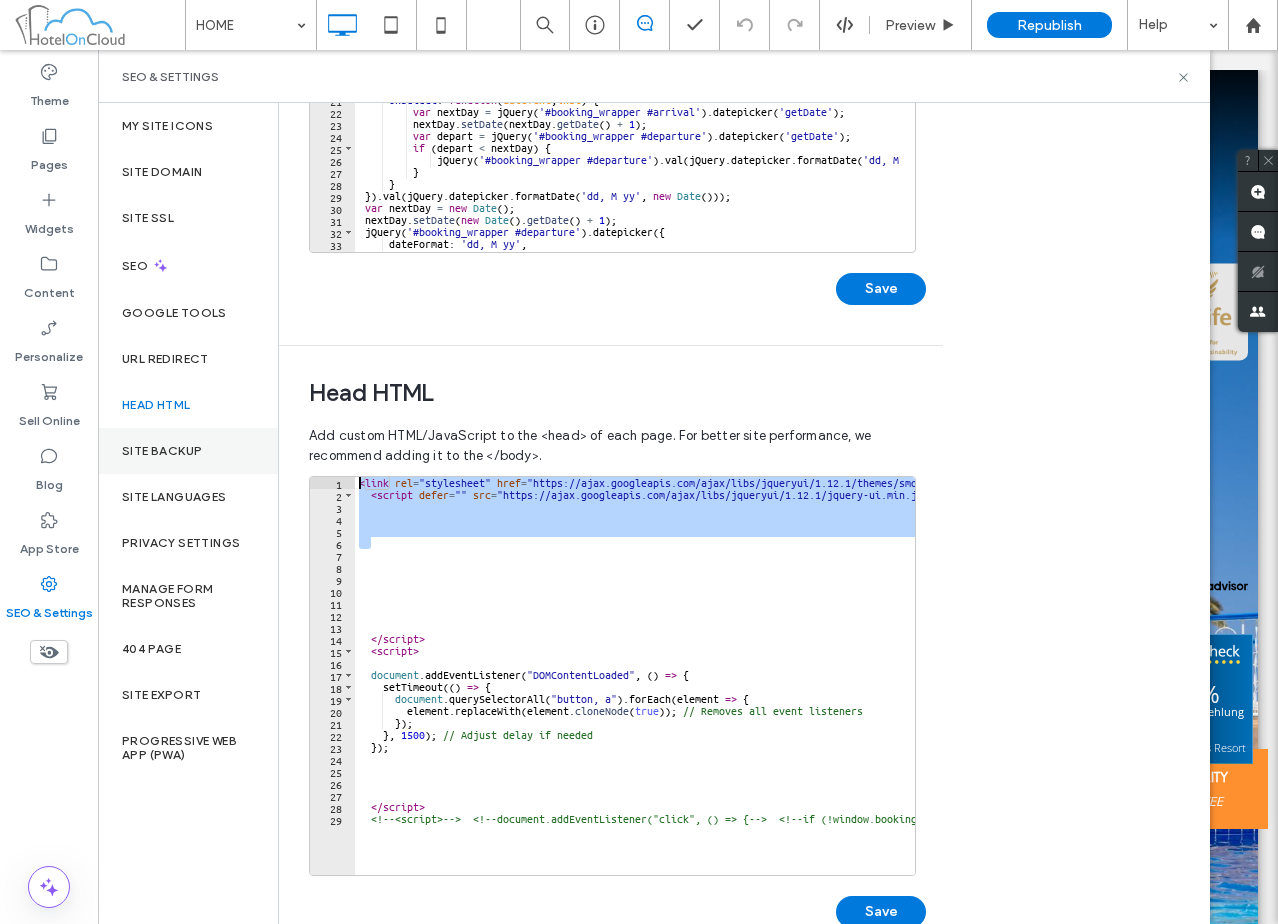 drag, startPoint x: 451, startPoint y: 537, endPoint x: 193, endPoint y: 453, distance: 271.33005 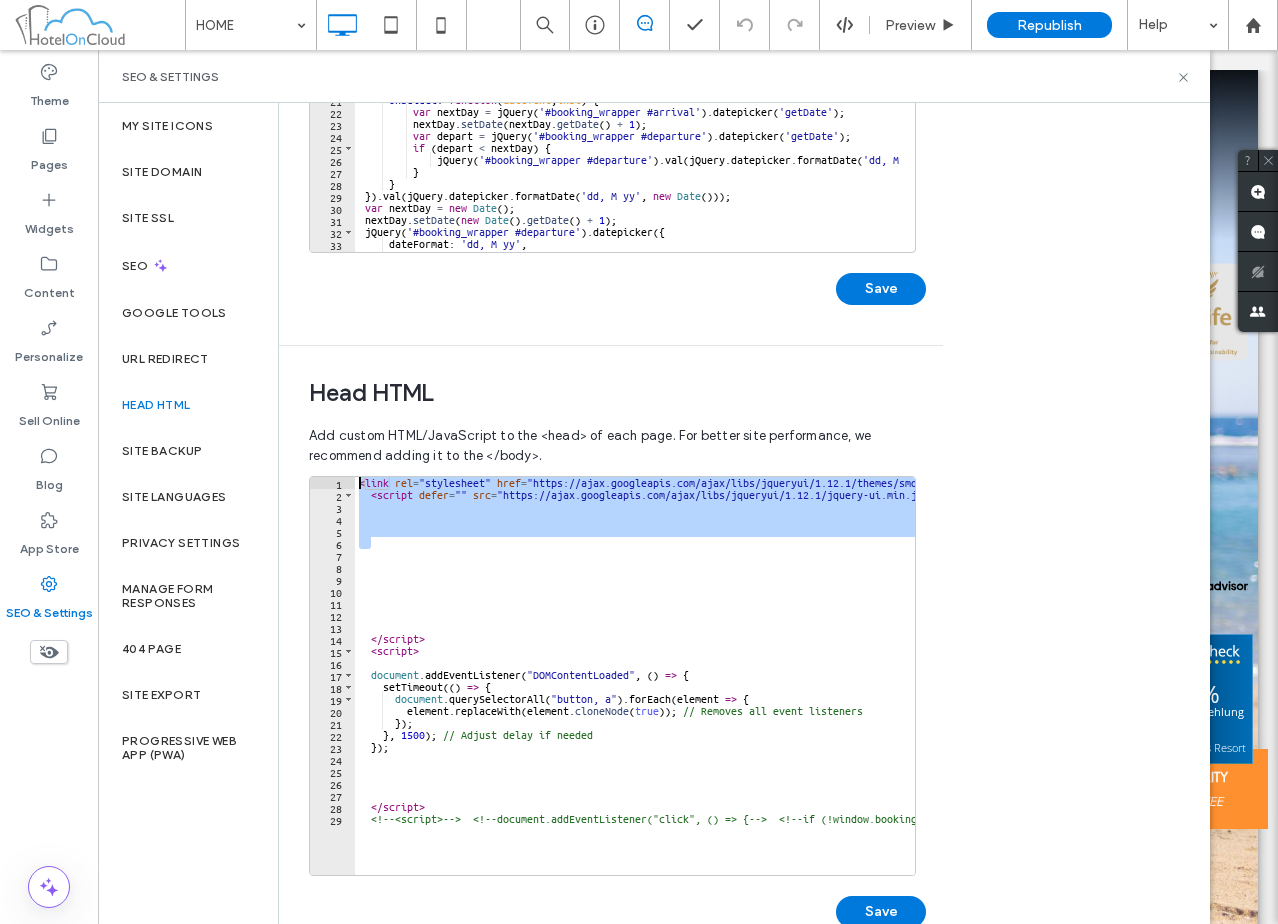 click on "Body end HTML Enter your own custom HTML/​JavaScript to be added just before the closing tag of the </body> element of each page of the site. It is recommended to use this to add custom scripts versus the head section for performance reasons.
1 2 3 4 5 6 7 8 9 10 11 12 13 14 15 16 17 18 19 20 21 22 23 24 25 26 27 28 29 30 31 32 33 34 35 36 37   < script >      jQuery ( document ) . ready ( function ( ) {    jQuery ( "#arrival, #departure" ) . attr ( 'readonly' ,   true ) ; }) ; jQuery ( function ( )   {   jQuery ( '#booking_wrapper #arrival' ) . datepicker ({        dateFormat :   'dd, M yy' ,        beforeShowDay :   function ( date )   {             var   currentDate   =   new   Date ( ) ;             currentDate . setHours ( 0 ) ;             currentDate . setMinutes ( 0 ) ;             currentDate . setSeconds ( 0 ) ;             currentDate . setMilliseconds ( 0 ) ;             if   ( date   >=   currentDate )   {                  return   [ true ,   '' ] ;             }             else   {" at bounding box center [744, 513] 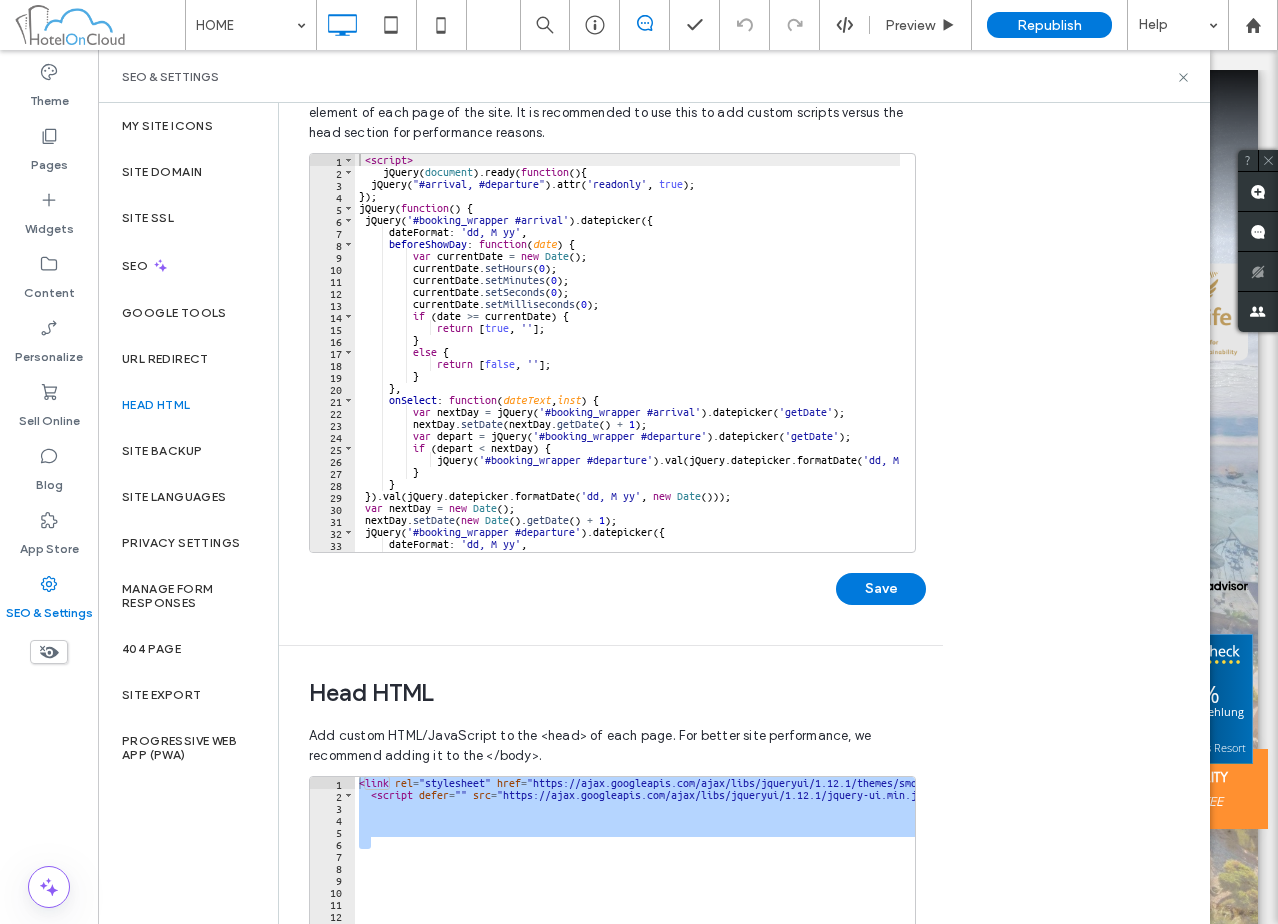 scroll, scrollTop: 0, scrollLeft: 0, axis: both 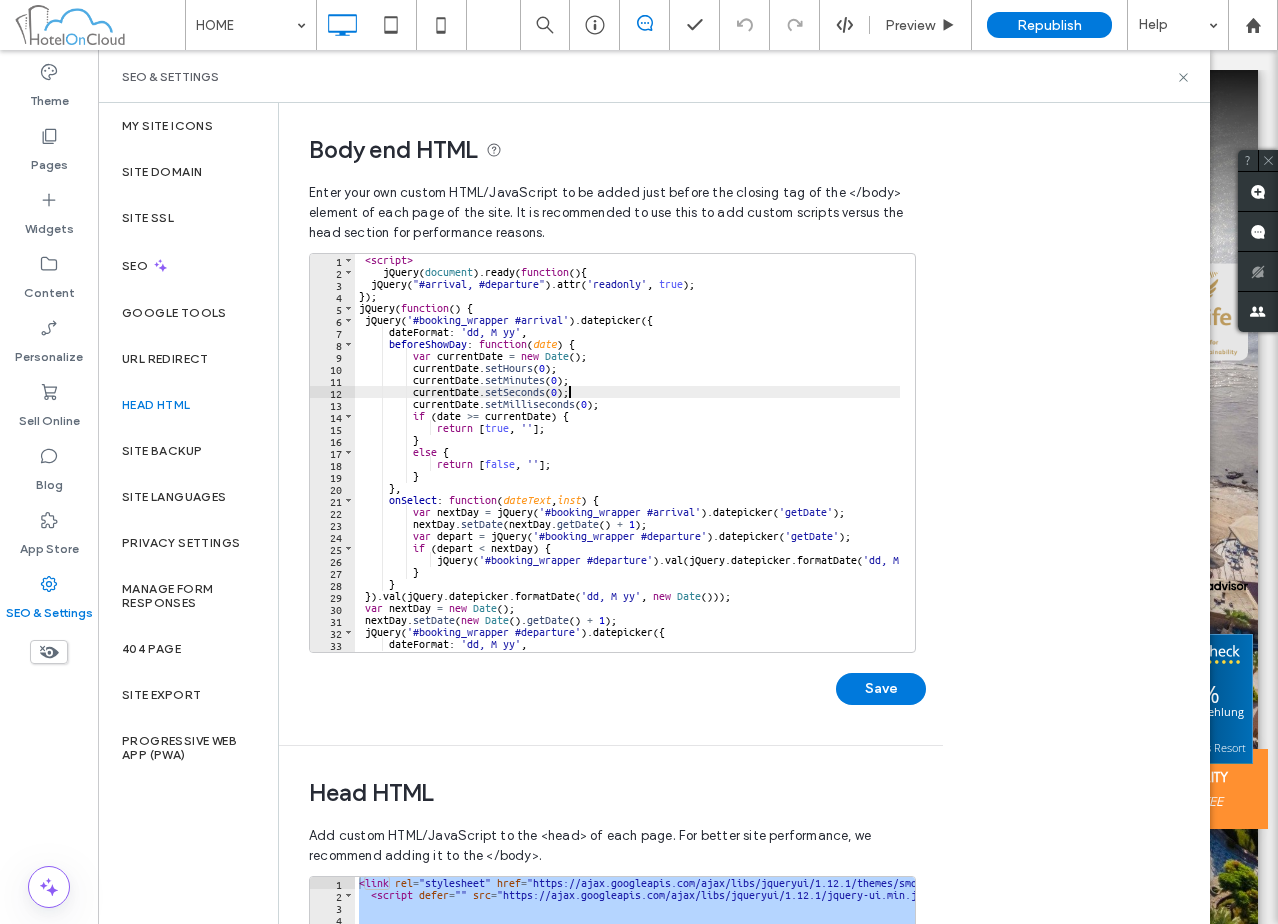 click on "< script >      jQuery ( document ) . ready ( function ( ) {    jQuery ( "#arrival, #departure" ) . attr ( 'readonly' ,   true ) ; }) ; jQuery ( function ( )   {   jQuery ( '#booking_wrapper #arrival' ) . datepicker ({        dateFormat :   'dd, M yy' ,        beforeShowDay :   function ( date )   {             var   currentDate   =   new   Date ( ) ;             currentDate . setHours ( 0 ) ;             currentDate . setMinutes ( 0 ) ;             currentDate . setSeconds ( 0 ) ;             currentDate . setMilliseconds ( 0 ) ;             if   ( date   >=   currentDate )   {                  return   [ true ,   '' ] ;             }             else   {                  return   [ false ,   '' ] ;             }        } ,        onSelect :   function ( dateText ,  inst )   {             var   nextDay   =   jQuery ( '#booking_wrapper #arrival' ) . datepicker ( 'getDate' ) ;             nextDay . setDate ( nextDay . getDate ( )   +   1 ) ;             var   depart   =   jQuery ( ) . datepicker ( 'getDate'" at bounding box center [2570, 457] 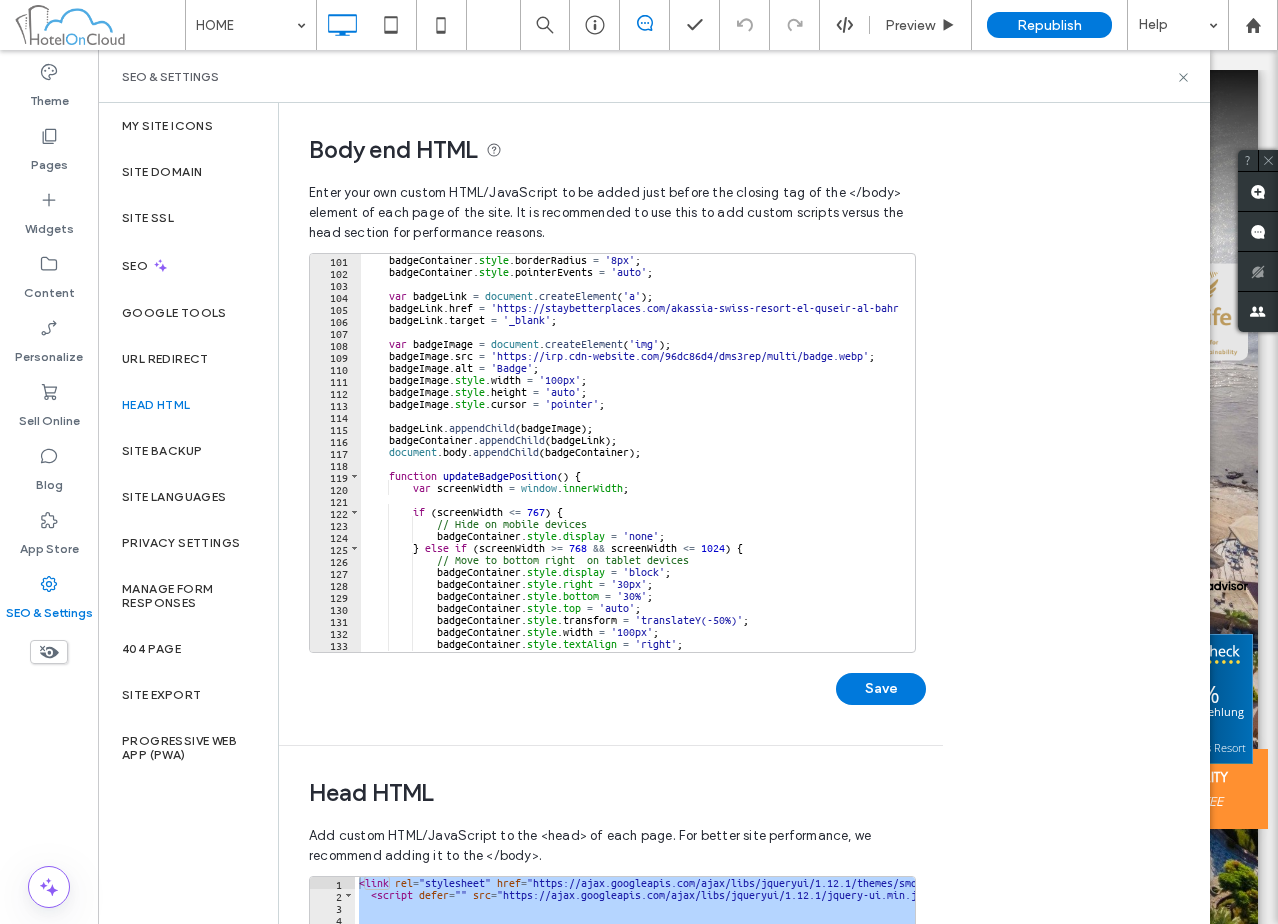 scroll, scrollTop: 1381, scrollLeft: 0, axis: vertical 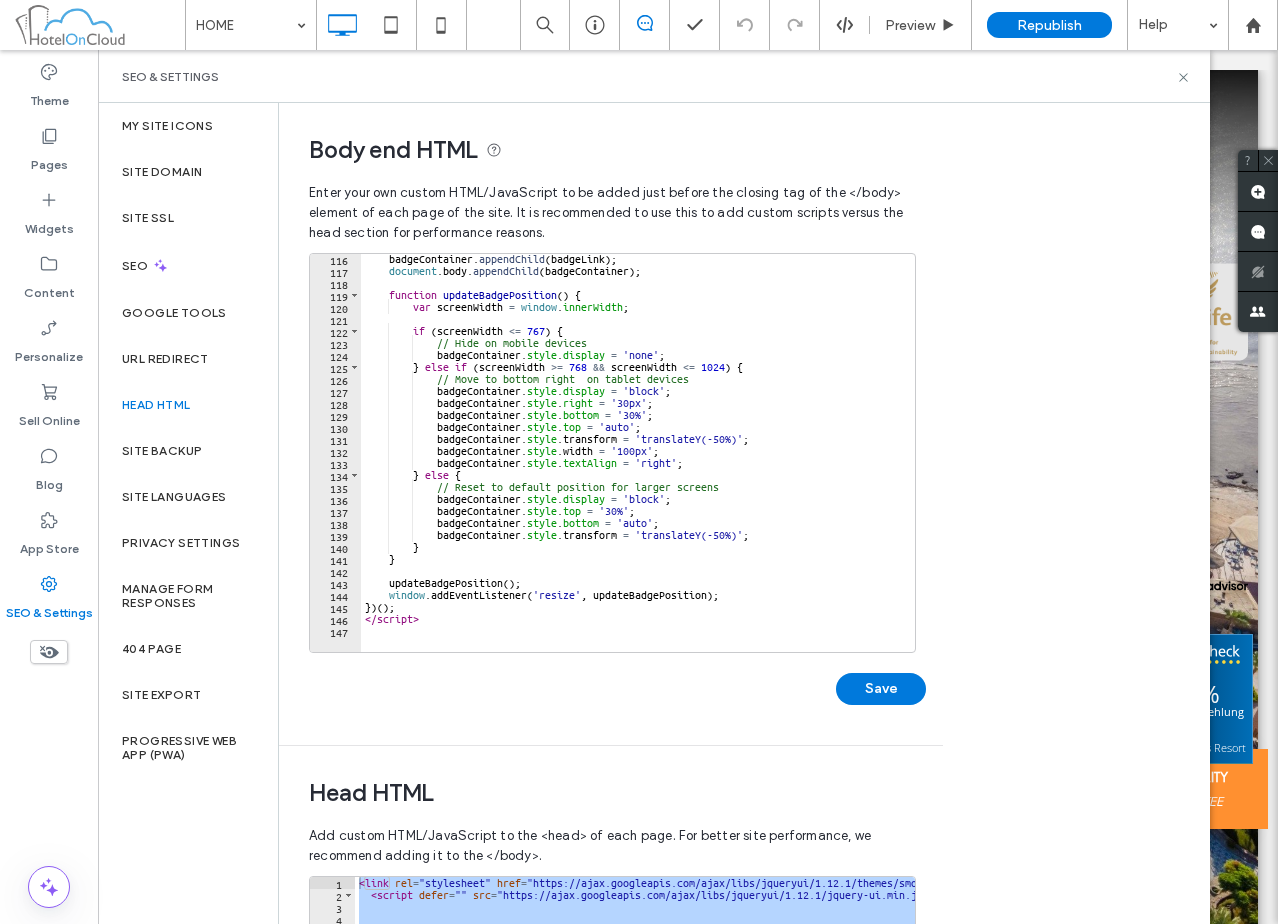 click on "badgeContainer . appendChild ( badgeLink ) ;      document . body . appendChild ( badgeContainer ) ;           function   updateBadgePosition ( )   {           var   screenWidth   =   window . innerWidth ;           if   ( screenWidth   <=   767 )   {                // Hide on mobile devices                badgeContainer . style . display   =   'none' ;           }   else   if   ( screenWidth   >=   768   &&   screenWidth   <=   1024 )   {                // Move to bottom right  on tablet devices                badgeContainer . style . display   =   'block' ;                badgeContainer . style . right   =   '30px' ;                badgeContainer . style . bottom   =   '30%' ;                badgeContainer . style . top   =   'auto' ;                badgeContainer . style . transform   =   'translateY(-50%)' ;                badgeContainer . style . width   =   '100px' ;                badgeContainer . style . textAlign   =   'right' ;           }   else   {                               badgeContainer" at bounding box center [2576, 456] 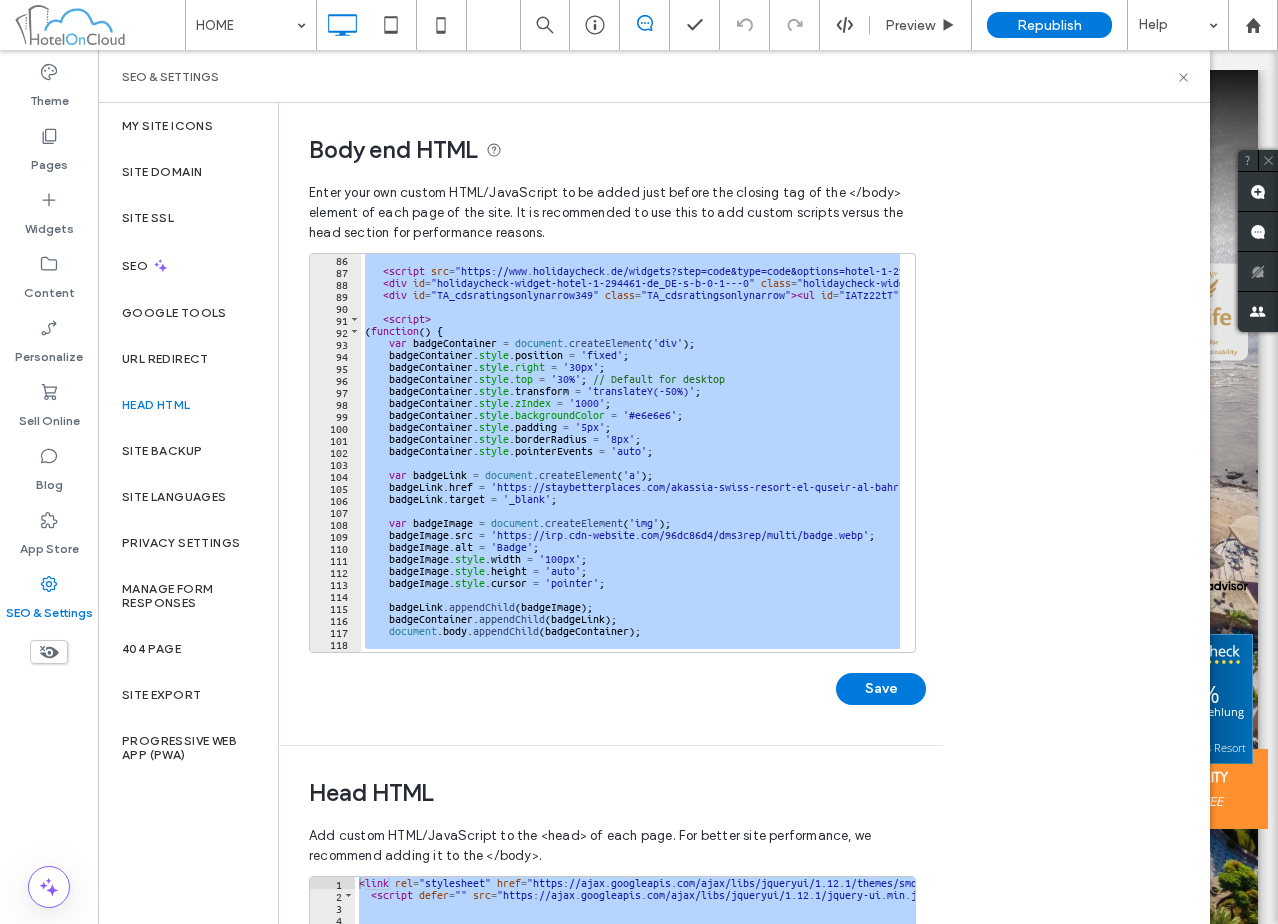 scroll, scrollTop: 901, scrollLeft: 0, axis: vertical 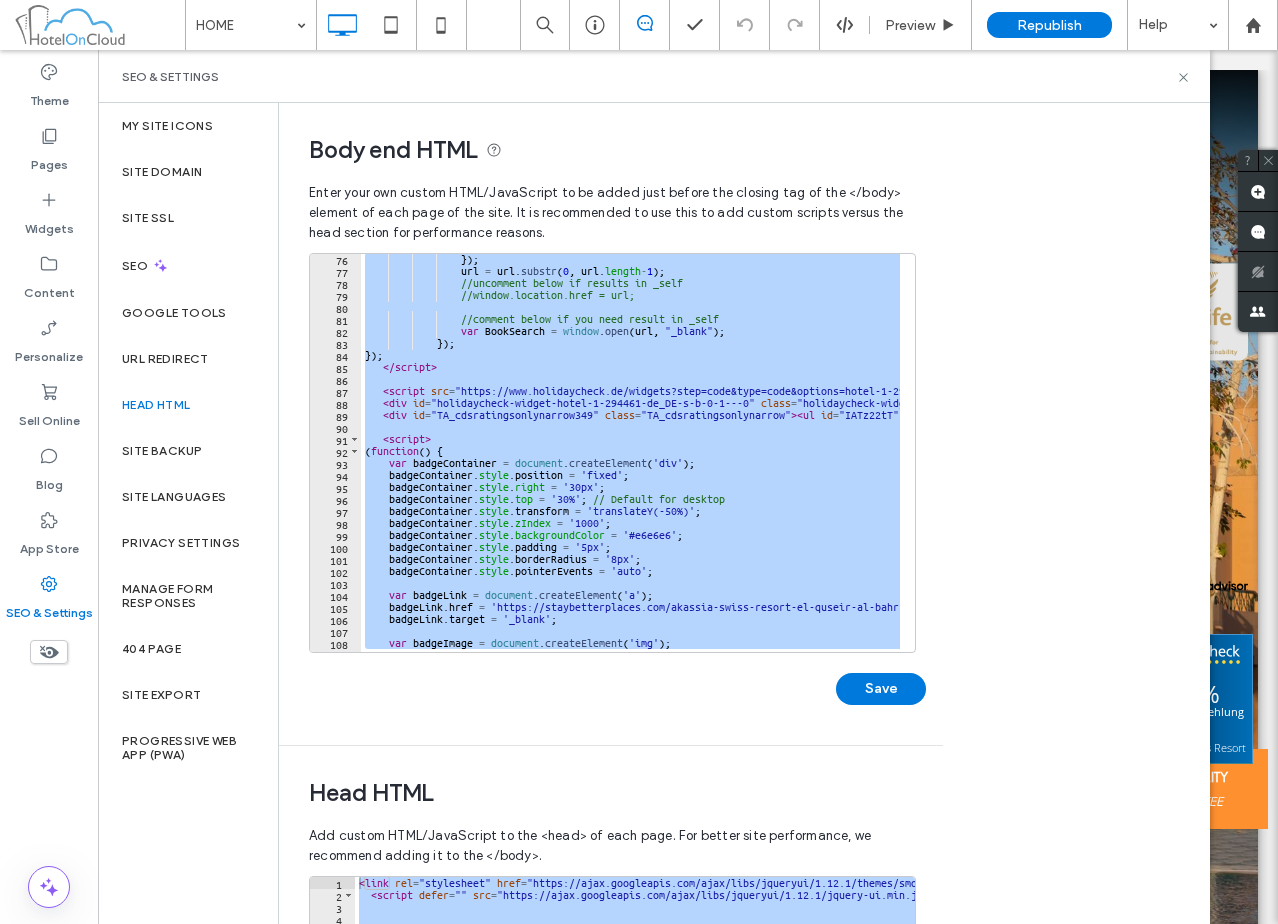 click on "}) ;                     url   =   url . substr ( 0 ,   url . length - 1 ) ;                     //uncomment below if results in _self                     //window.location.href = url;                     //comment below if you need result in _self                     var   BookSearch   =   window . open ( url ,   "_blank" ) ;                }) ; }) ;     </ script >         < script   src = "https://www.holidaycheck.de/widgets?step=code&type=code&options=hotel-1-294461-de_DE-s-b-0-1---0"   type = "text/javascript" > </ script >     < div   id = "holidaycheck-widget-hotel-1-294461-de_DE-s-b-0-1---0"   class = "holidaycheck-widget-hotel" > < div   id = "holidaycheck_widget_placeholder-294461"   style = "width:120px;padding:5px;background:#0058a2;" > < a   href = "https://www.holidaycheck.de/hi/akassia-swiss-resort/874d0f4f-a544-3c10-82c8-7f1eb26dbdad" > < img   alt = "Hotels mit Hotelbewertungen bei HolidayCheck"   src = "https://www.holidaycheck.de/widgets/logo_xlarge.png"   border = "0" >" at bounding box center (630, 453) 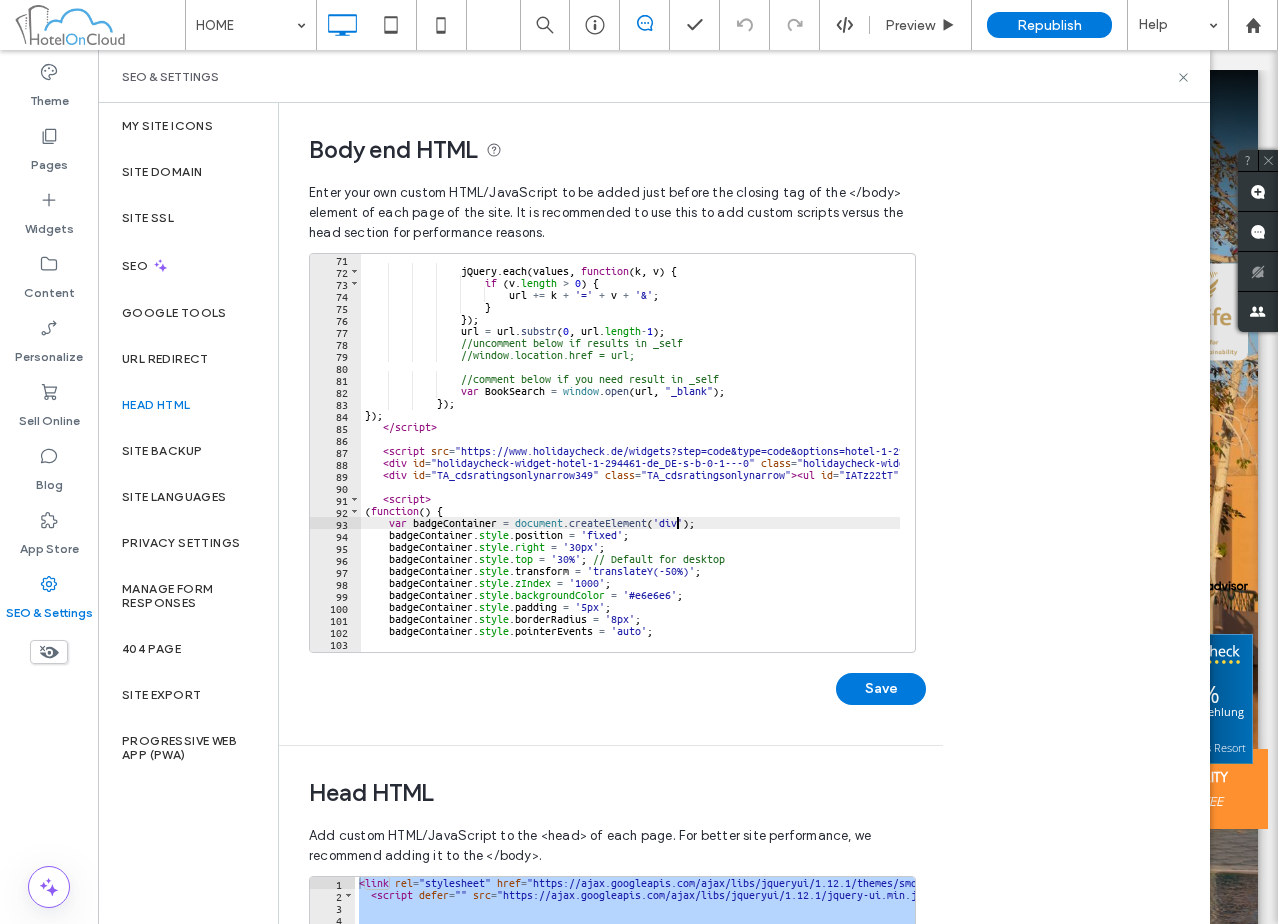 scroll, scrollTop: 781, scrollLeft: 0, axis: vertical 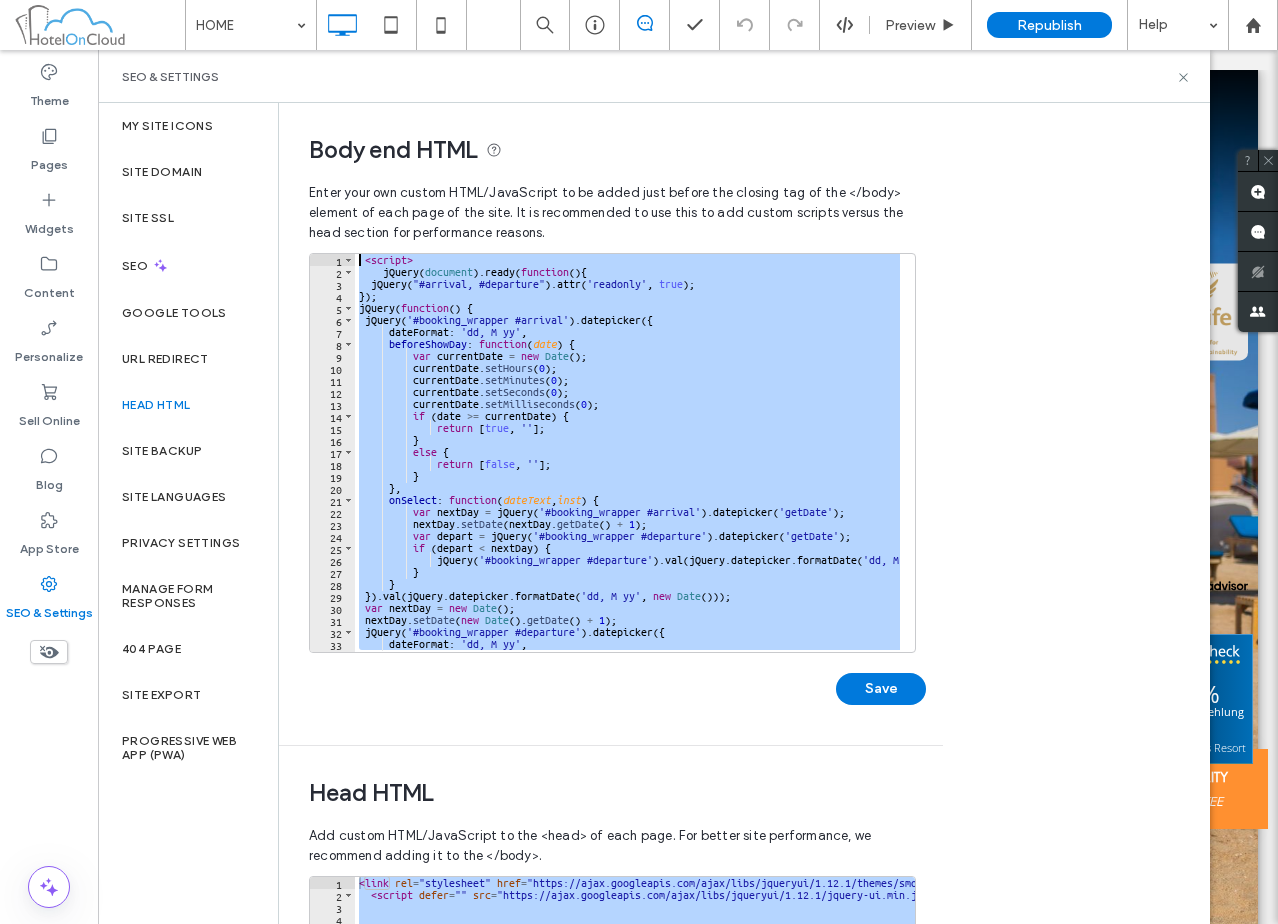 drag, startPoint x: 460, startPoint y: 482, endPoint x: 287, endPoint y: 225, distance: 309.80316 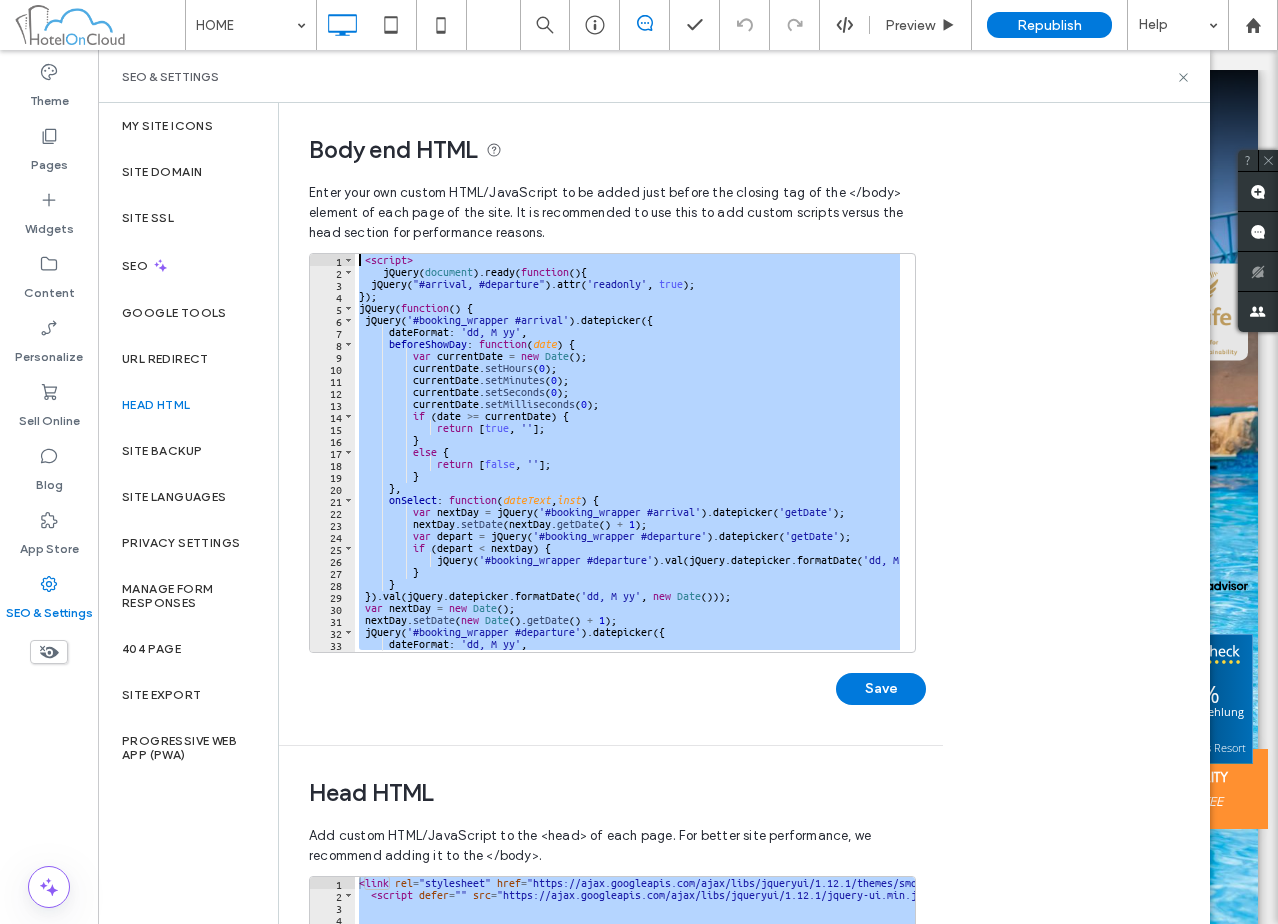 click on "**********" at bounding box center (744, 513) 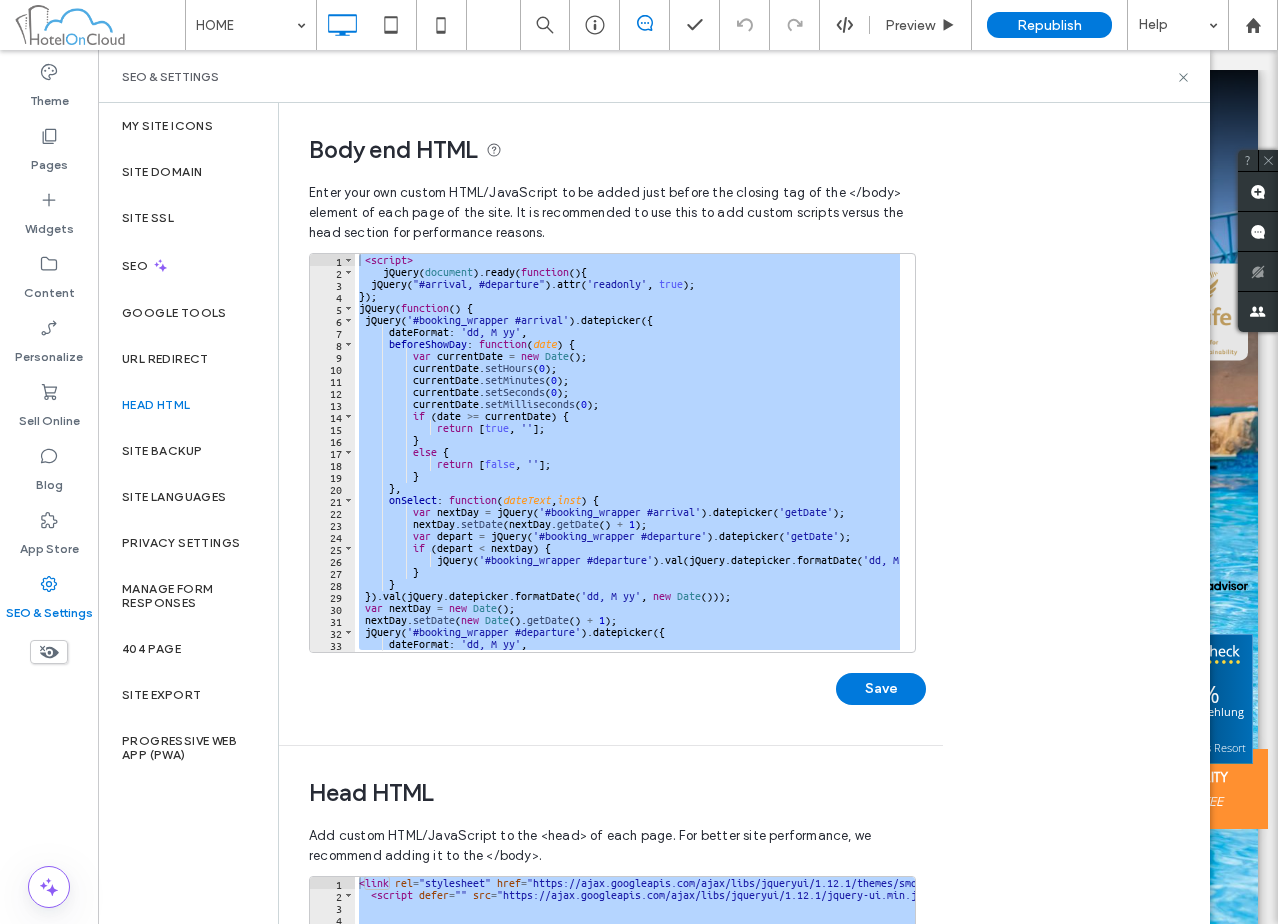 click on "**********" at bounding box center (611, 459) 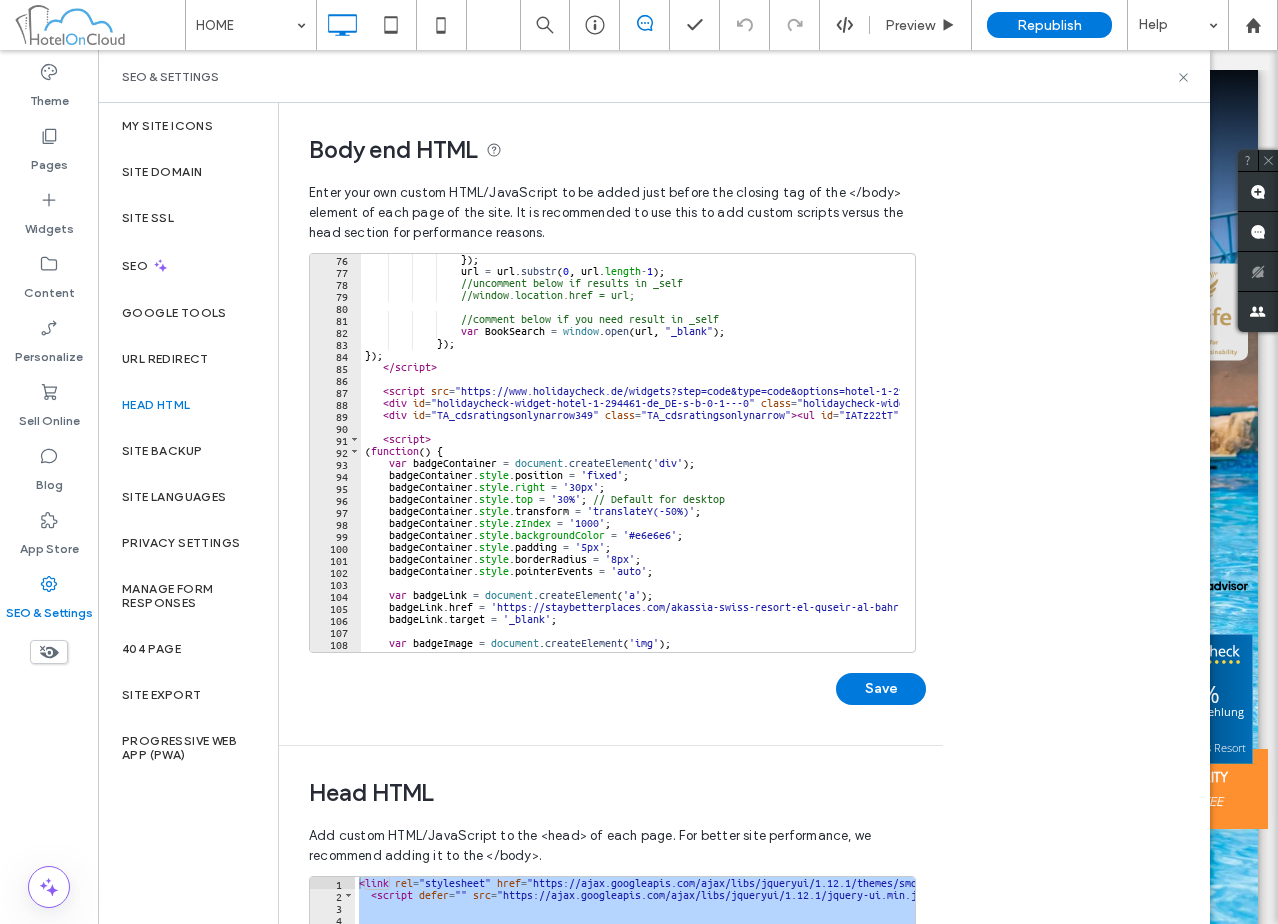 scroll, scrollTop: 841, scrollLeft: 0, axis: vertical 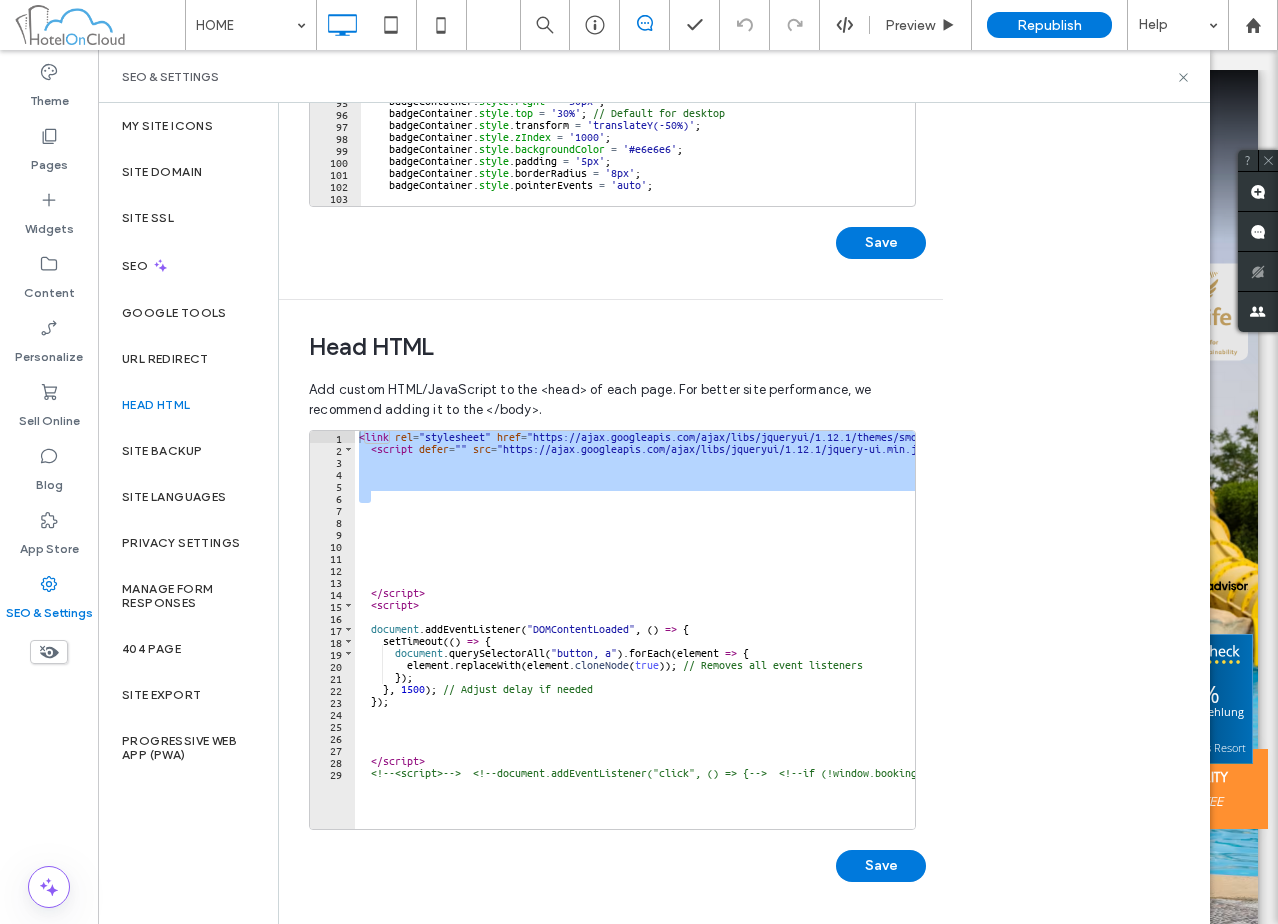 click on "< link   rel = "stylesheet"   href = "https://ajax.googleapis.com/ajax/libs/jqueryui/1.12.1/themes/smoothness/jquery-ui.css" />    < script   defer = ""   src = "https://ajax.googleapis.com/ajax/libs/jqueryui/1.12.1/jquery-ui.min.js" >                               </ script >    < script >    document . addEventListener ( "DOMContentLoaded" ,   ( )   =>   {      setTimeout (( )   =>   {         document . querySelectorAll ( "button, a" ) . forEach ( element   =>   {           element . replaceWith ( element . cloneNode ( true )) ;   // Removes all event listeners         }) ;      } ,   1500 ) ;   // Adjust delay if needed    }) ;             </ script >    <!-- <script> -->    <!-- document.addEventListener("click", () => { -->    <!--   if (!window.bookingBadgeLoaded) { -->    <!--     let script = document.createElement("script"); -->    <!--     script.async = true; -->    <!--     script.src = "https://badge.hotelstatic.com/embed.js"; -->    <!-- -->    <!--     script.setAttribute("data-size", "131");" at bounding box center (2522, 634) 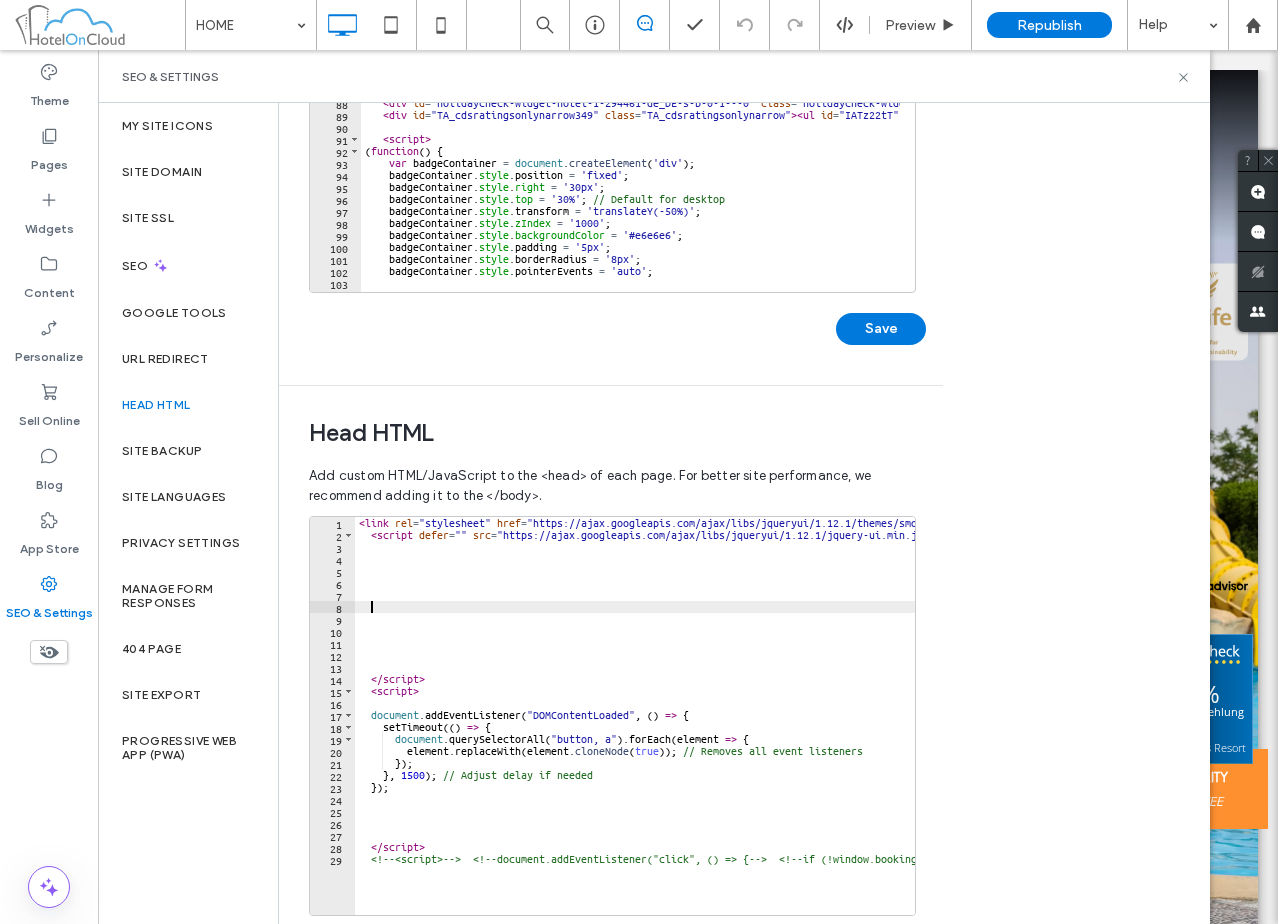 scroll, scrollTop: 446, scrollLeft: 0, axis: vertical 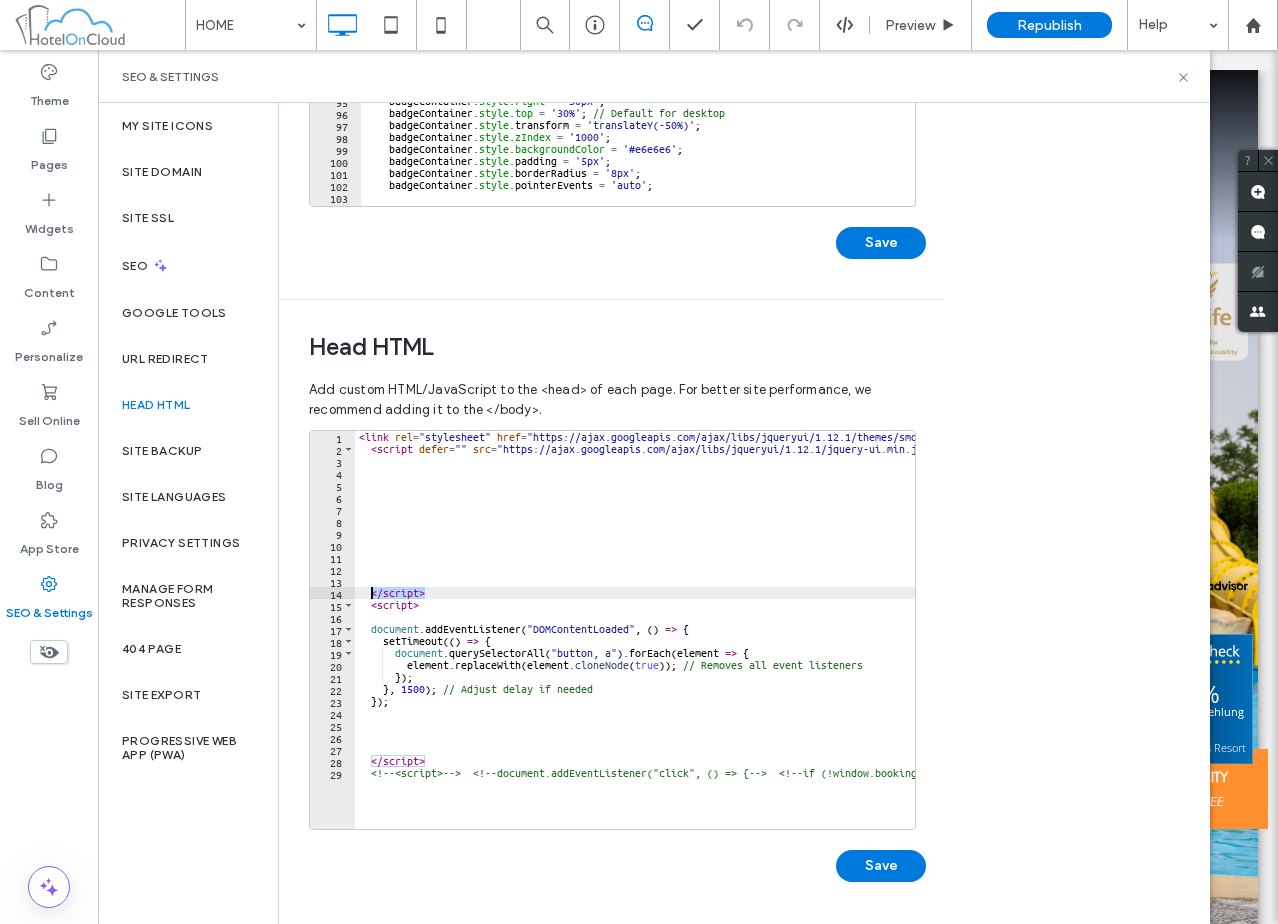 drag, startPoint x: 433, startPoint y: 592, endPoint x: 371, endPoint y: 591, distance: 62.008064 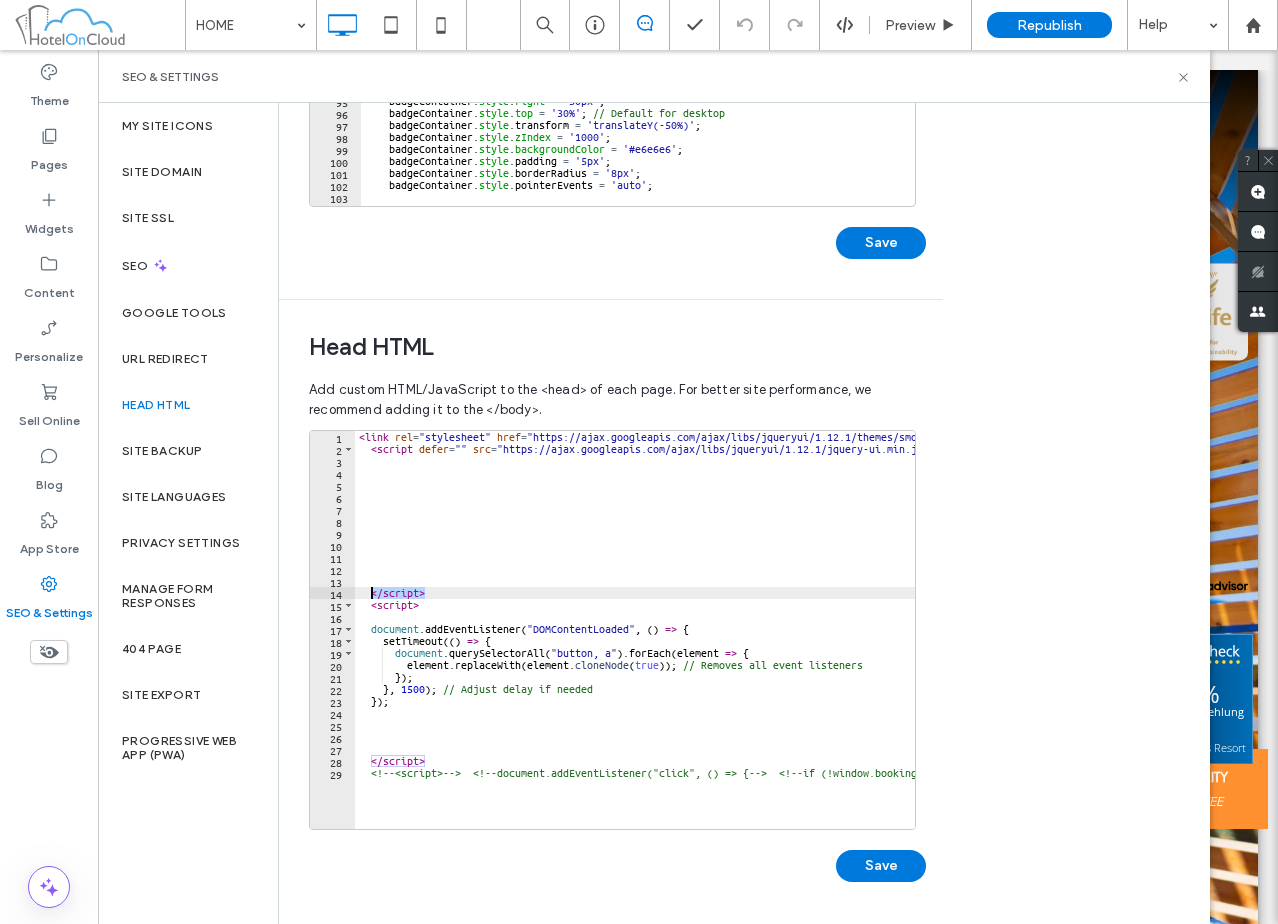 click on "< link   rel = "stylesheet"   href = "https://ajax.googleapis.com/ajax/libs/jqueryui/1.12.1/themes/smoothness/jquery-ui.css" />    < script   defer = ""   src = "https://ajax.googleapis.com/ajax/libs/jqueryui/1.12.1/jquery-ui.min.js" >                               </ script >    < script >    document . addEventListener ( "DOMContentLoaded" ,   ( )   =>   {      setTimeout (( )   =>   {         document . querySelectorAll ( "button, a" ) . forEach ( element   =>   {           element . replaceWith ( element . cloneNode ( true )) ;   // Removes all event listeners         }) ;      } ,   1500 ) ;   // Adjust delay if needed    }) ;             </ script >    <!-- <script> -->    <!-- document.addEventListener("click", () => { -->    <!--   if (!window.bookingBadgeLoaded) { -->    <!--     let script = document.createElement("script"); -->    <!--     script.async = true; -->    <!--     script.src = "https://badge.hotelstatic.com/embed.js"; -->    <!-- -->    <!--     script.setAttribute("data-size", "131");" at bounding box center (2522, 634) 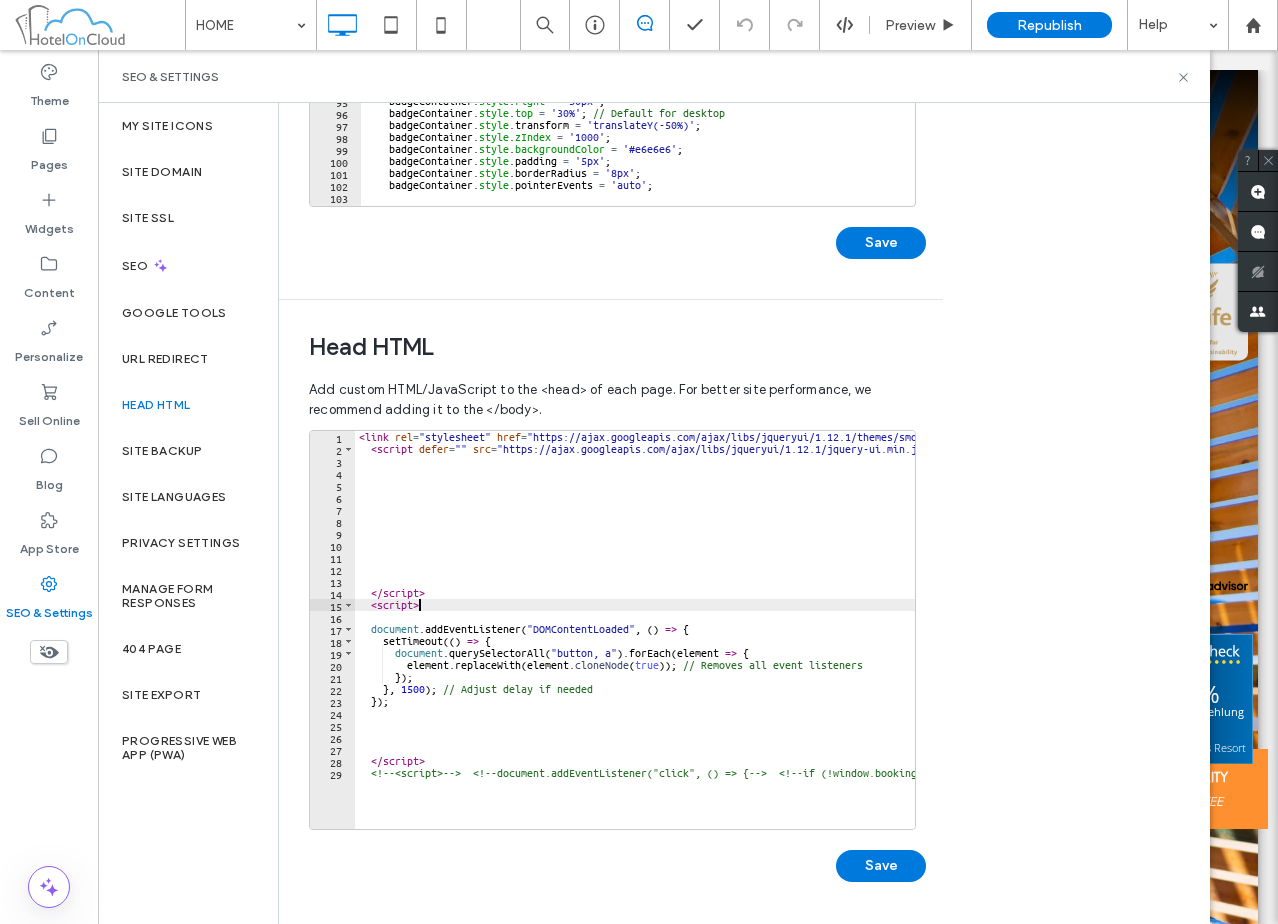 type 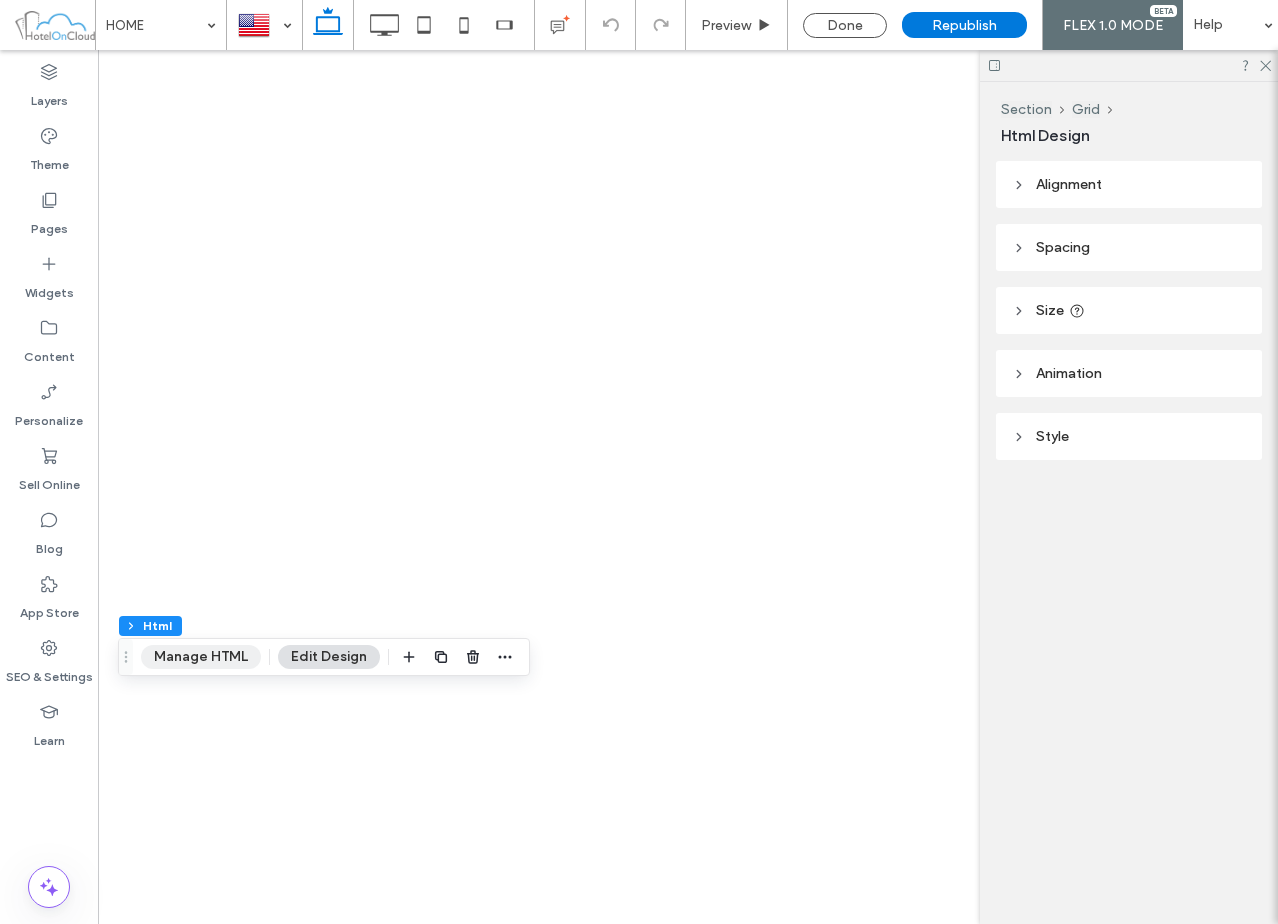 scroll, scrollTop: 0, scrollLeft: 0, axis: both 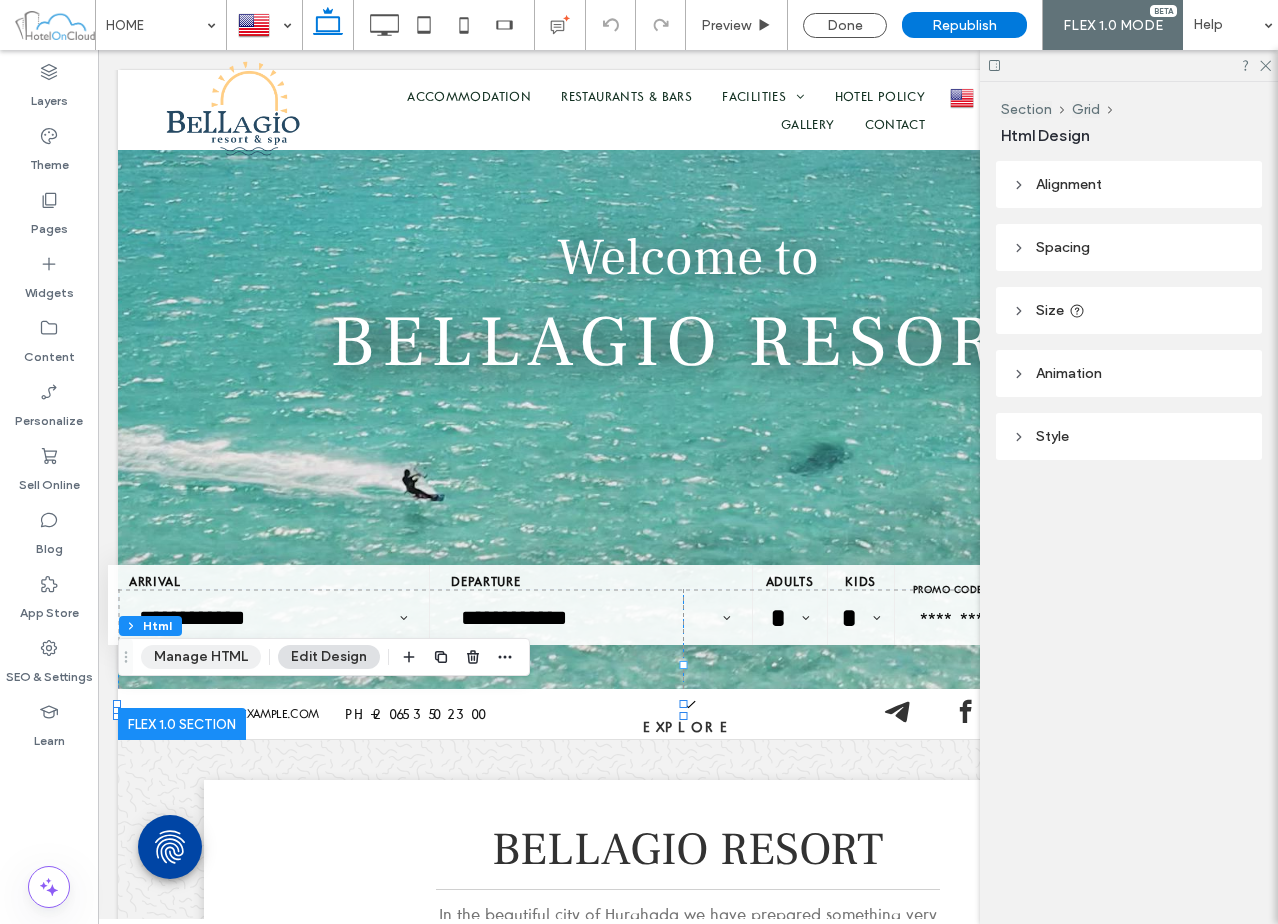 click on "Manage HTML" at bounding box center [201, 657] 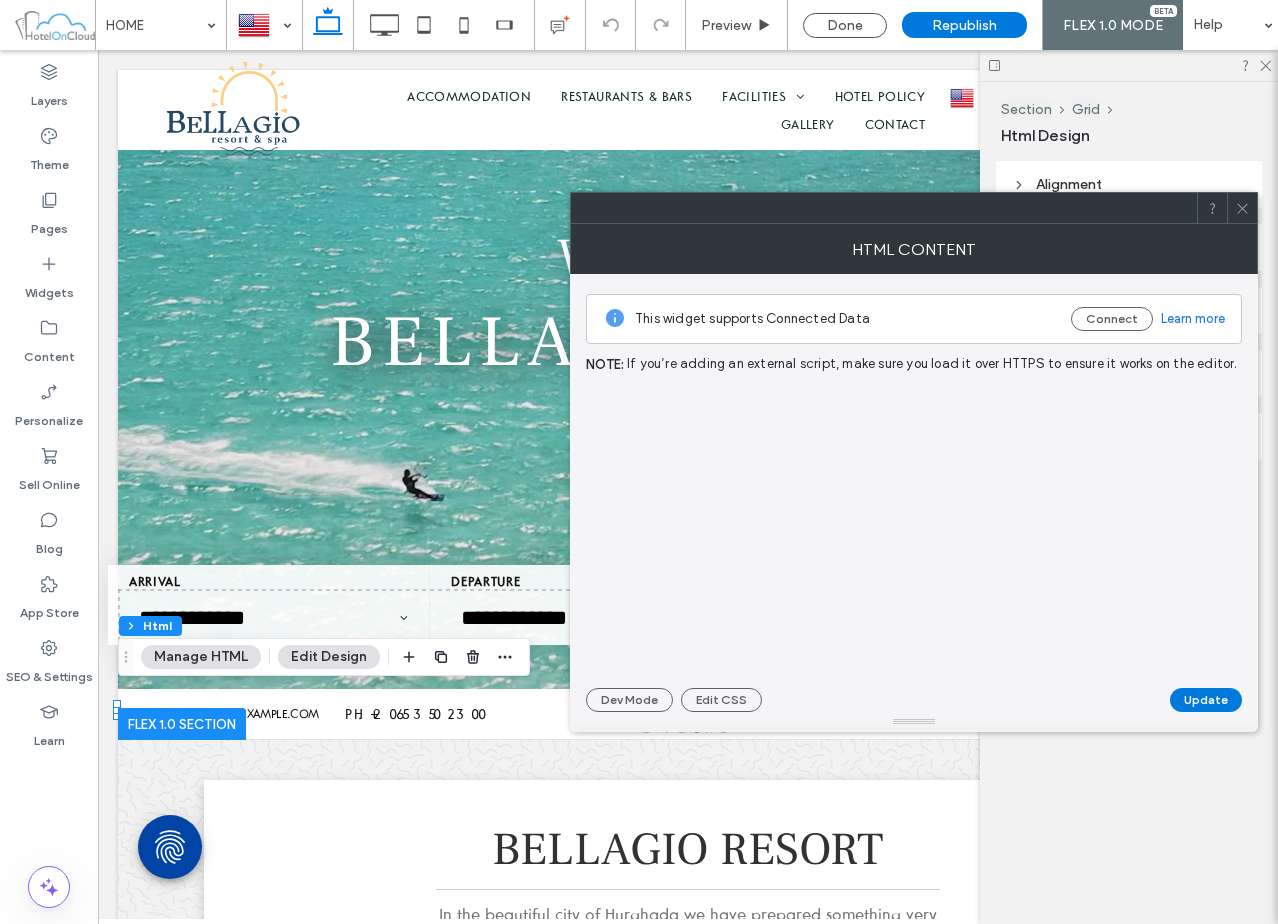 scroll, scrollTop: 0, scrollLeft: 0, axis: both 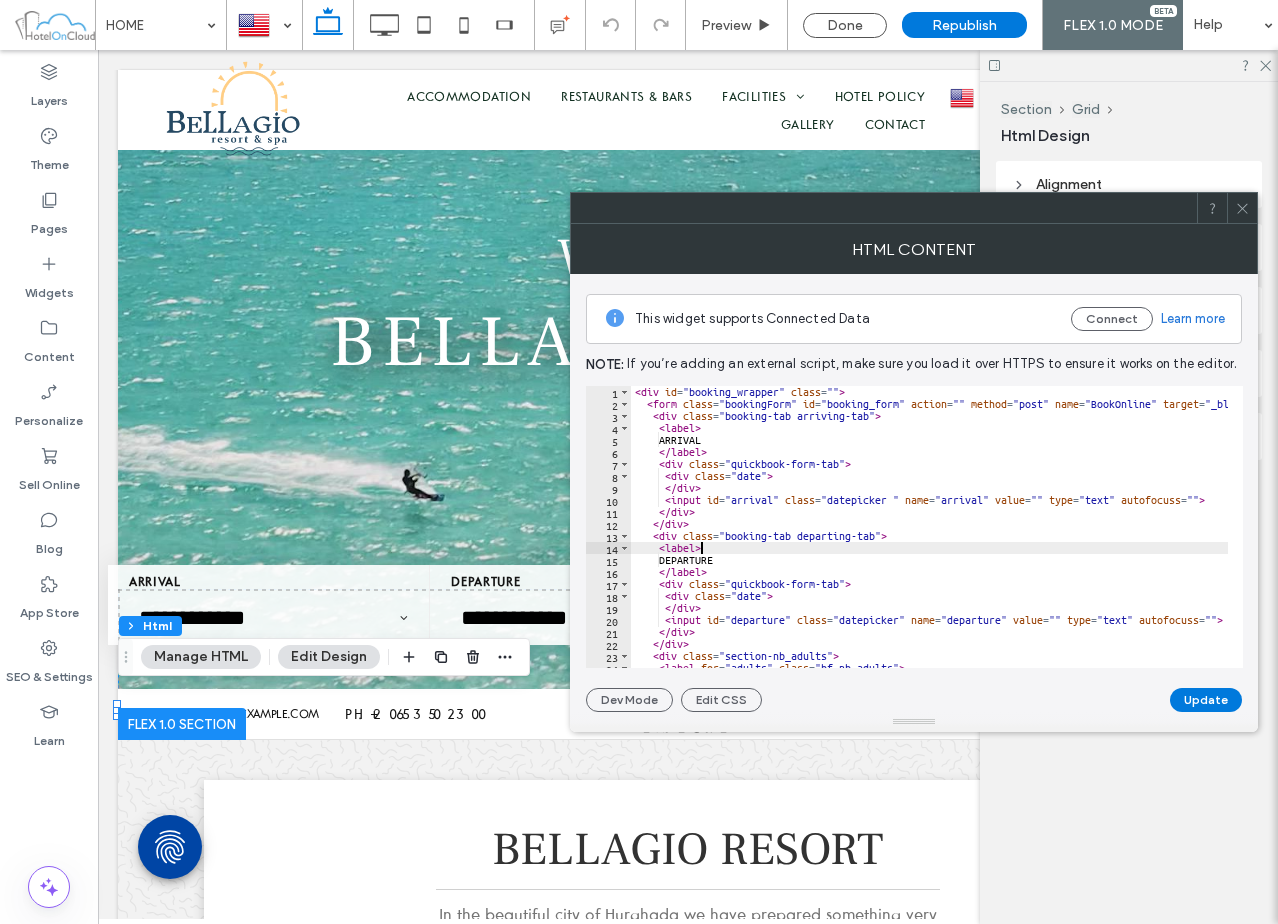 click on "< div   id = "booking_wrapper"   class = "" >    < form   class = "bookingForm"   id = "booking_form"   action = ""   method = "post"   name = "BookOnline"   target = "_blank" >     < div   class = "booking-tab arriving-tab" >      < label >       ARRIVAL      </ label >      < div   class = "quickbook-form-tab" >        < div   class = "date" >        </ div >        < input   id = "arrival"   class = "datepicker "   name = "arrival"   value = ""   type = "text"   autofocuss = "" >      </ div >     </ div >     < div   class = "booking-tab departing-tab" >      < label >       DEPARTURE      </ label >      < div   class = "quickbook-form-tab" >        < div   class = "date" >        </ div >        < input   id = "departure"   class = "datepicker"   name = "departure"   value = ""   type = "text"   autofocuss = "" >      </ div >     </ div >     < div   class = "section-nb_adults" >      < label   for = "adults"   class = "bf_nb-adults" >" at bounding box center (947, 531) 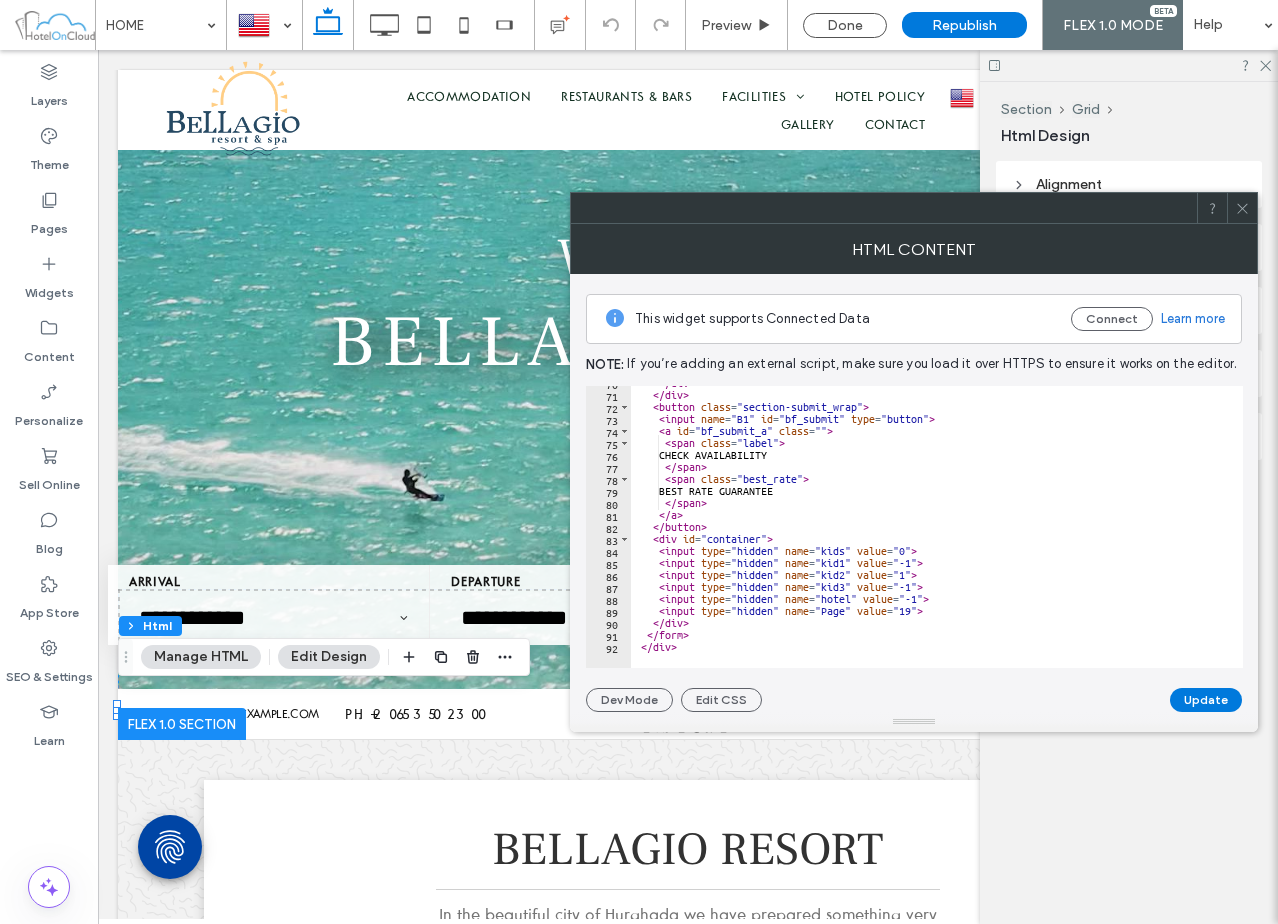 scroll, scrollTop: 837, scrollLeft: 0, axis: vertical 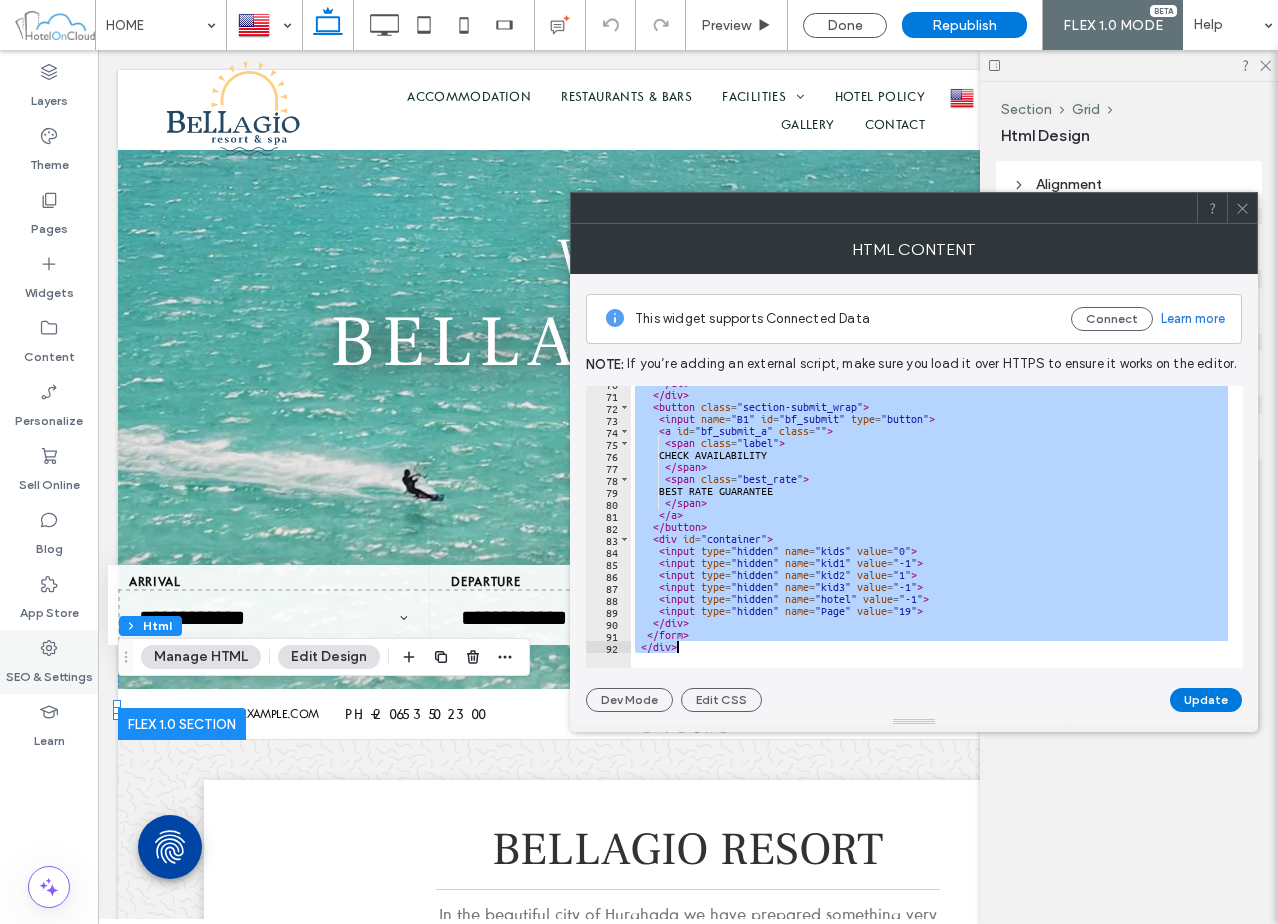click on "SEO & Settings" at bounding box center (49, 672) 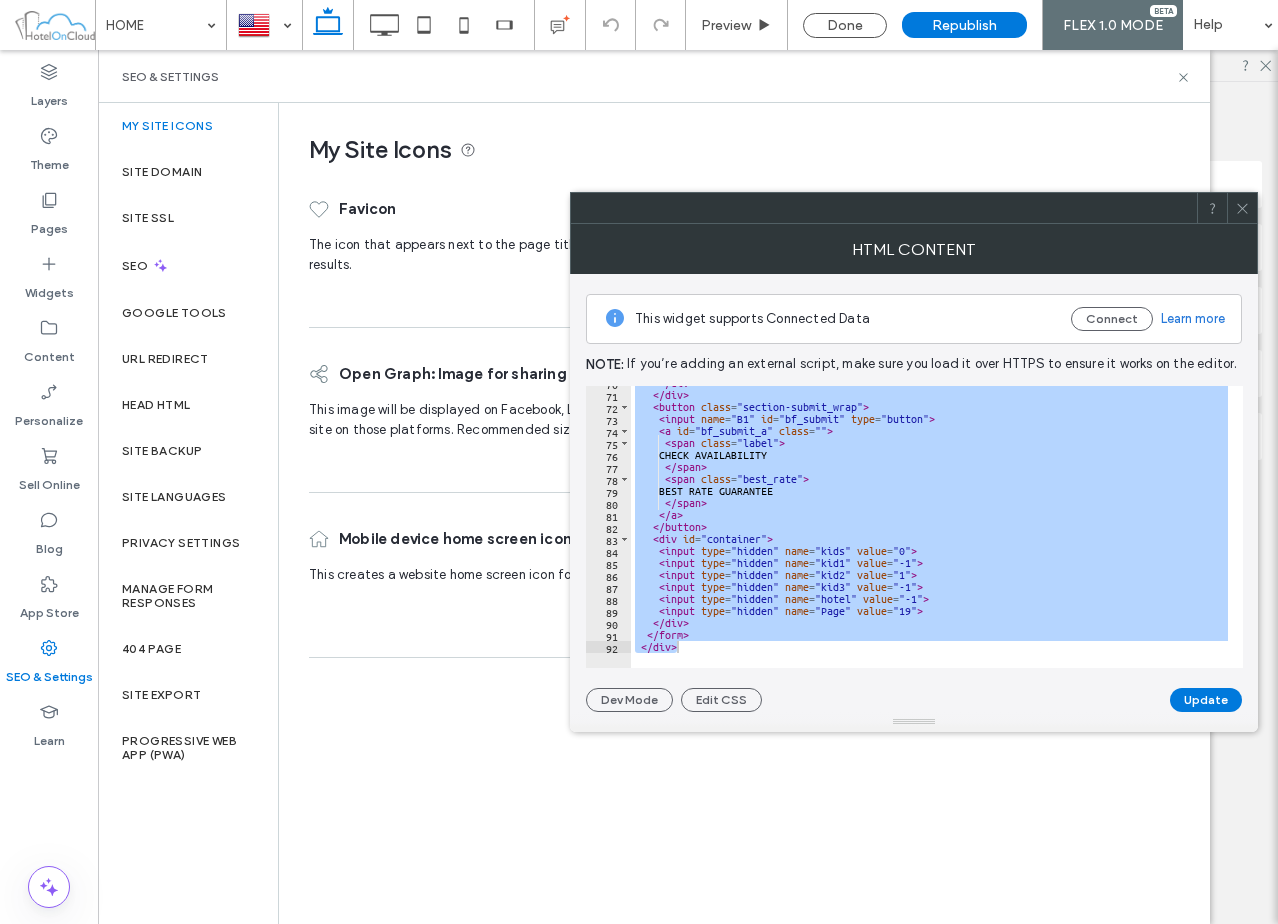 click 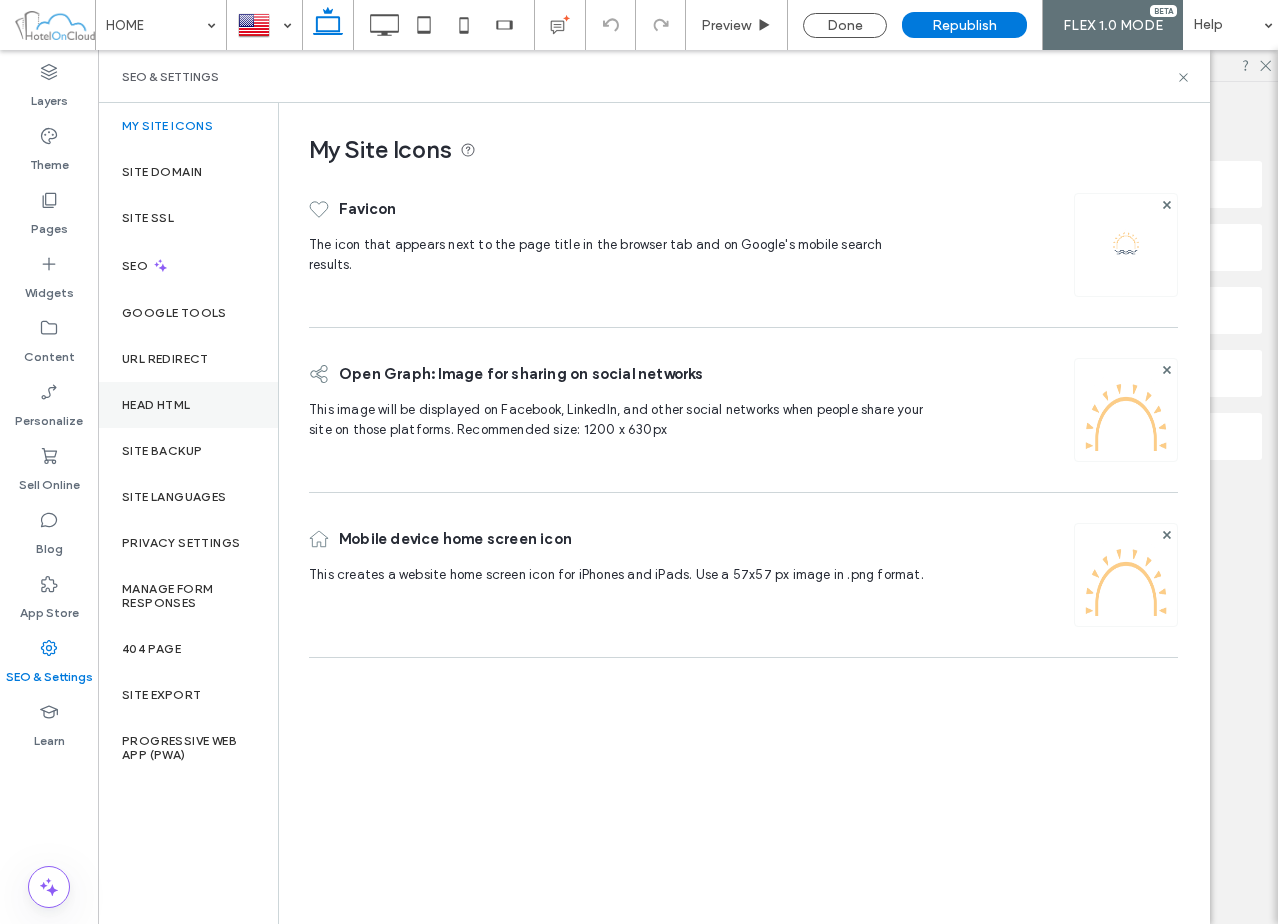 click on "Head HTML" at bounding box center (188, 405) 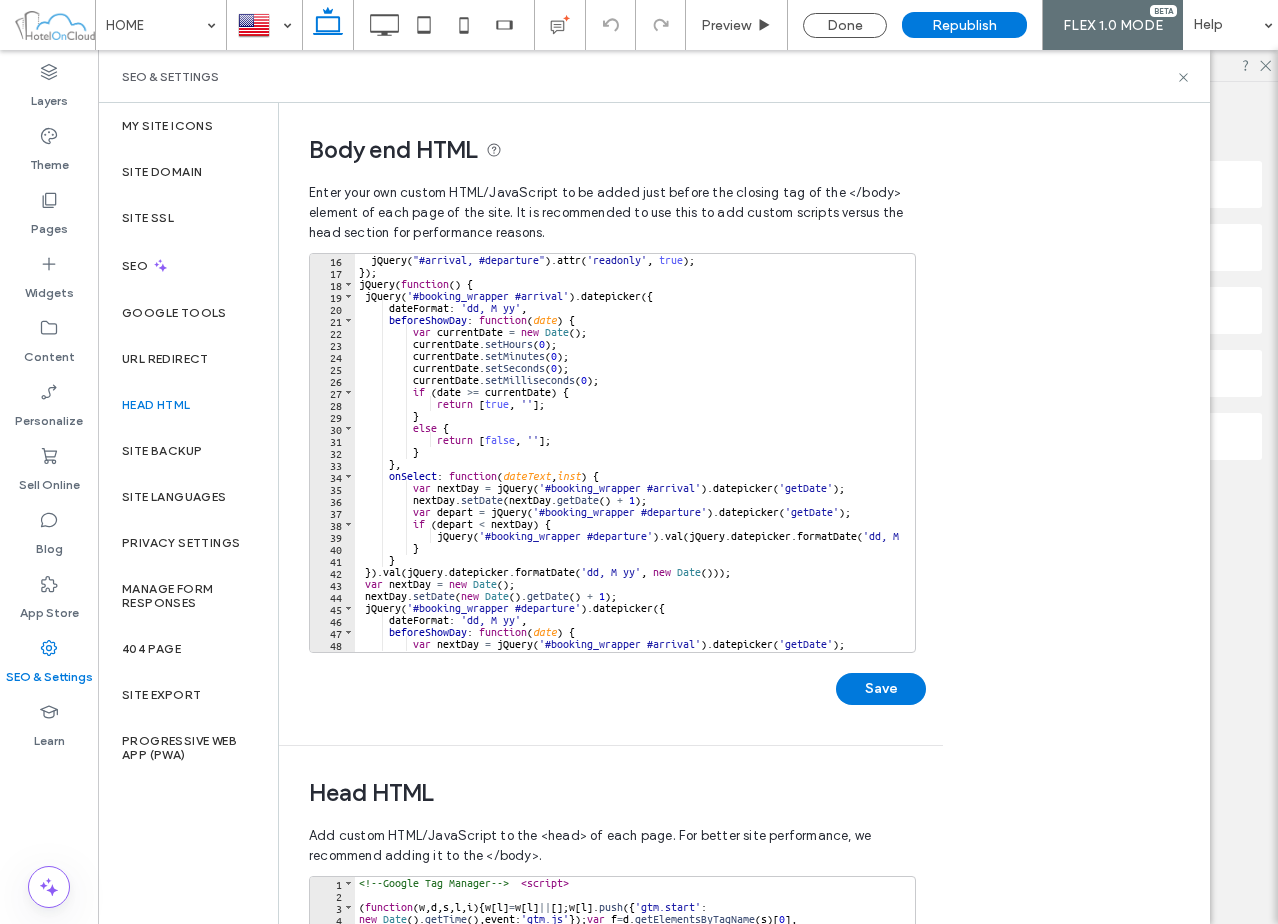 scroll, scrollTop: 180, scrollLeft: 0, axis: vertical 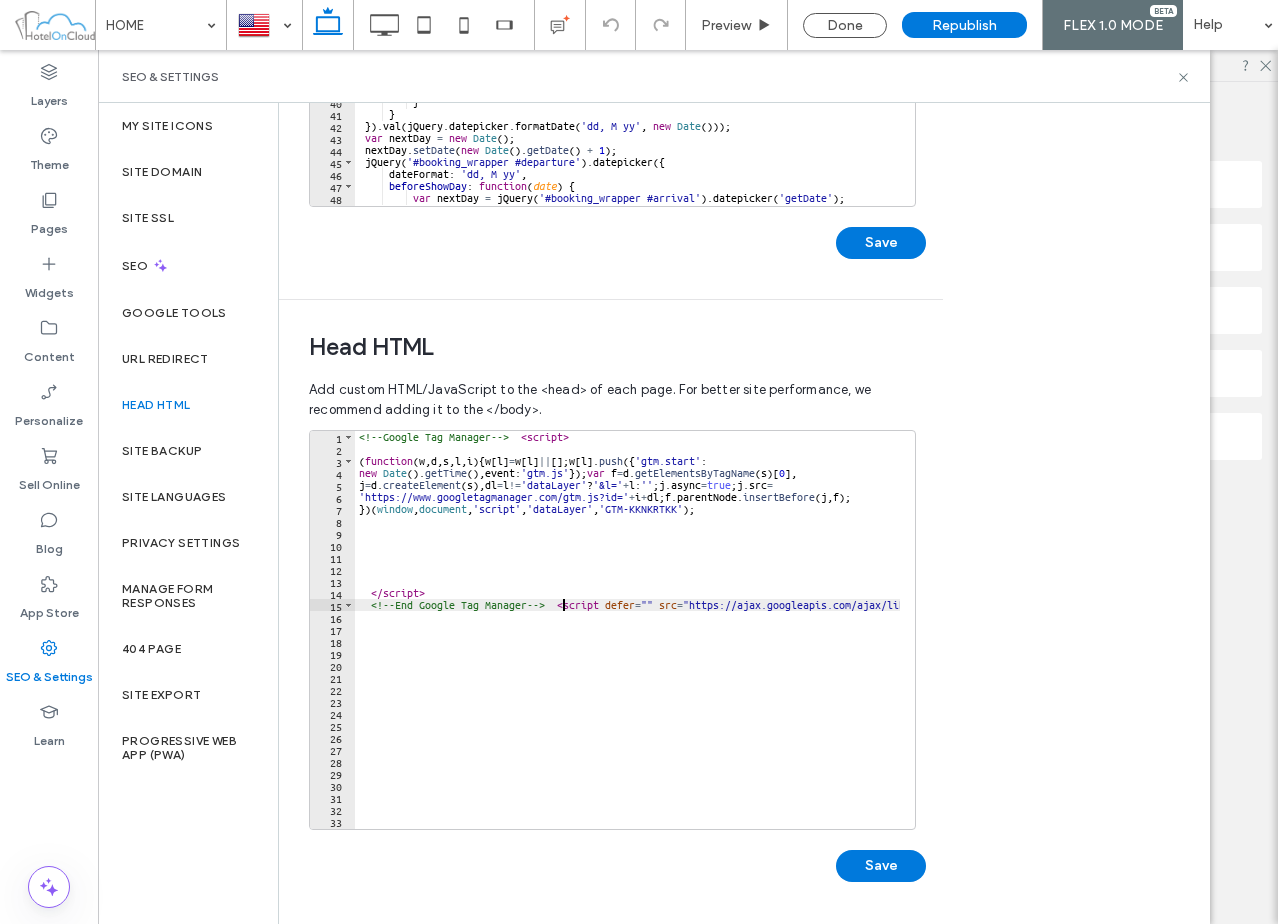 click on "<!--  Google Tag Manager  -->    < script > ( function ( w , d , s , l , i ) { w [ l ] = w [ l ] || [ ] ; w [ l ] . push ({ 'gtm.start' : new   Date ( ) . getTime ( ) , event : 'gtm.js' }) ; var   f = d . getElementsByTagName ( s ) [ 0 ] , j = d . createElement ( s ) , dl = l != 'dataLayer' ? '&l=' + l : '' ; j . async = true ; j . src = 'https://www.googletagmanager.com/gtm.js?id=' + i + dl ; f . parentNode . insertBefore ( j , f ) ; }) ( window , document , 'script' , 'dataLayer' , 'GTM-KKNKRTKK' ) ;                   </ script >    <!--  End Google Tag Manager  -->    < script   defer = ""   src = "https://ajax.googleapis.com/ajax/libs/jqueryui/1.12.1/jquery-ui.min.js" >" at bounding box center [746, 634] 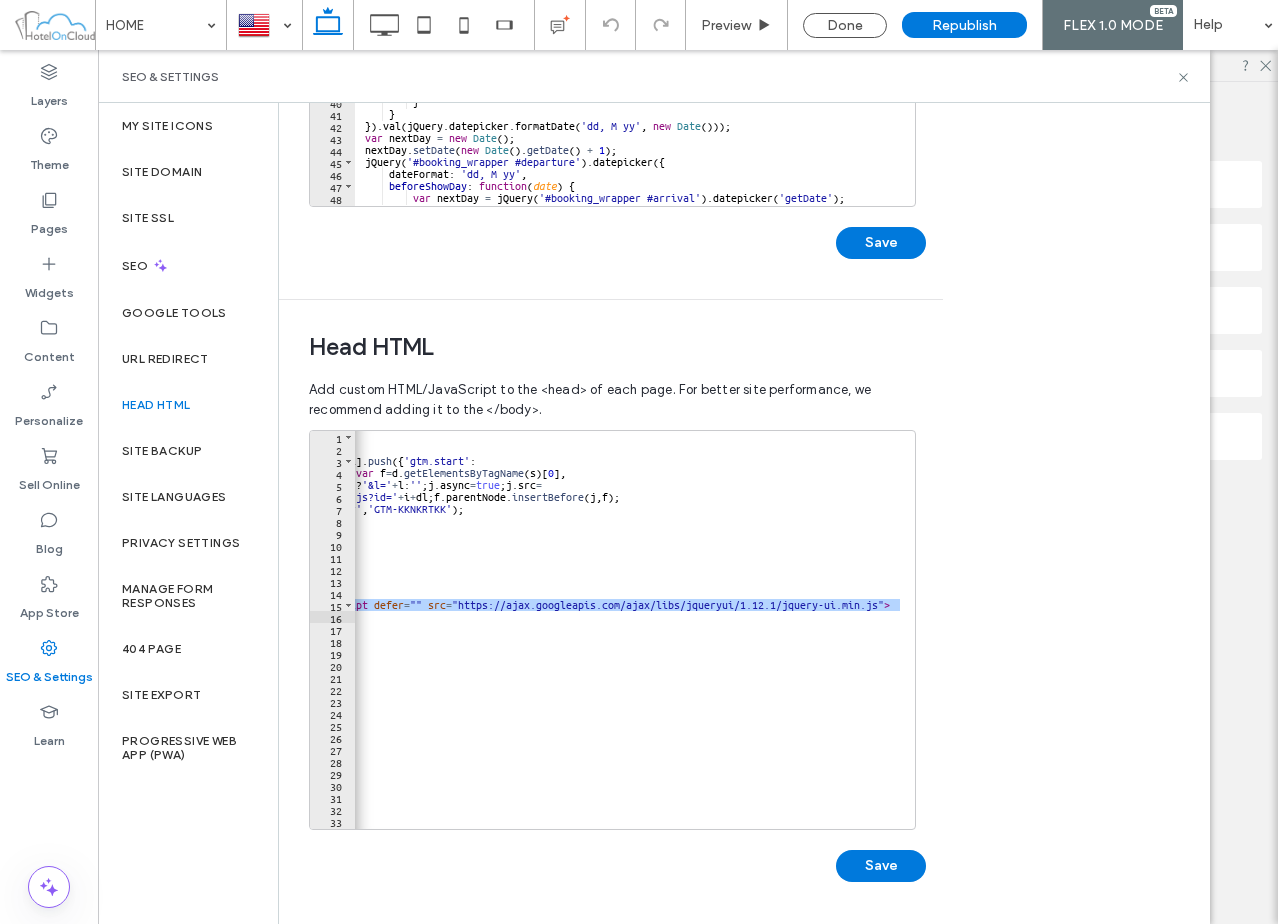 scroll, scrollTop: 0, scrollLeft: 0, axis: both 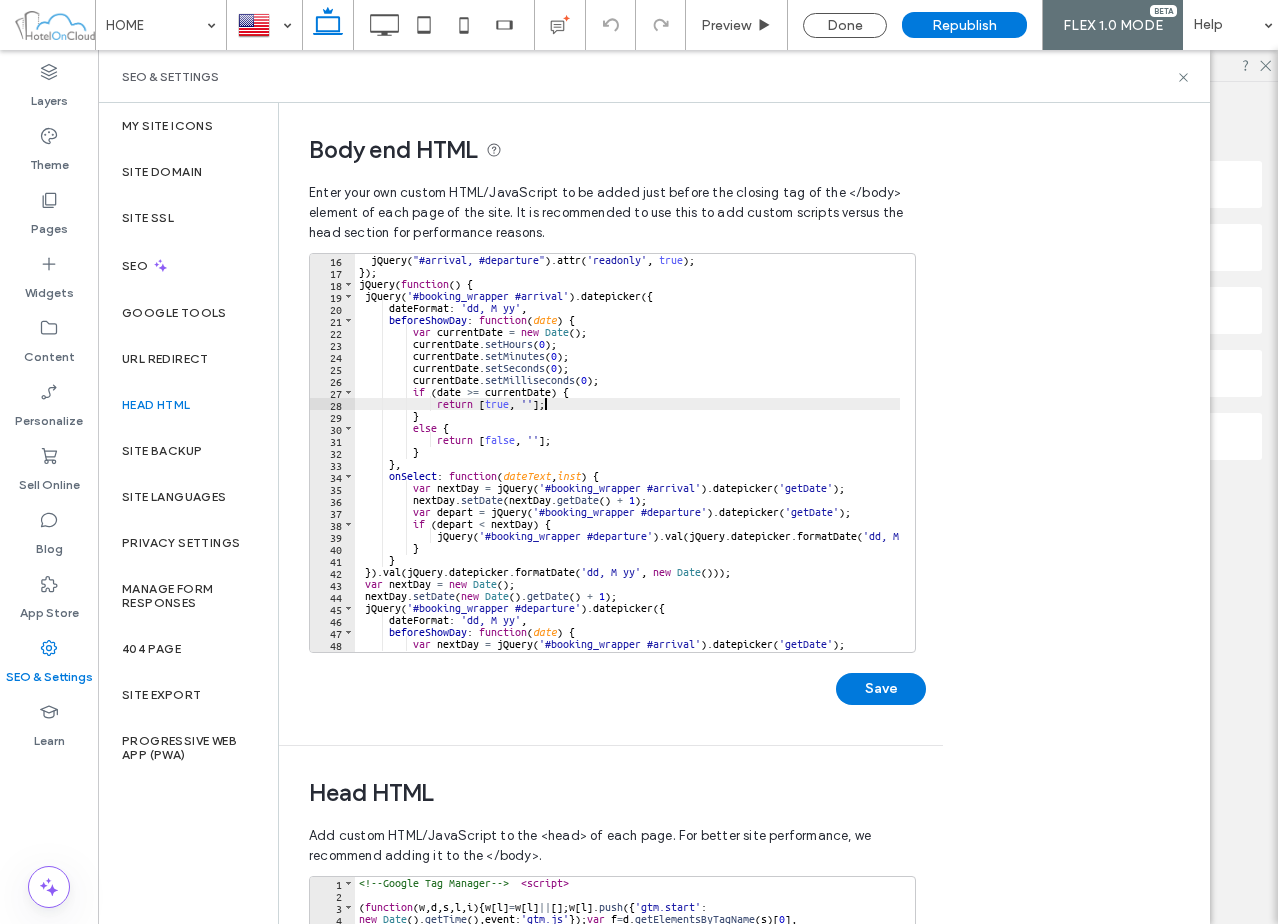 click on "jQuery ( "#arrival, #departure" ) . attr ( 'readonly' ,   true ) ; }) ; jQuery ( function ( )   {   jQuery ( '#booking_wrapper #arrival' ) . datepicker ({        dateFormat :   'dd, M yy' ,        beforeShowDay :   function ( date )   {             var   currentDate   =   new   Date ( ) ;             currentDate . setHours ( 0 ) ;             currentDate . setMinutes ( 0 ) ;             currentDate . setSeconds ( 0 ) ;             currentDate . setMilliseconds ( 0 ) ;             if   ( date   >=   currentDate )   {                  return   [ true ,   '' ] ;             }             else   {                  return   [ false ,   '' ] ;             }        } ,        onSelect :   function ( dateText ,  inst )   {             var   nextDay   =   jQuery ( '#booking_wrapper #arrival' ) . datepicker ( 'getDate' ) ;             nextDay . setDate ( nextDay . getDate ( )   +   1 ) ;             var   depart   =   jQuery ( '#booking_wrapper #departure' ) . datepicker ( 'getDate' ) ;             if   ( depart   <" at bounding box center [677, 457] 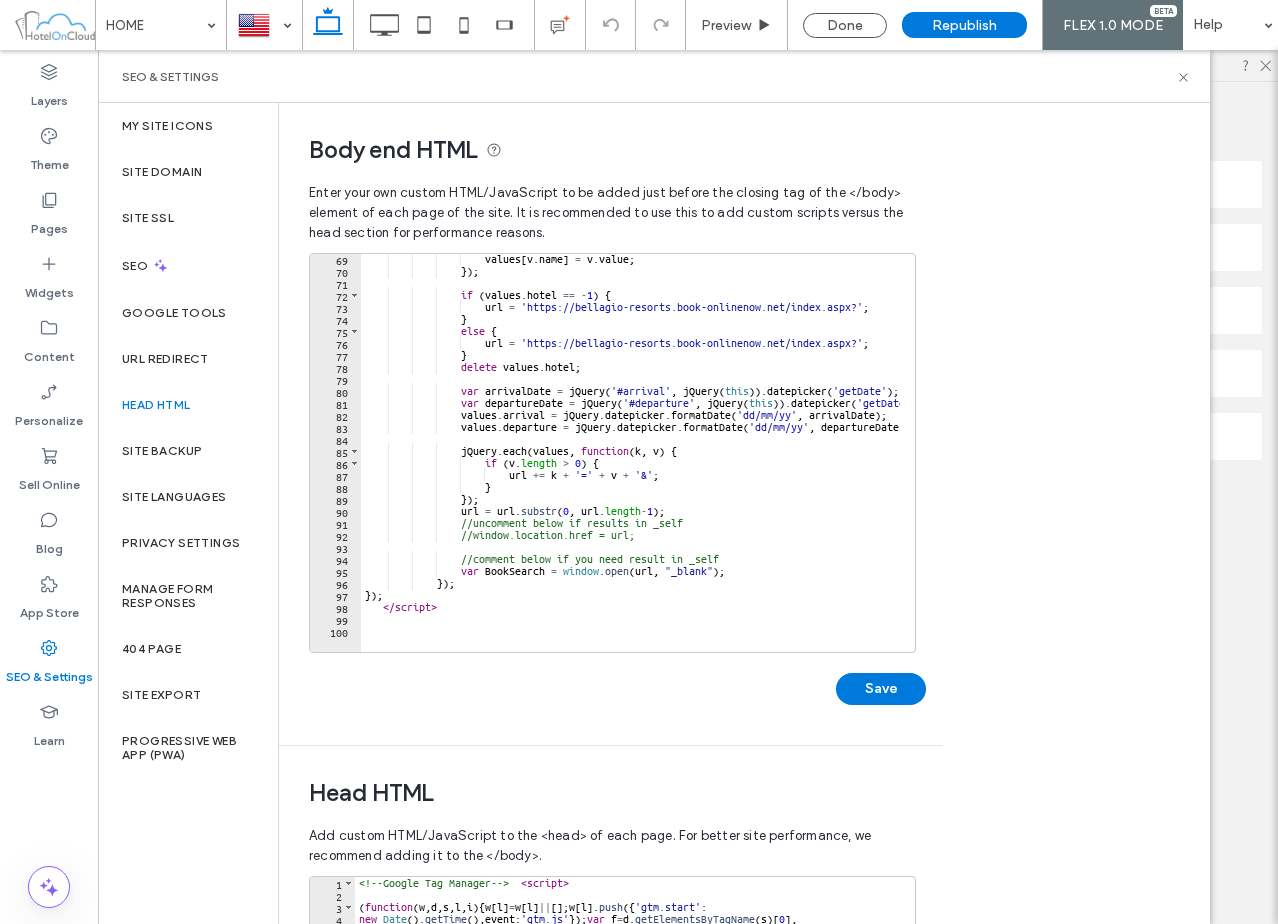 scroll, scrollTop: 817, scrollLeft: 0, axis: vertical 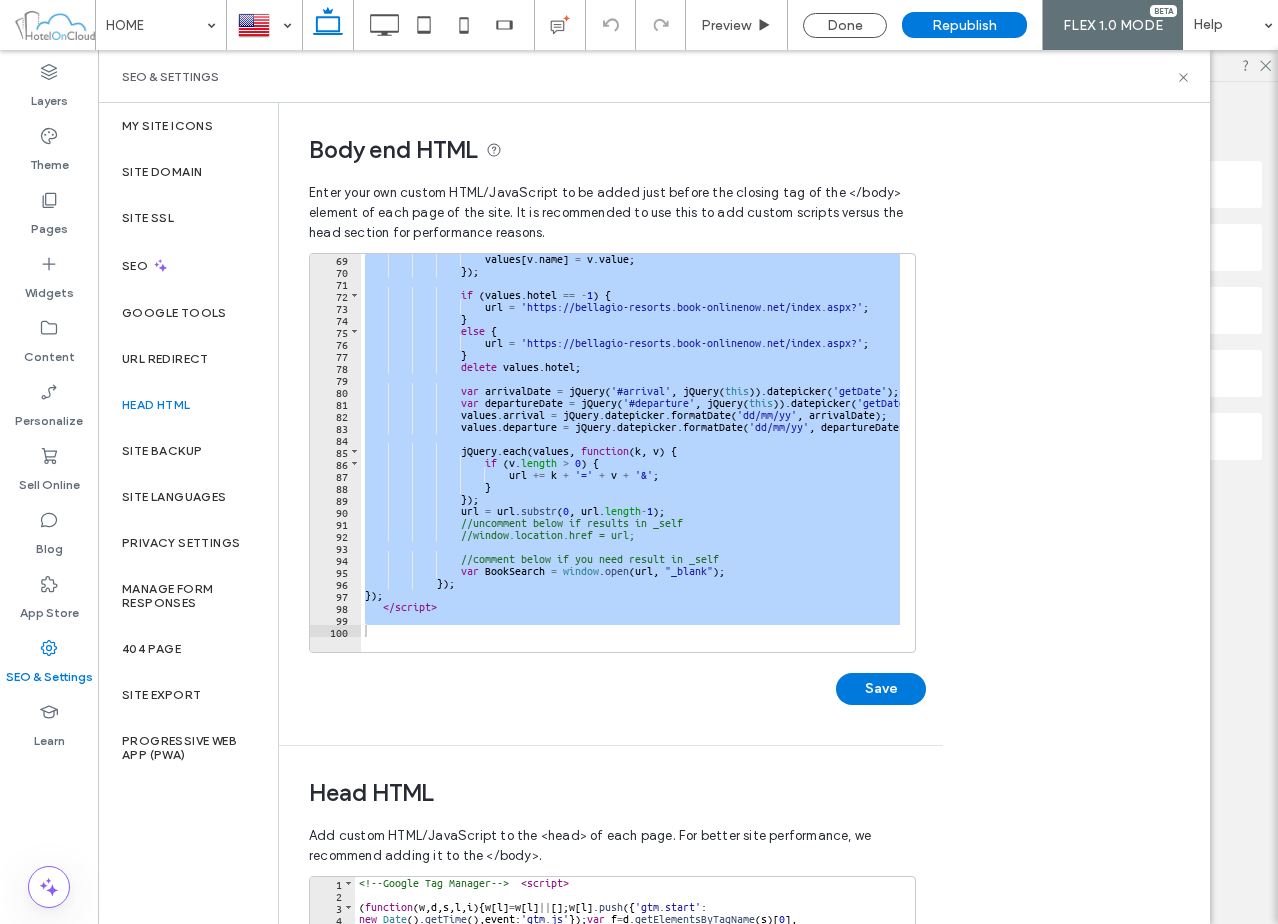 click on "values [ v . name ]   =   v . value ;                     }) ;                     if   ( values . hotel   ==   - 1 )   {                          url   =   'https://bellagio-resorts.book-onlinenow.net/index.aspx?' ;                     }                     else   {                          url   =   'https://bellagio-resorts.book-onlinenow.net/index.aspx?' ;                     }                     delete   values . hotel ;                     var   arrivalDate   =   jQuery ( '#arrival' ,   jQuery ( this )) . datepicker ( 'getDate' ) ;                     var   departureDate   =   jQuery ( '#departure' ,   jQuery ( this )) . datepicker ( 'getDate' ) ;                     values . arrival   =   jQuery . datepicker . formatDate ( 'dd/mm/yy' ,   arrivalDate ) ;                     values . departure   =   jQuery . datepicker . formatDate ( 'dd/mm/yy' ,   departureDate ) ;                     jQuery . each ( values ,   function ( k ,   v )   {                          if   ( v . length" at bounding box center (630, 453) 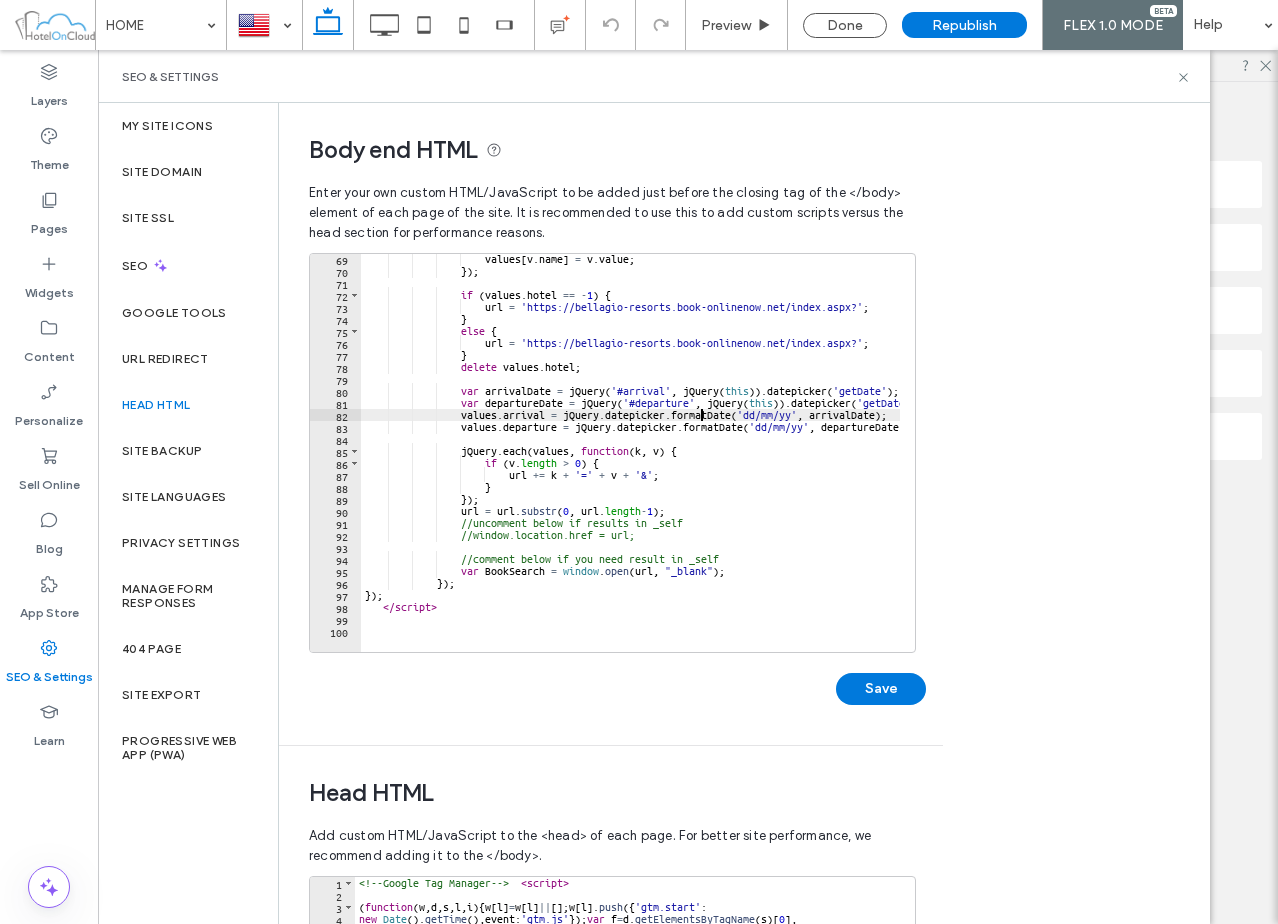 type on "**********" 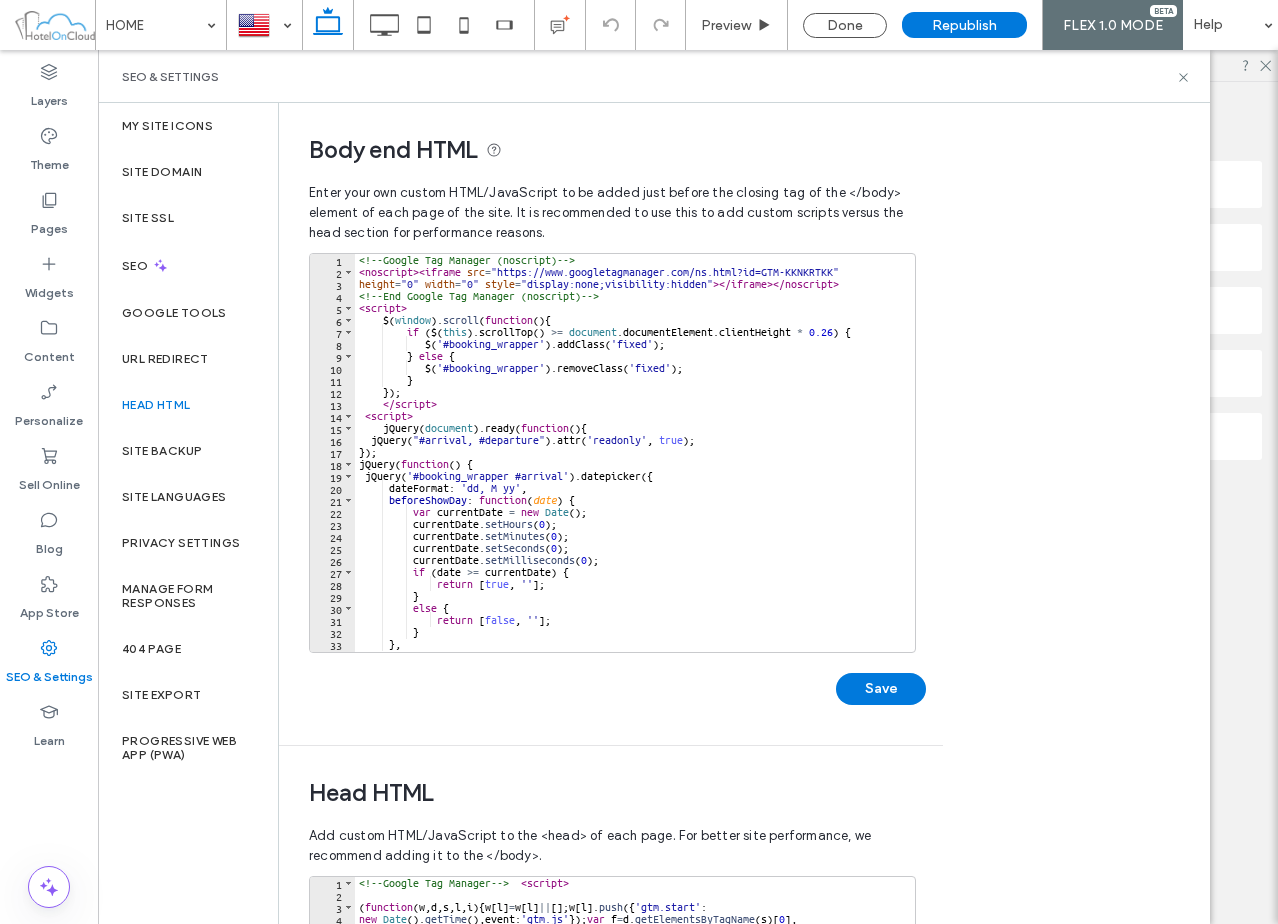 scroll, scrollTop: 0, scrollLeft: 0, axis: both 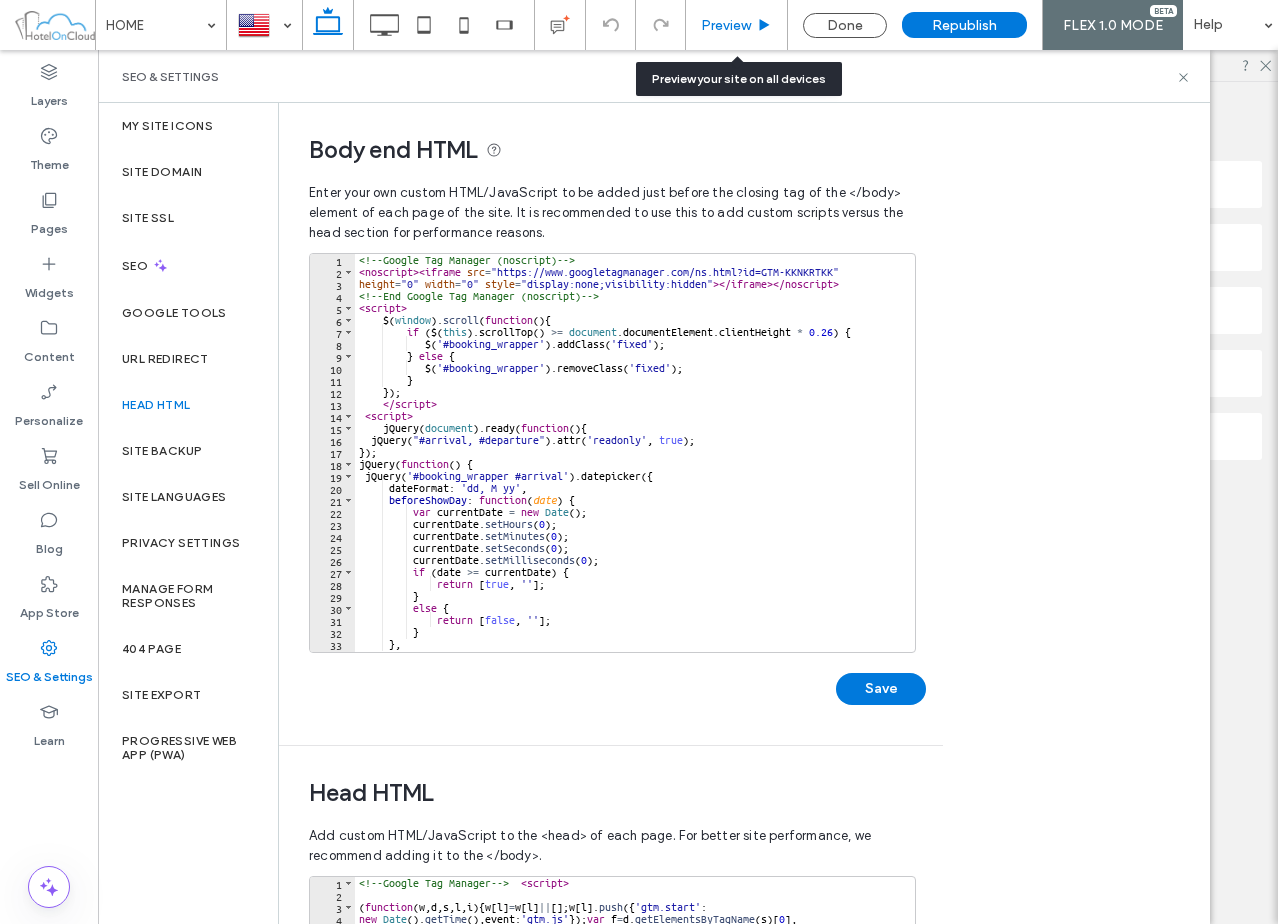 click on "Preview" at bounding box center (737, 25) 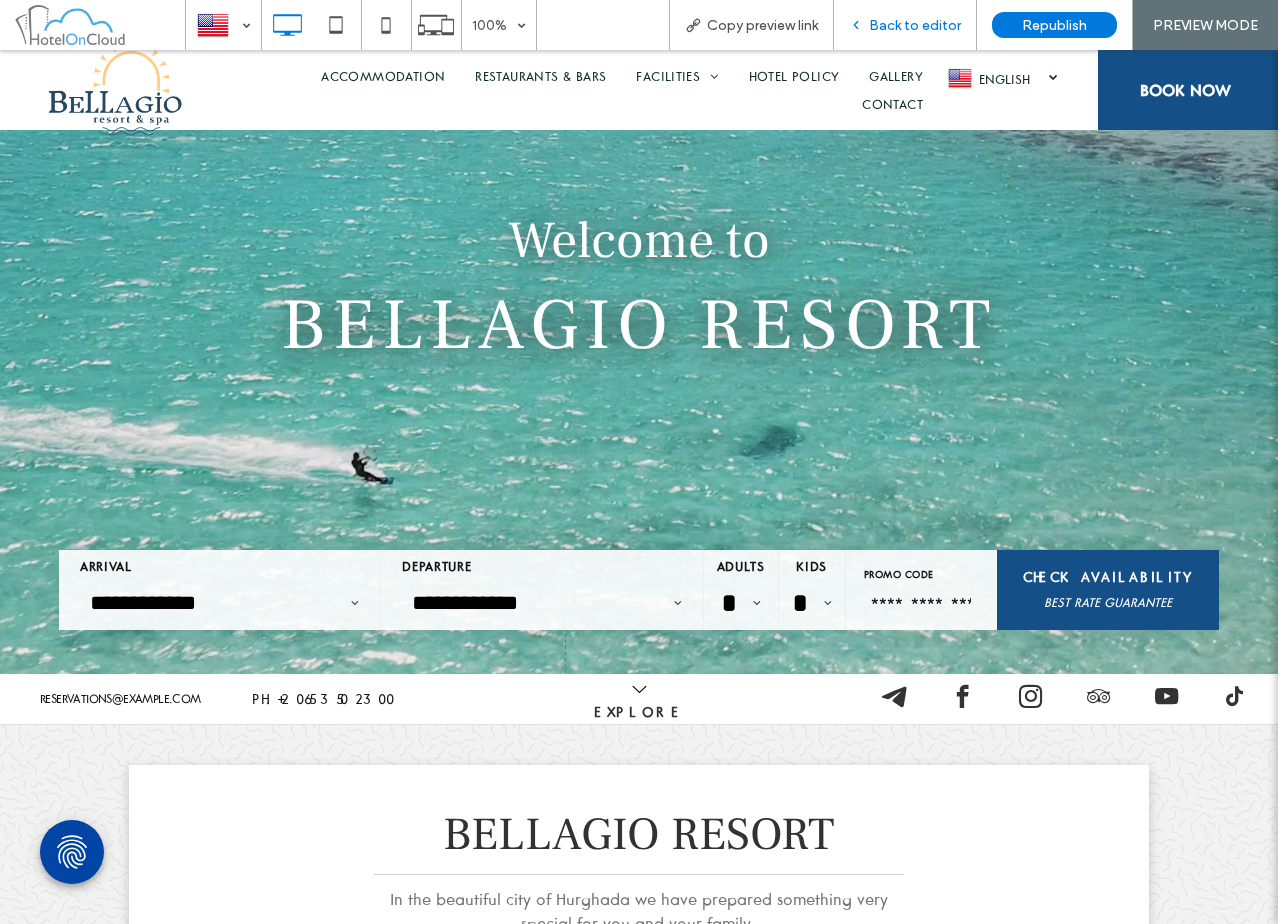 click on "Back to editor" at bounding box center [915, 25] 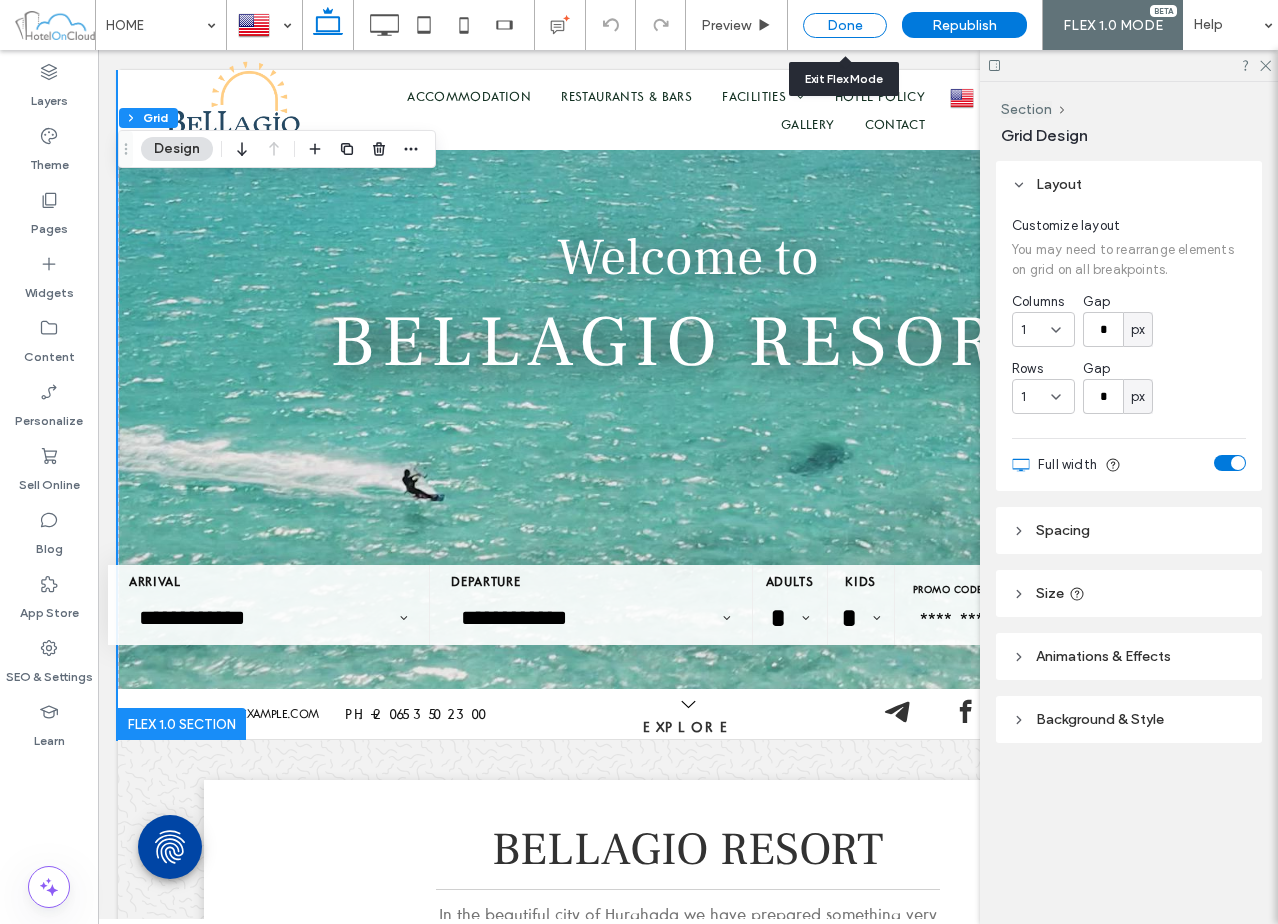 click on "Done" at bounding box center [845, 25] 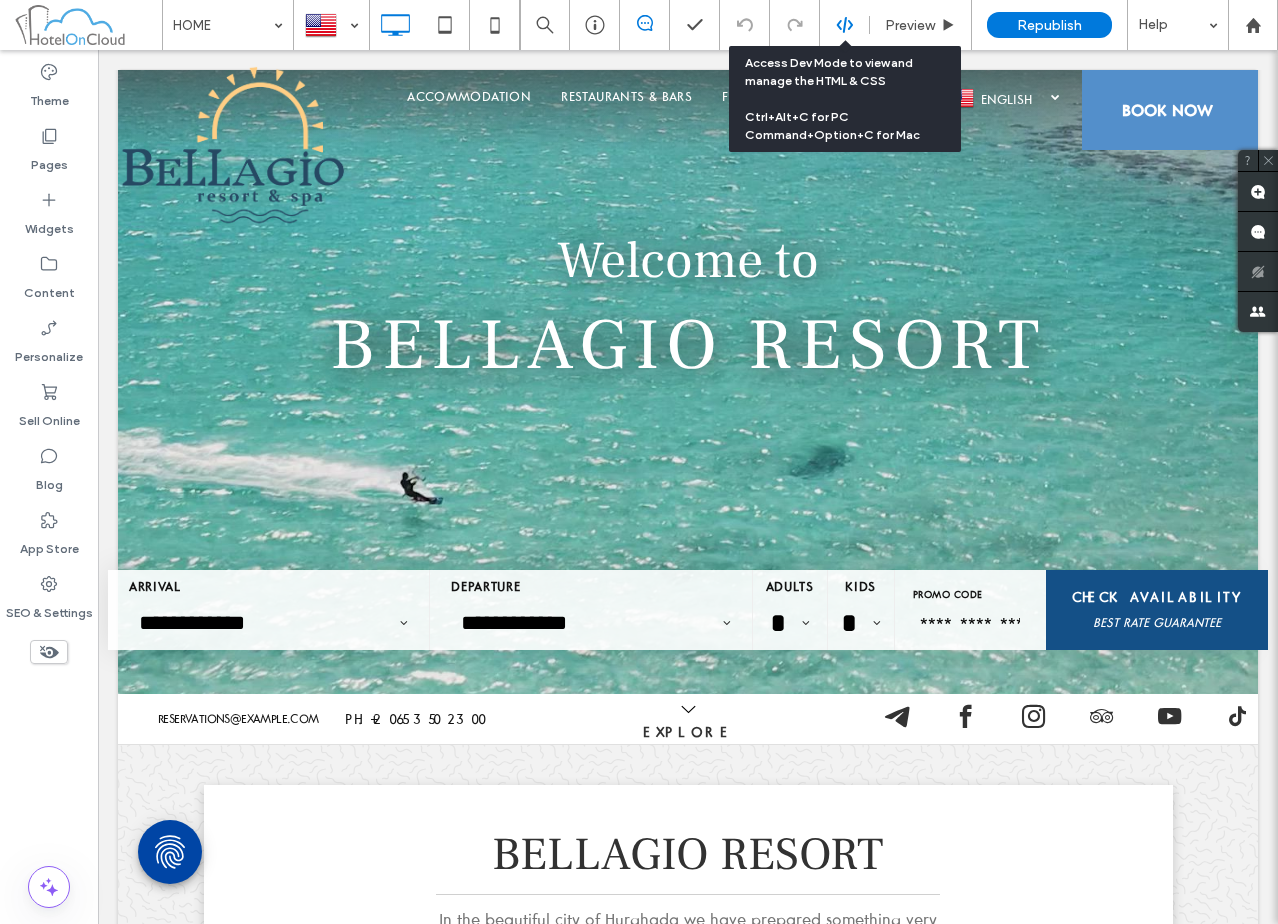 click 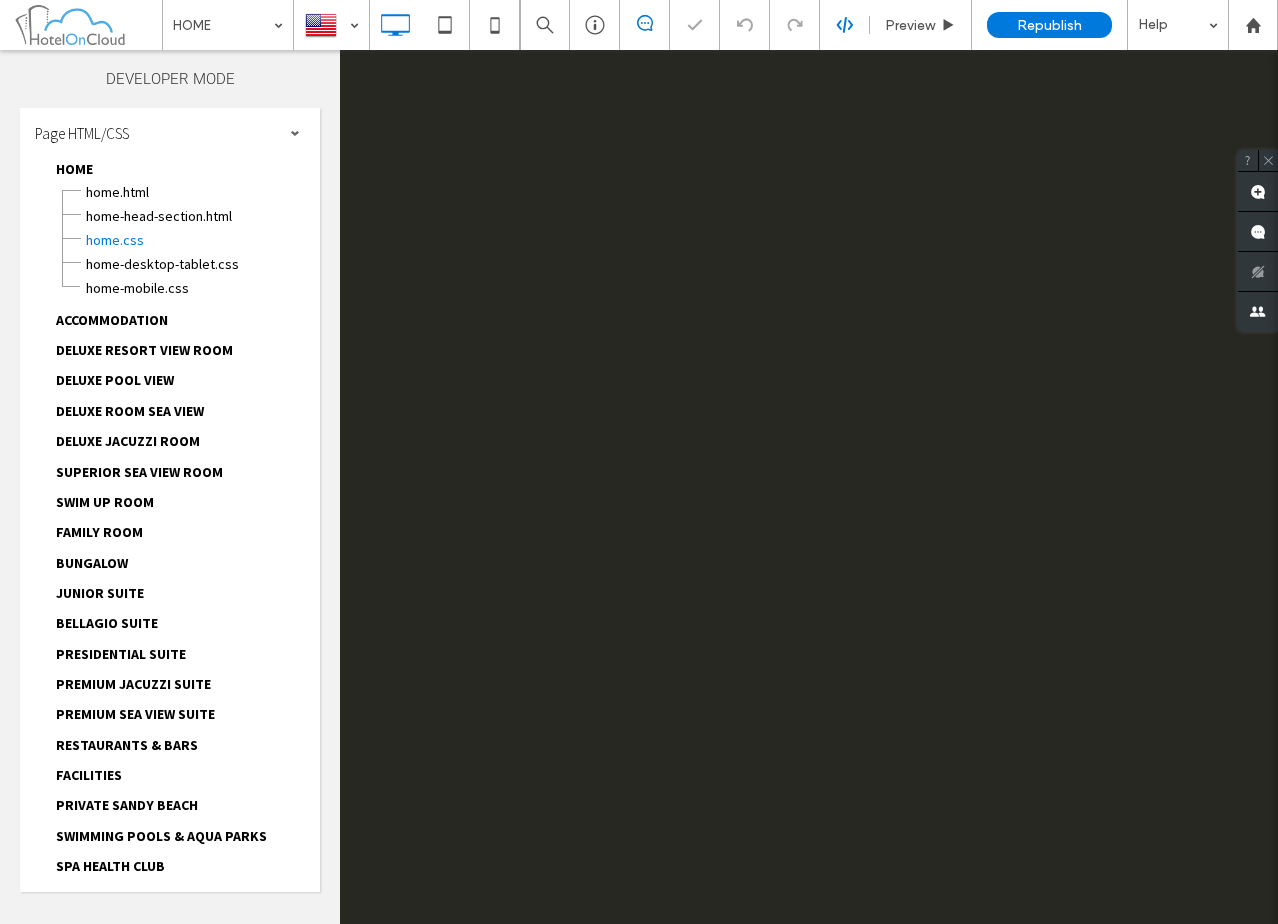 scroll, scrollTop: 0, scrollLeft: 0, axis: both 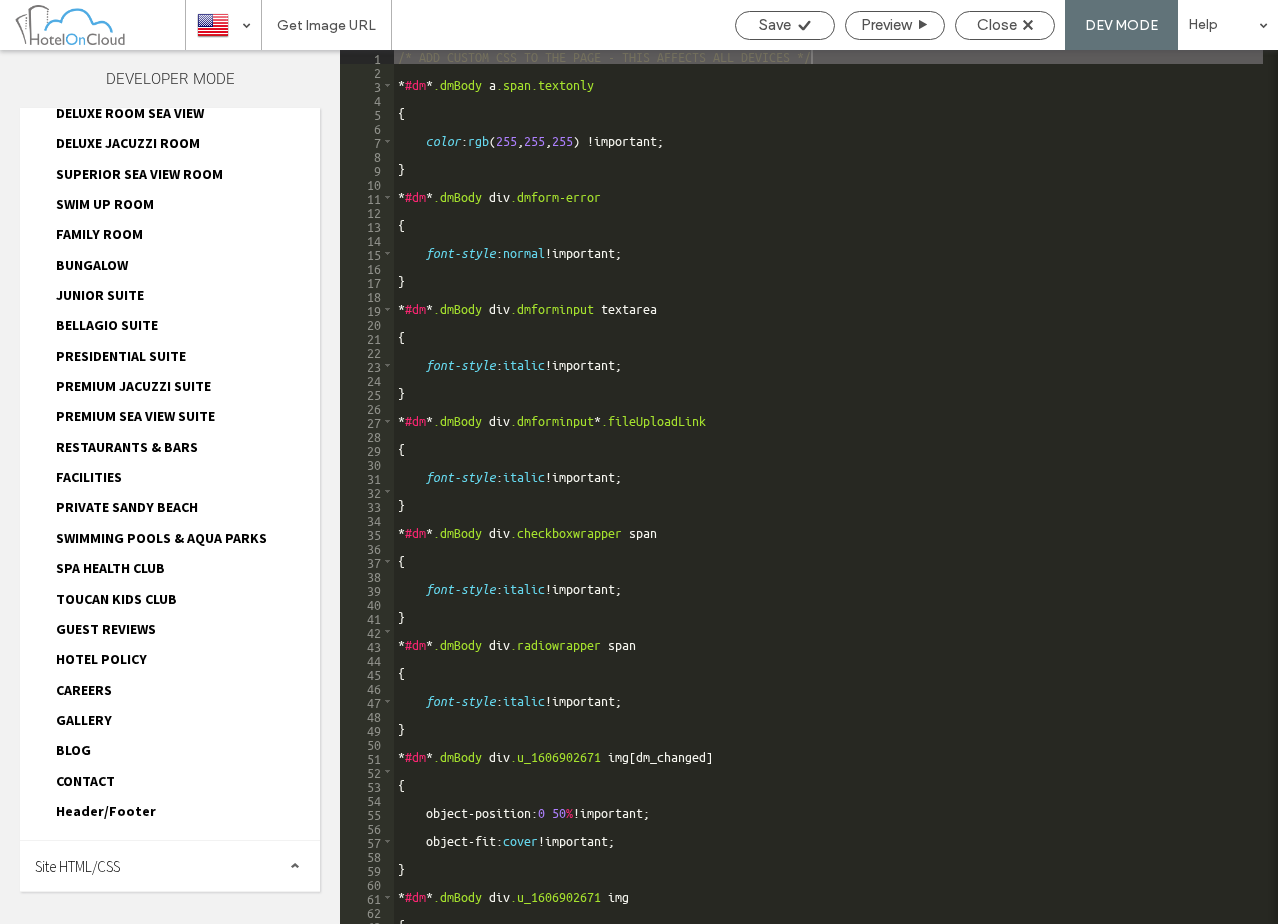click on "Site HTML/CSS" at bounding box center (170, 866) 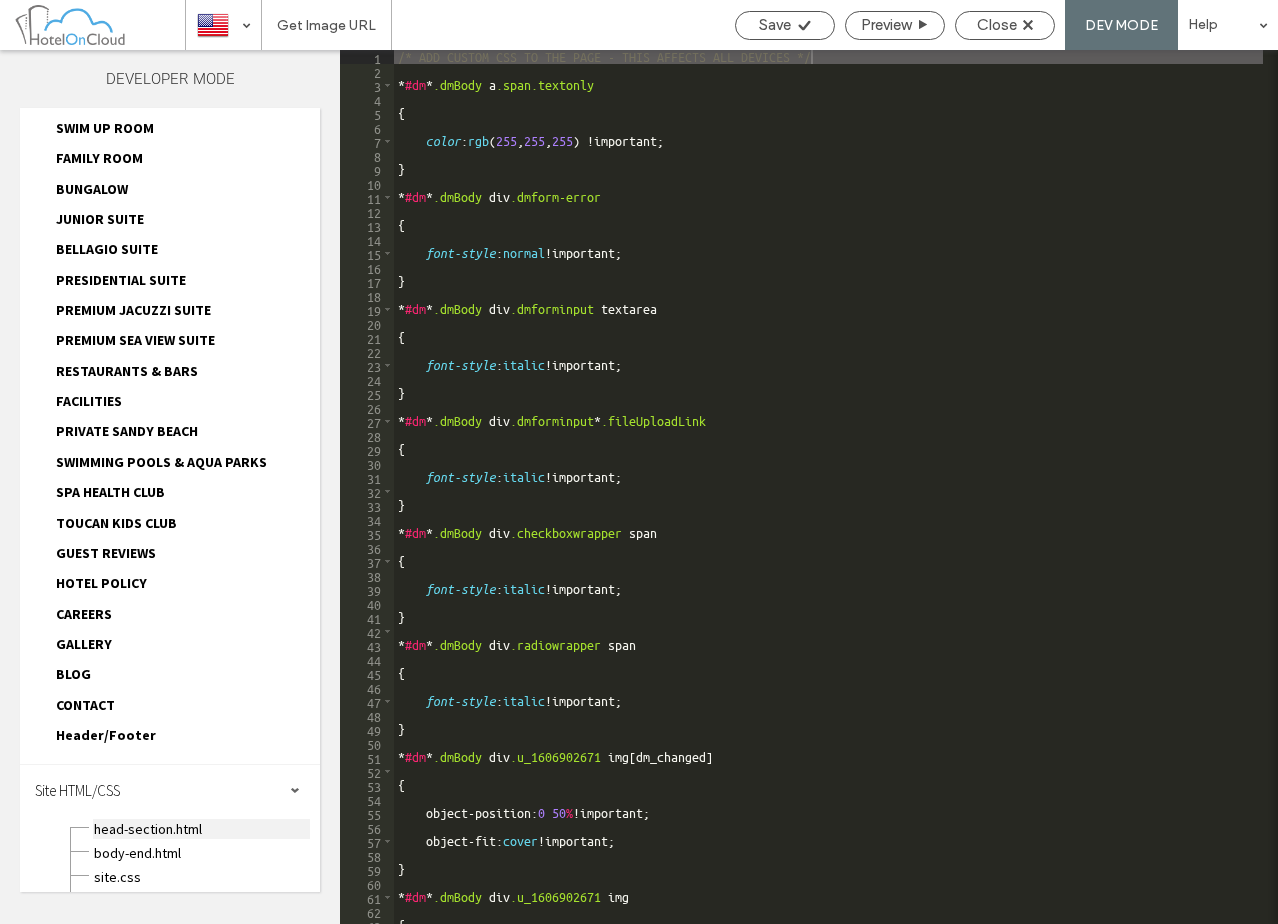 scroll, scrollTop: 454, scrollLeft: 0, axis: vertical 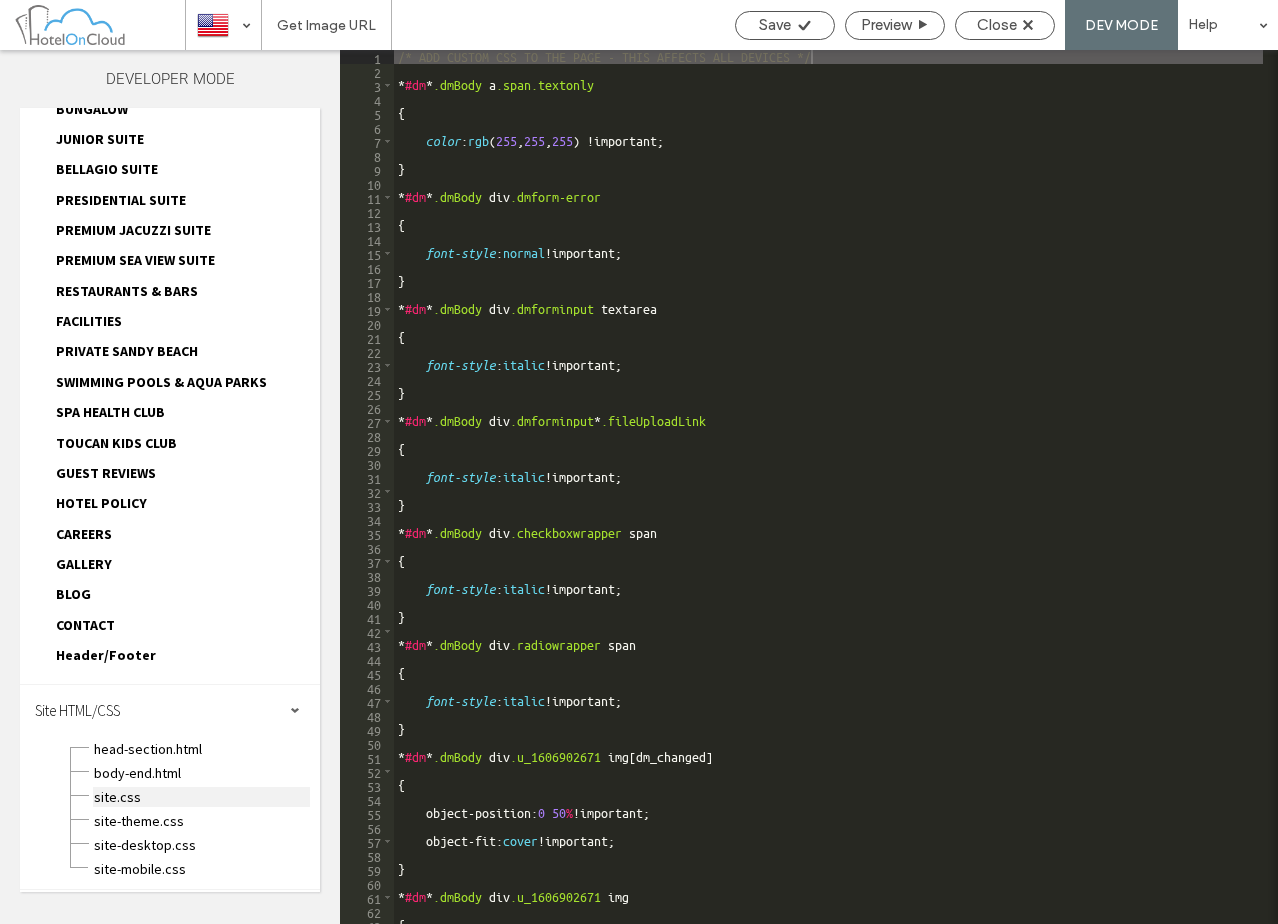 click on "site.css" at bounding box center [201, 797] 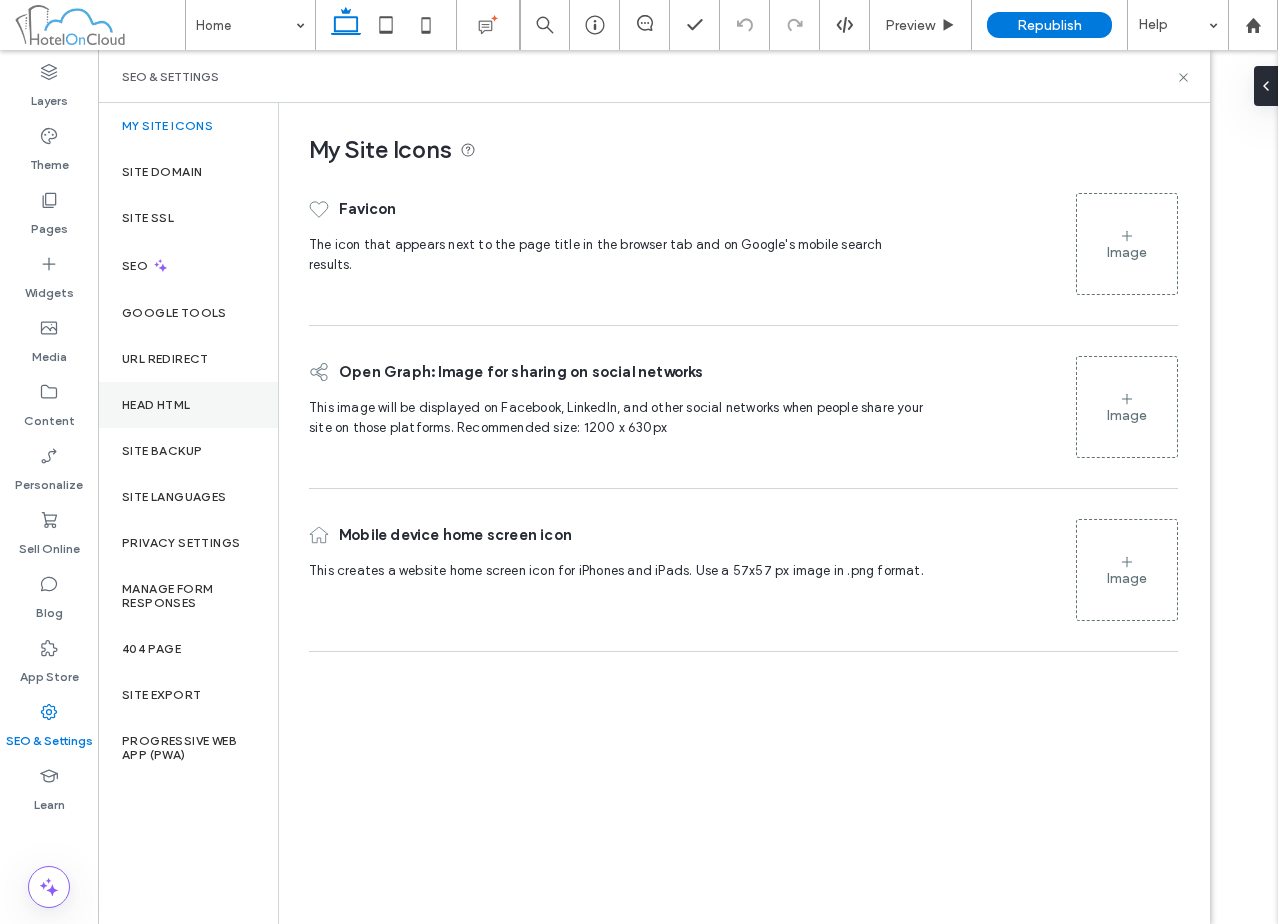 click on "Head HTML" at bounding box center (188, 405) 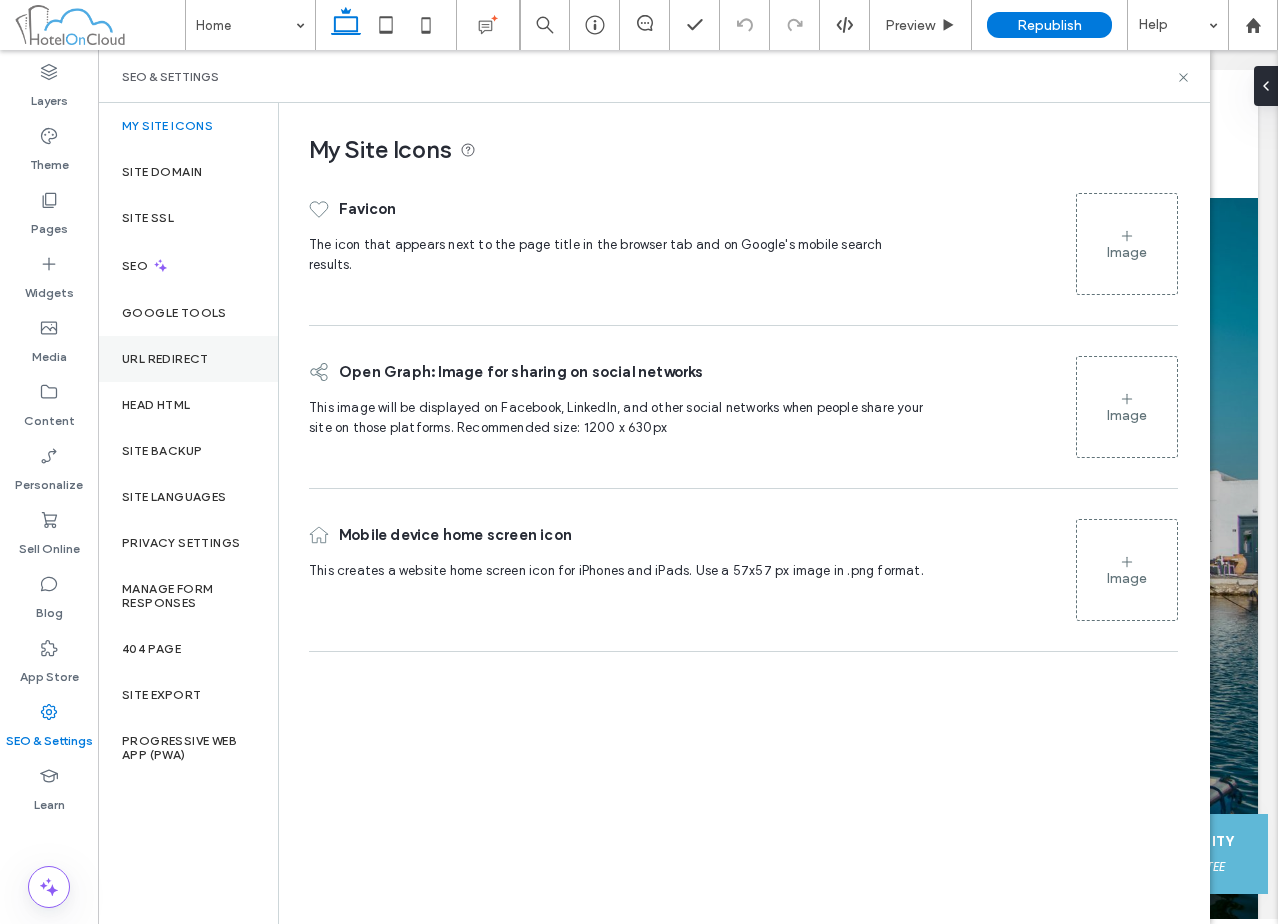 scroll, scrollTop: 100, scrollLeft: 0, axis: vertical 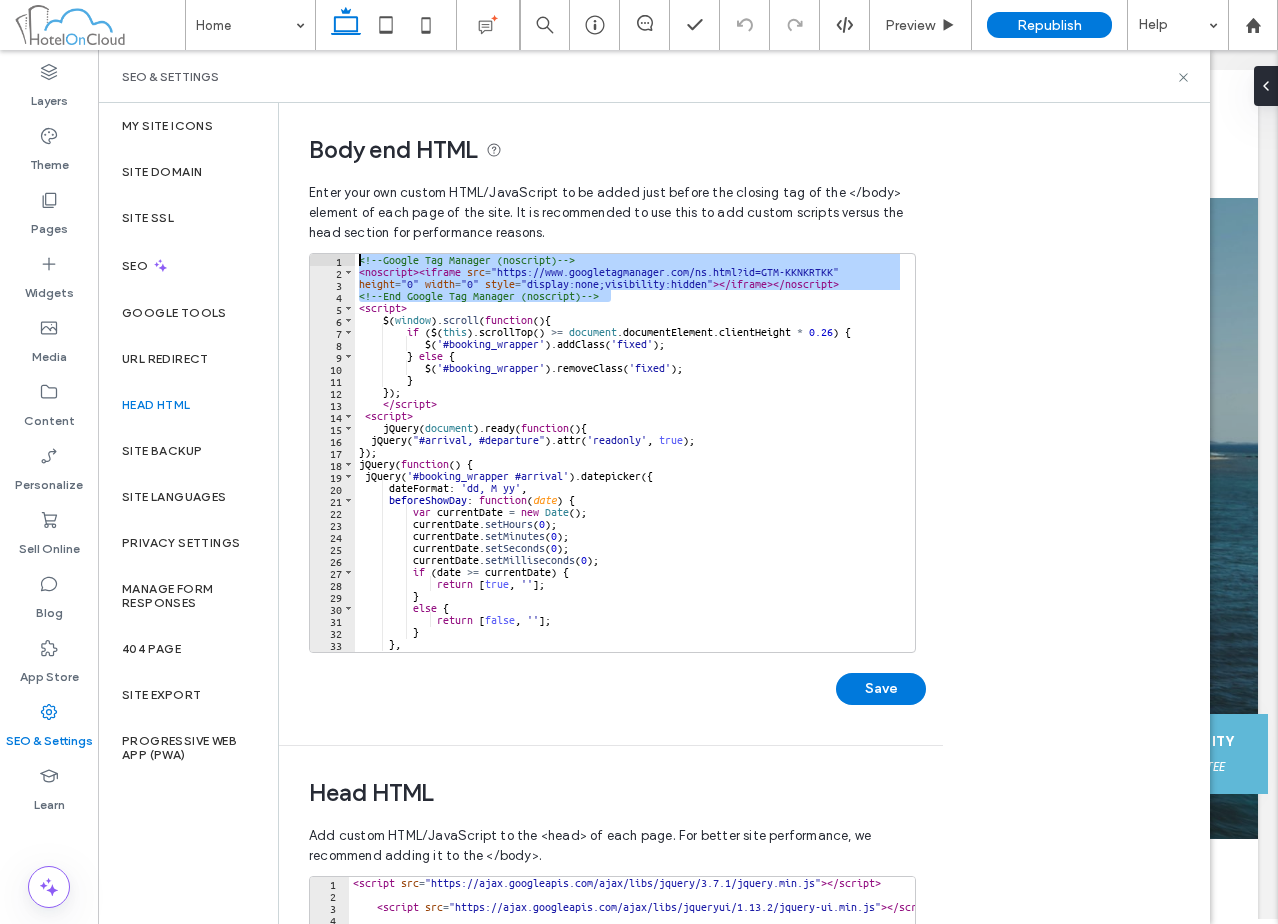 drag, startPoint x: 626, startPoint y: 298, endPoint x: 306, endPoint y: 246, distance: 324.19748 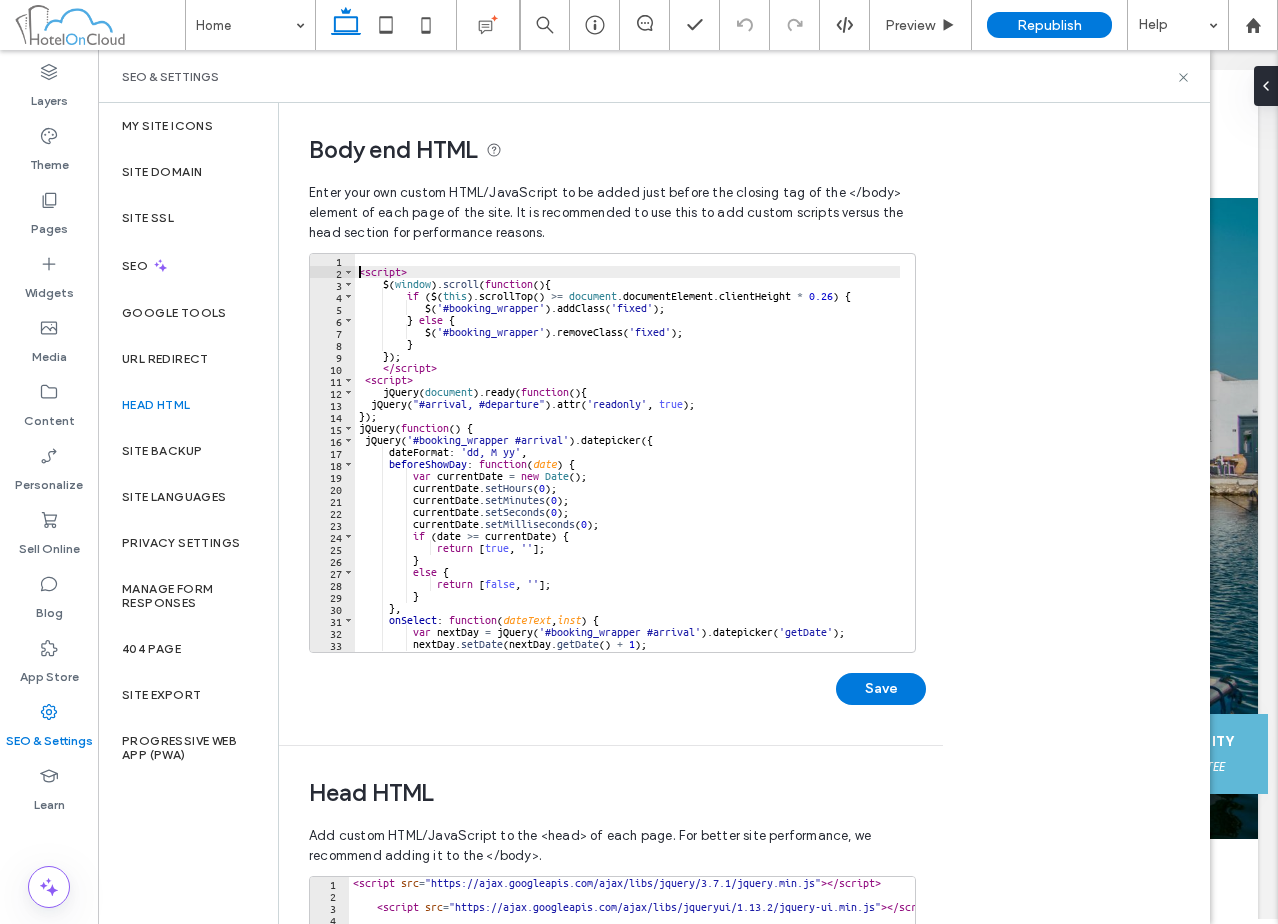 click on "< script >      $ ( window ) . scroll ( function ( ) {           if   ( $ ( this ) . scrollTop ( )   >=   document . documentElement . clientHeight   *   0.26 )   {               $ ( '#booking_wrapper' ) . addClass ( 'fixed' ) ;           }   else   {               $ ( '#booking_wrapper' ) . removeClass ( 'fixed' ) ;           }      }) ;      </ script >   < script >      jQuery ( document ) . ready ( function ( ) {    jQuery ( "#arrival, #departure" ) . attr ( 'readonly' ,   true ) ; }) ; jQuery ( function ( )   {   jQuery ( '#booking_wrapper #arrival' ) . datepicker ({        dateFormat :   'dd, M yy' ,        beforeShowDay :   function ( date )   {             var   currentDate   =   new   Date ( ) ;             currentDate . setHours ( 0 ) ;             currentDate . setMinutes ( 0 ) ;             currentDate . setSeconds ( 0 ) ;             currentDate . setMilliseconds ( 0 ) ;             if   ( date   >=   currentDate )   {                  return   [ true ,   '' ] ;             }             else   {" at bounding box center [677, 457] 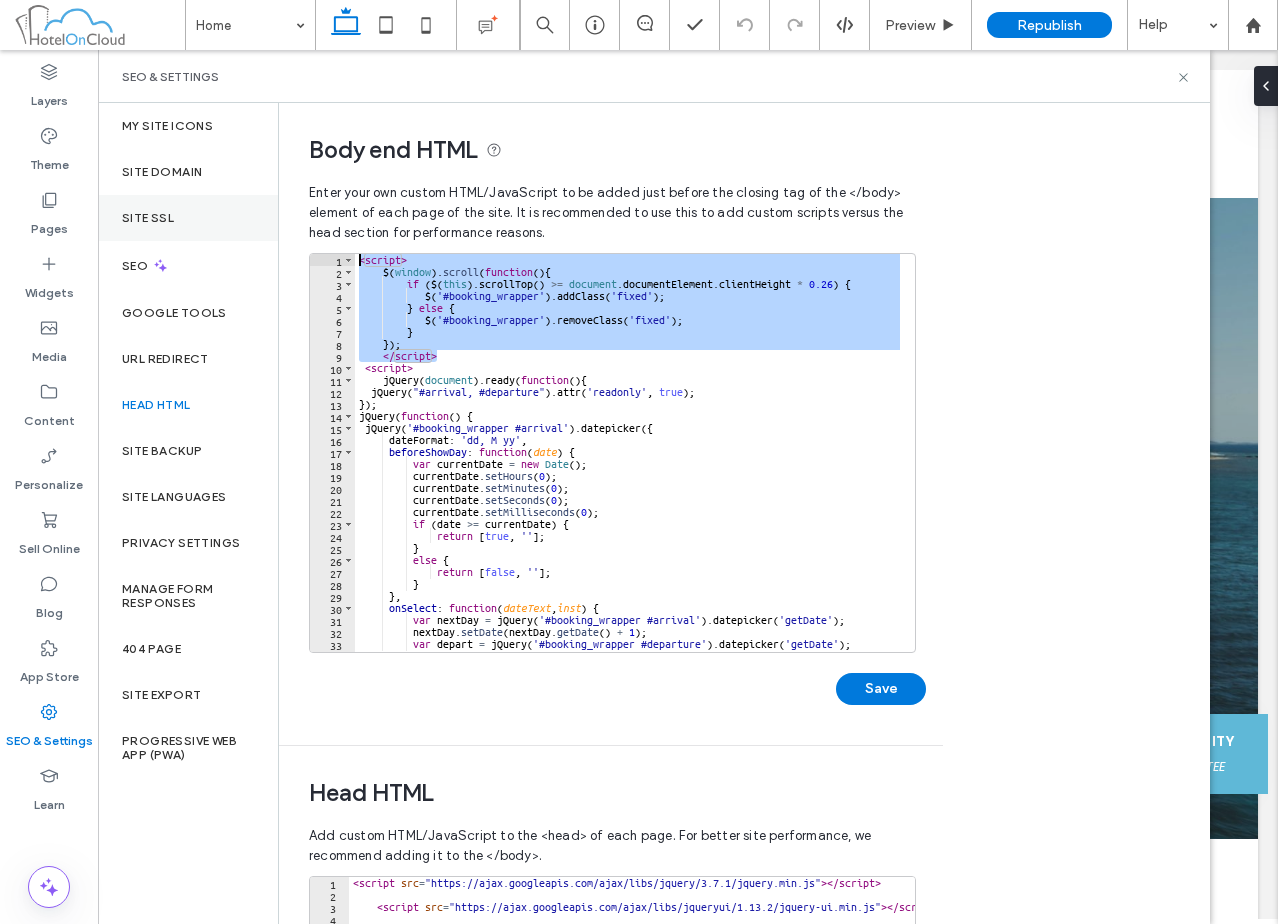 drag, startPoint x: 449, startPoint y: 355, endPoint x: 266, endPoint y: 228, distance: 222.75098 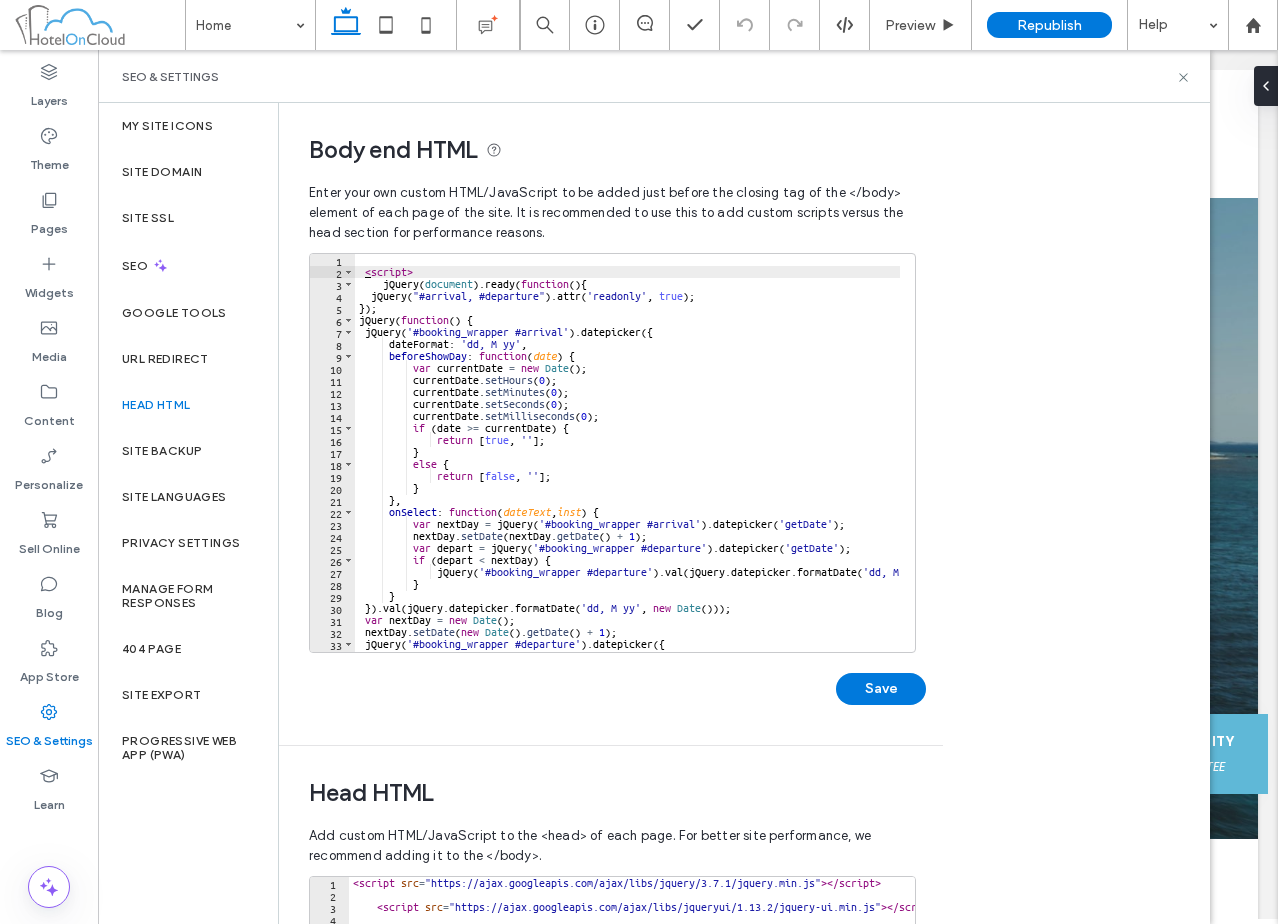 click on "< script >      jQuery ( document ) . ready ( function ( ) {    jQuery ( "#arrival, #departure" ) . attr ( 'readonly' ,   true ) ; }) ; jQuery ( function ( )   {   jQuery ( '#booking_wrapper #arrival' ) . datepicker ({        dateFormat :   'dd, M yy' ,        beforeShowDay :   function ( date )   {             var   currentDate   =   new   Date ( ) ;             currentDate . setHours ( 0 ) ;             currentDate . setMinutes ( 0 ) ;             currentDate . setSeconds ( 0 ) ;             currentDate . setMilliseconds ( 0 ) ;             if   ( date   >=   currentDate )   {                  return   [ true ,   '' ] ;             }             else   {                  return   [ false ,   '' ] ;             }        } ,        onSelect :   function ( dateText ,  inst )   {             var   nextDay   =   jQuery ( '#booking_wrapper #arrival' ) . datepicker ( 'getDate' ) ;             nextDay . setDate ( nextDay . getDate ( )   +   1 ) ;             var   depart   =   jQuery ( ) . datepicker ( 'getDate'" at bounding box center (677, 457) 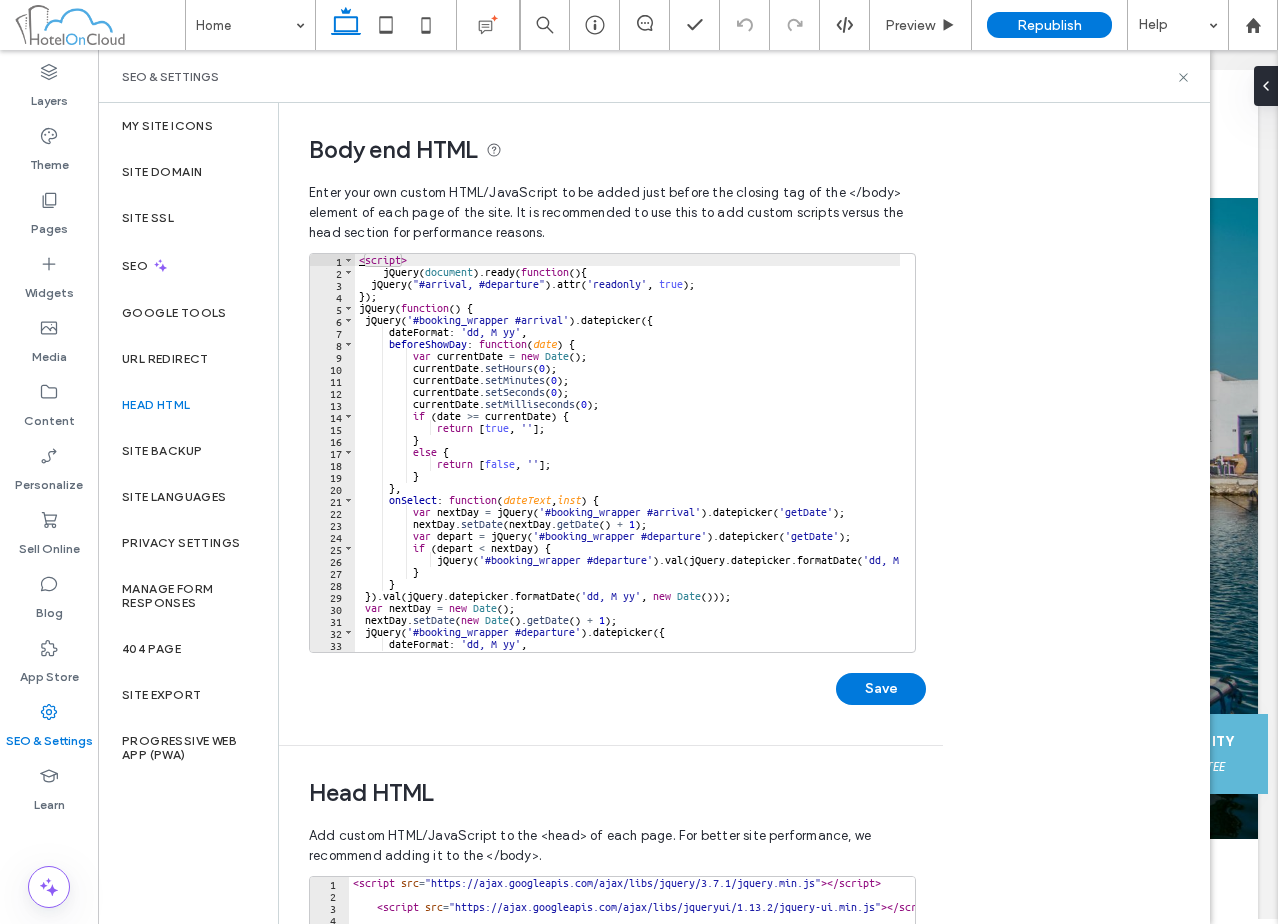 click on "< script >      jQuery ( document ) . ready ( function ( ) {    jQuery ( "#arrival, #departure" ) . attr ( 'readonly' ,   true ) ; }) ; jQuery ( function ( )   {   jQuery ( '#booking_wrapper #arrival' ) . datepicker ({        dateFormat :   'dd, M yy' ,        beforeShowDay :   function ( date )   {             var   currentDate   =   new   Date ( ) ;             currentDate . setHours ( 0 ) ;             currentDate . setMinutes ( 0 ) ;             currentDate . setSeconds ( 0 ) ;             currentDate . setMilliseconds ( 0 ) ;             if   ( date   >=   currentDate )   {                  return   [ true ,   '' ] ;             }             else   {                  return   [ false ,   '' ] ;             }        } ,        onSelect :   function ( dateText ,  inst )   {             var   nextDay   =   jQuery ( '#booking_wrapper #arrival' ) . datepicker ( 'getDate' ) ;             nextDay . setDate ( nextDay . getDate ( )   +   1 ) ;             var   depart   =   jQuery ( '#booking_wrapper #departure'" at bounding box center (677, 457) 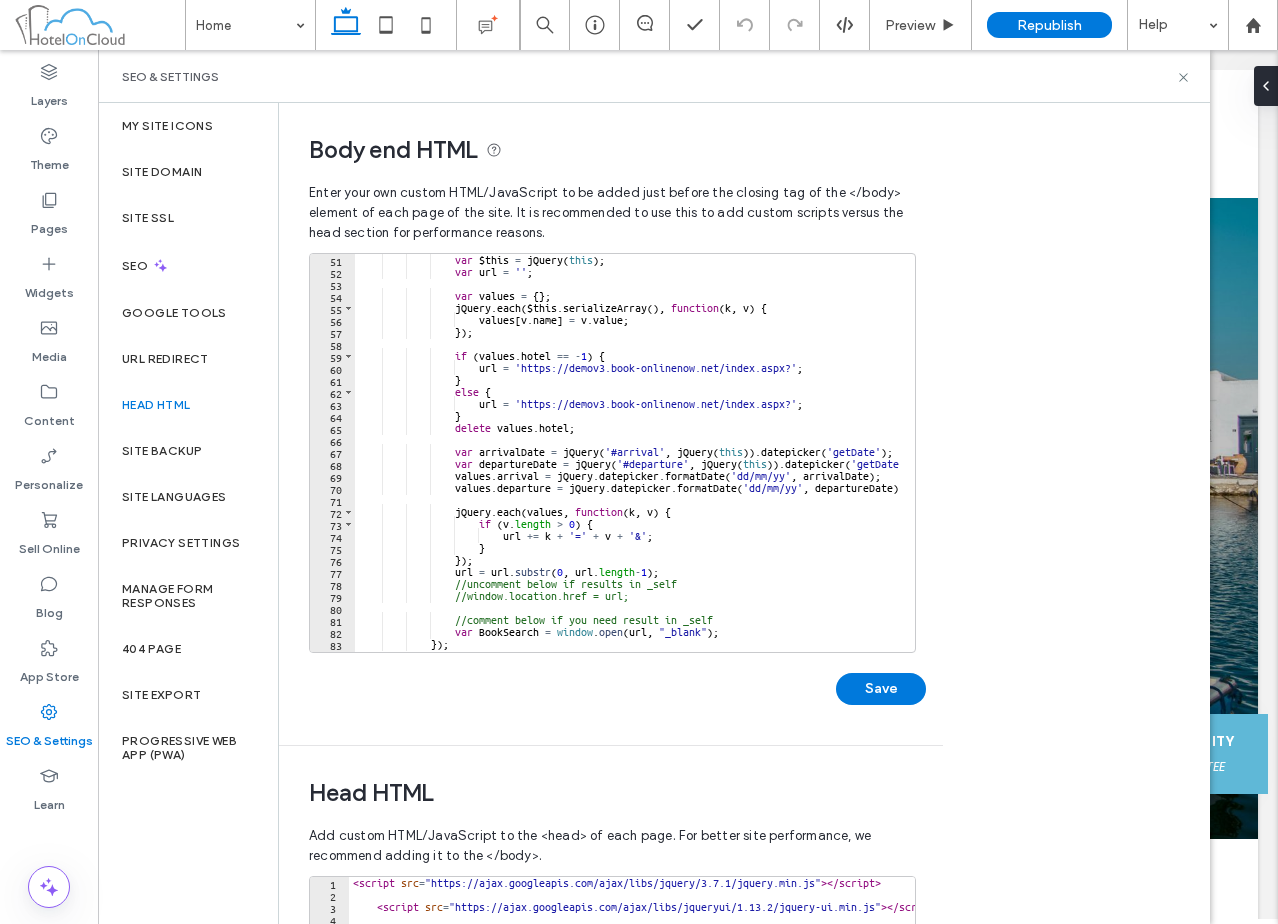scroll, scrollTop: 660, scrollLeft: 0, axis: vertical 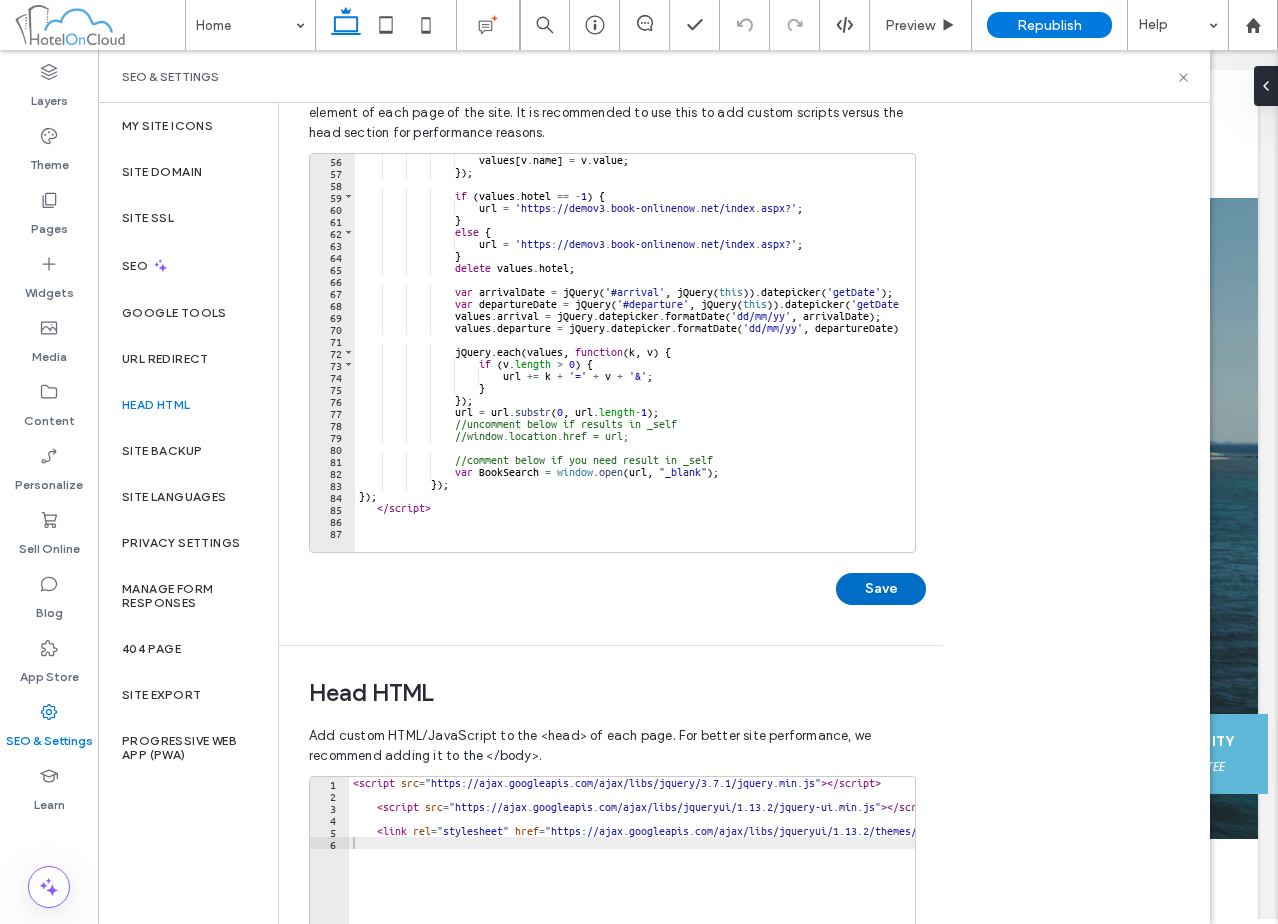 click on "Save" at bounding box center [881, 589] 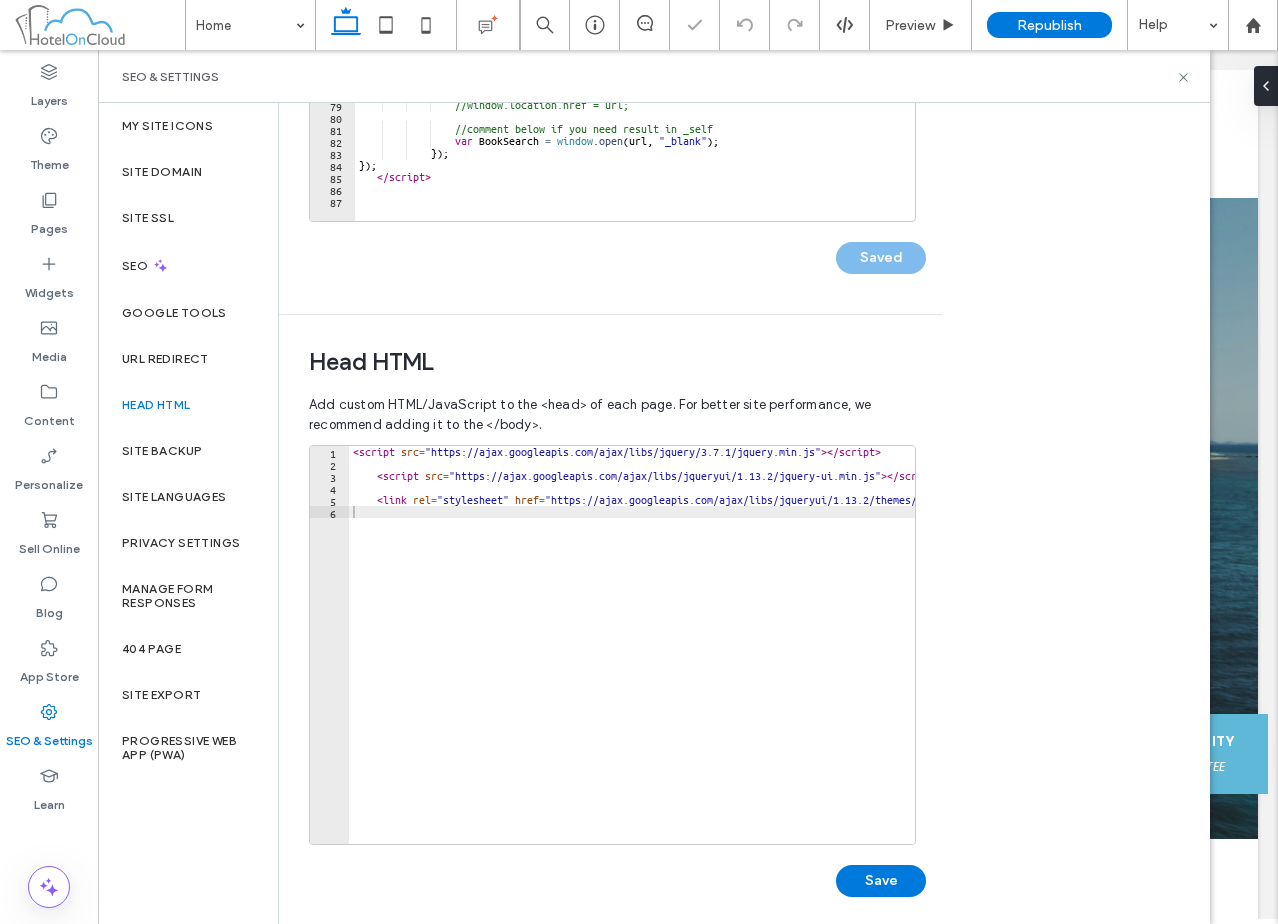 scroll, scrollTop: 446, scrollLeft: 0, axis: vertical 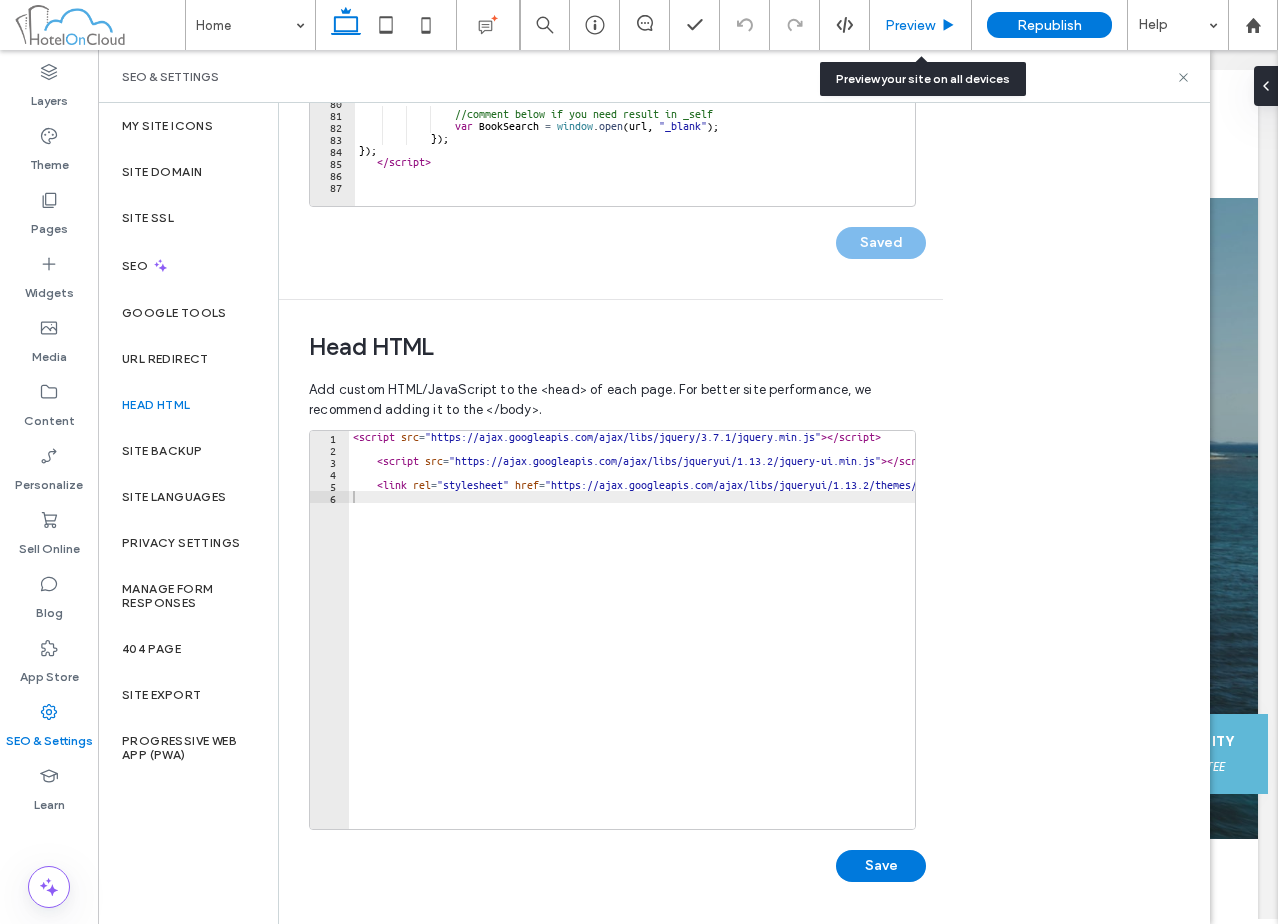 click on "Preview" at bounding box center [920, 25] 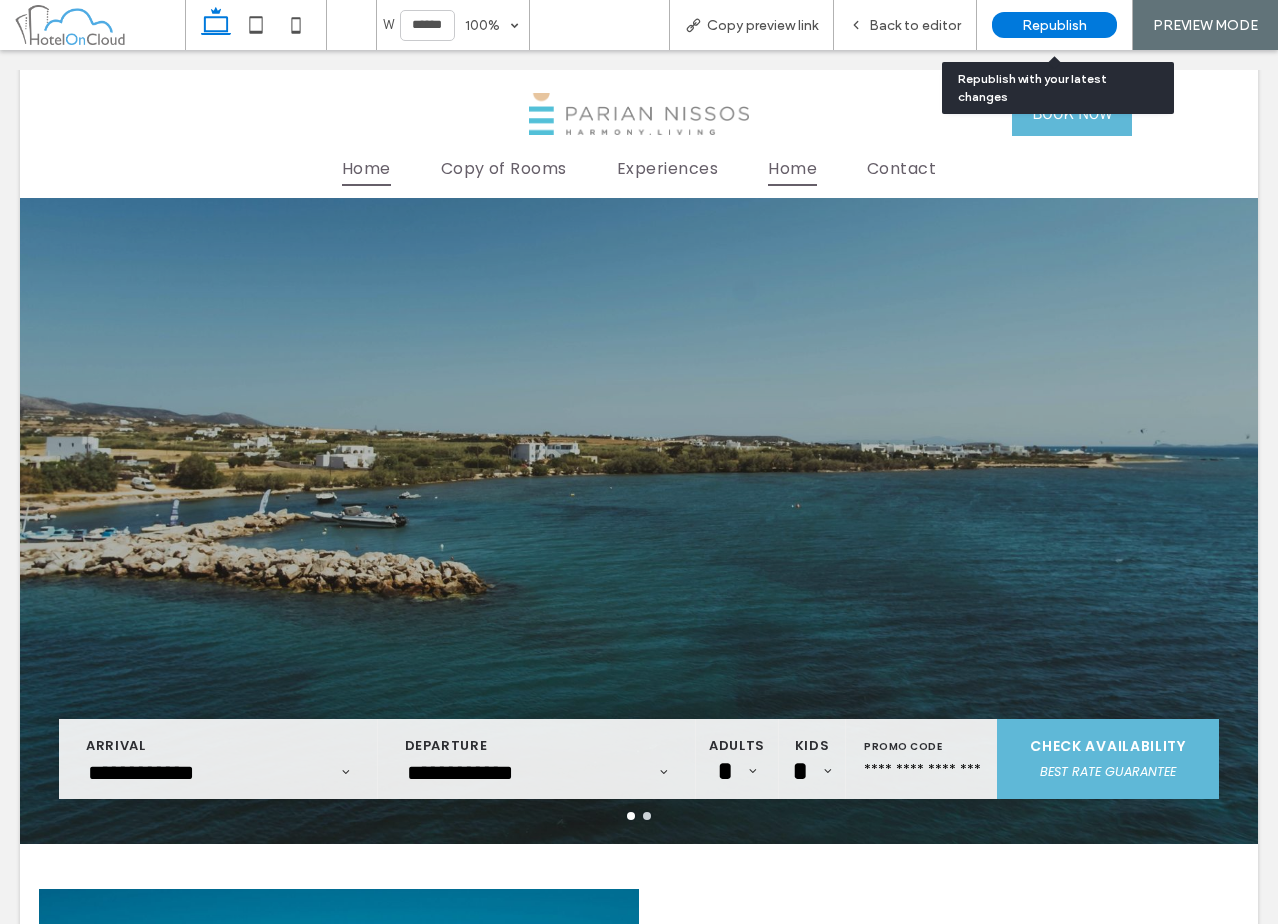 click on "Republish" at bounding box center (1054, 25) 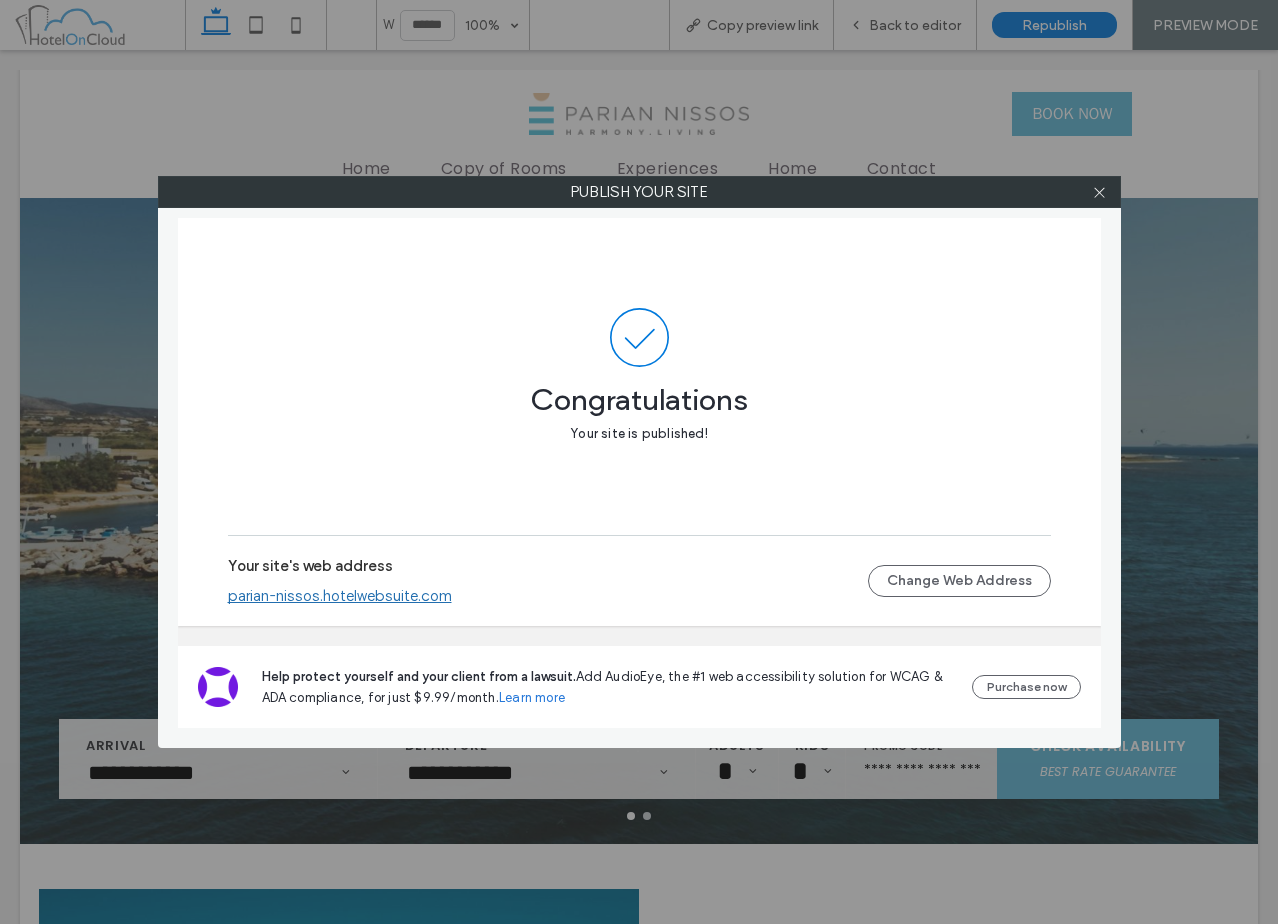 click on "parian-nissos.hotelwebsuite.com" at bounding box center (340, 596) 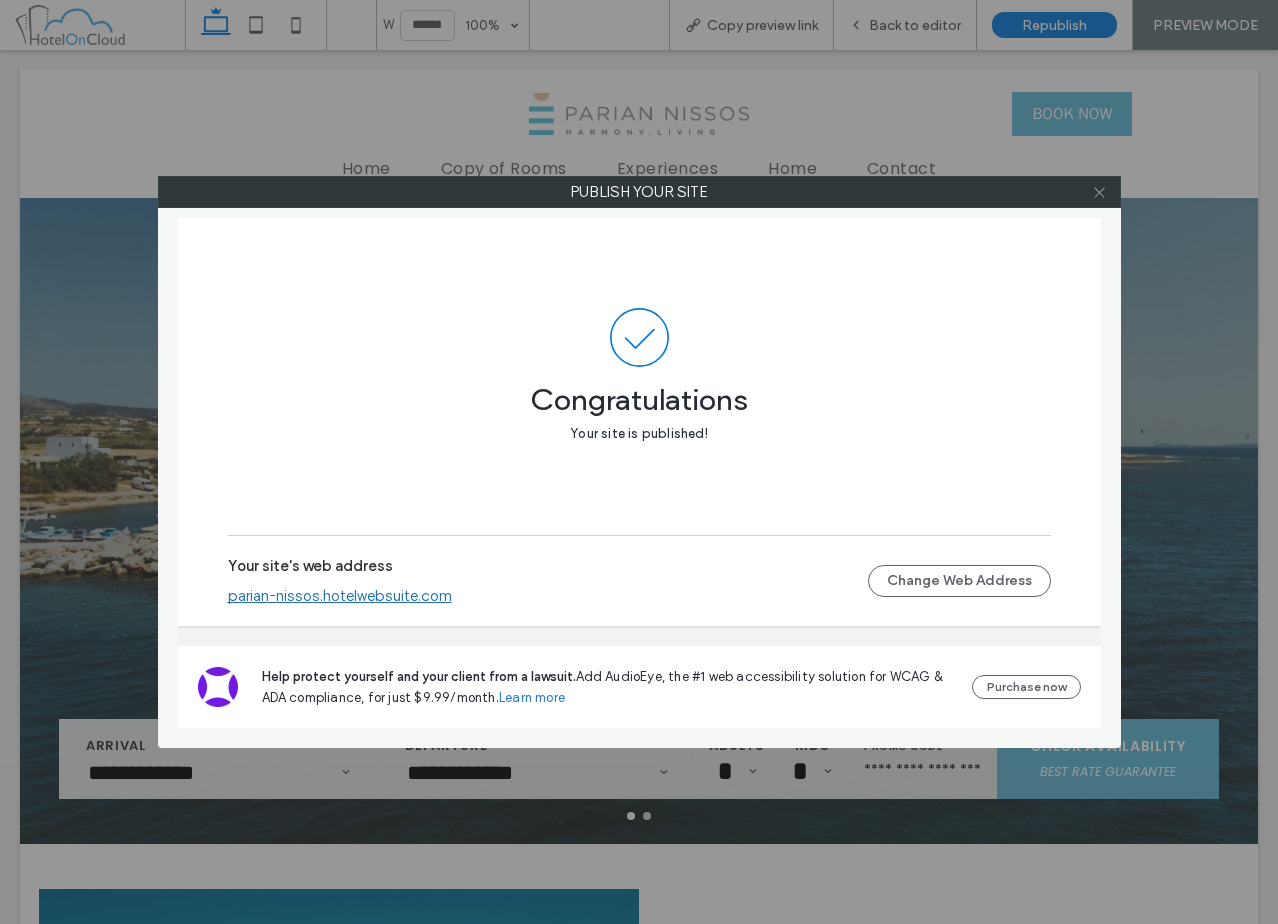 click 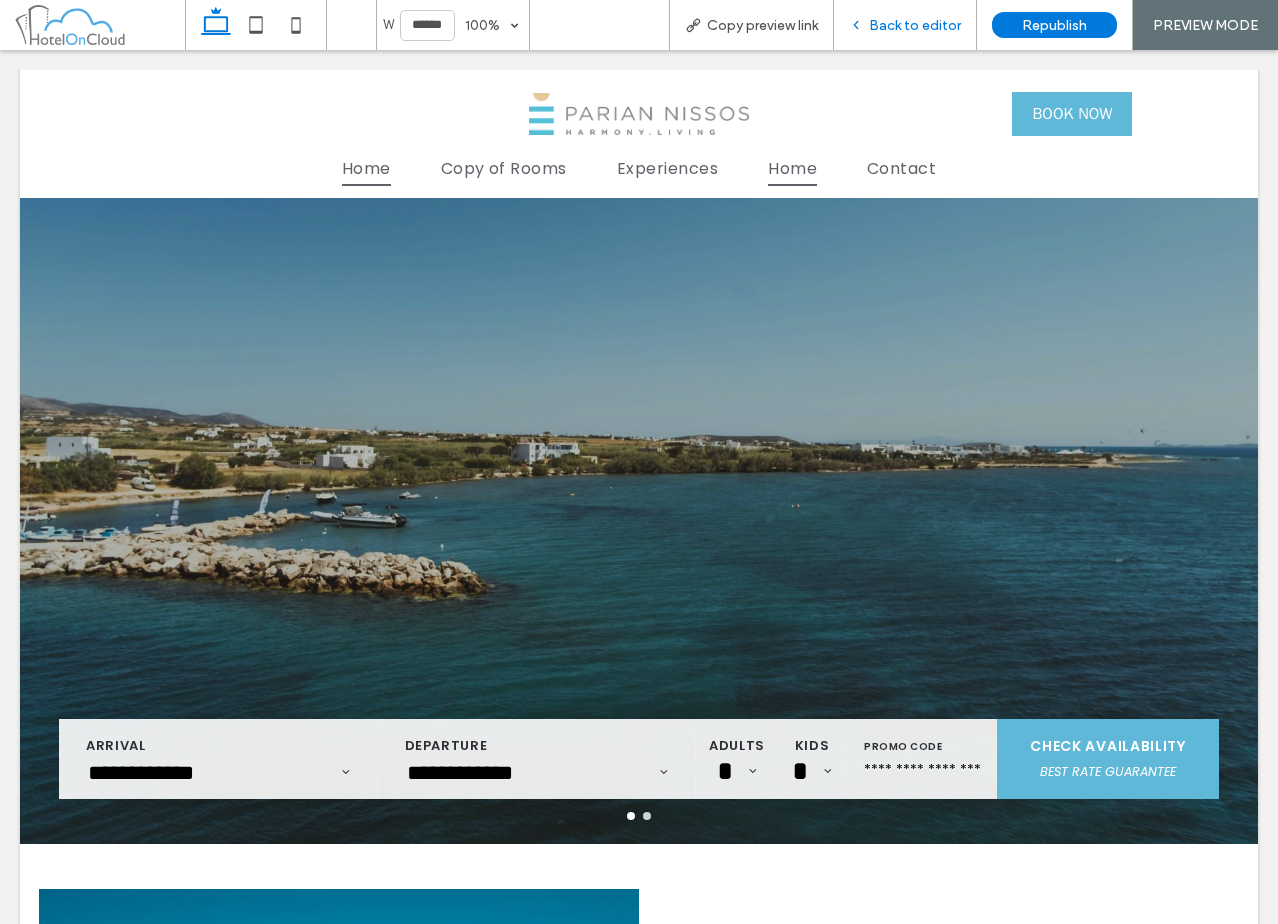 click on "Back to editor" at bounding box center (915, 25) 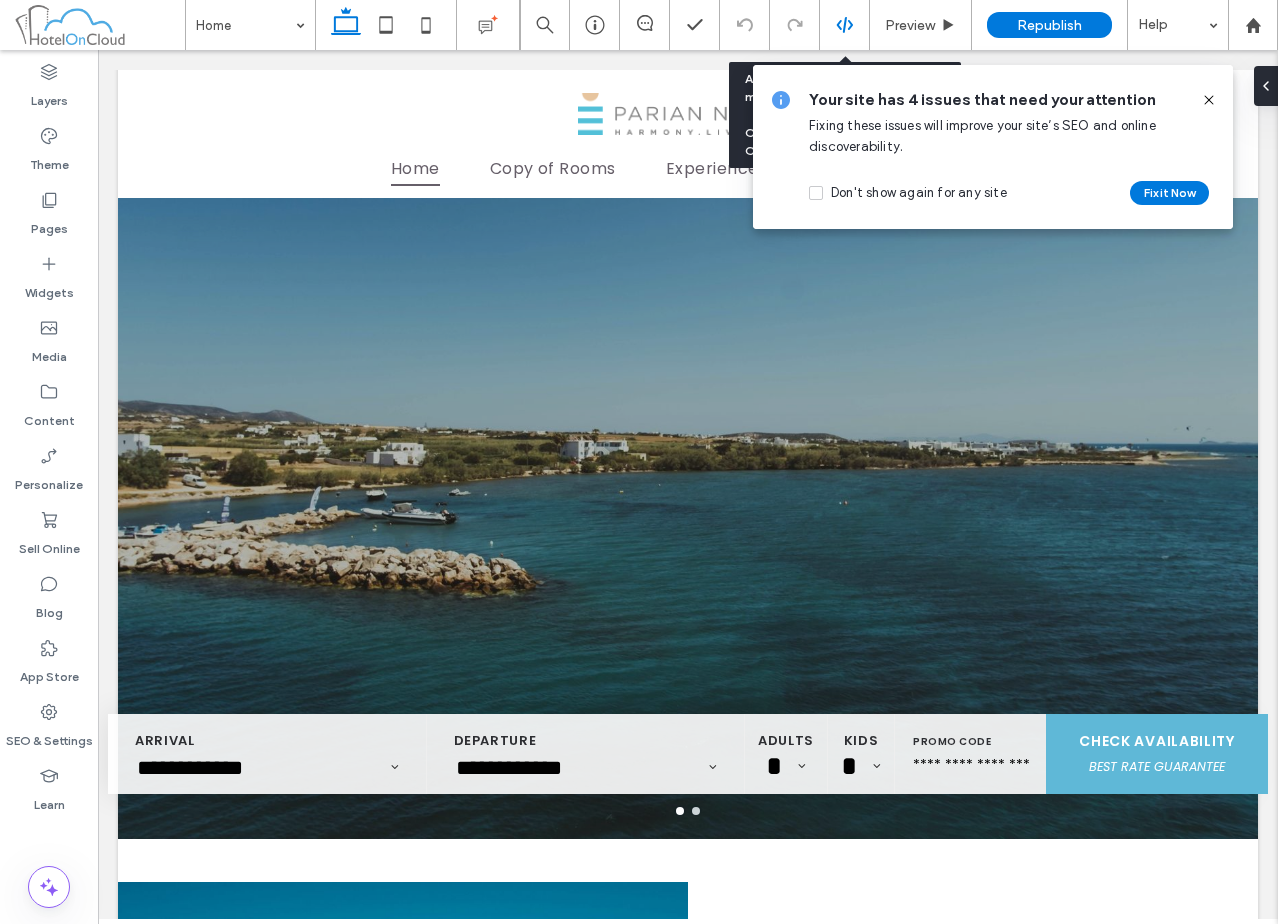 click 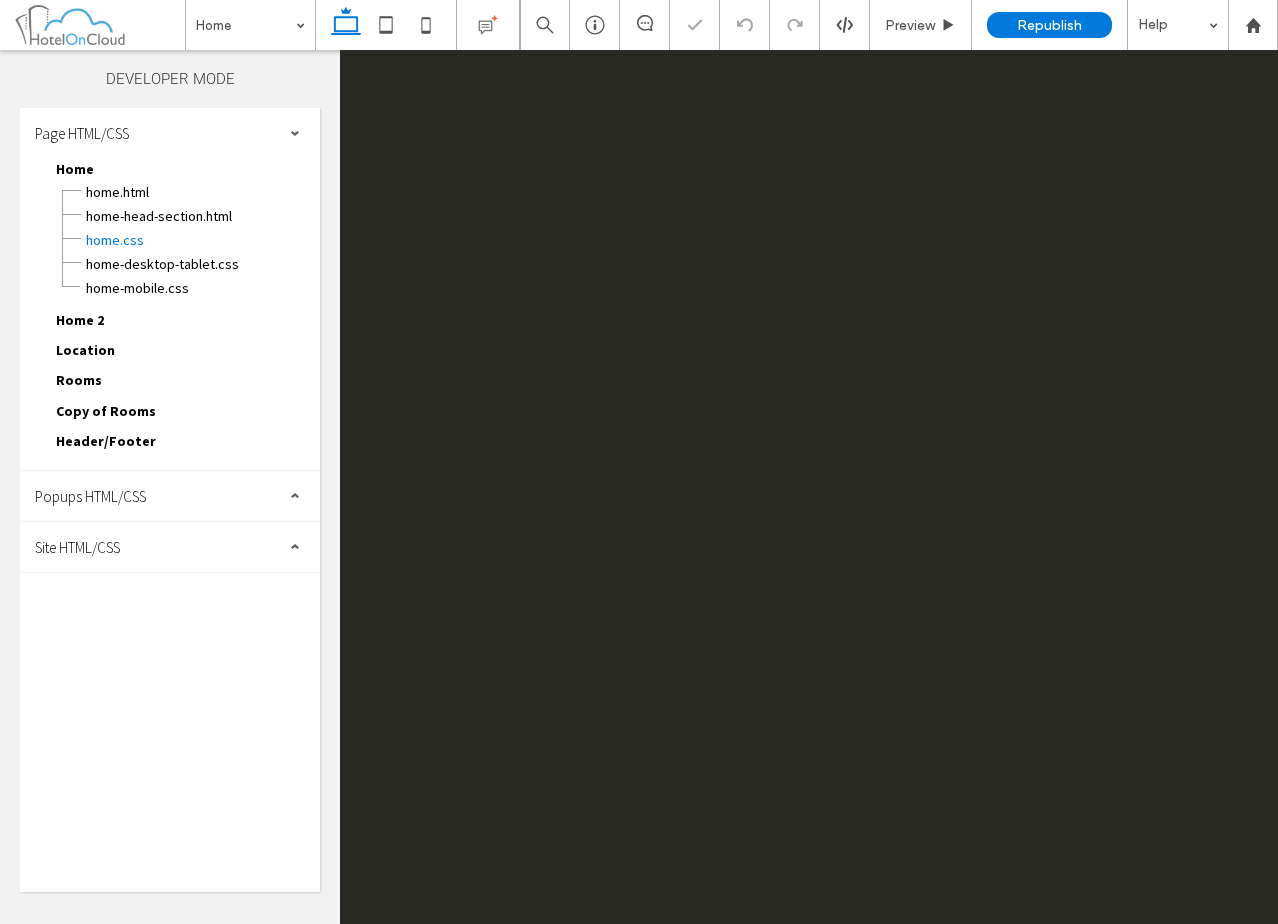 scroll, scrollTop: 0, scrollLeft: 0, axis: both 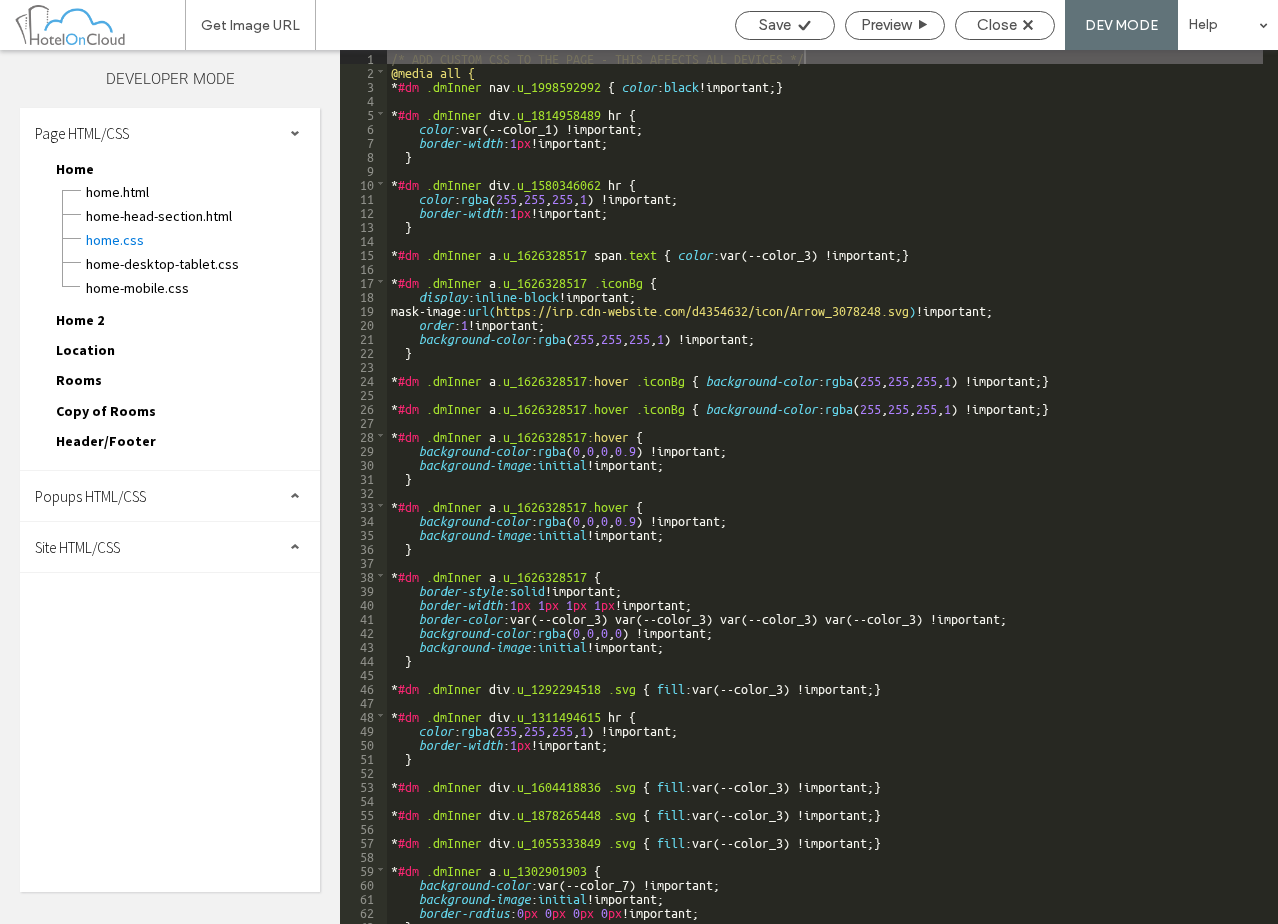 click on "Site HTML/CSS" at bounding box center (170, 547) 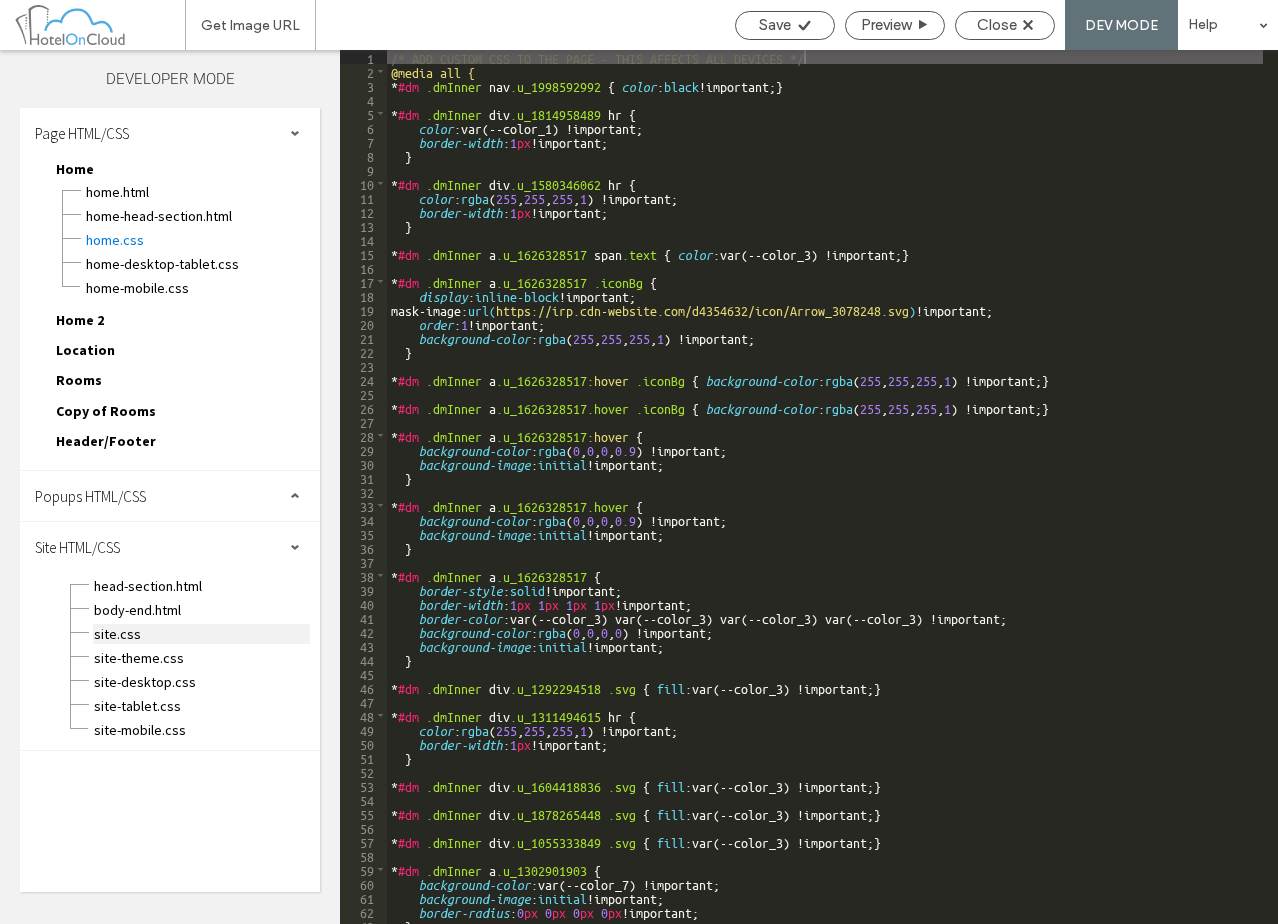 click on "site.css" at bounding box center (201, 634) 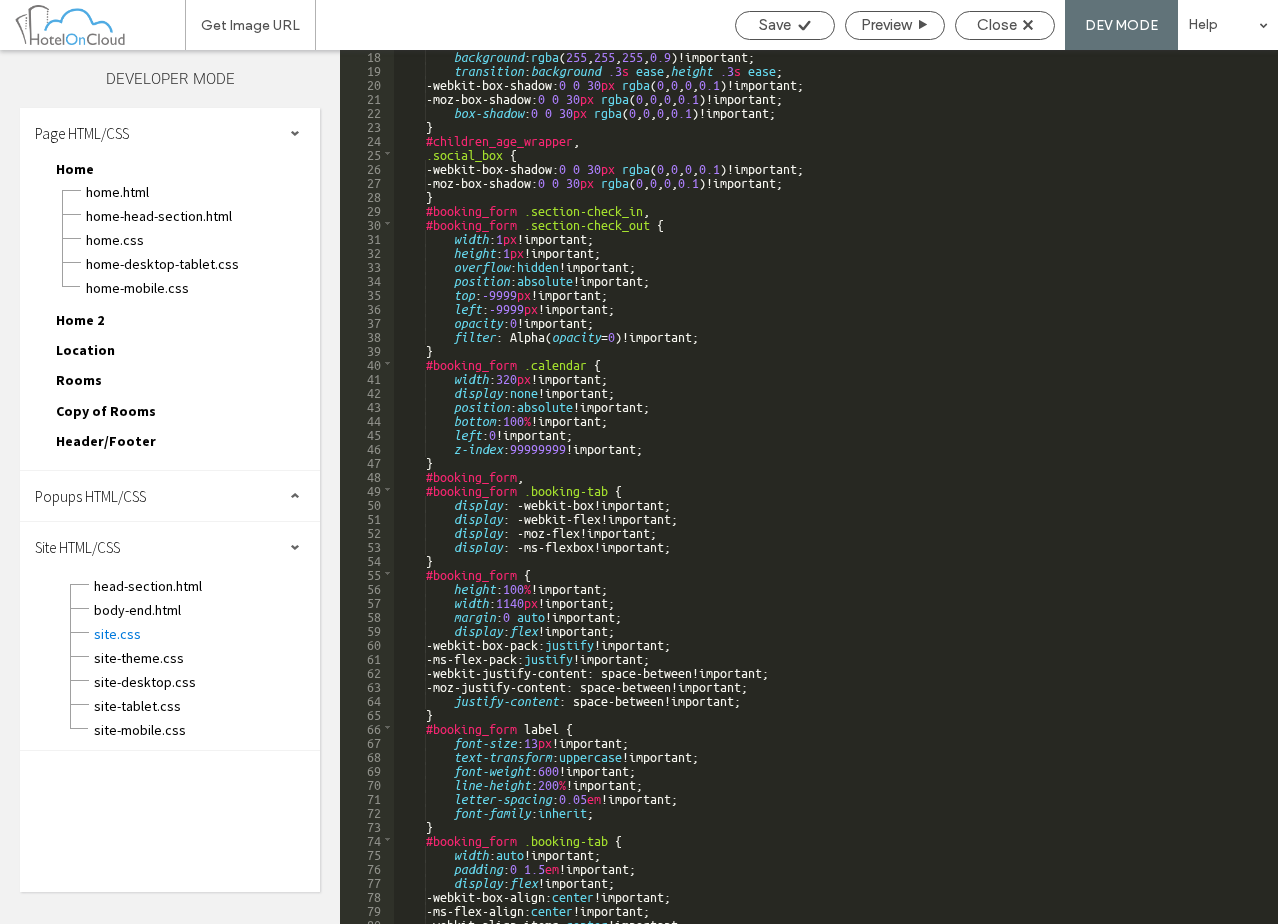 scroll, scrollTop: 300, scrollLeft: 0, axis: vertical 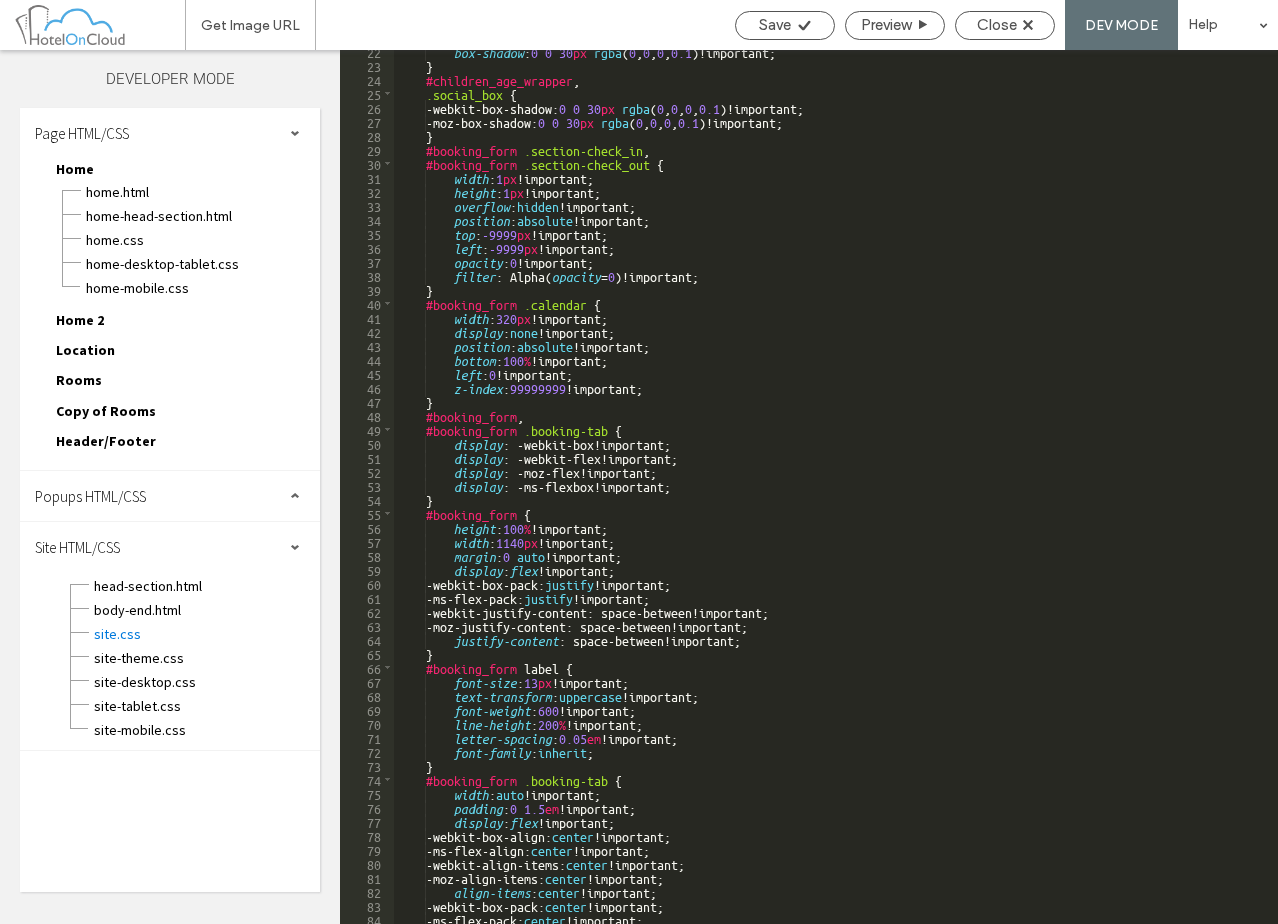 click on "box-shadow :  0   0   30 px   rgba ( 0 ,  0 ,  0 ,  0.1 )!important;      }      #children_age_wrapper ,      .social_box   {          -webkit-box-shadow:  0   0   30 px   rgba ( 0 ,  0 ,  0 ,  0.1 )!important;          -moz-box-shadow:  0   0   30 px   rgba ( 0 ,  0 ,  0 ,  0.1 )!important;      }      #booking_form   .section-check_in ,      #booking_form   .section-check_out   {           width :  1 px !important;           height :  1 px !important;           overflow :  hidden !important;           position :  absolute !important;           top :  -9999 px !important;           left :  -9999 px !important;           opacity :  0 !important;           filter : Alpha( opacity = 0 )!important;      }      #booking_form   .calendar   {           width :  320 px !important;           display :  none !important;           position :  absolute !important;           bottom :  100 % !important;           left :  0 !important;           z-index :  99999999 !important;      }      #booking_form ," at bounding box center [828, 495] 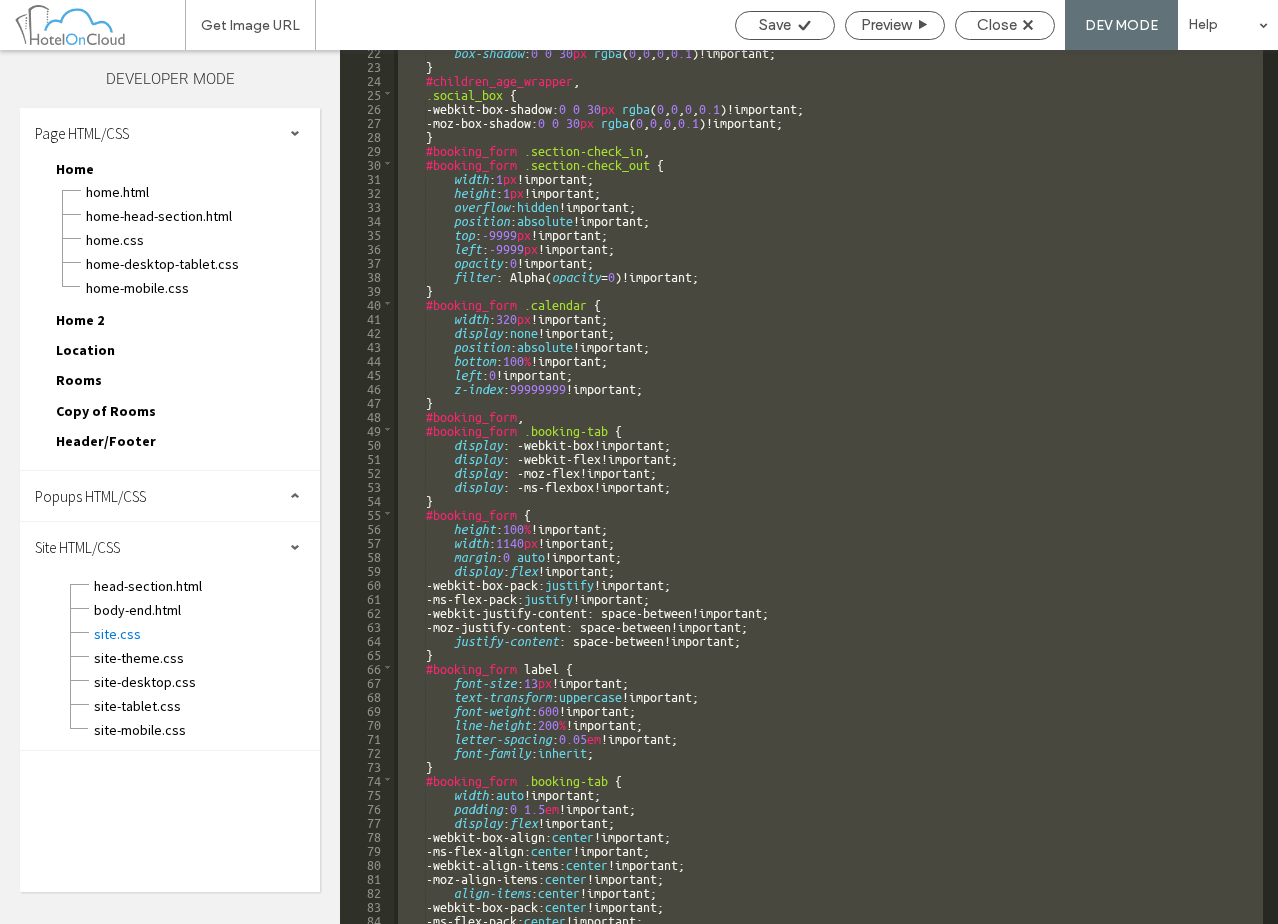 scroll, scrollTop: 8254, scrollLeft: 0, axis: vertical 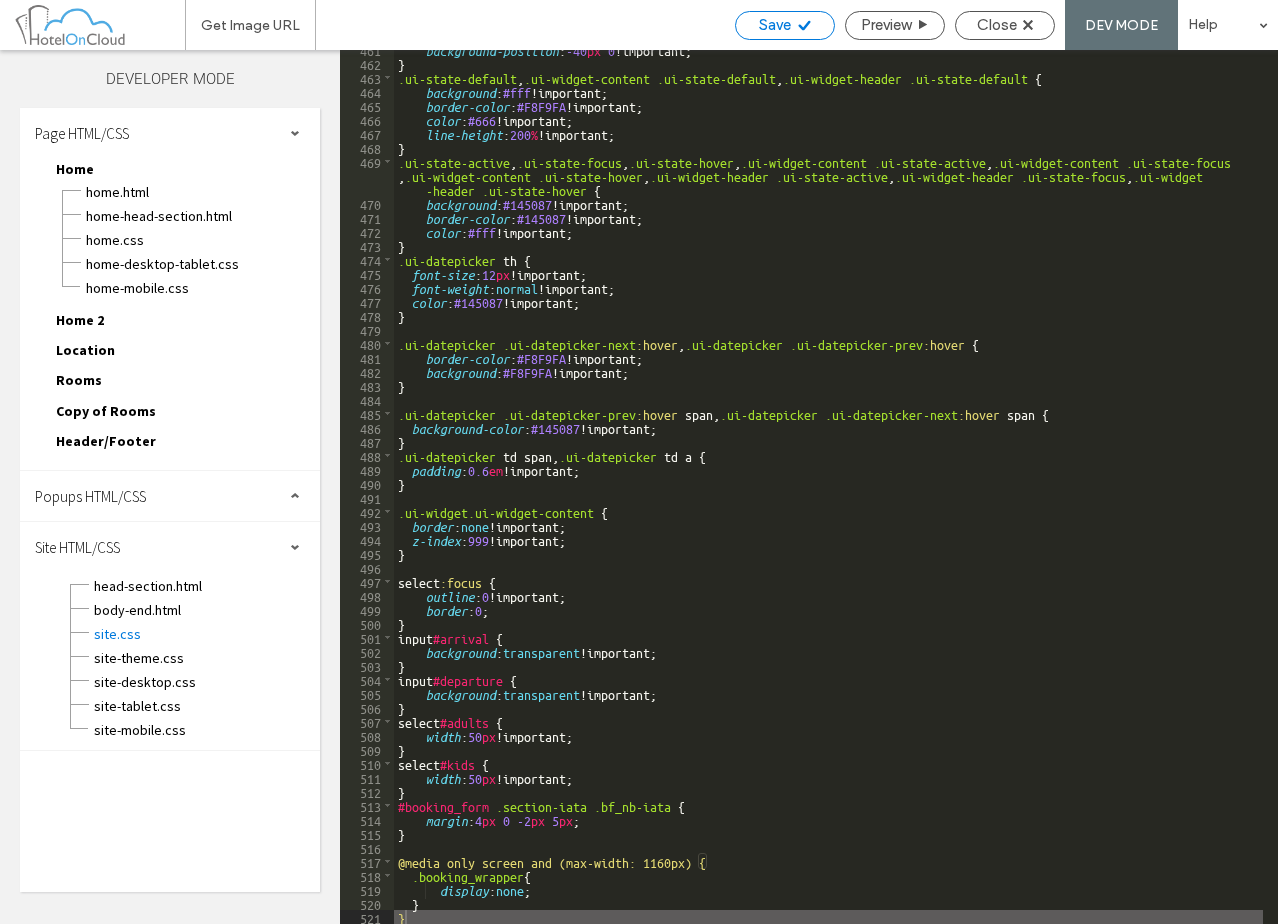 click on "Save" at bounding box center (775, 25) 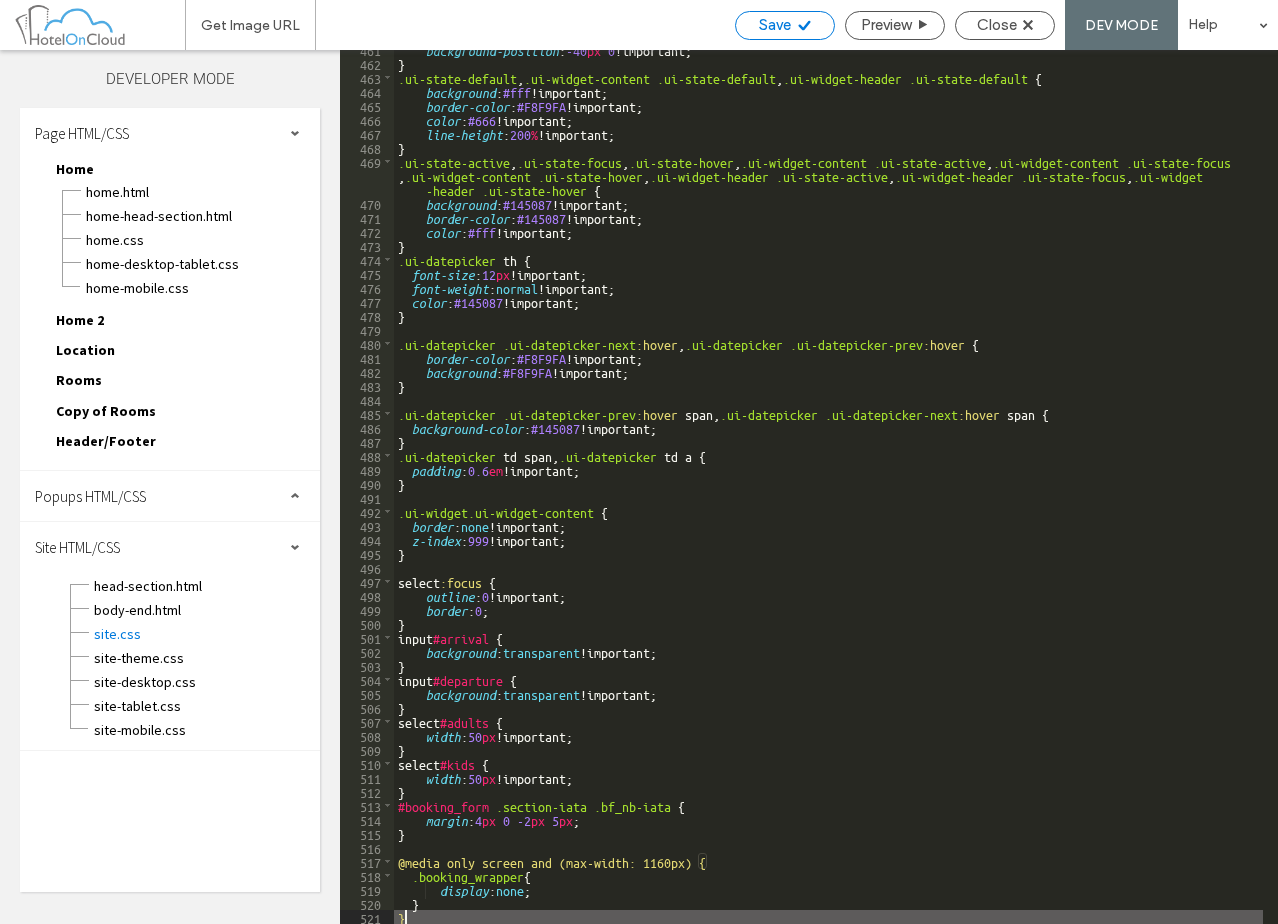 scroll, scrollTop: 0, scrollLeft: 0, axis: both 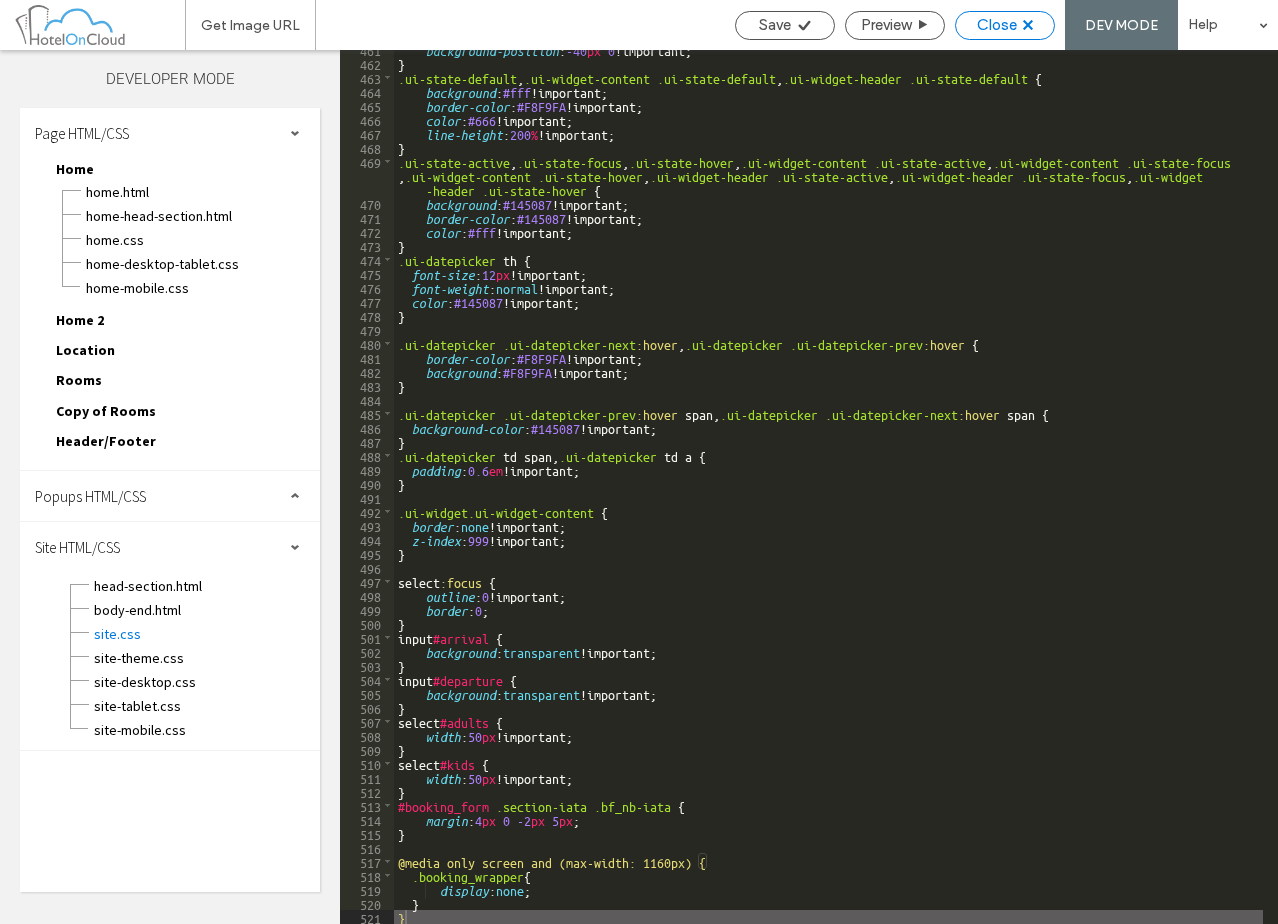 click on "Close" 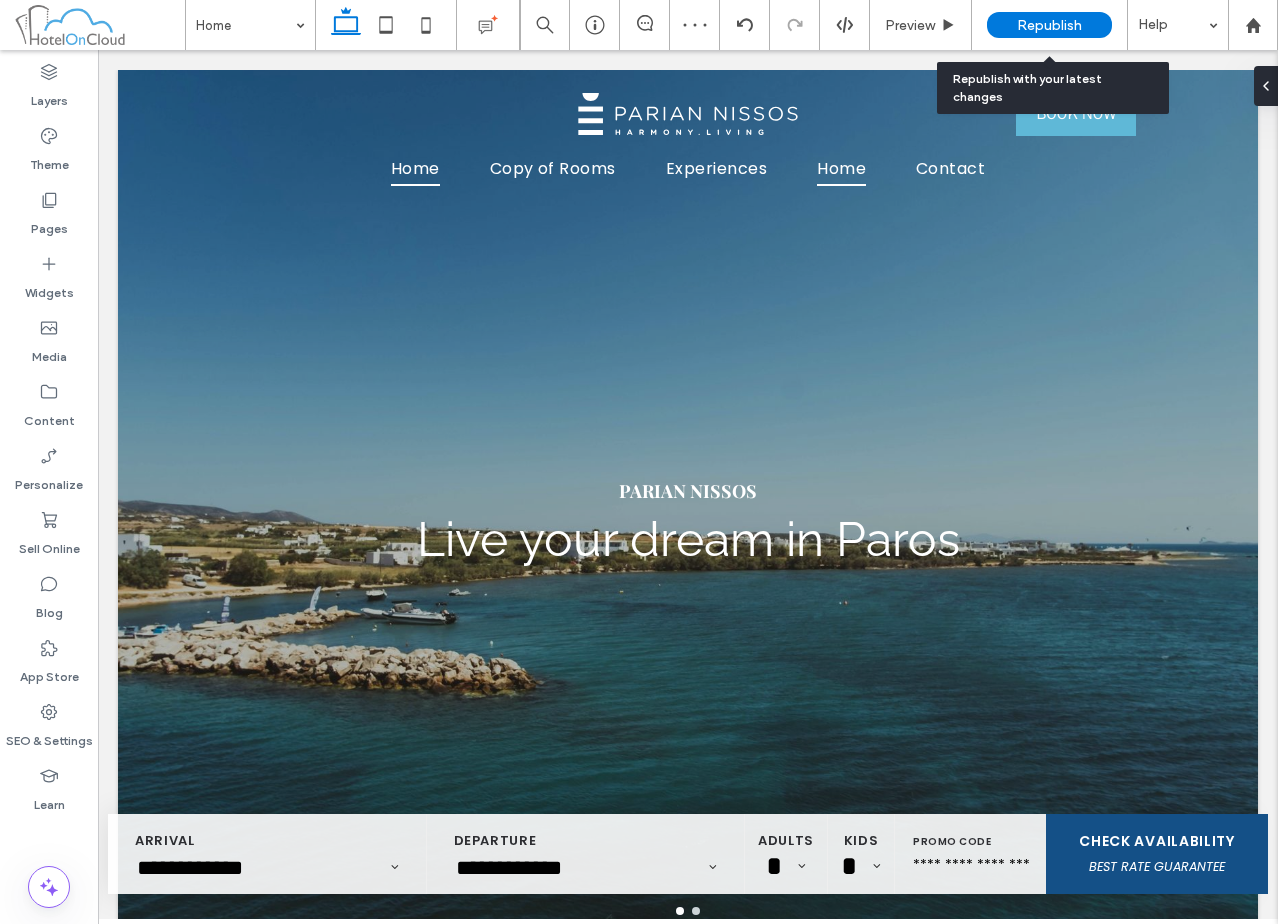 click on "Republish" 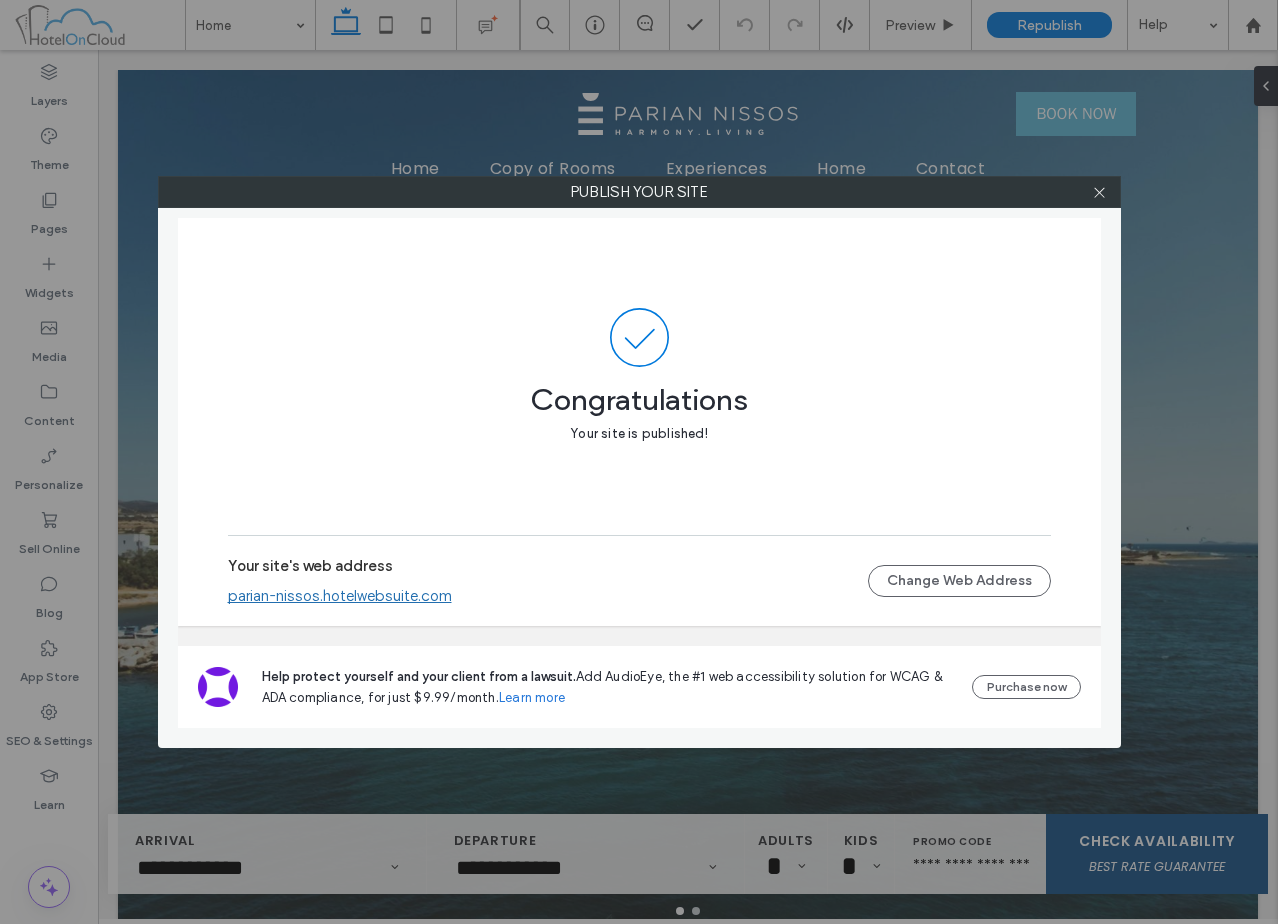 click on "parian-nissos.hotelwebsuite.com" 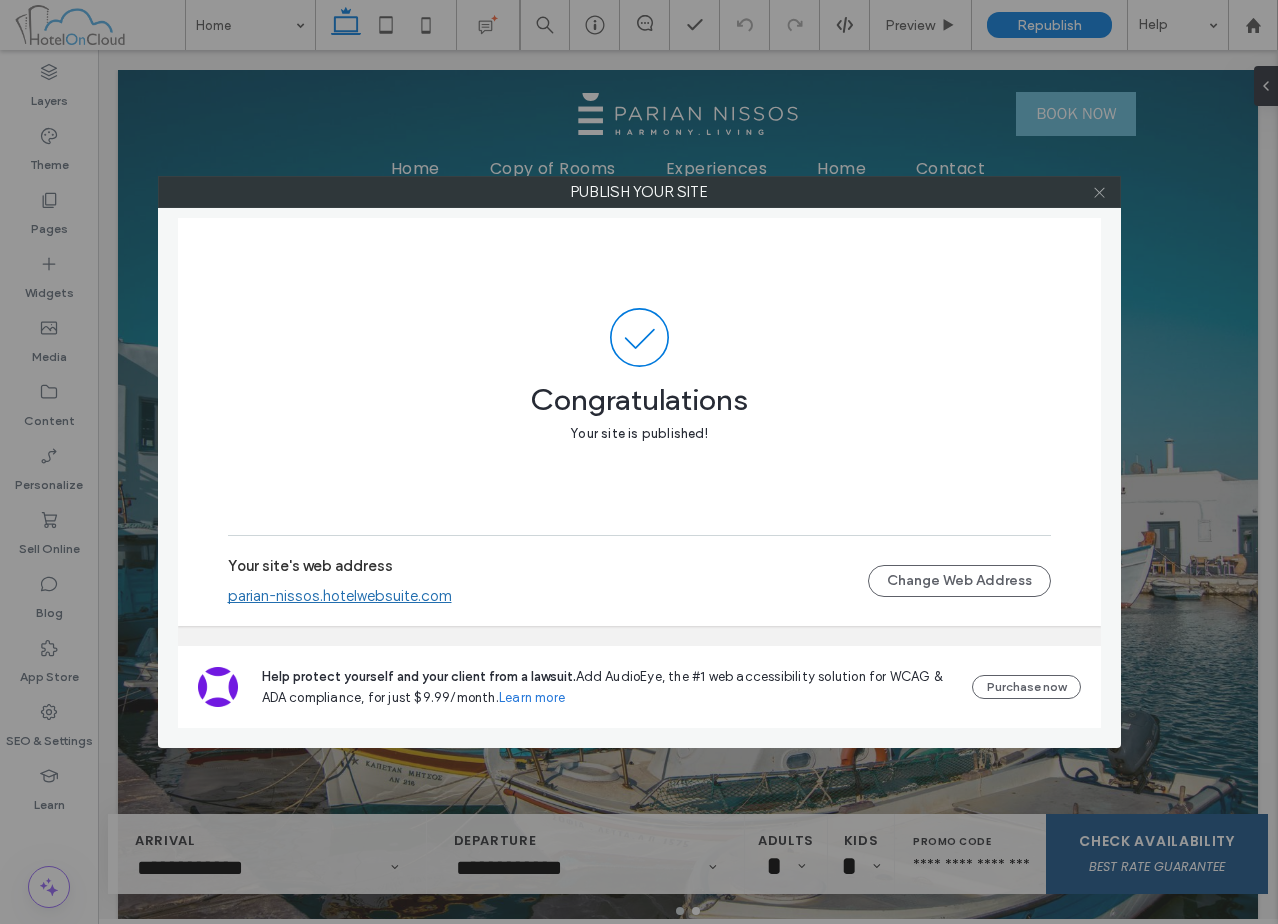 click 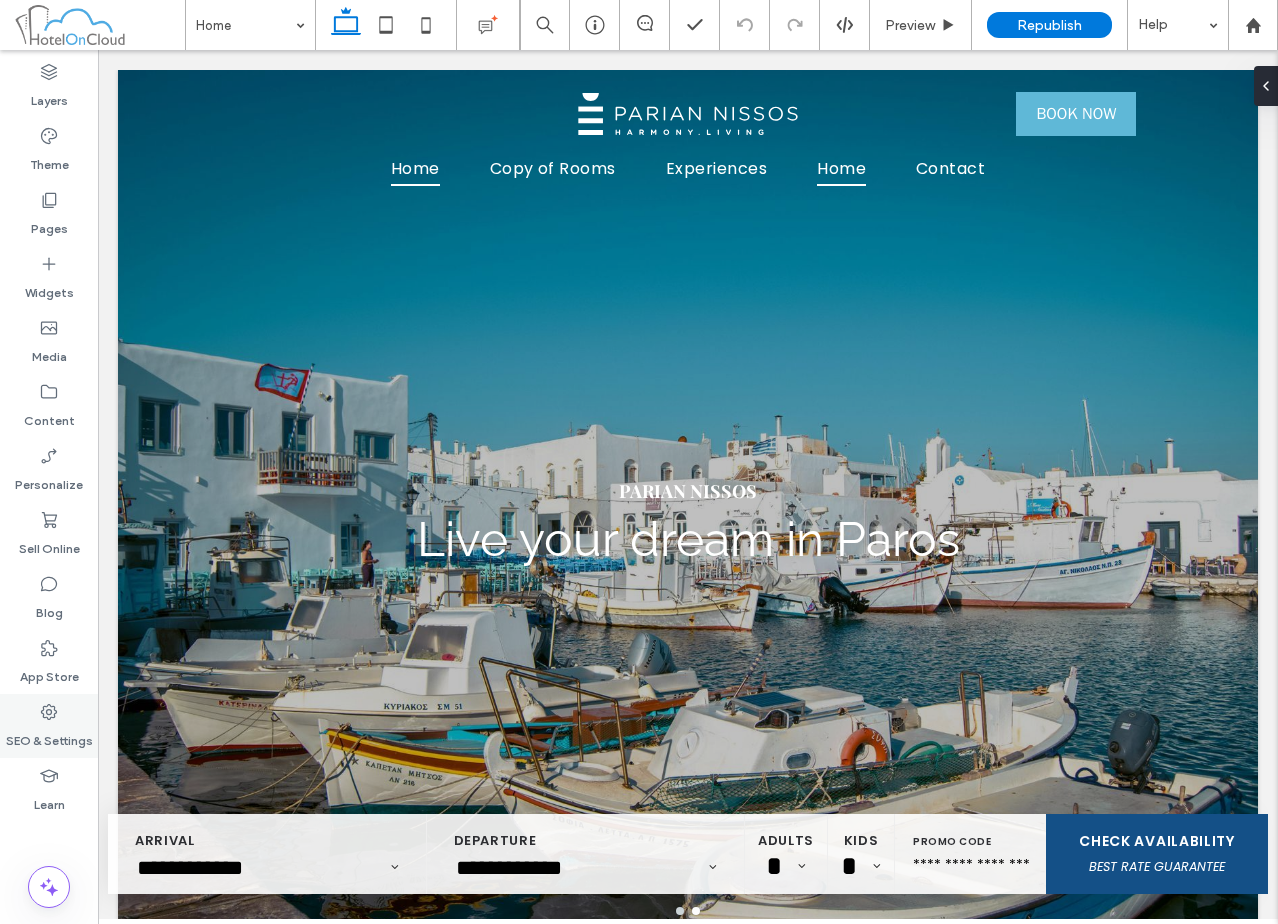 click on "SEO & Settings" 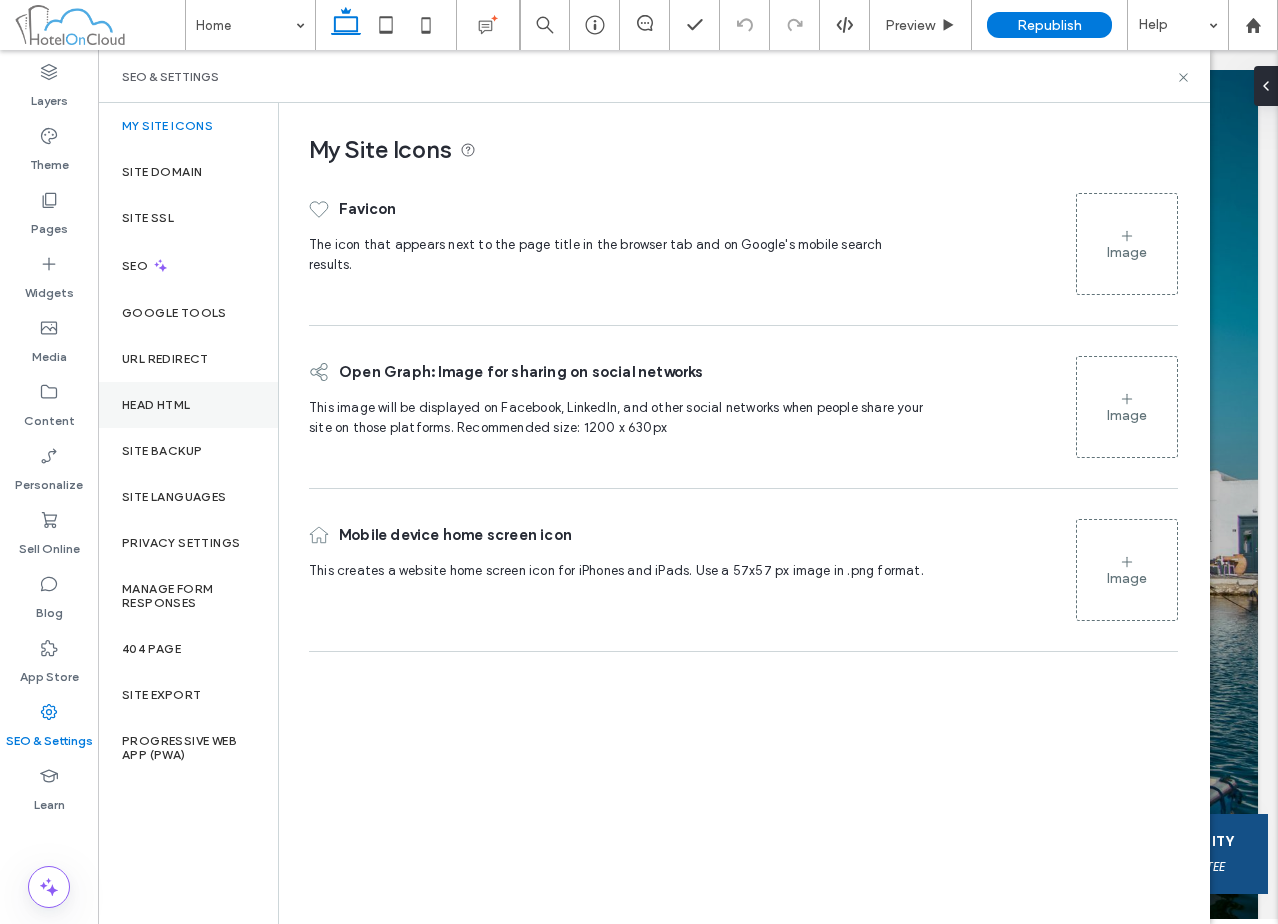 click on "Head HTML" 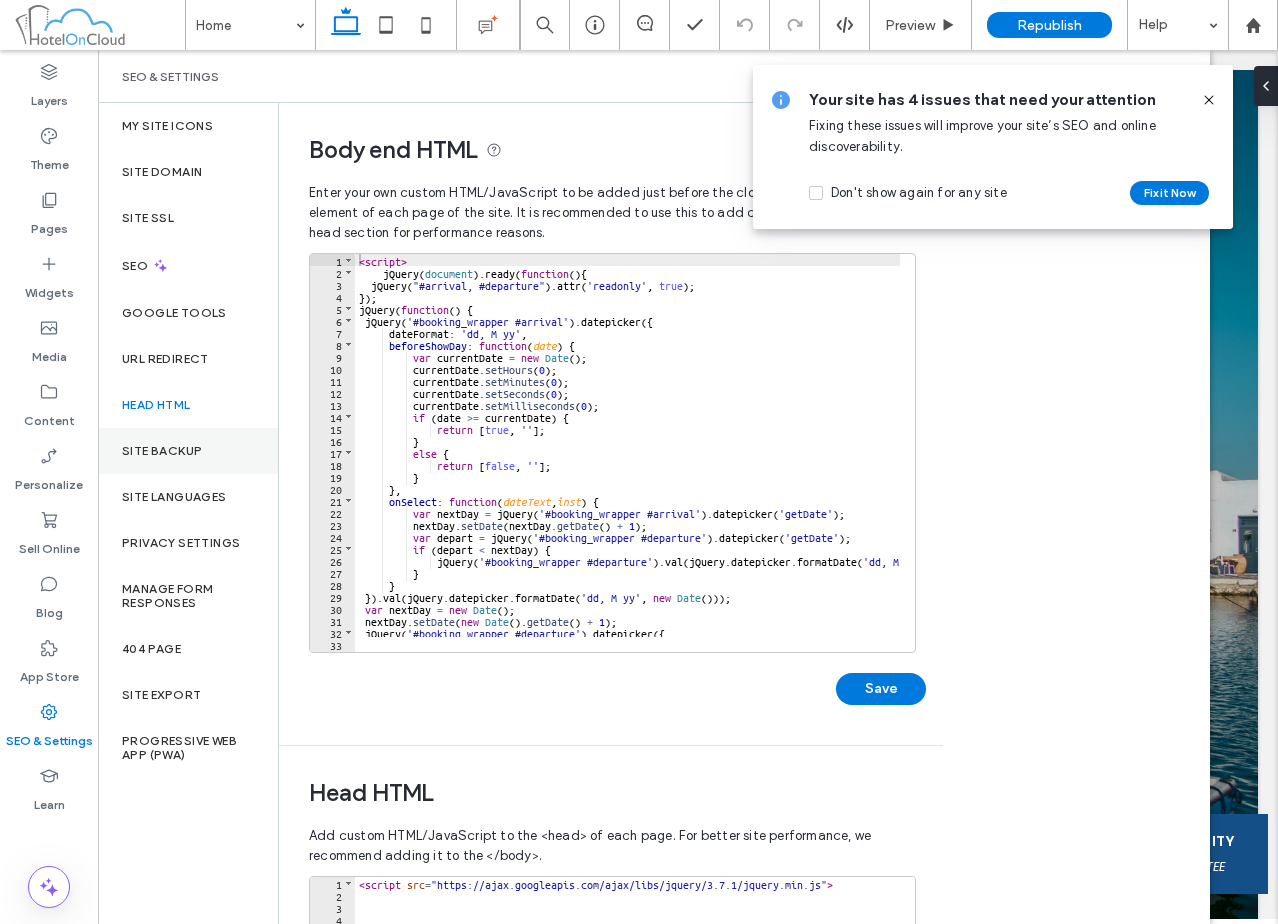 click on "Site Backup" 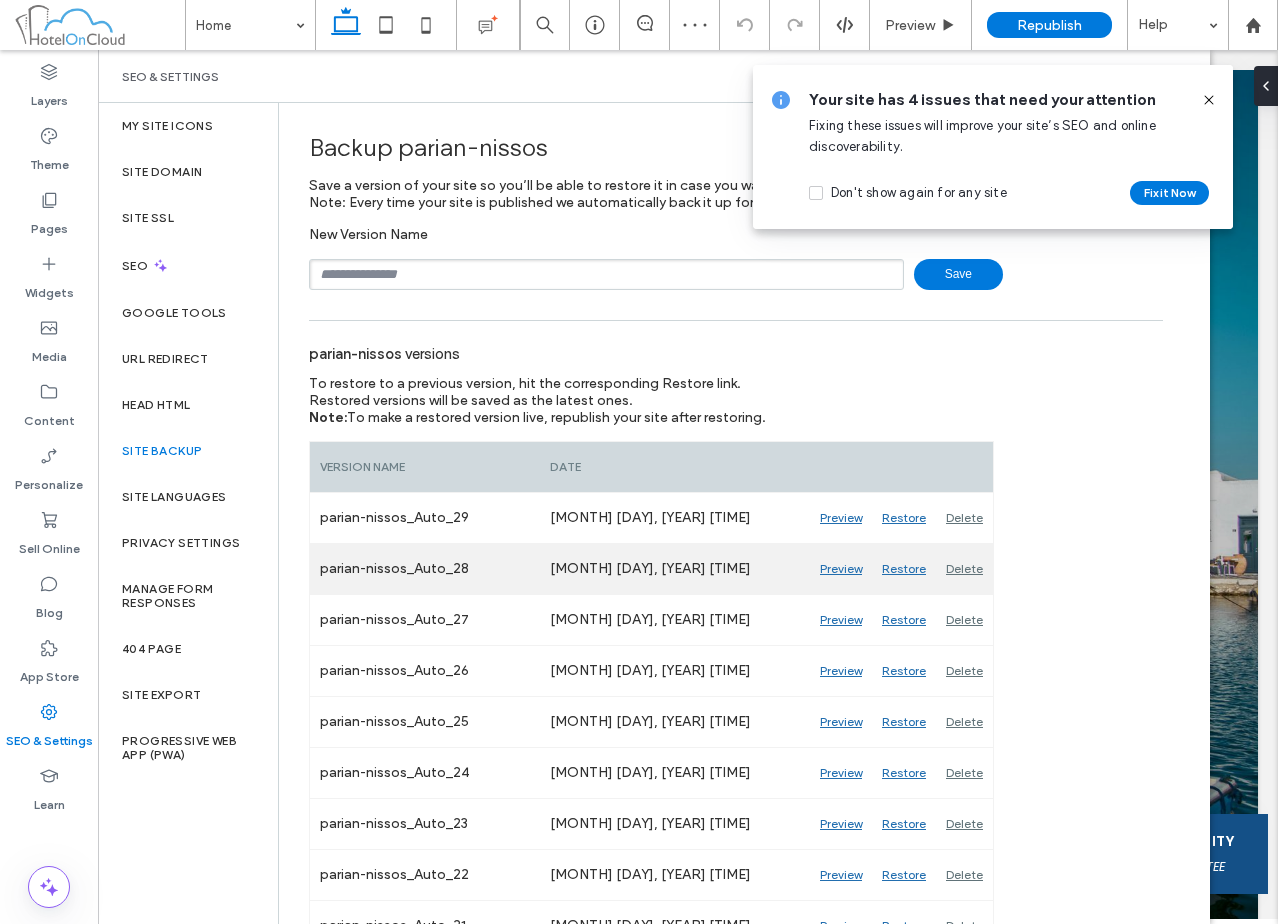 click on "Restore" 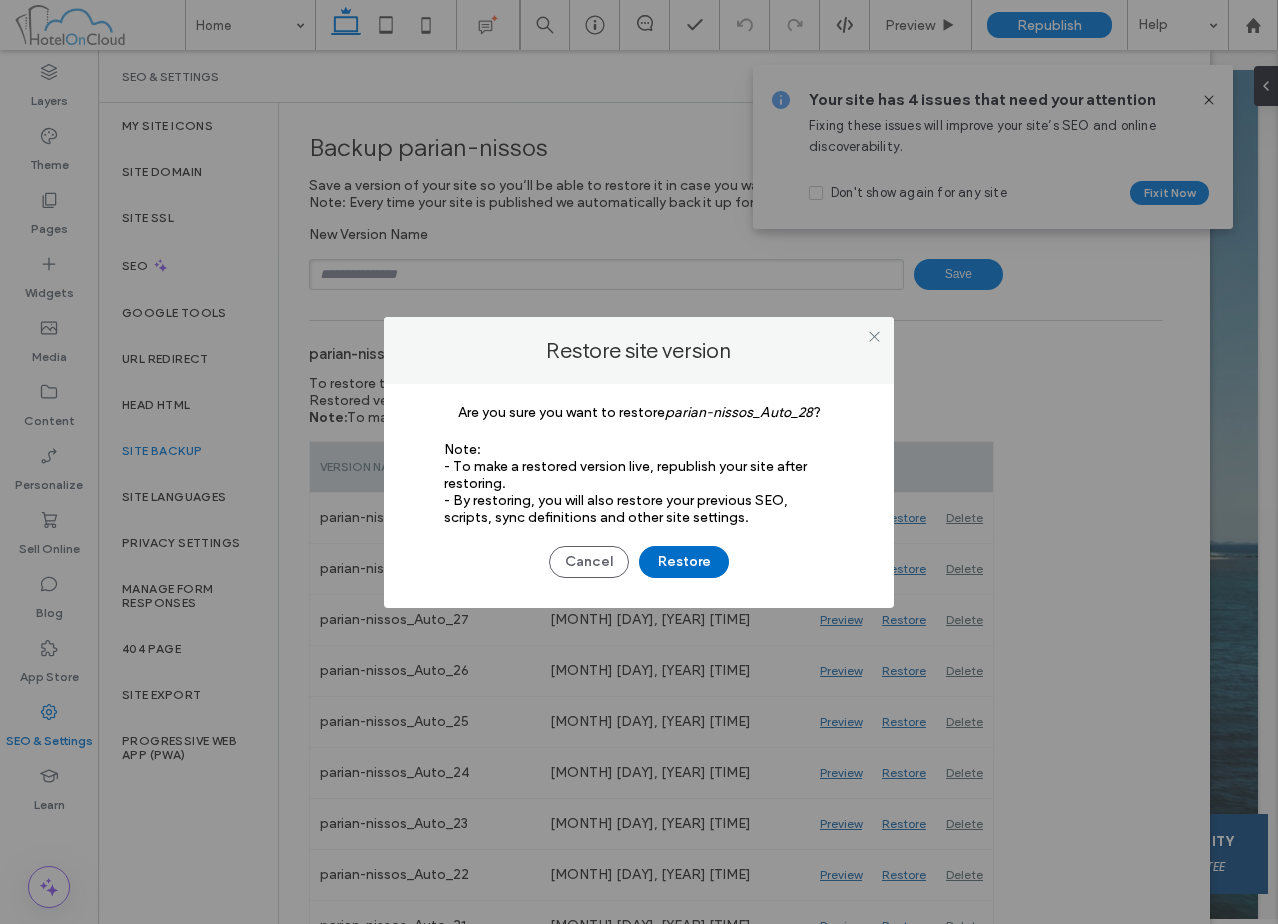 click on "Restore" 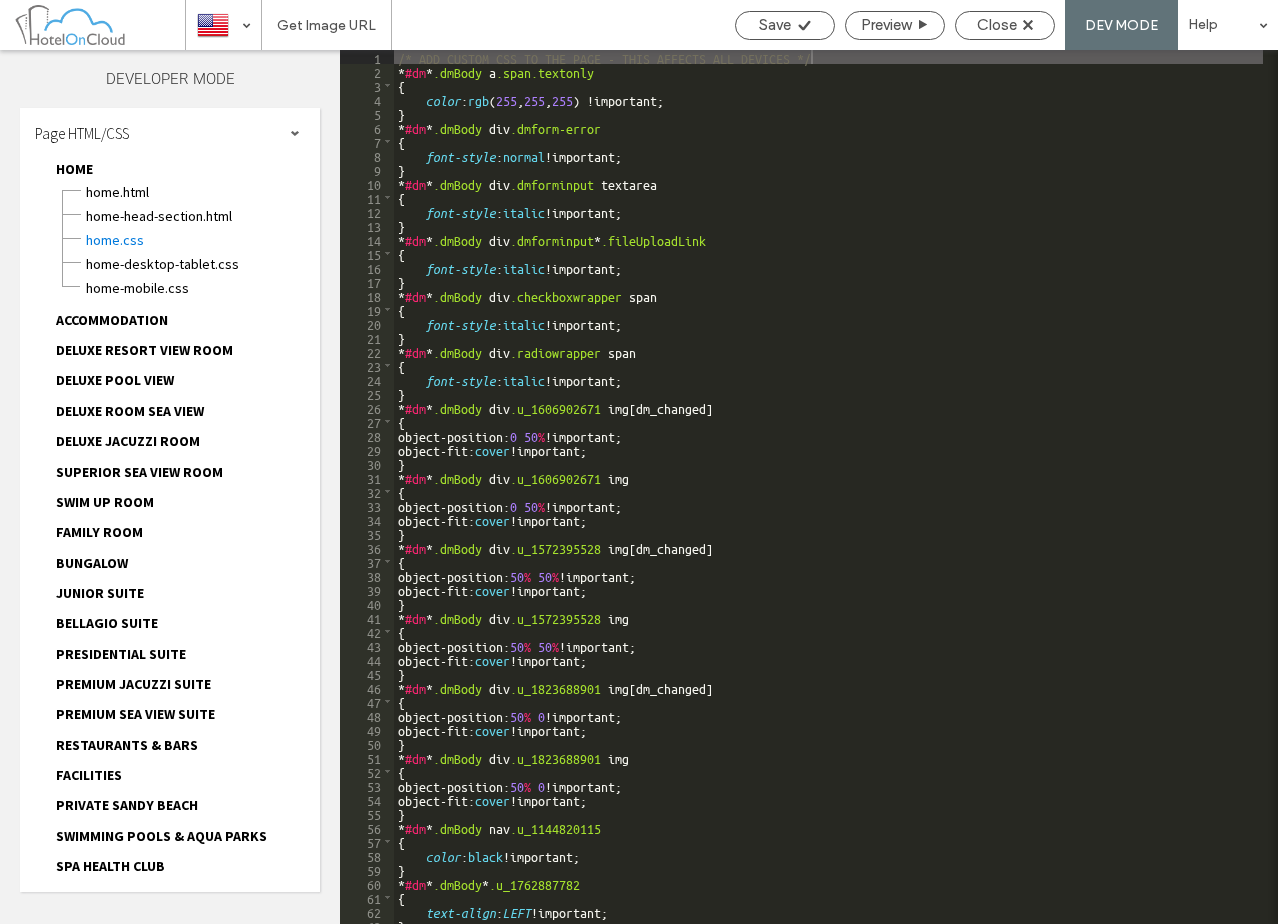 click on "site.css" at bounding box center [201, 1251] 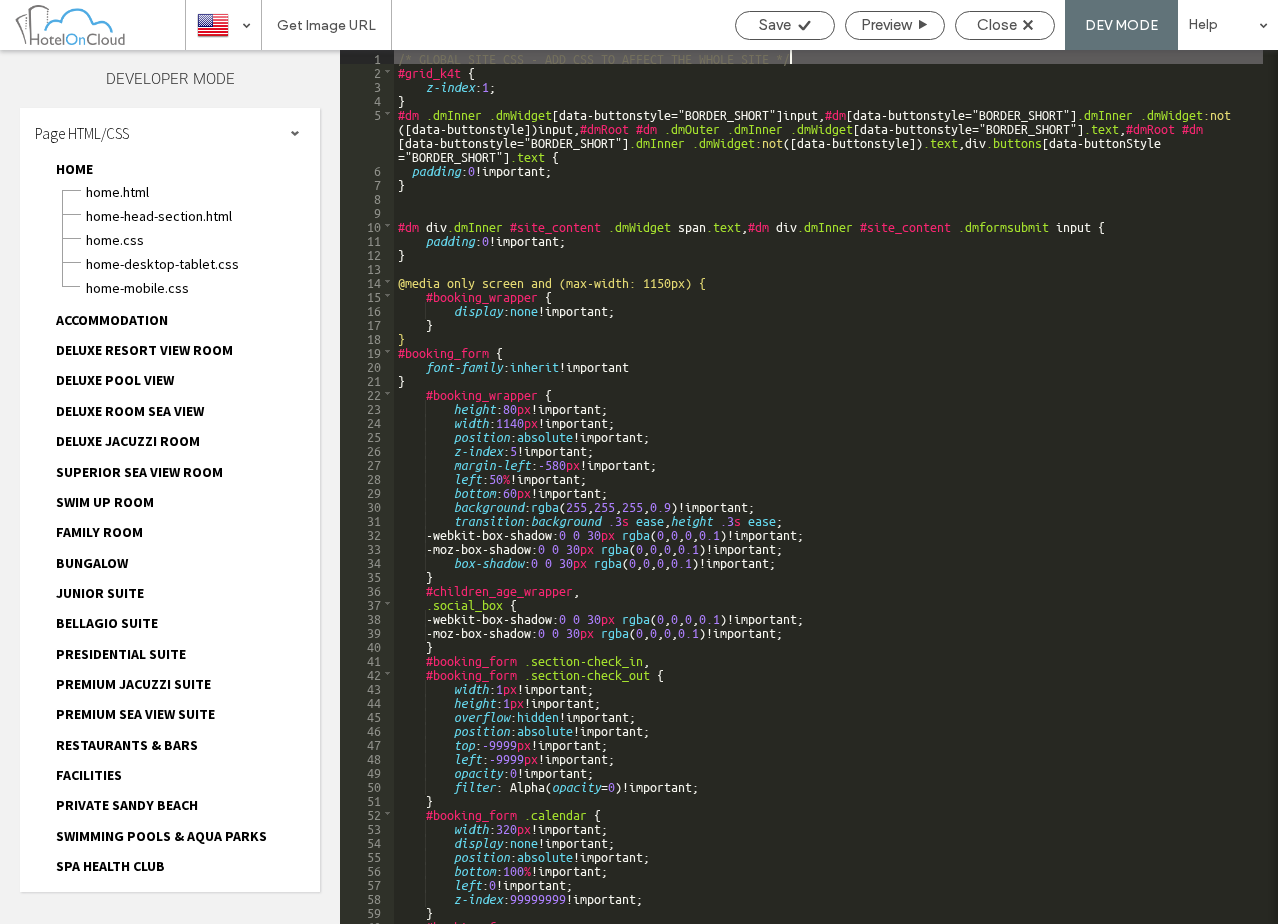 scroll, scrollTop: 454, scrollLeft: 0, axis: vertical 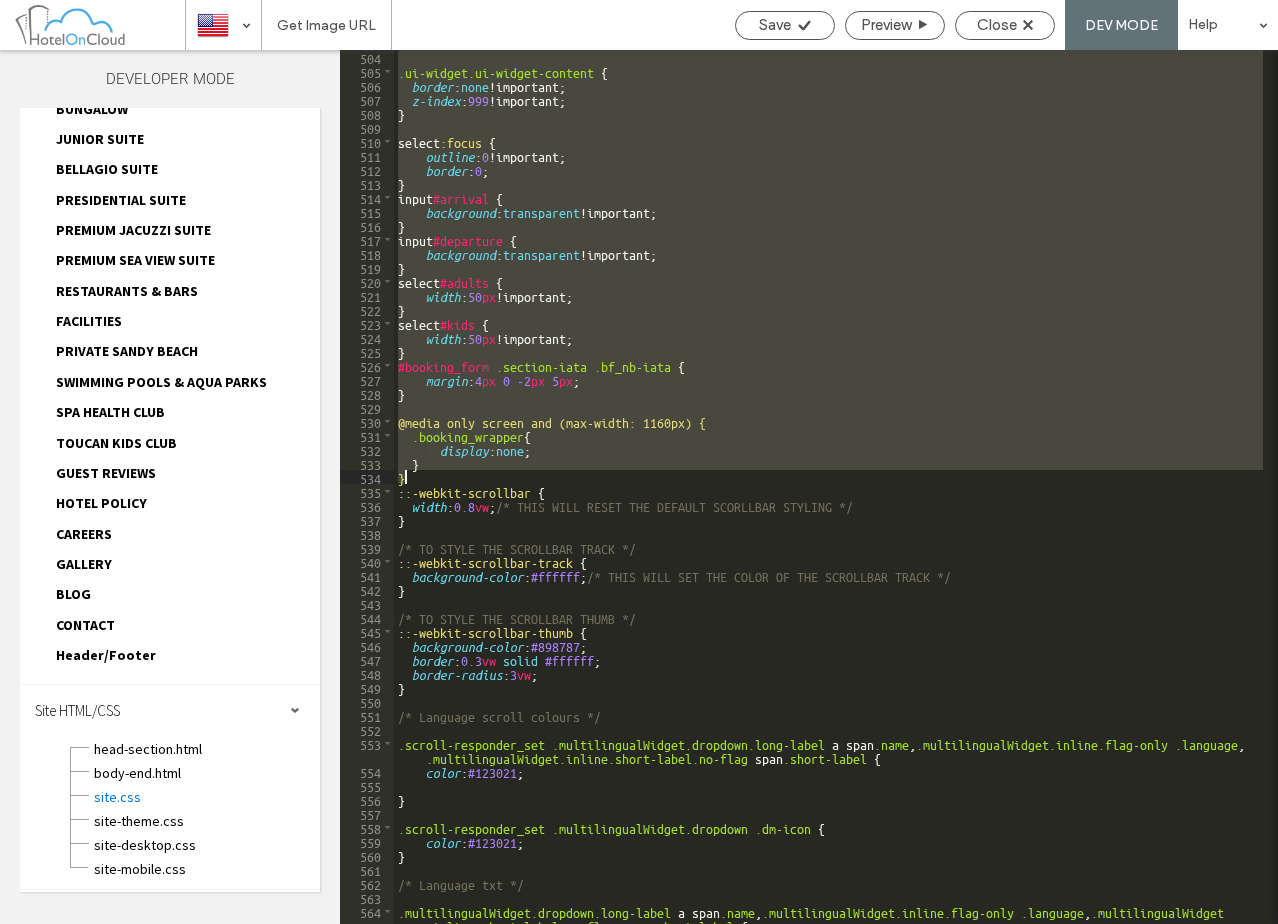 drag, startPoint x: 399, startPoint y: 275, endPoint x: 461, endPoint y: 473, distance: 207.48012 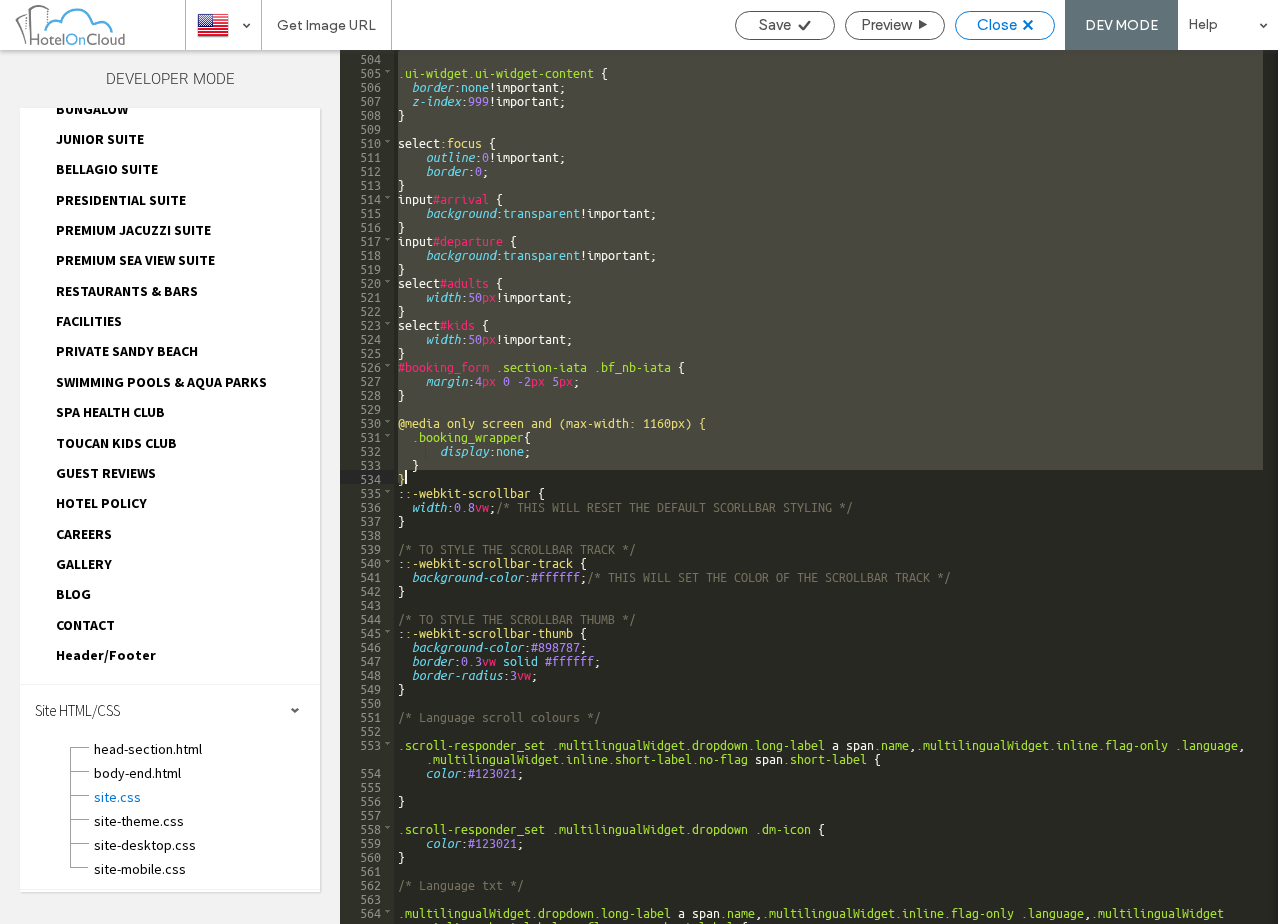 click on "Close" at bounding box center [997, 25] 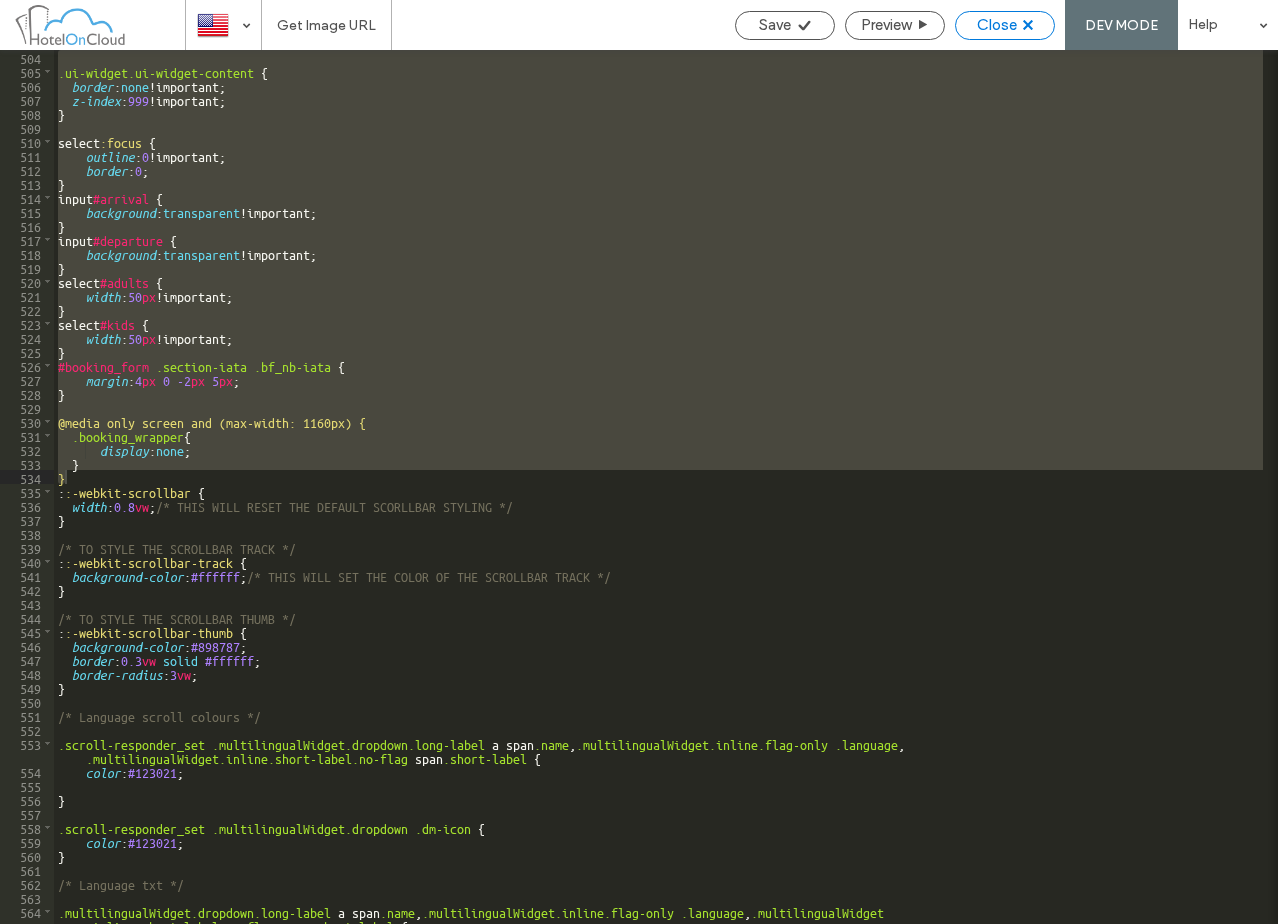 scroll, scrollTop: 404, scrollLeft: 0, axis: vertical 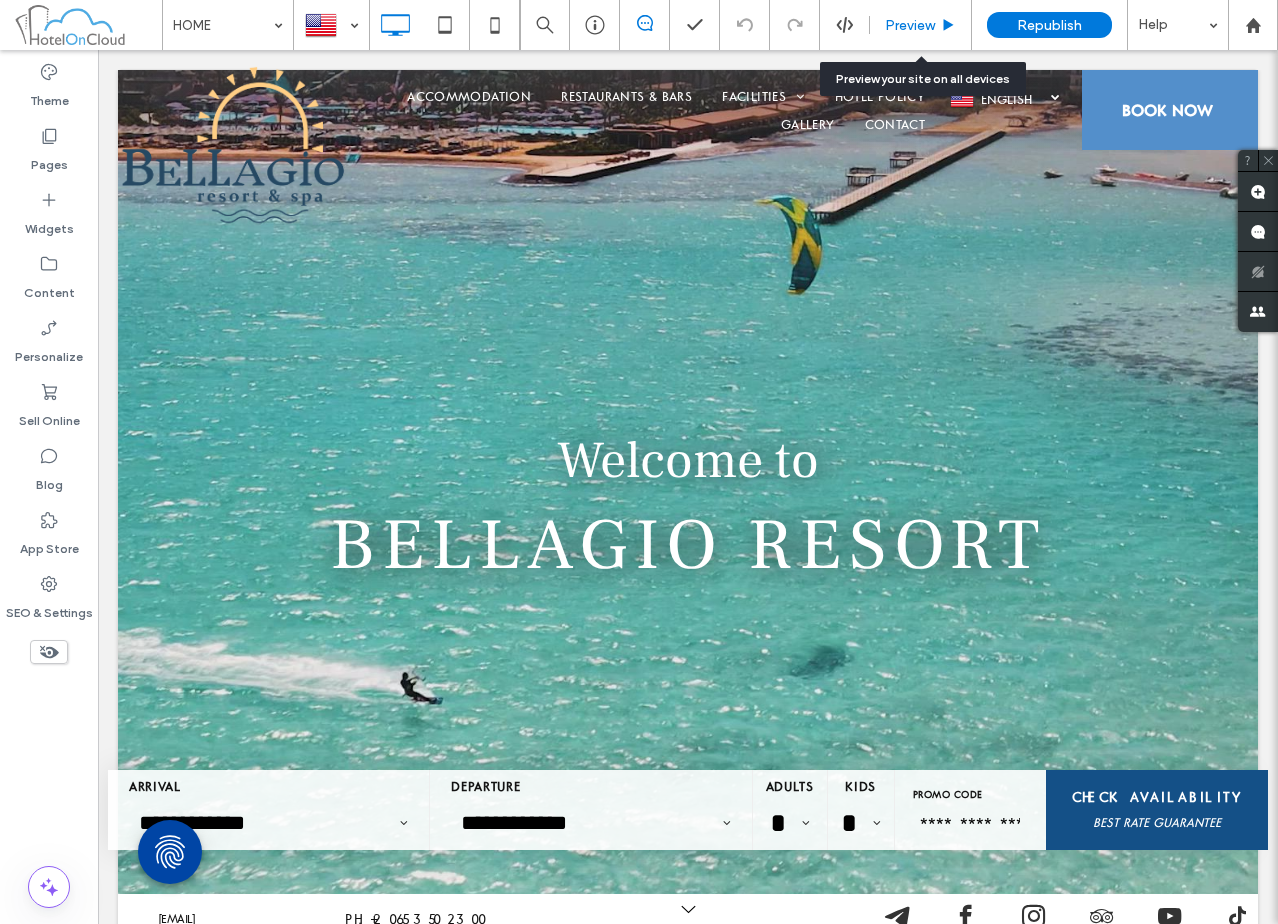 click on "Preview" at bounding box center [920, 25] 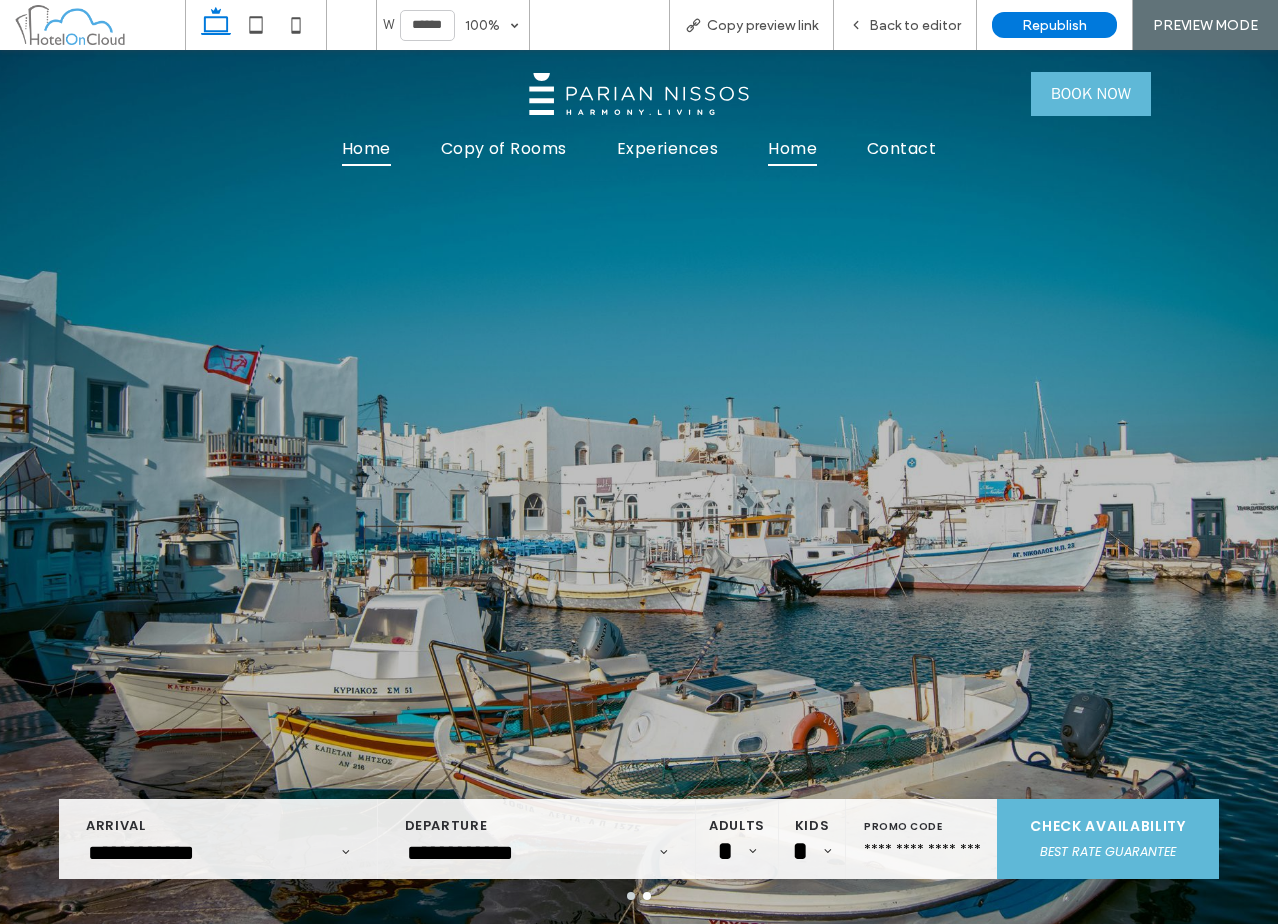 scroll, scrollTop: 0, scrollLeft: 0, axis: both 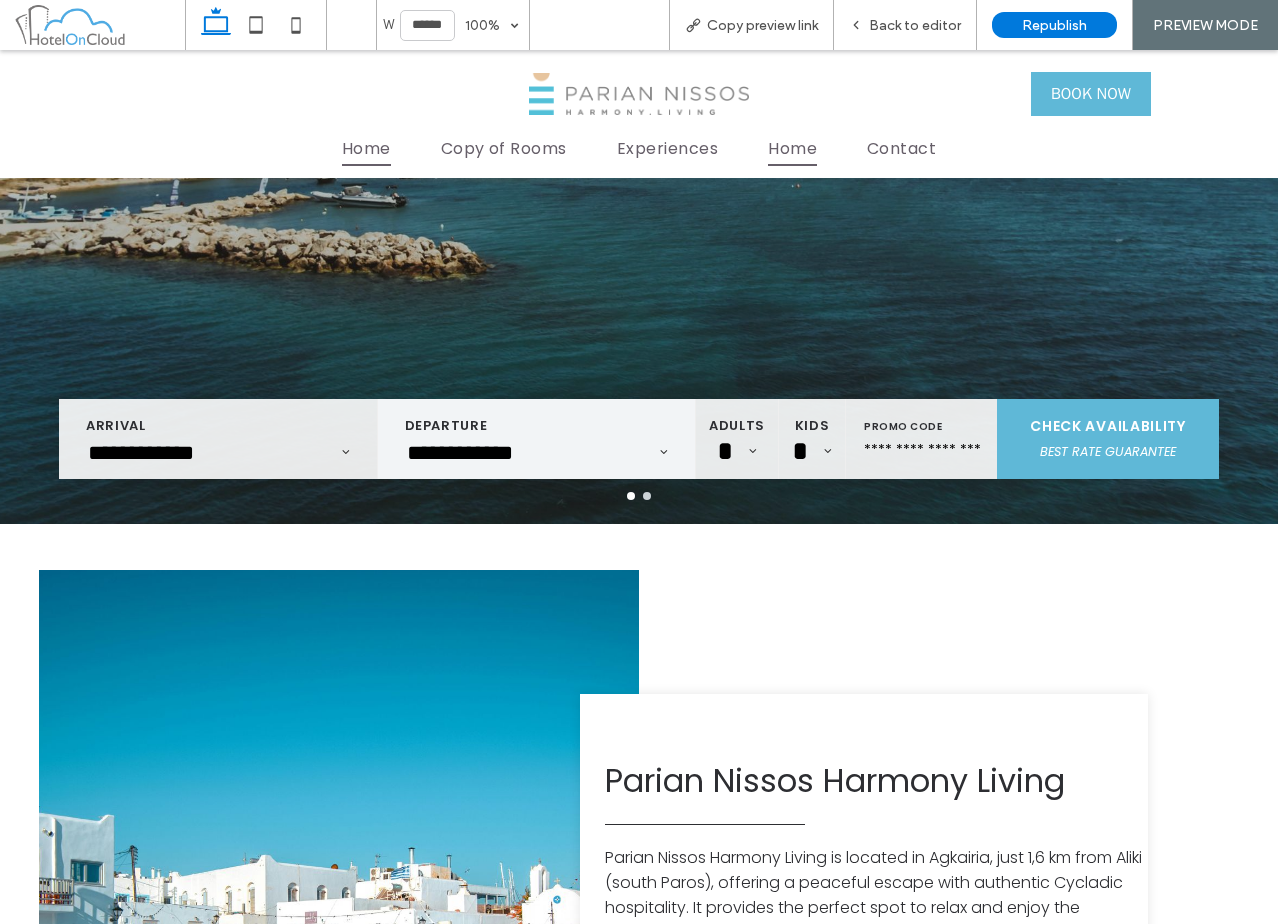 click on "**********" at bounding box center [517, 453] 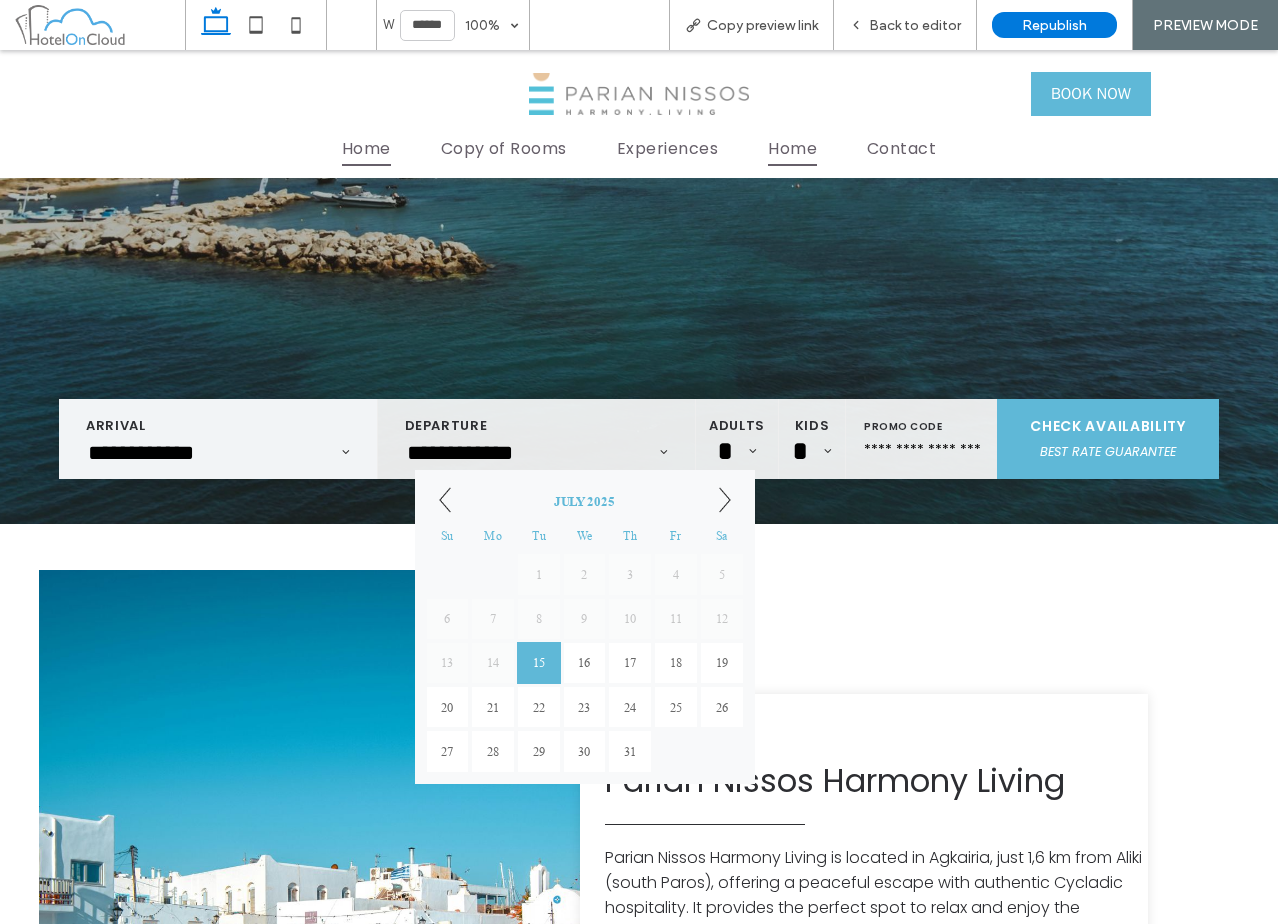 click on "**********" at bounding box center (198, 453) 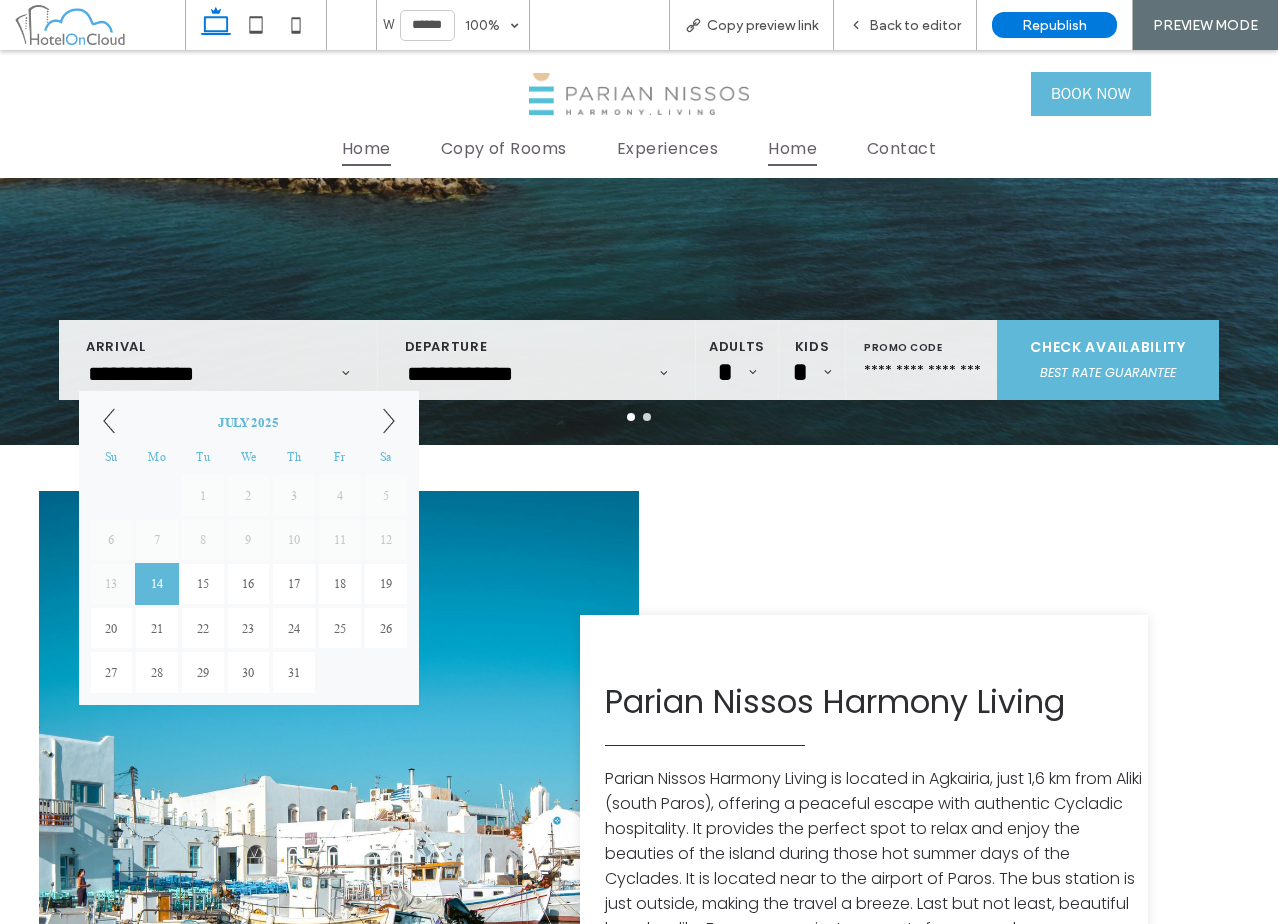 scroll, scrollTop: 600, scrollLeft: 0, axis: vertical 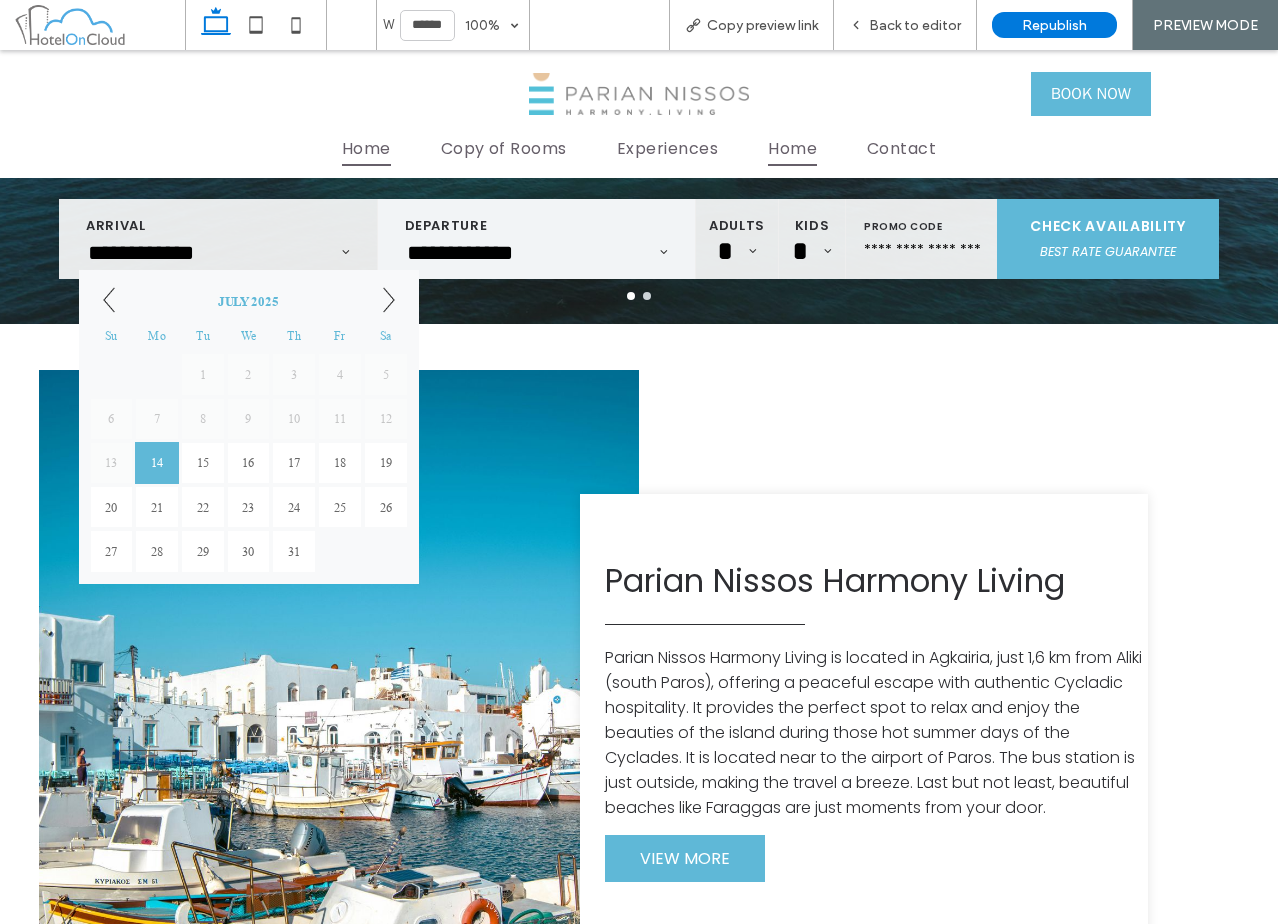 click on "DEPARTURE" at bounding box center [537, 226] 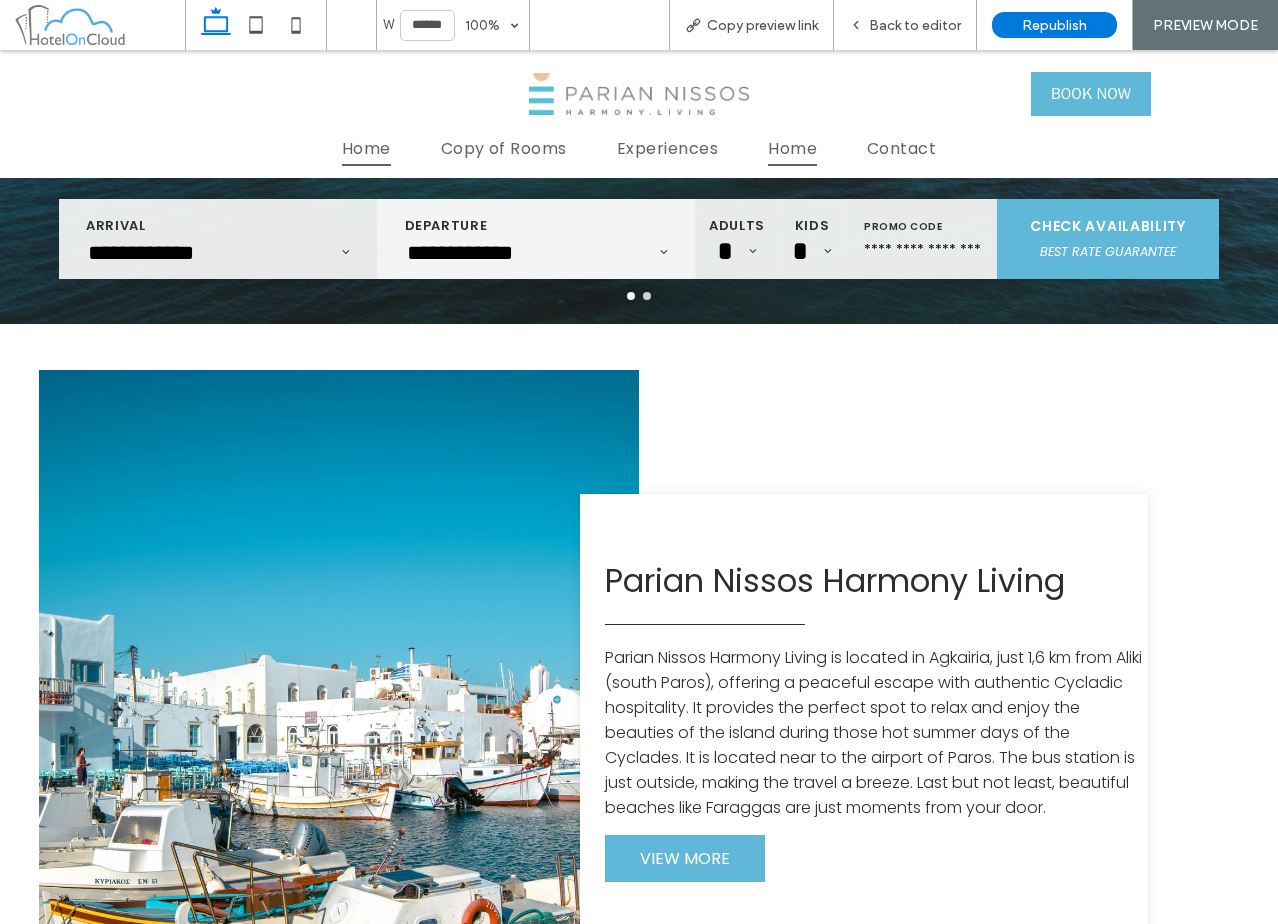 click on "**********" at bounding box center (517, 253) 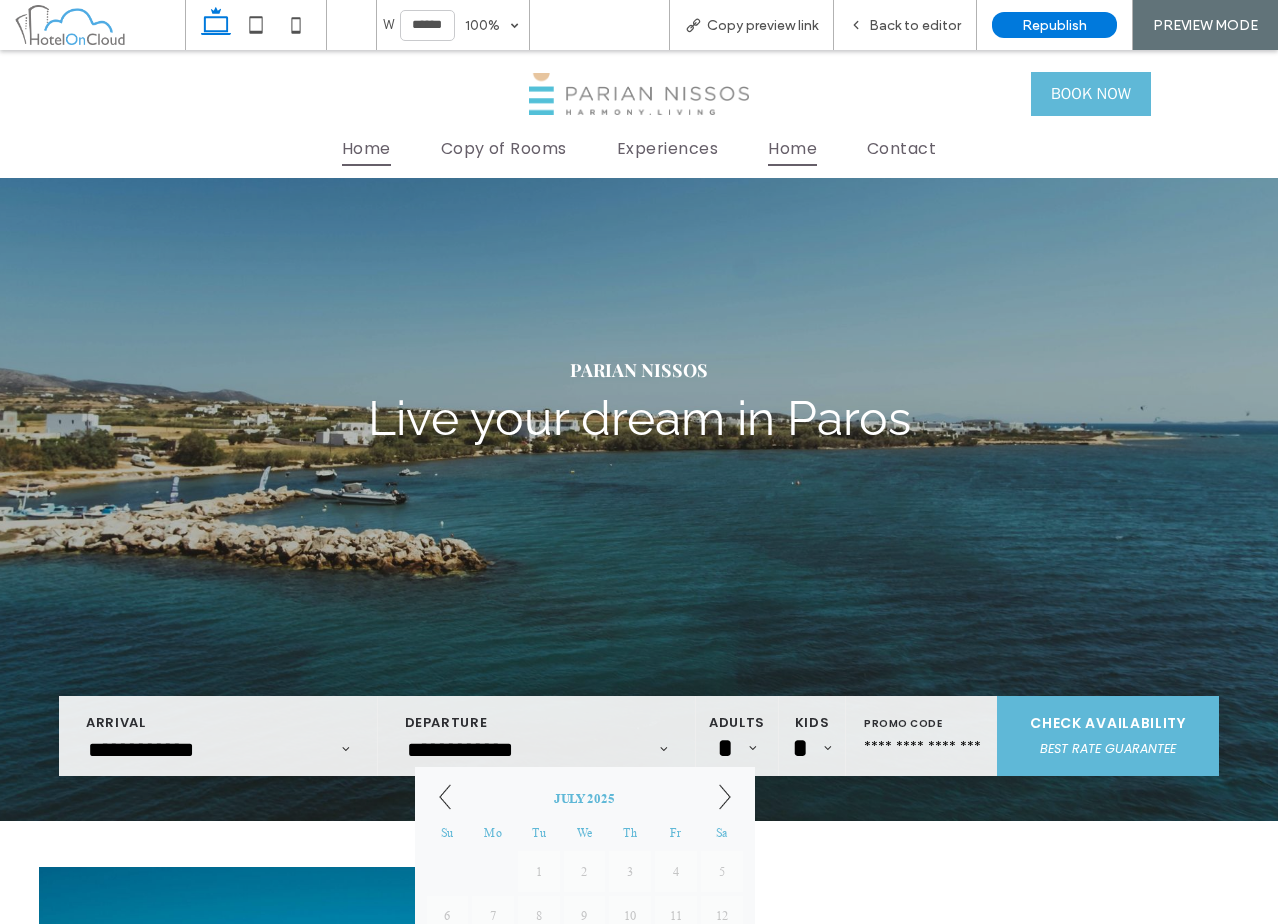 scroll, scrollTop: 100, scrollLeft: 0, axis: vertical 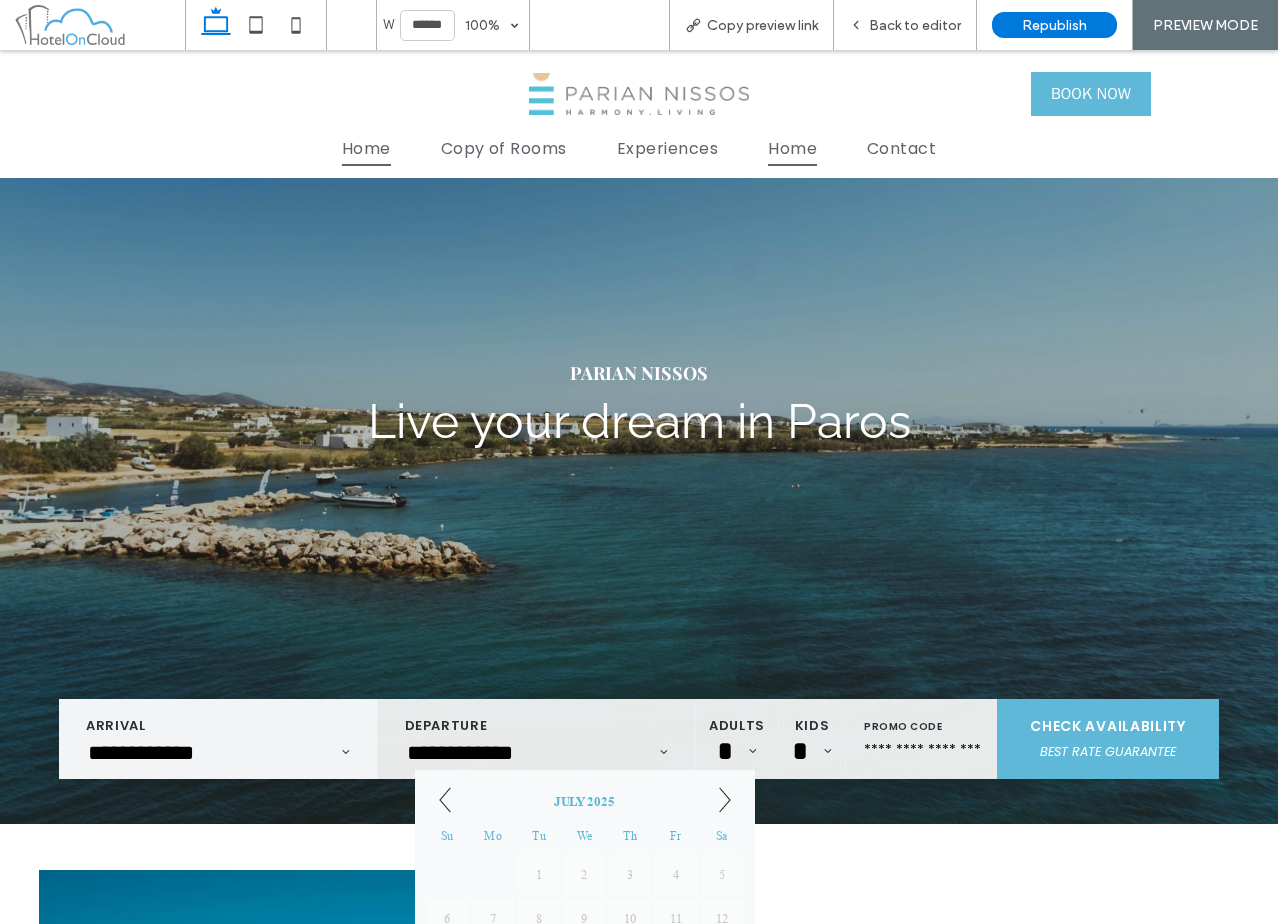 click on "**********" at bounding box center [198, 753] 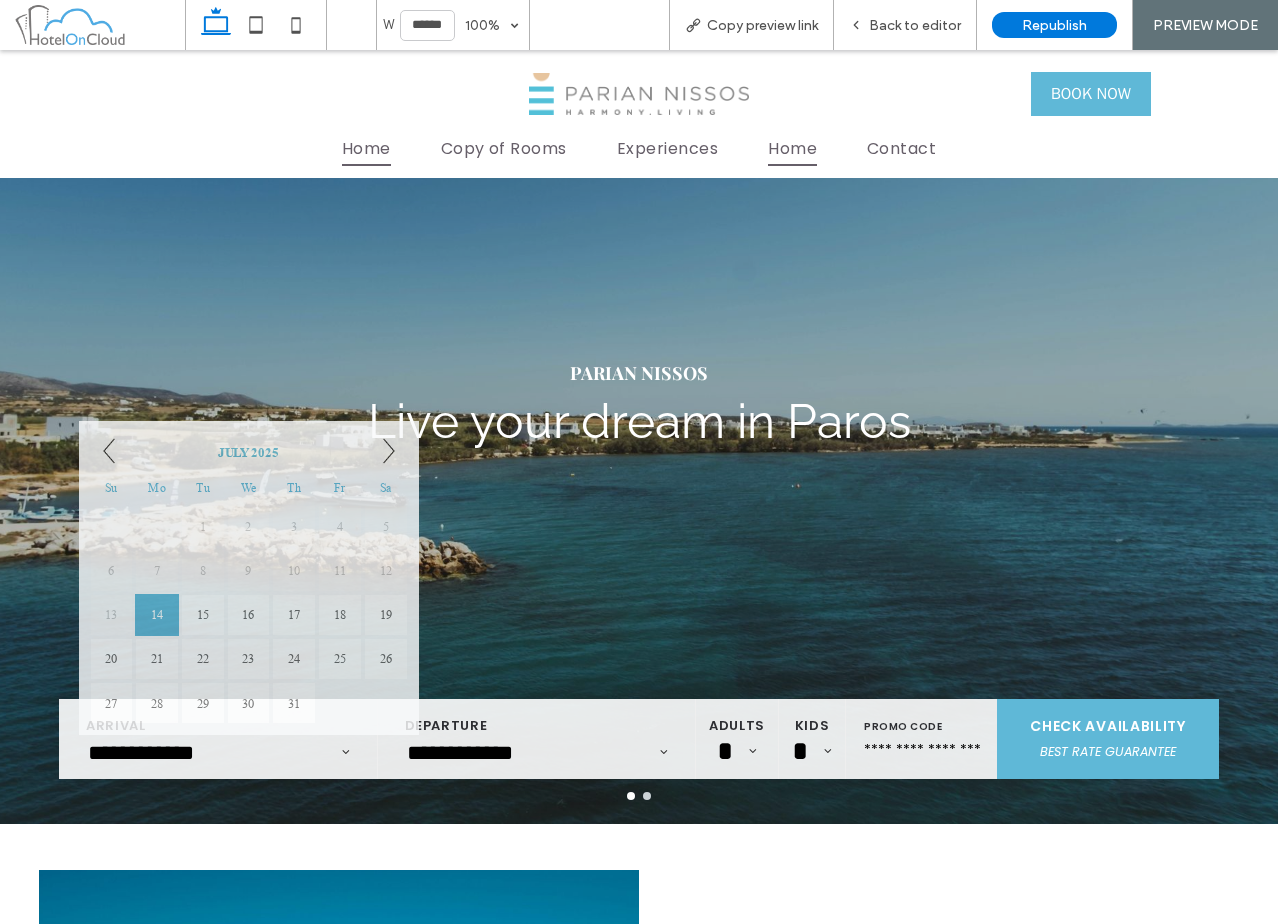 click on "PARIAN NISSOS Live your dream in Paros" at bounding box center (639, 399) 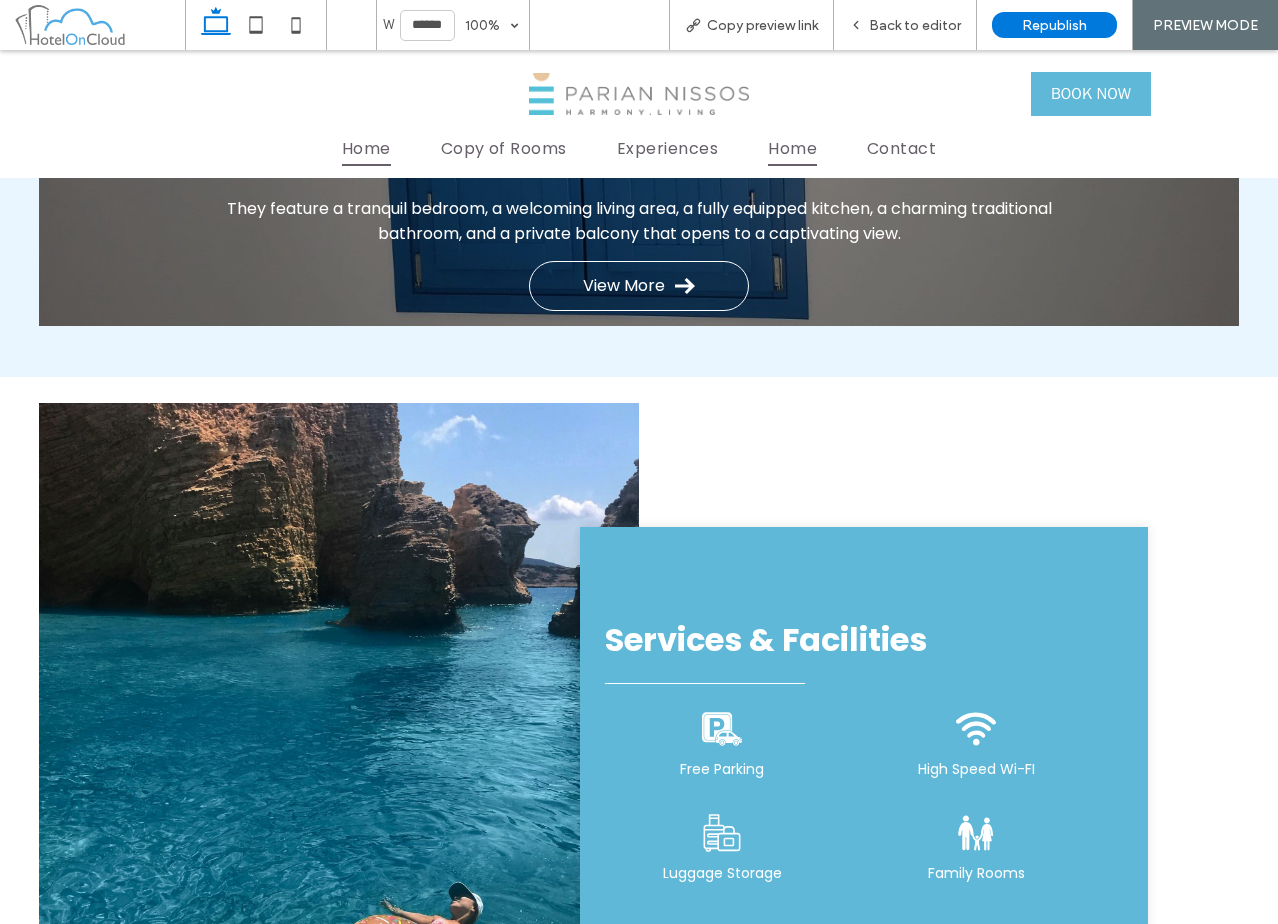 scroll, scrollTop: 0, scrollLeft: 0, axis: both 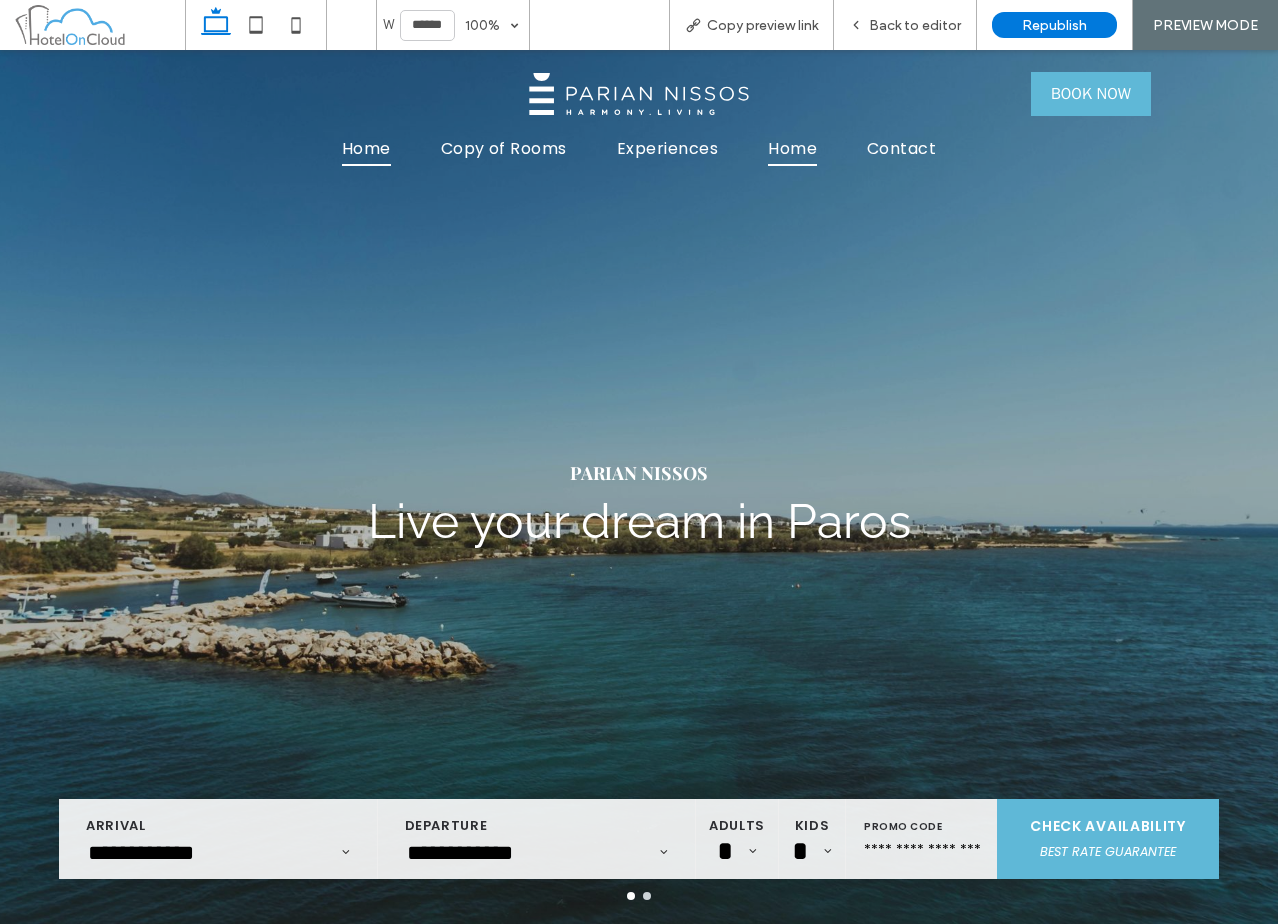 click on "BOOK NOW" at bounding box center (1091, 94) 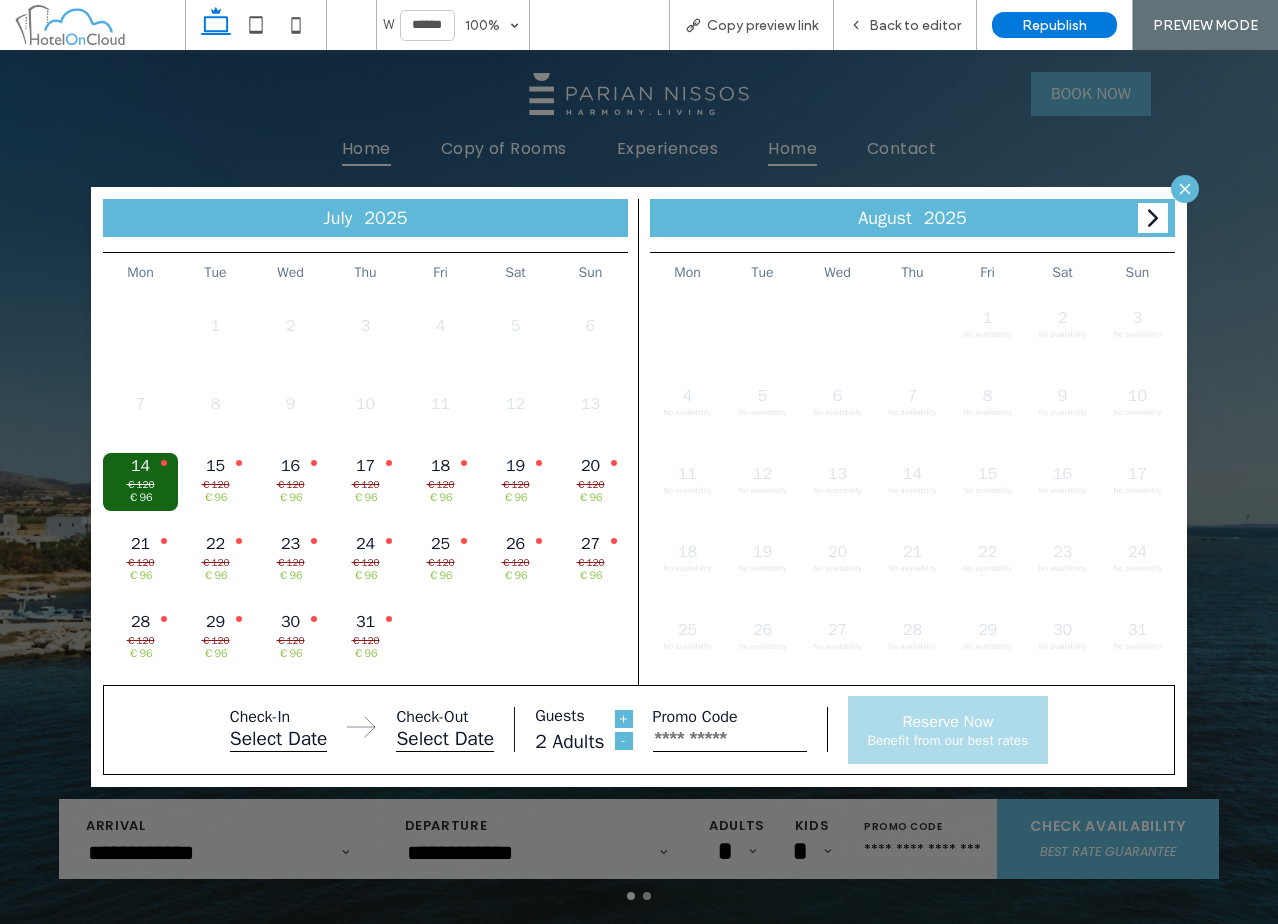 click 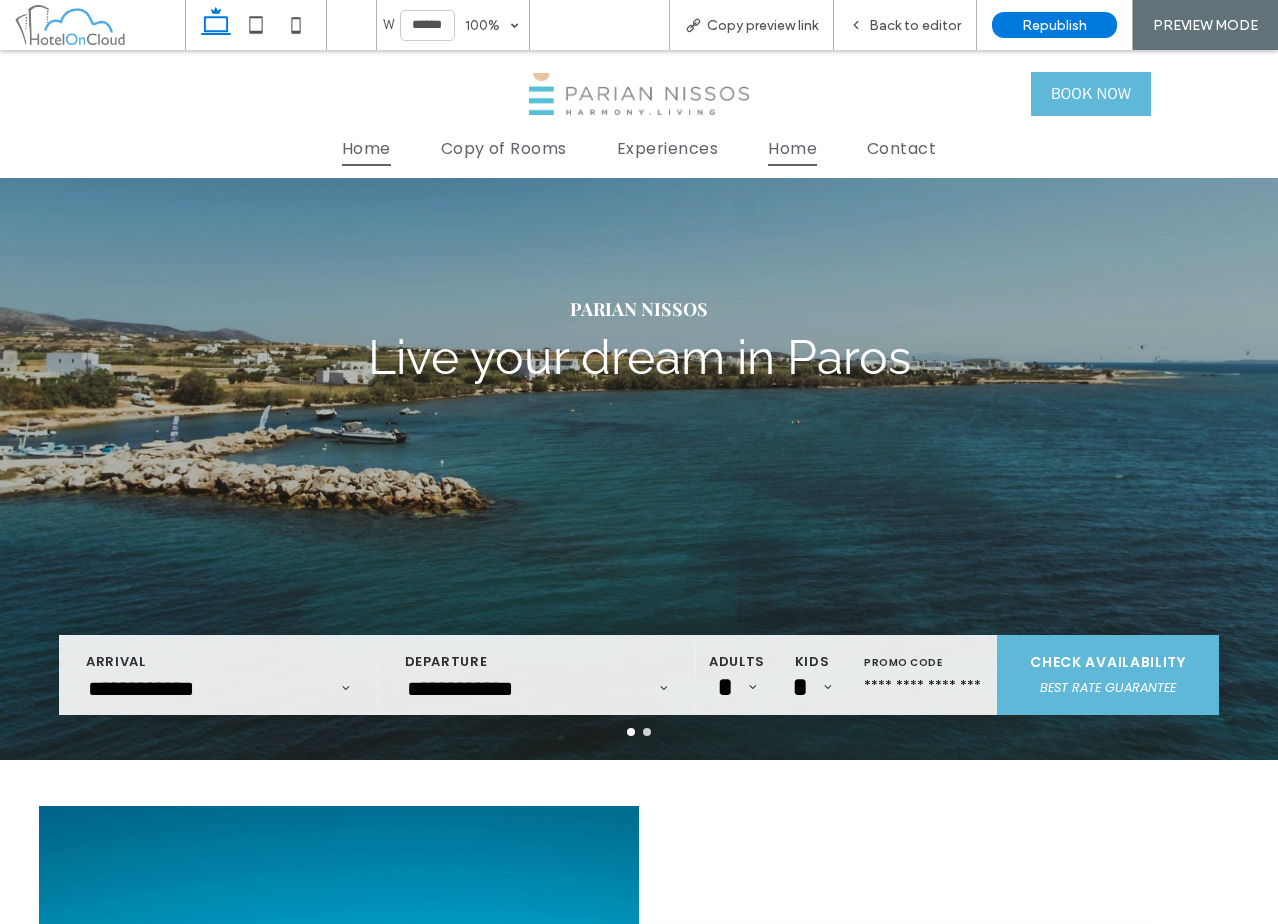 scroll, scrollTop: 200, scrollLeft: 0, axis: vertical 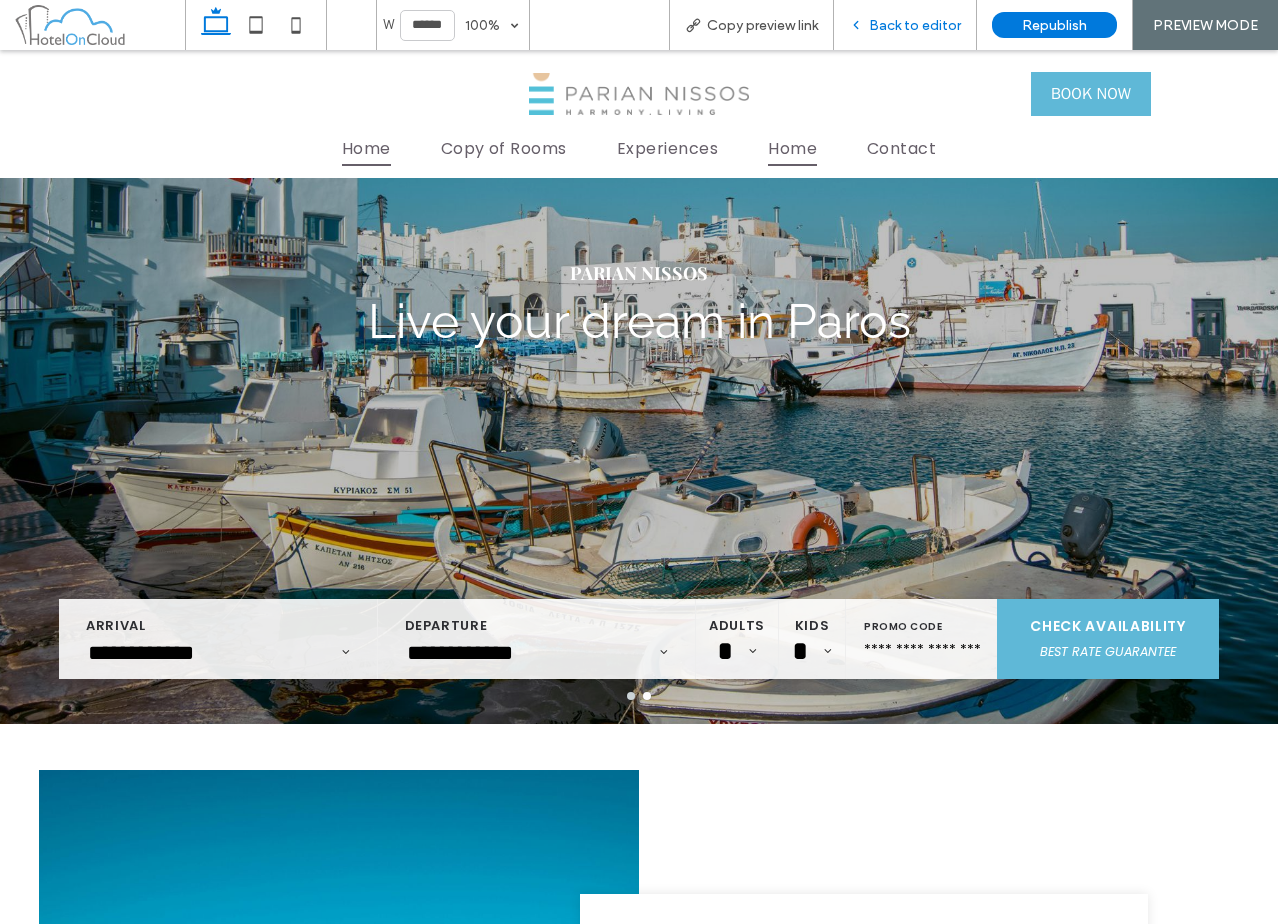 click on "Back to editor" at bounding box center [915, 25] 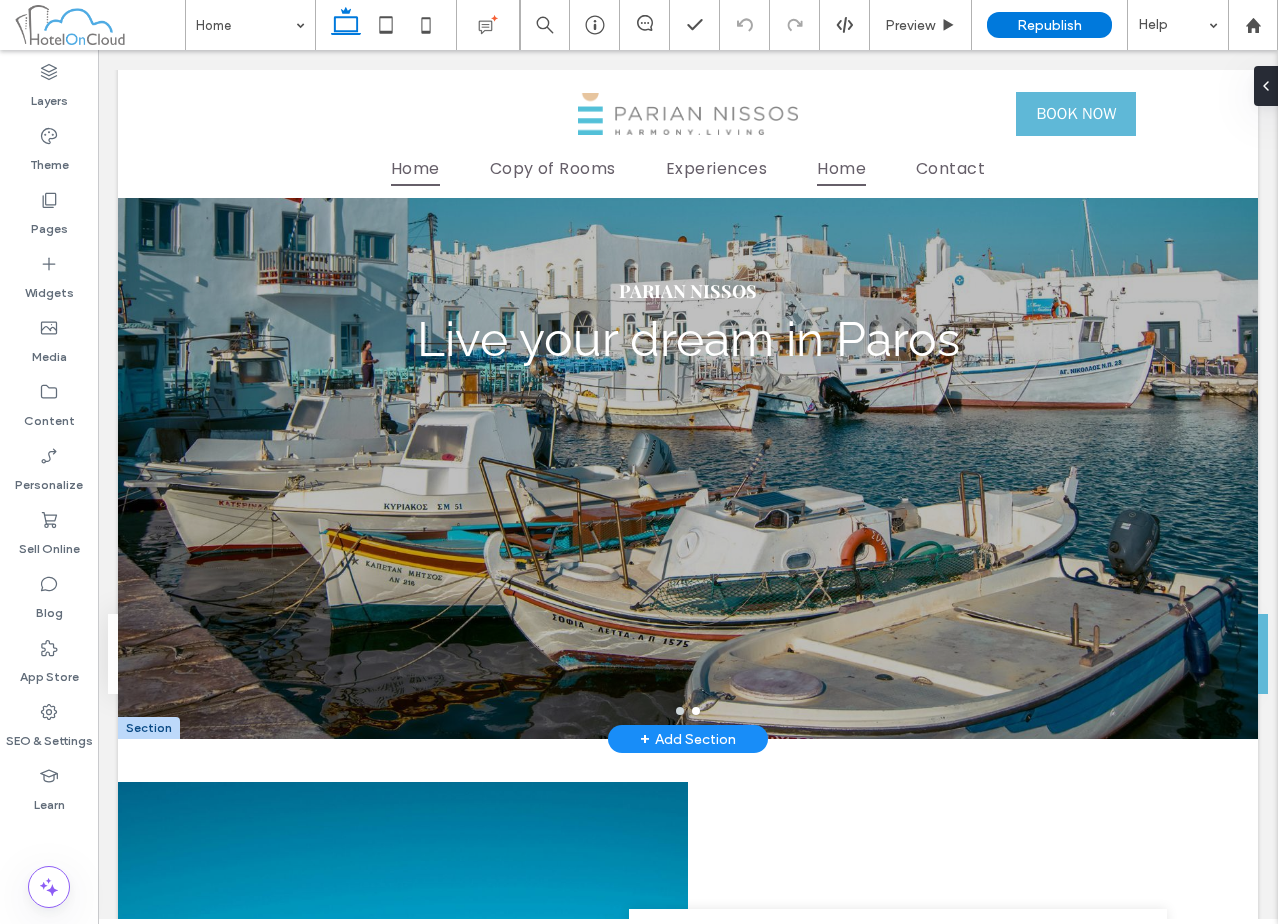 click on "PARIAN NISSOS Live your dream in Paros" at bounding box center [688, 317] 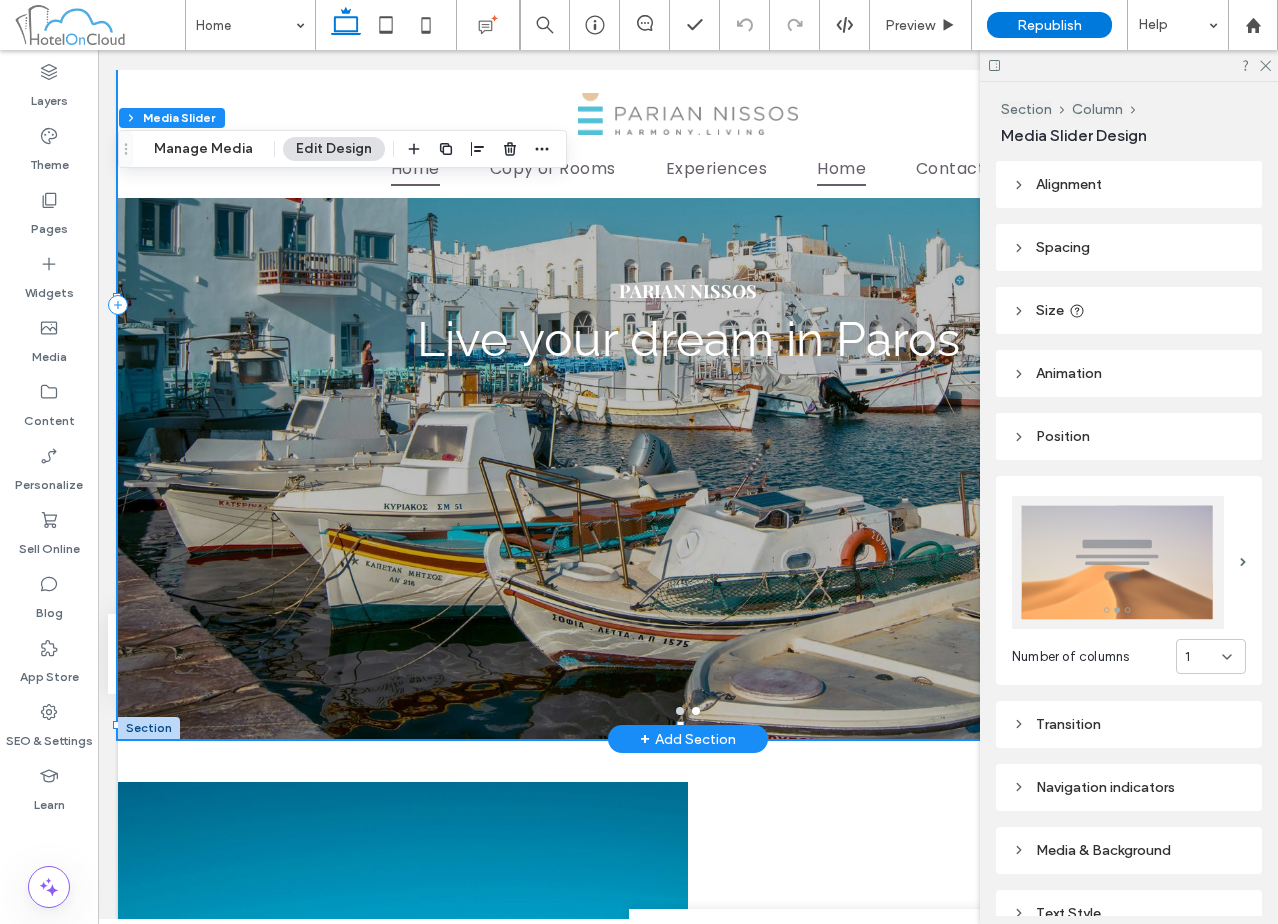 click on "PARIAN NISSOS Live your dream in Paros" at bounding box center (688, 317) 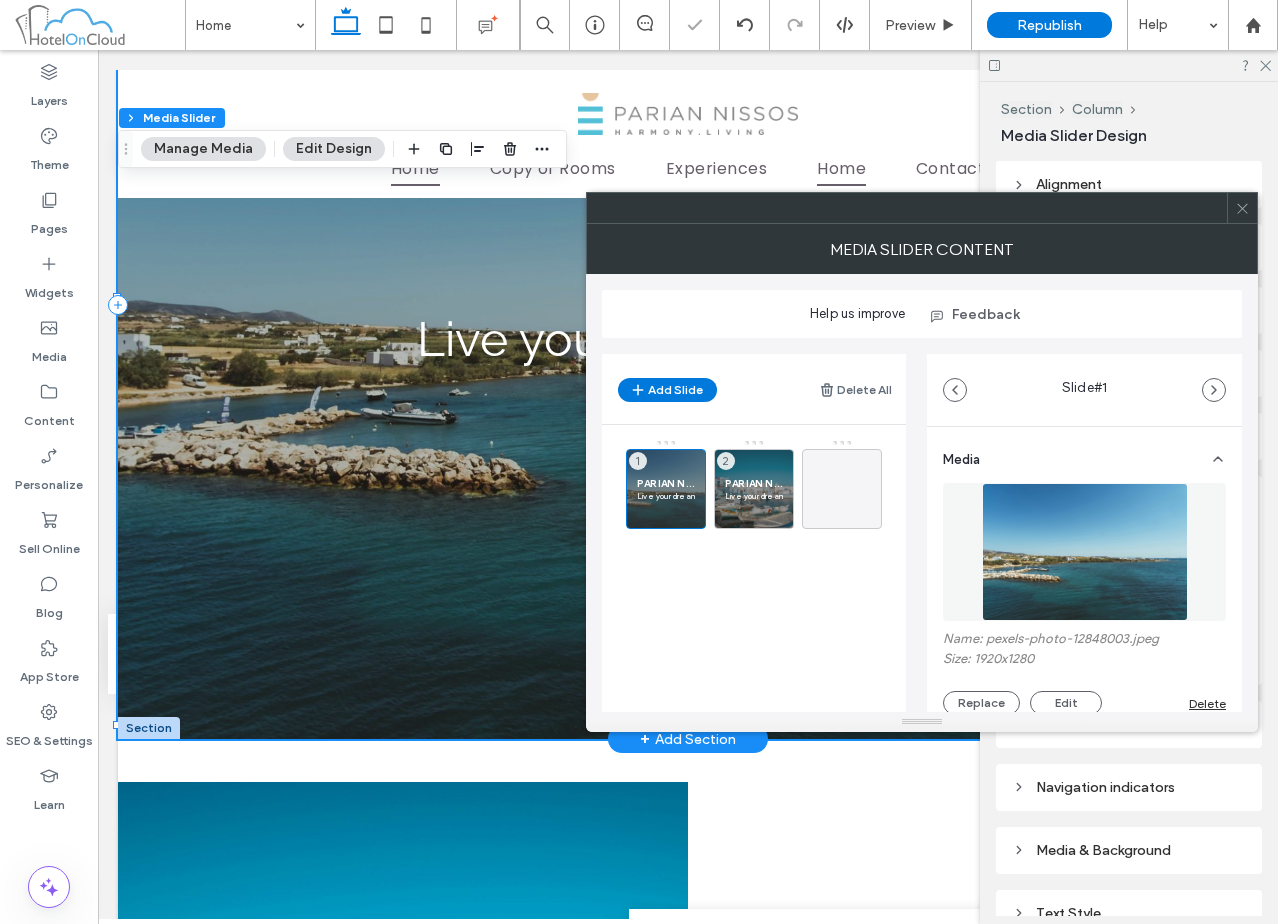 click 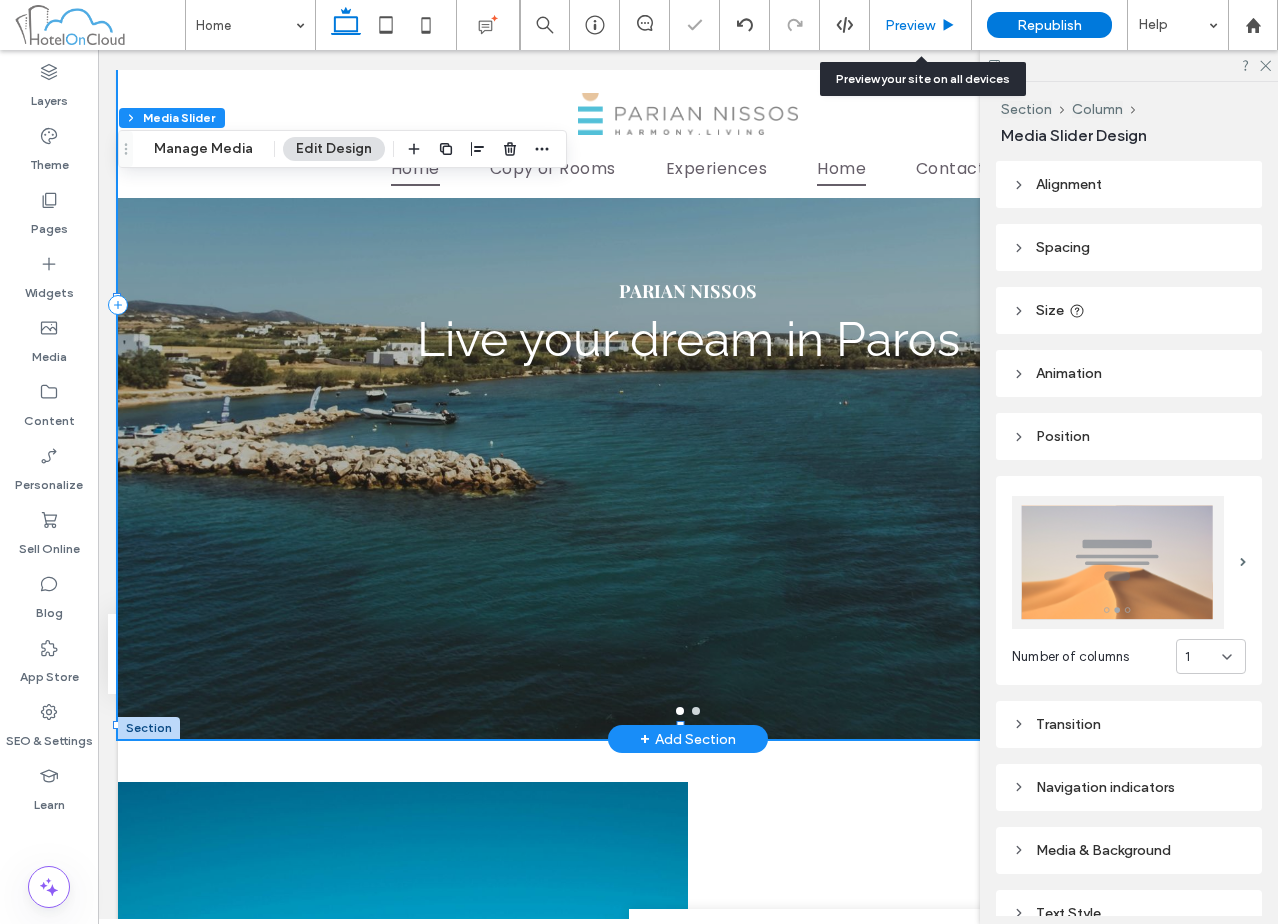 click on "Preview" at bounding box center (921, 25) 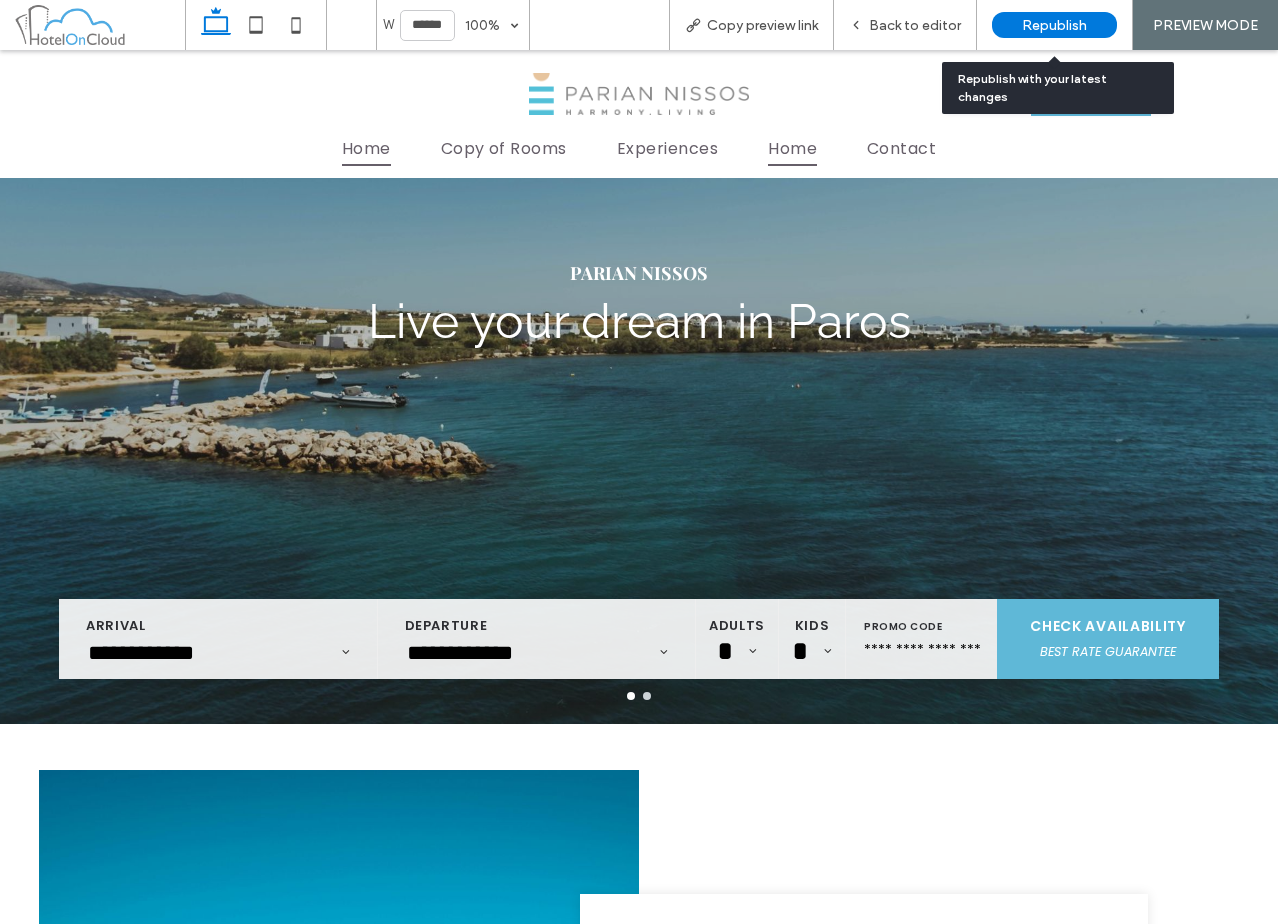 click on "Republish" at bounding box center (1054, 25) 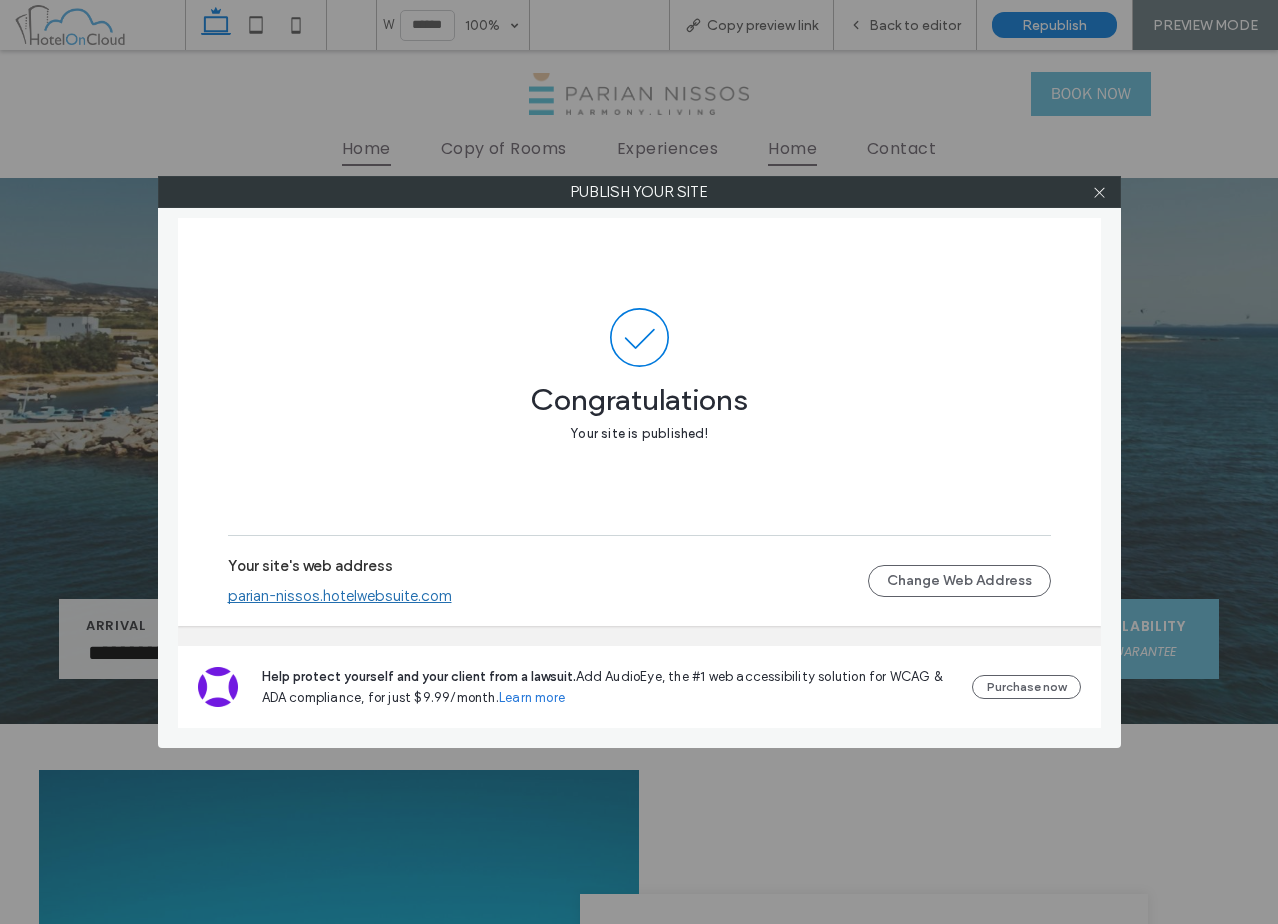 click on "parian-nissos.hotelwebsuite.com" at bounding box center [340, 596] 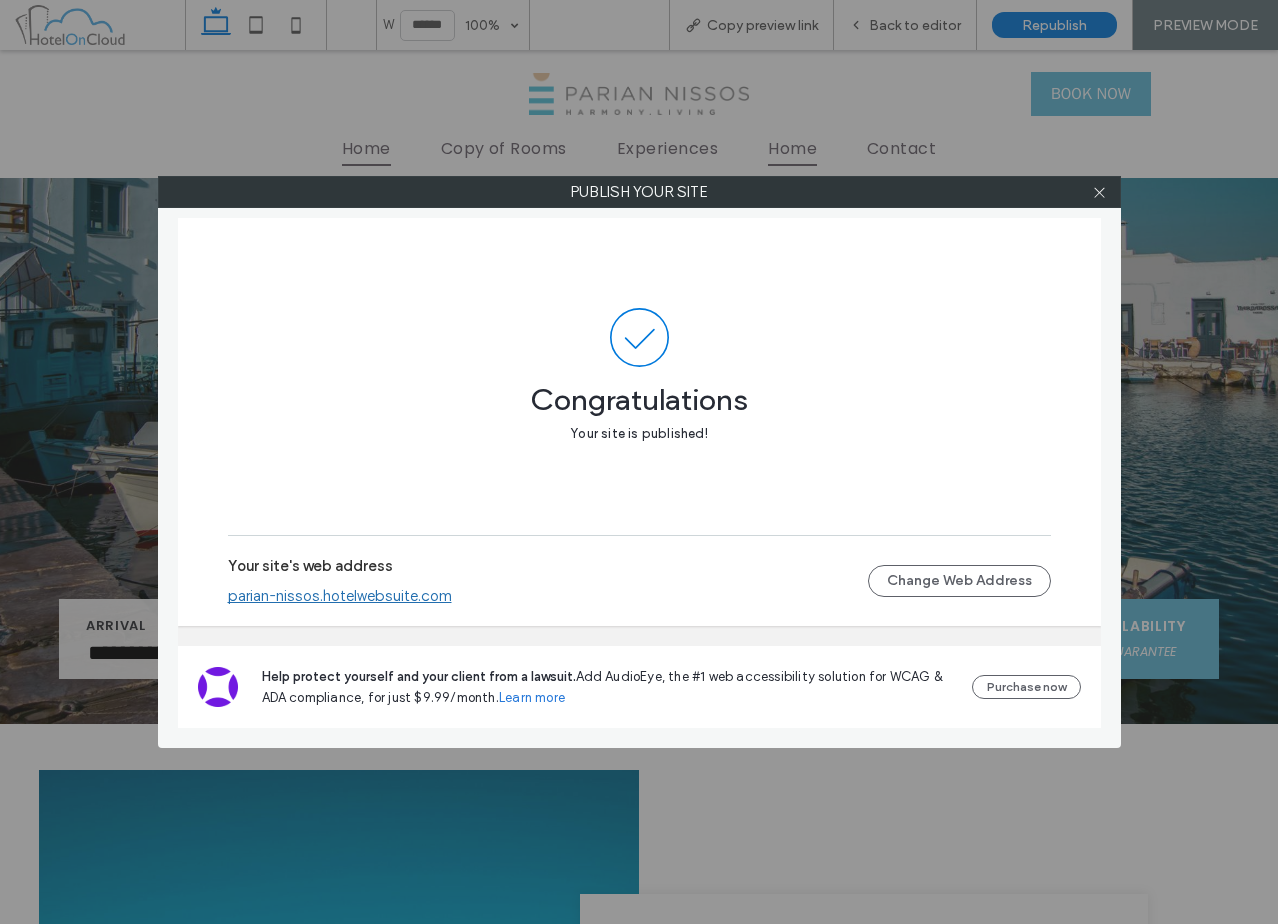 click at bounding box center [1100, 192] 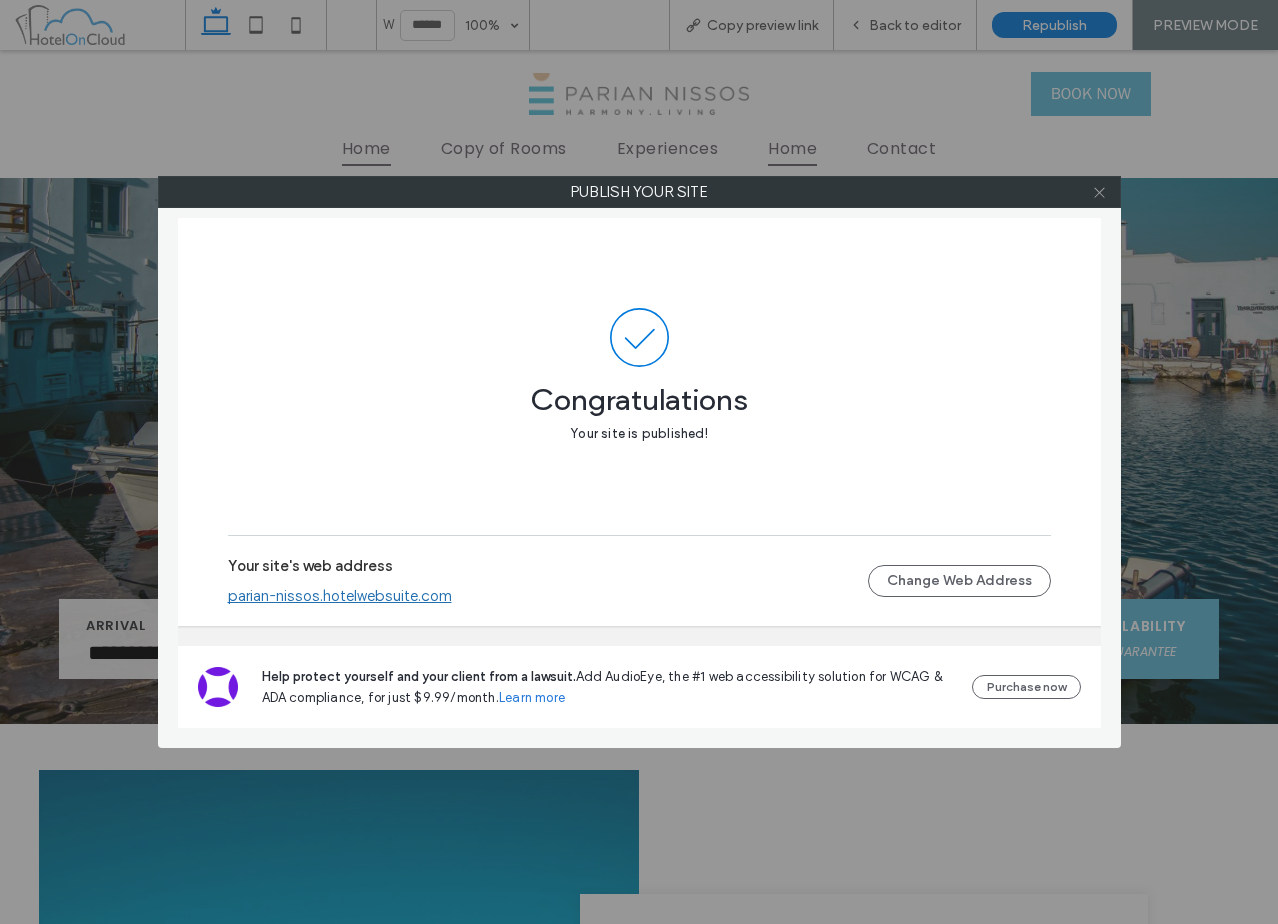 click 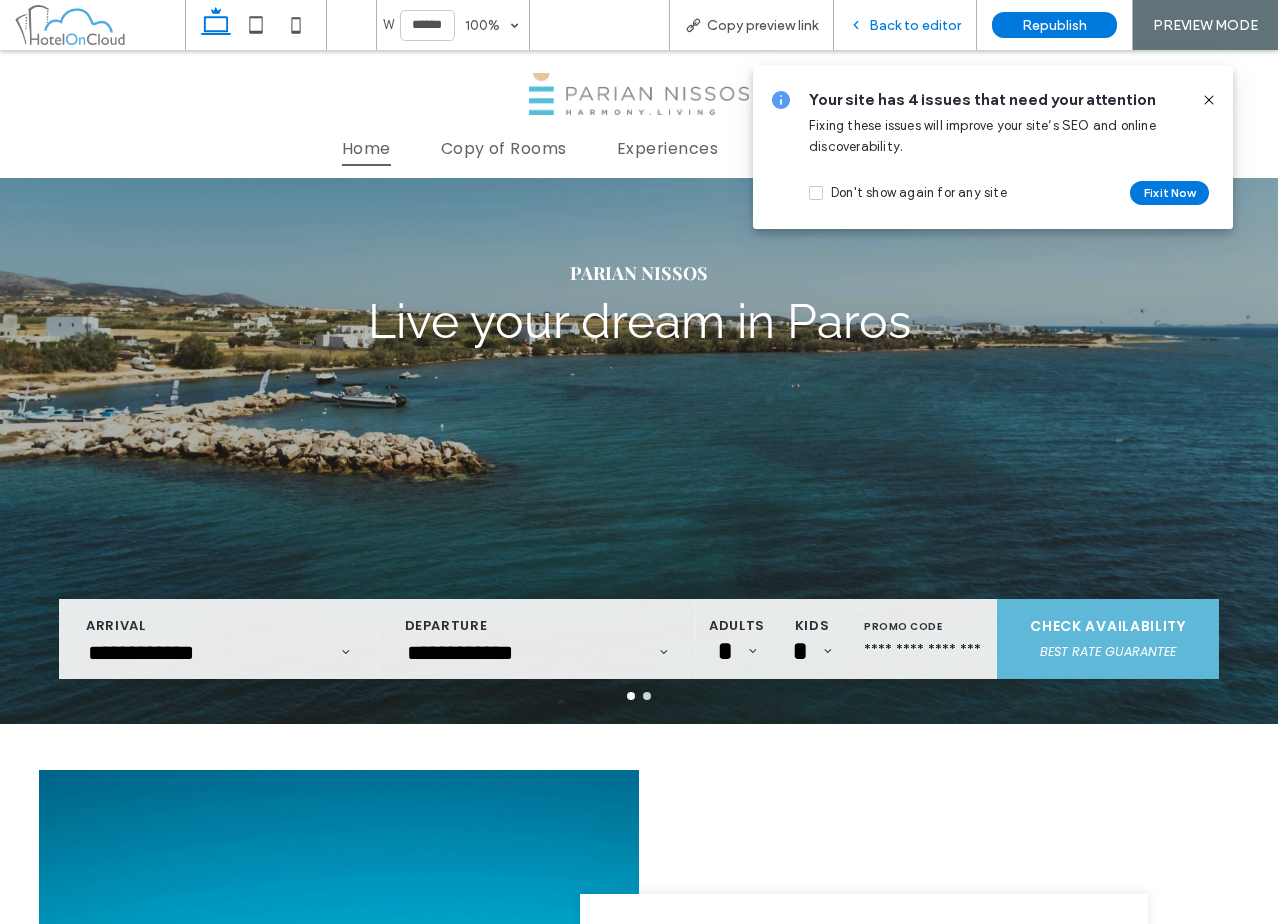 click on "Back to editor" at bounding box center [905, 25] 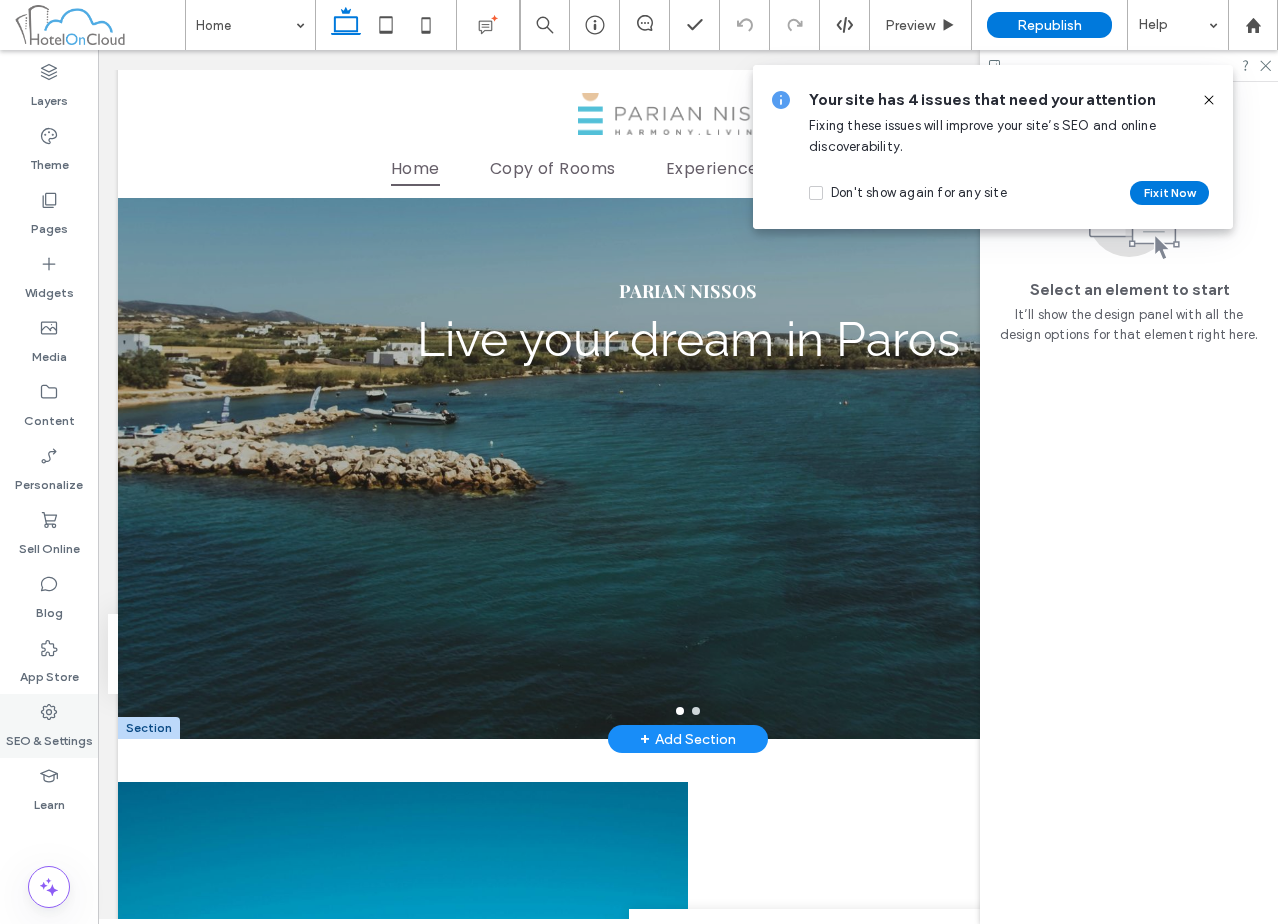 click on "SEO & Settings" at bounding box center (49, 736) 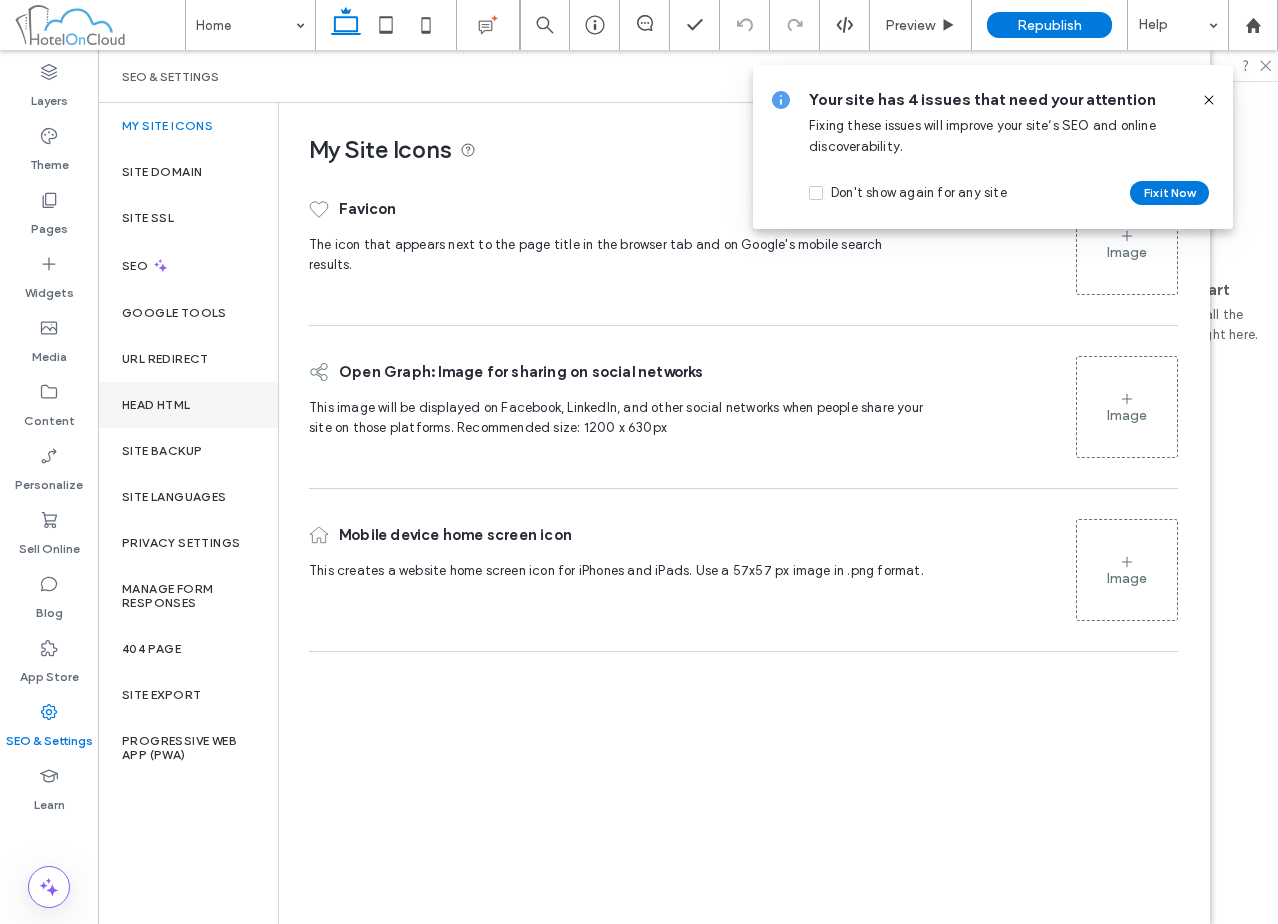 click on "Head HTML" at bounding box center [156, 405] 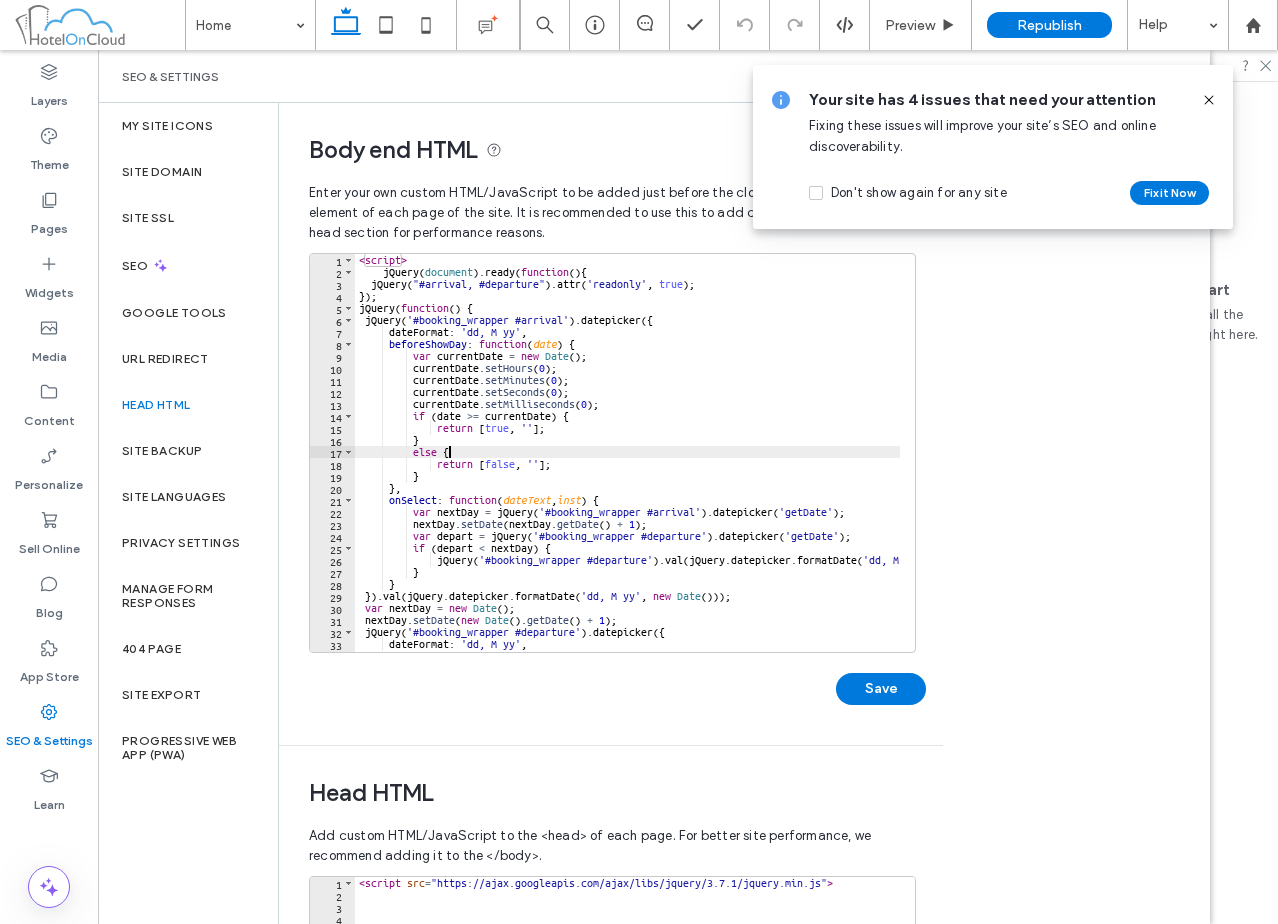type on "******" 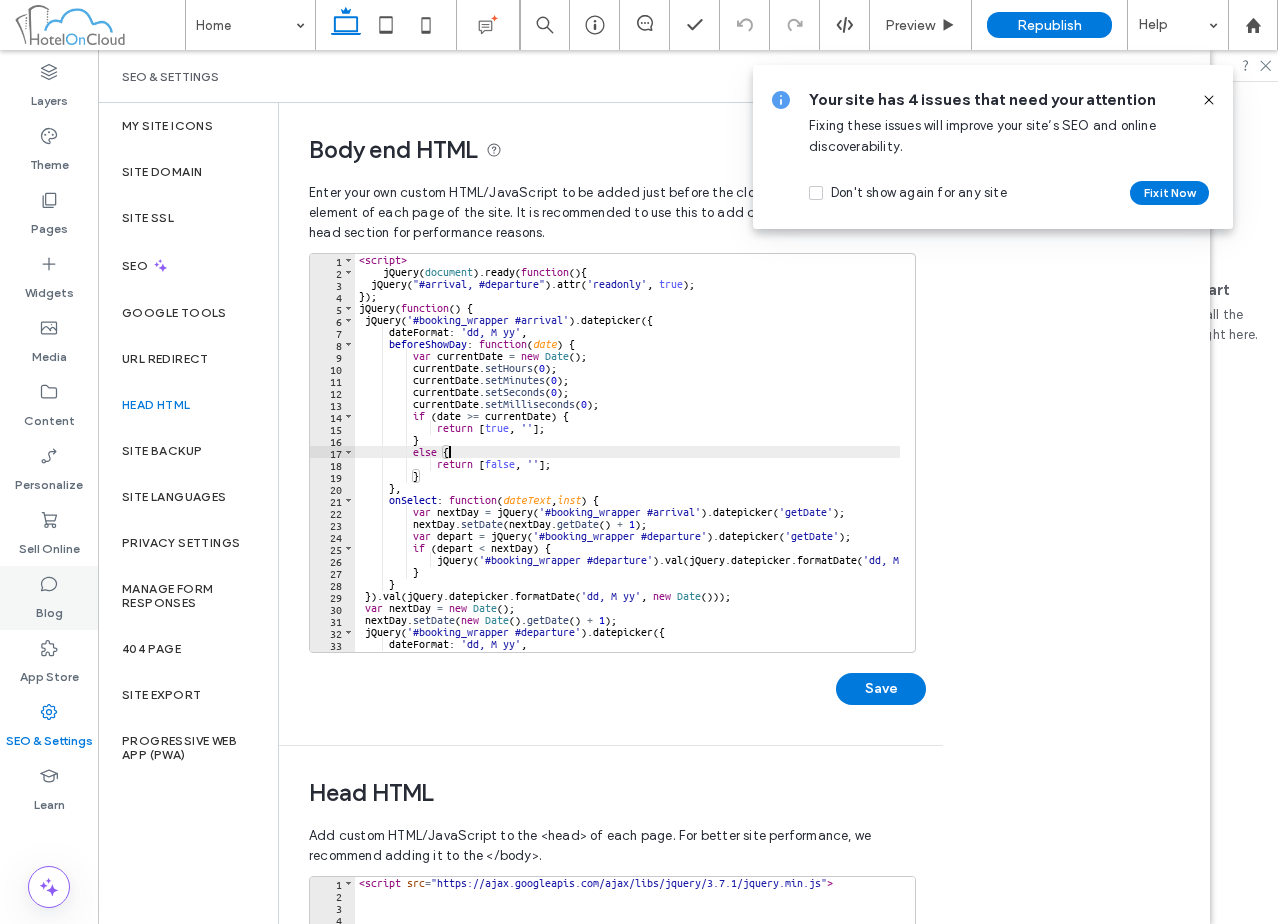 type 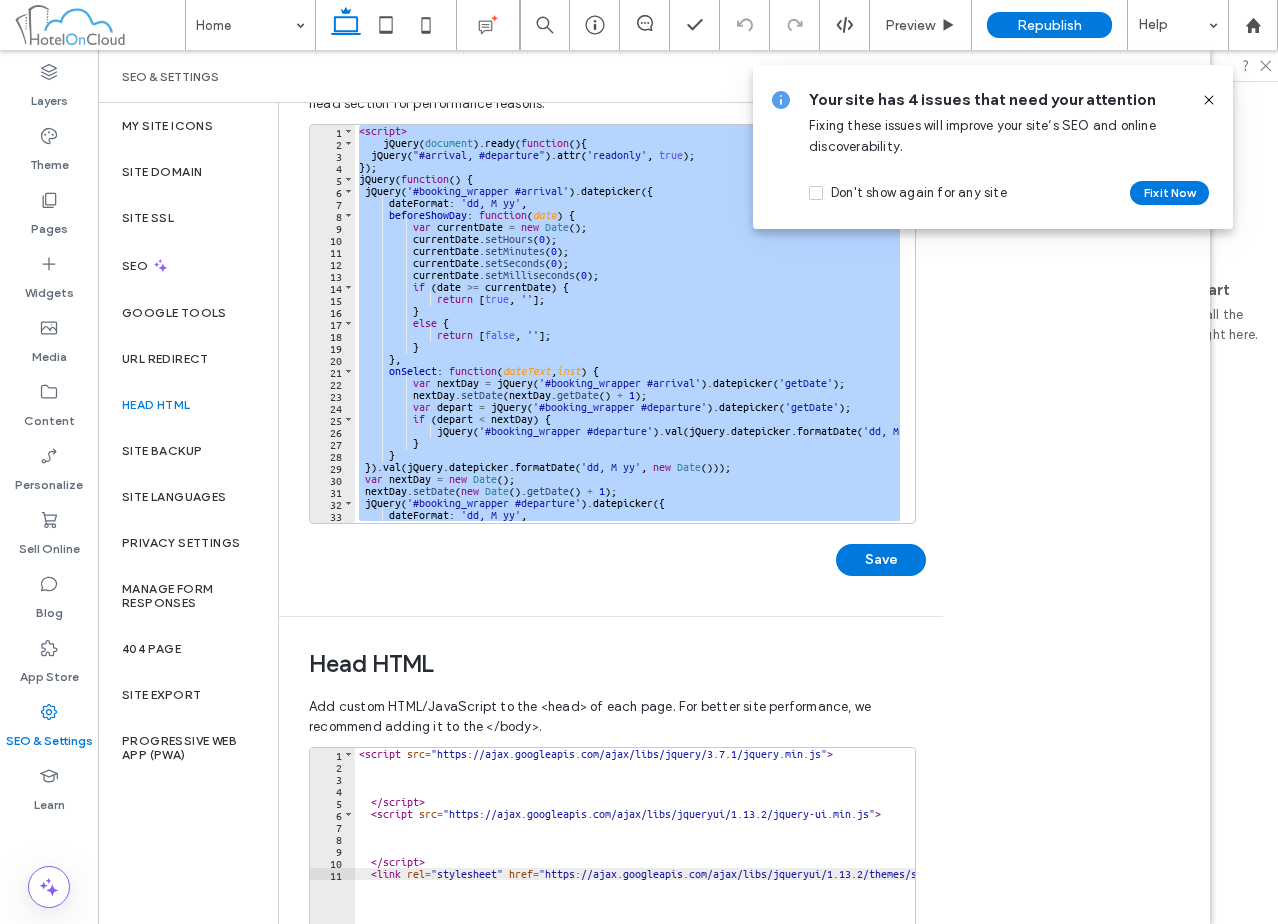 scroll, scrollTop: 300, scrollLeft: 0, axis: vertical 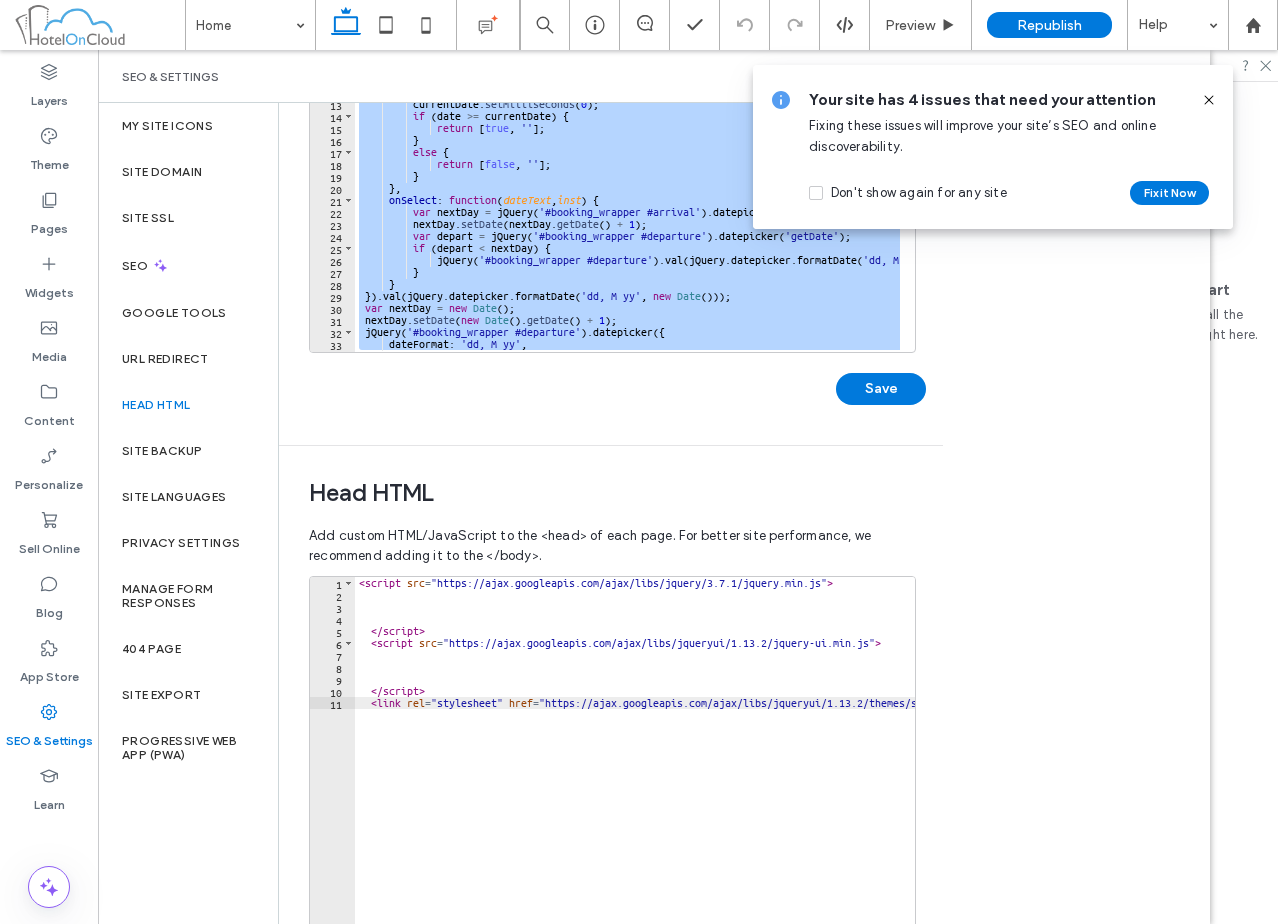 click on "< script   src = "https://ajax.googleapis.com/ajax/libs/jquery/3.7.1/jquery.min.js" >       </ script >    < script   src = "https://ajax.googleapis.com/ajax/libs/jqueryui/1.13.2/jquery-ui.min.js" >       </ script >    < link   rel = "stylesheet"   href = "https://ajax.googleapis.com/ajax/libs/jqueryui/1.13.2/themes/smoothness/jquery-ui.css" />" at bounding box center (716, 780) 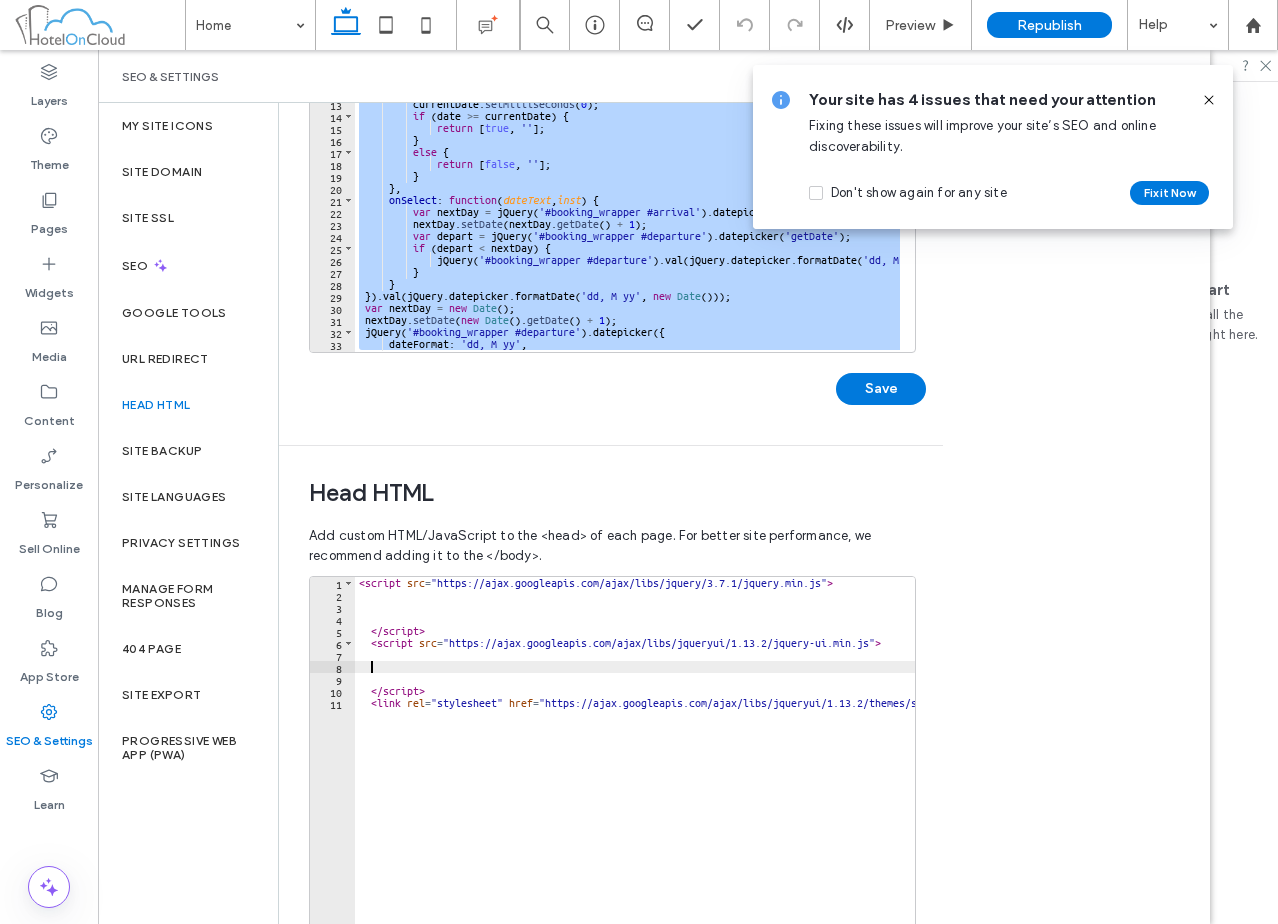 type on "**********" 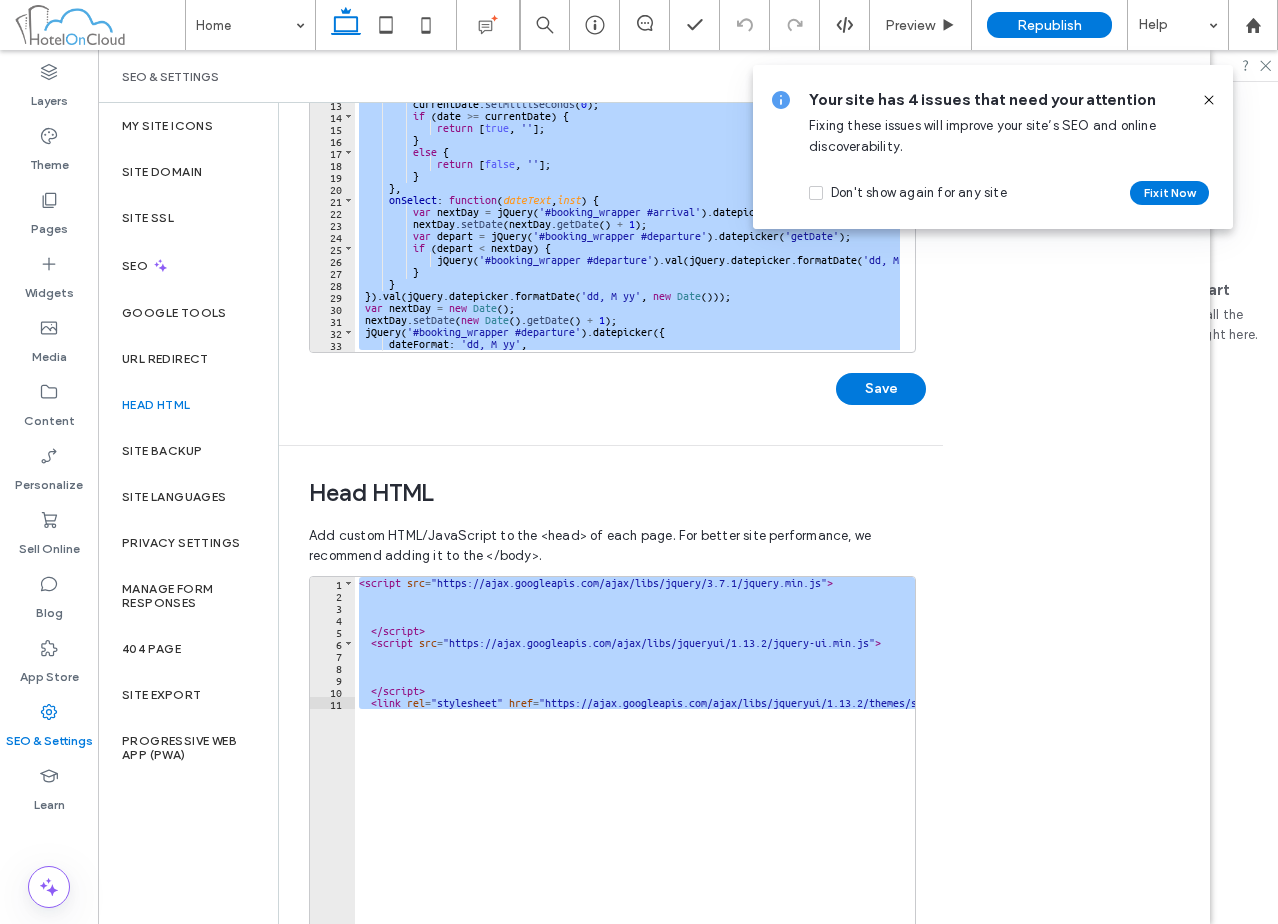 click 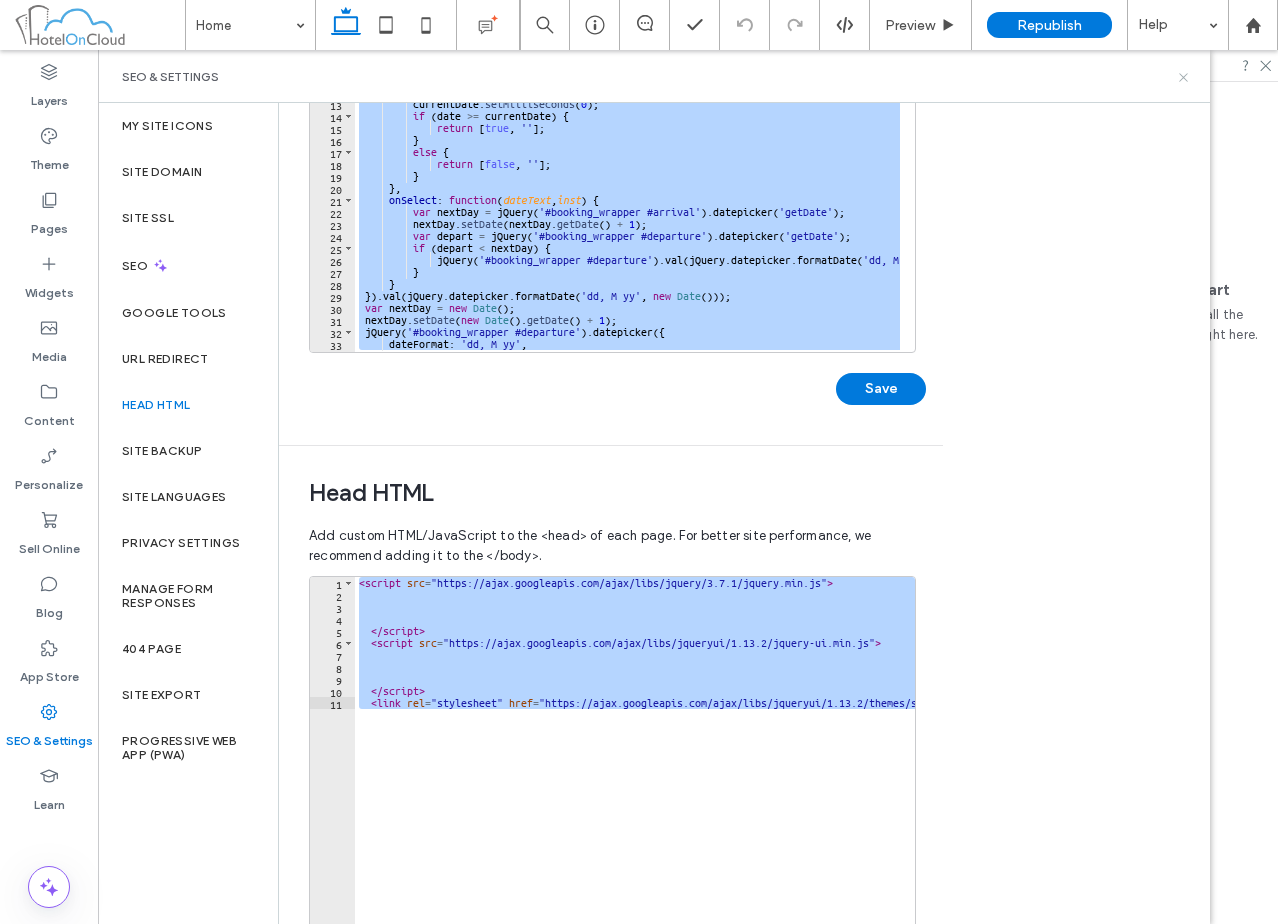 click 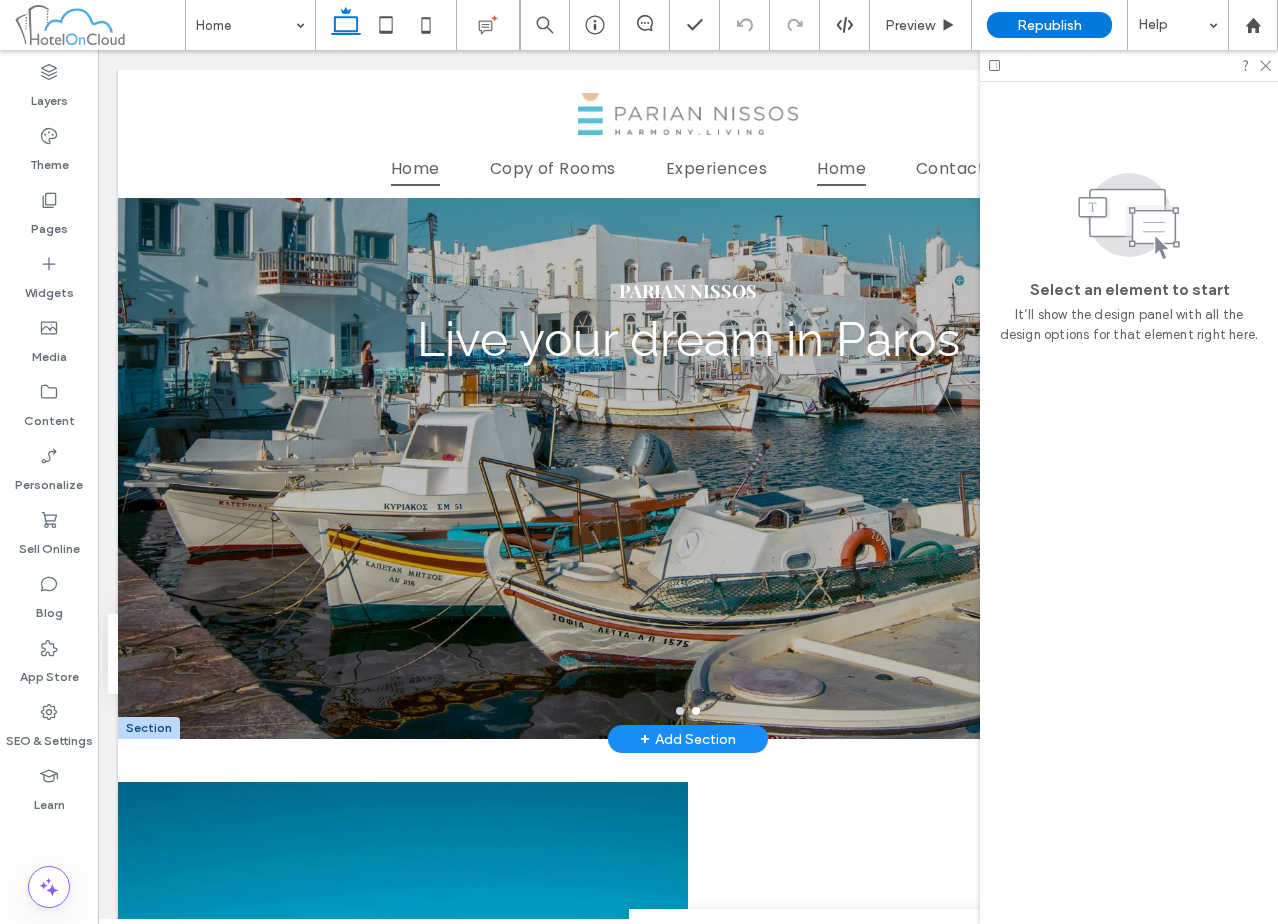 click on "PARIAN NISSOS Live your dream in Paros" at bounding box center (688, 317) 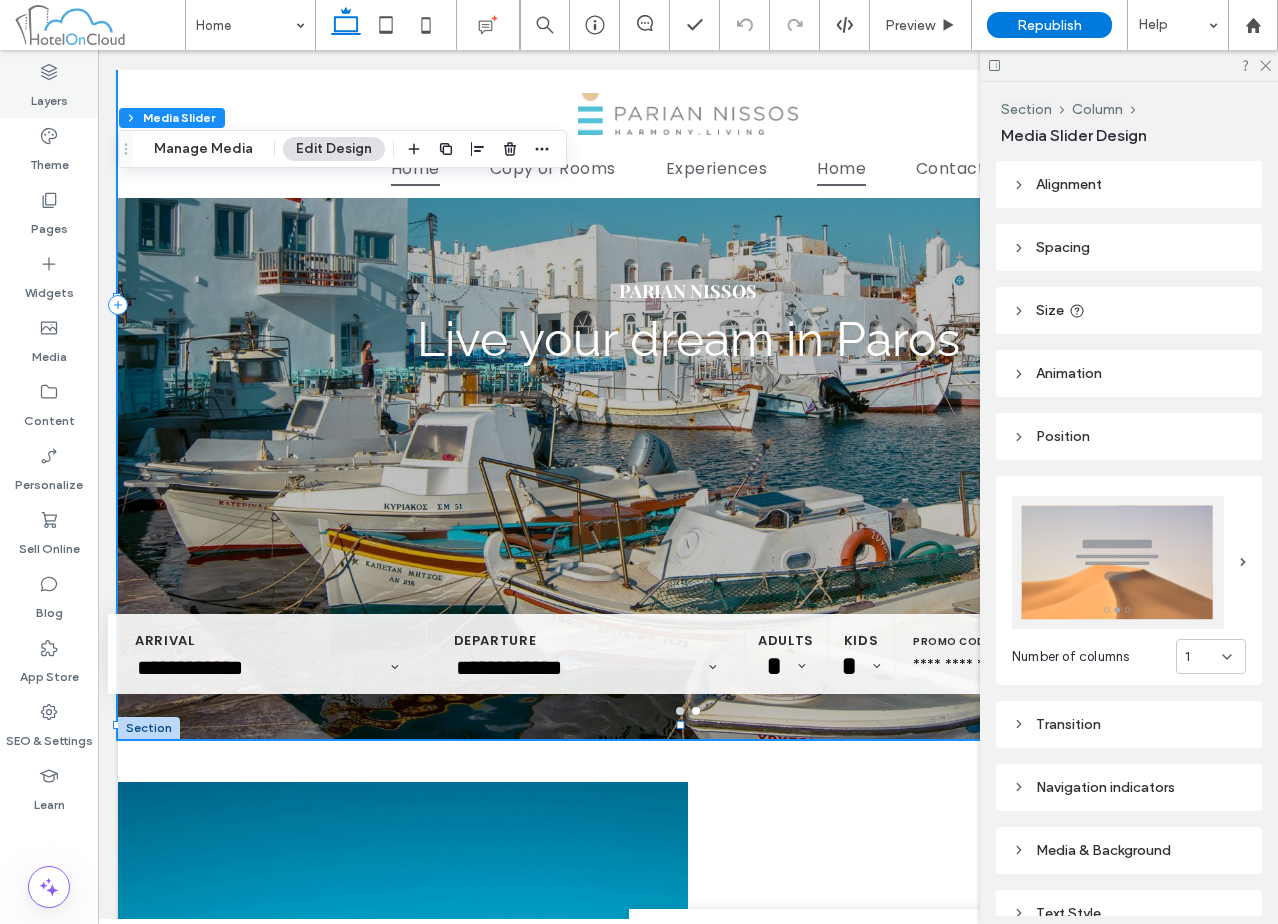click 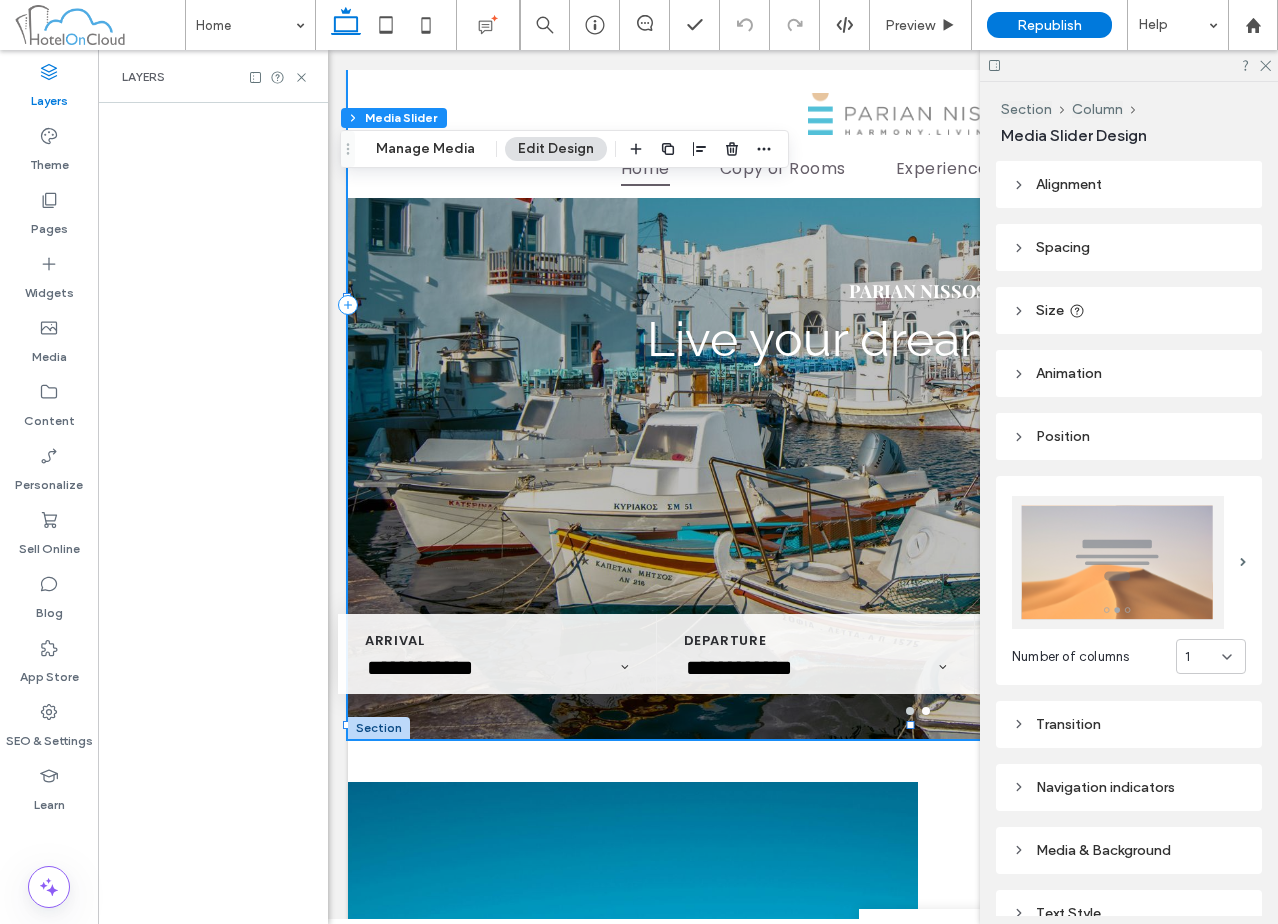 scroll, scrollTop: 0, scrollLeft: 528, axis: horizontal 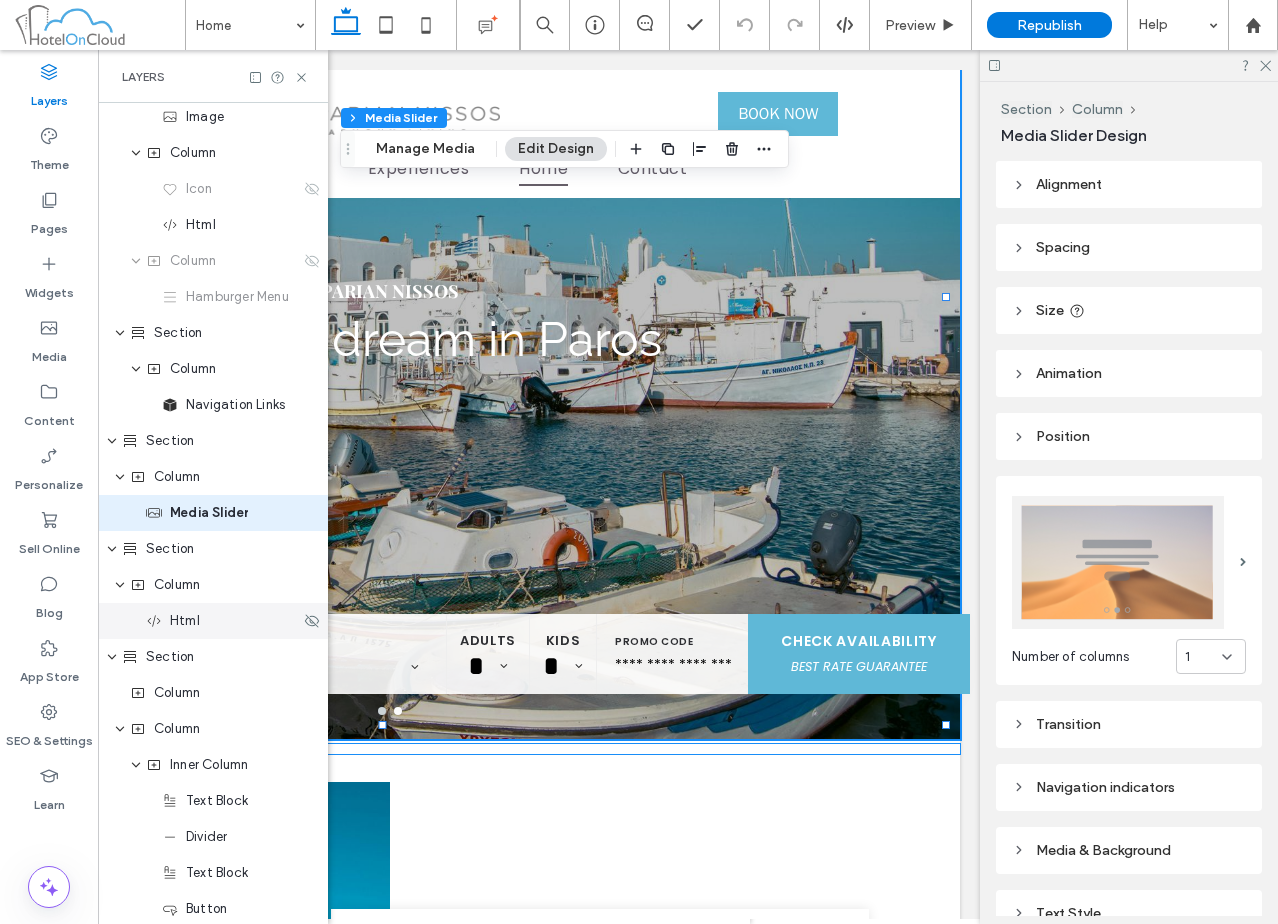 click on "Html" at bounding box center [185, 621] 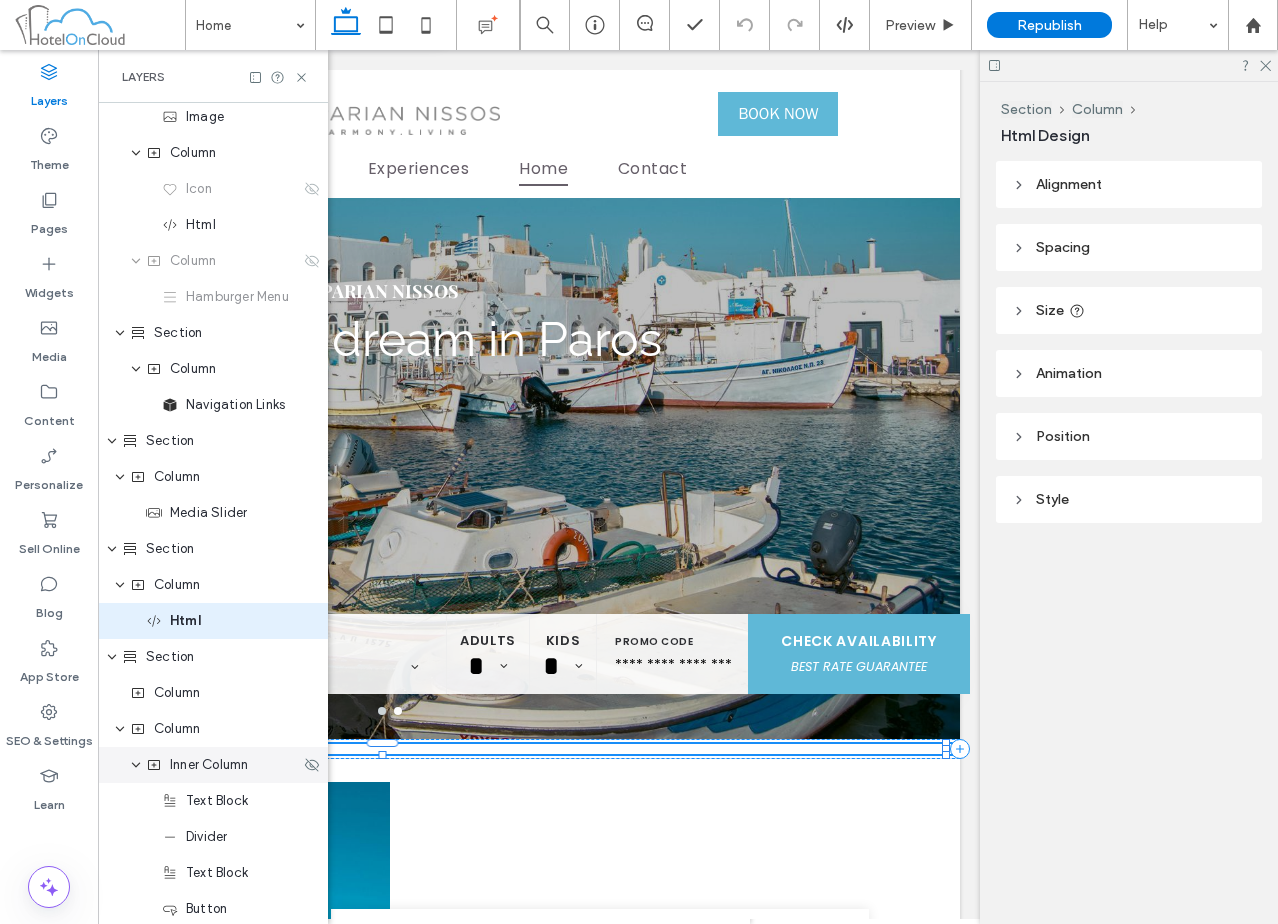 scroll, scrollTop: 256, scrollLeft: 0, axis: vertical 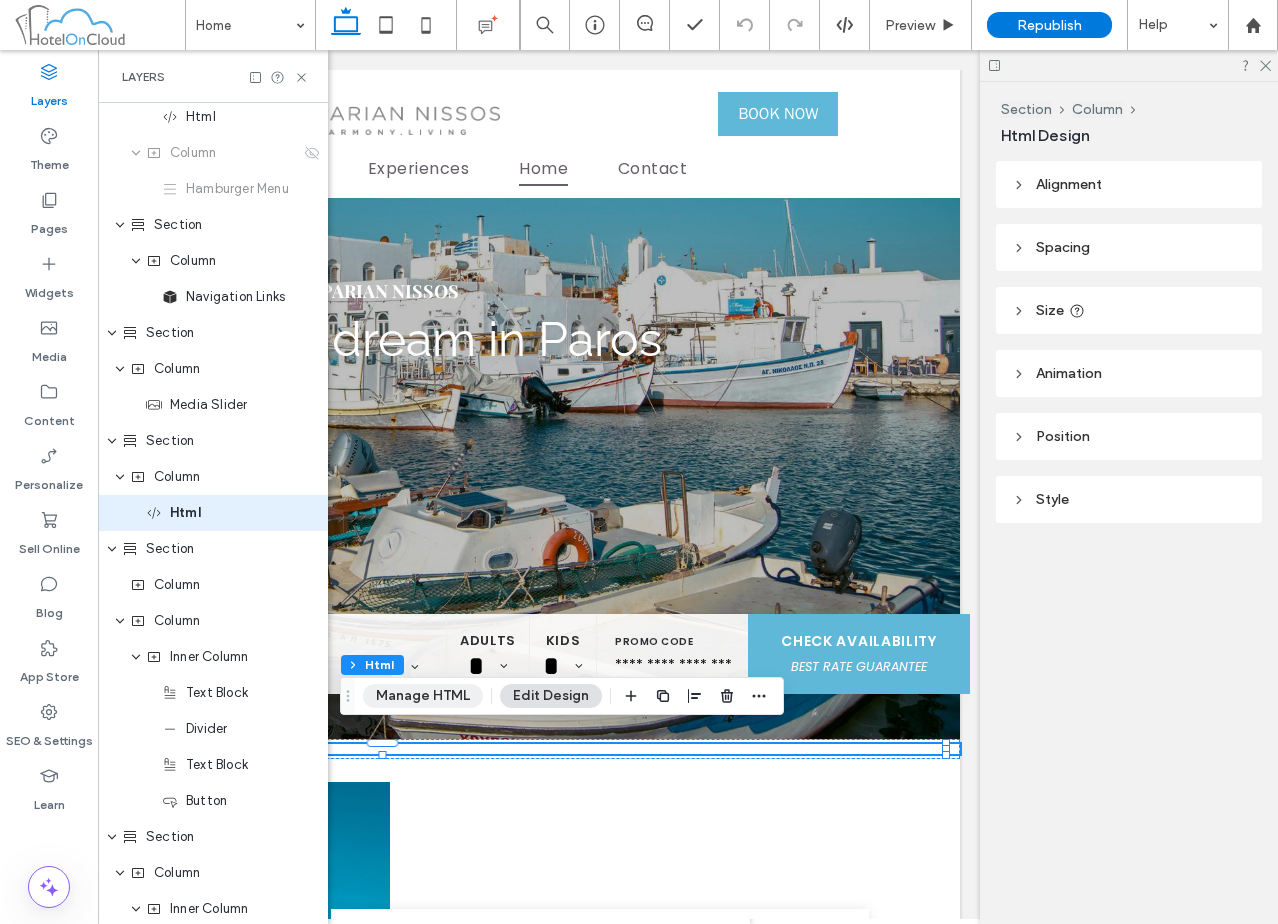 click on "Manage HTML" at bounding box center [423, 696] 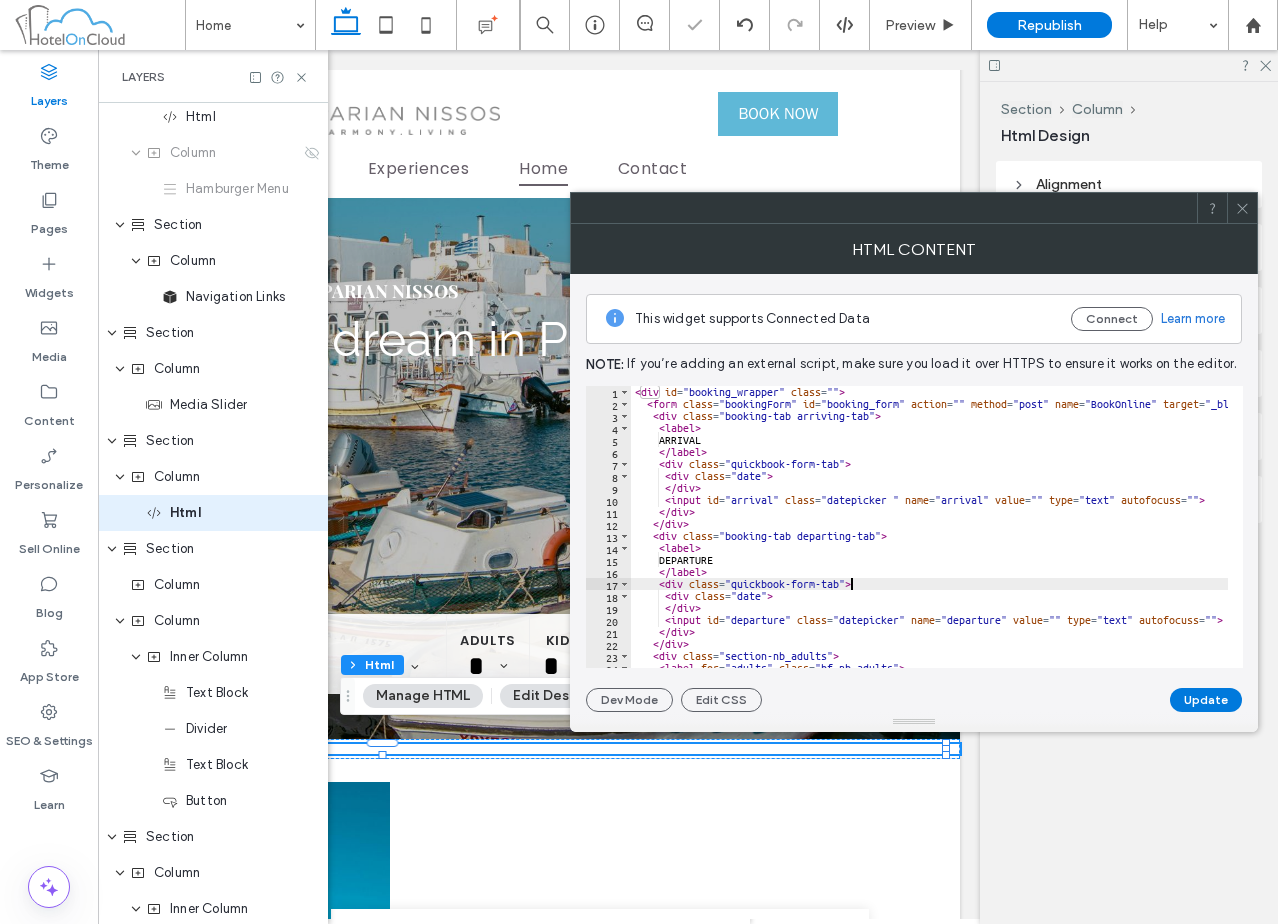 click on "< div   id = "booking_wrapper"   class = "" >    < form   class = "bookingForm"   id = "booking_form"   action = ""   method = "post"   name = "BookOnline"   target = "_blank" >     < div   class = "booking-tab arriving-tab" >      < label >       ARRIVAL      </ label >      < div   class = "quickbook-form-tab" >        < div   class = "date" >        </ div >        < input   id = "arrival"   class = "datepicker "   name = "arrival"   value = ""   type = "text"   autofocuss = "" >      </ div >     </ div >     < div   class = "booking-tab departing-tab" >      < label >       DEPARTURE      </ label >      < div   class = "quickbook-form-tab" >        < div   class = "date" >        </ div >        < input   id = "departure"   class = "datepicker"   name = "departure"   value = ""   type = "text"   autofocuss = "" >      </ div >     </ div >     < div   class = "section-nb_adults" >      < label   for = "adults"   class = "bf_nb-adults" >" at bounding box center [947, 531] 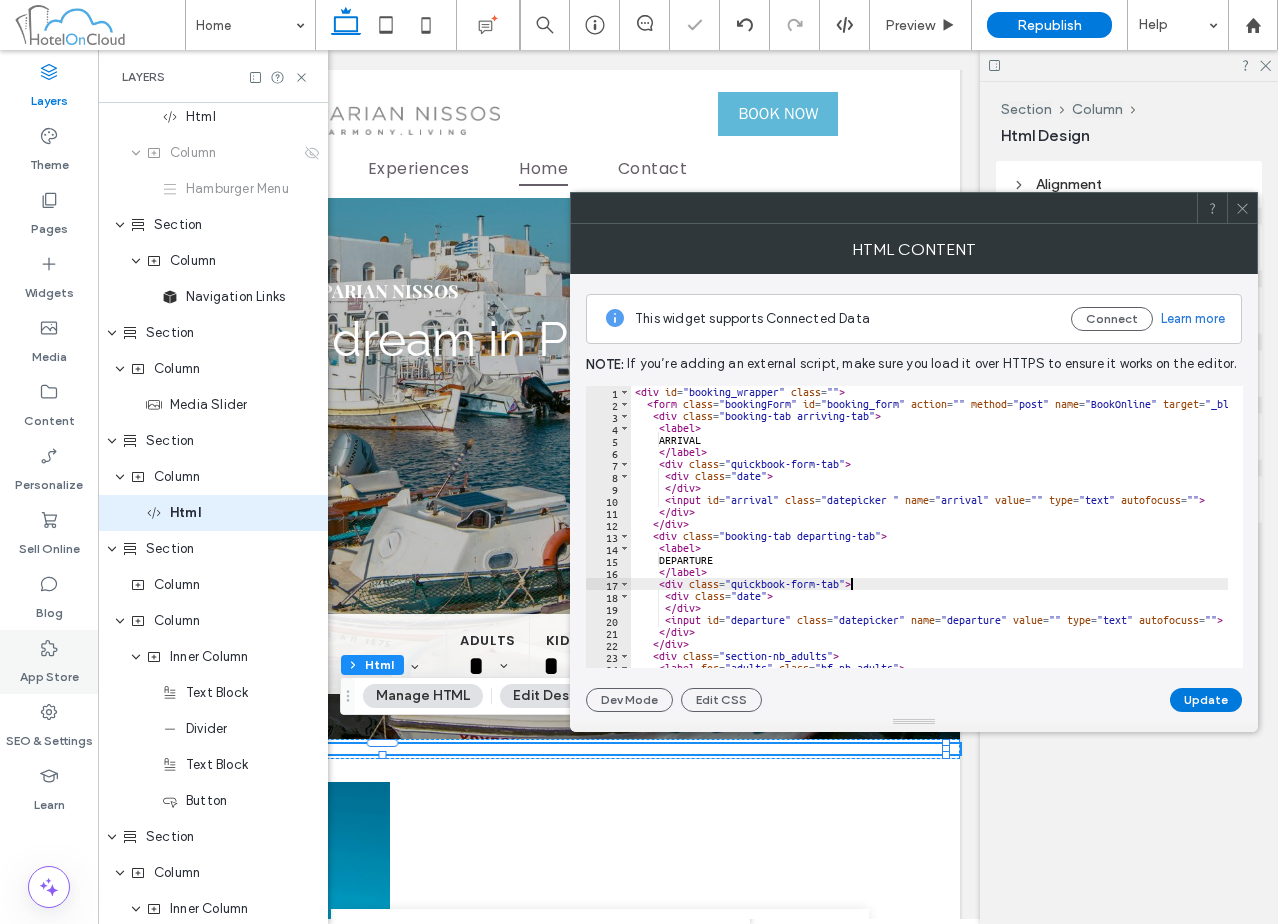 type on "*******
*******" 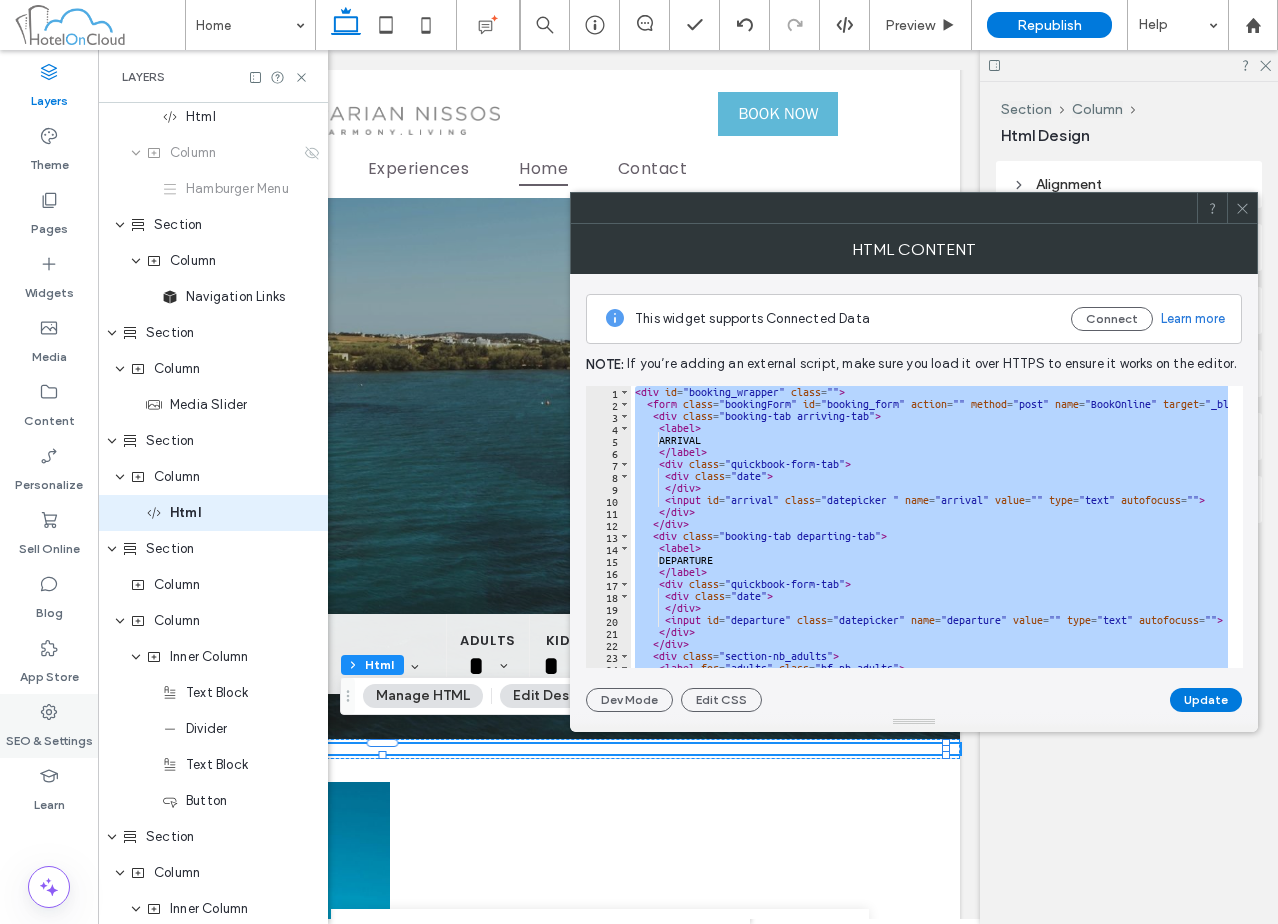 click on "SEO & Settings" at bounding box center (49, 736) 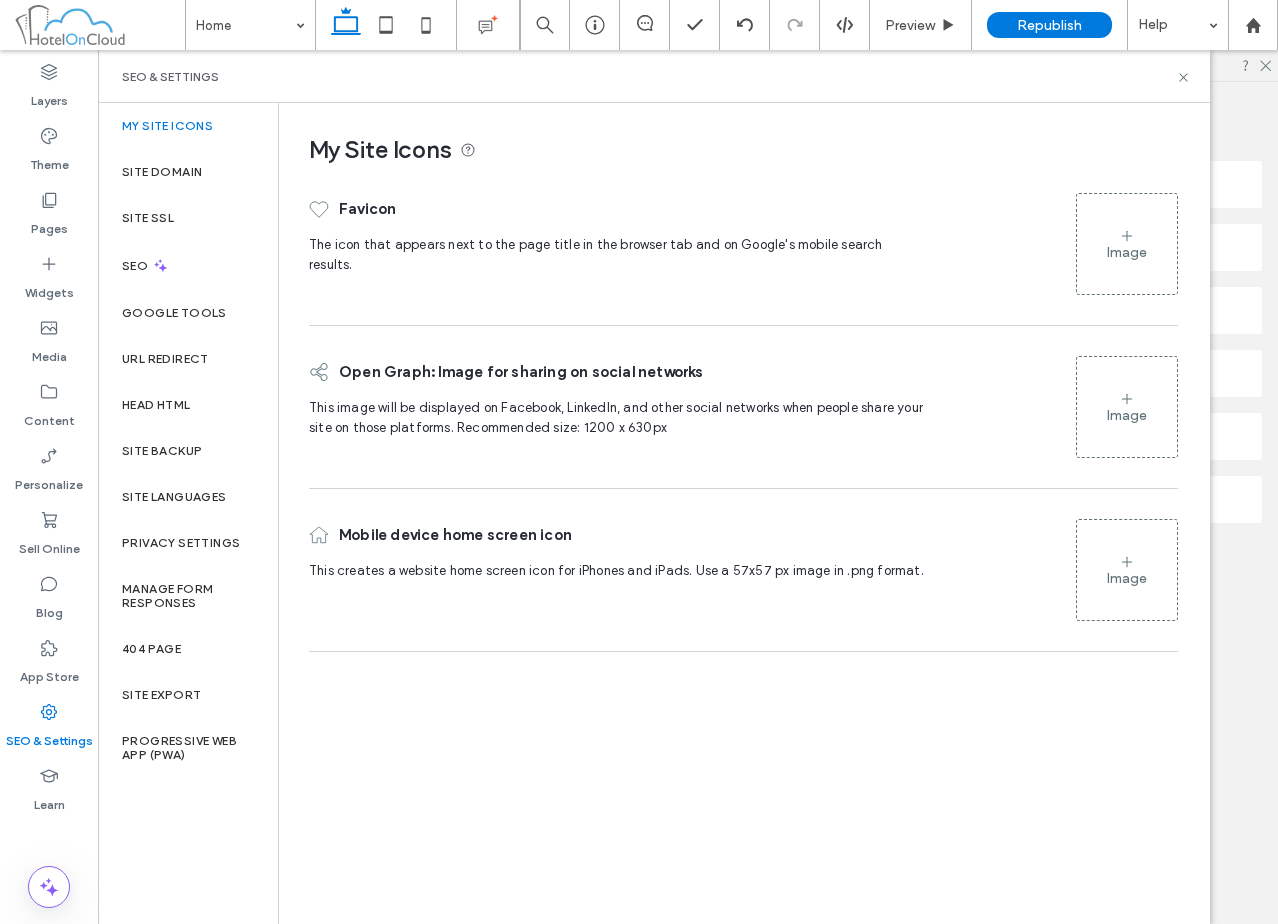 scroll, scrollTop: 0, scrollLeft: 298, axis: horizontal 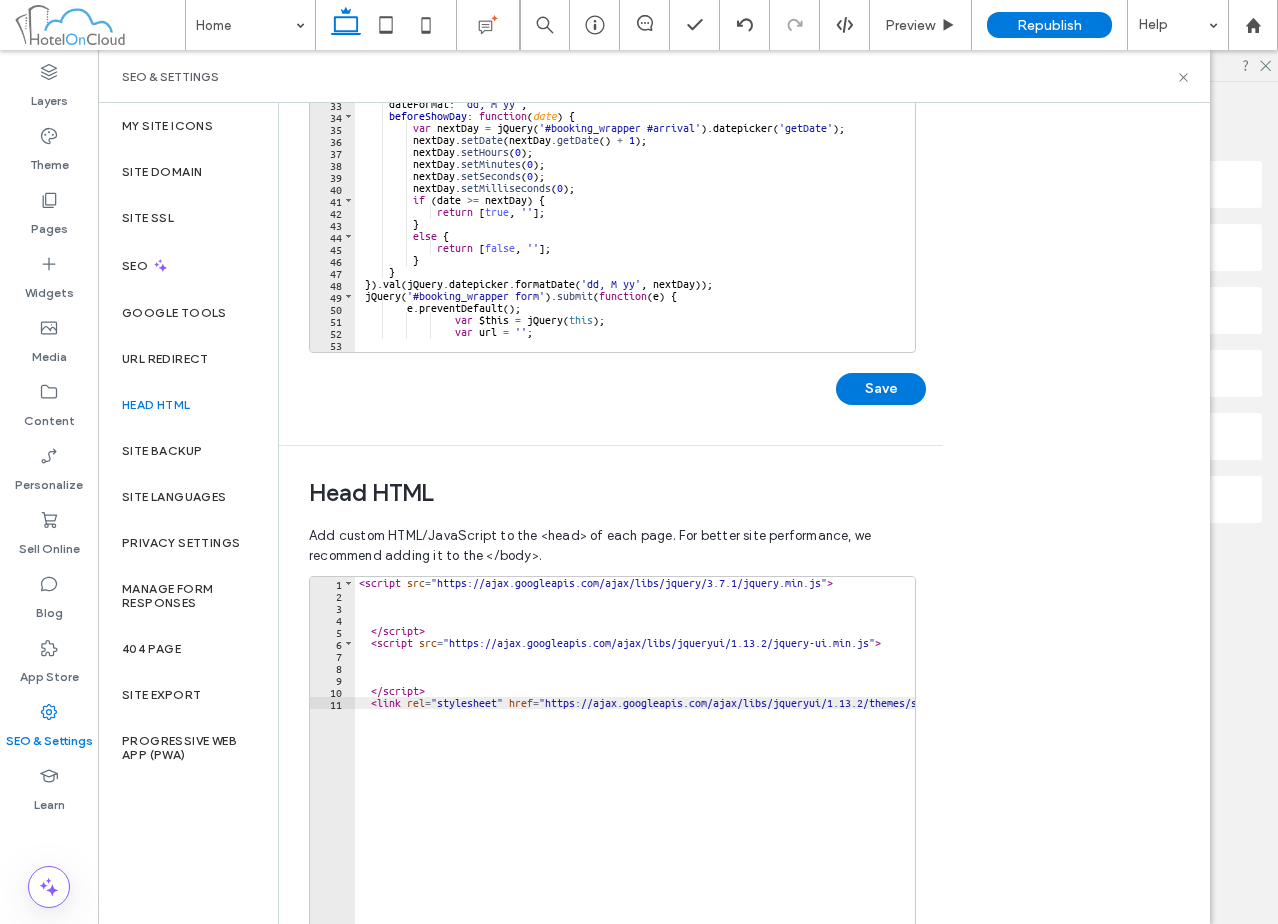 click on "< script   src = "https://ajax.googleapis.com/ajax/libs/jquery/3.7.1/jquery.min.js" >       </ script >    < script   src = "https://ajax.googleapis.com/ajax/libs/jqueryui/1.13.2/jquery-ui.min.js" >       </ script >    < link   rel = "stylesheet"   href = "https://ajax.googleapis.com/ajax/libs/jqueryui/1.13.2/themes/smoothness/jquery-ui.css" />" at bounding box center [716, 780] 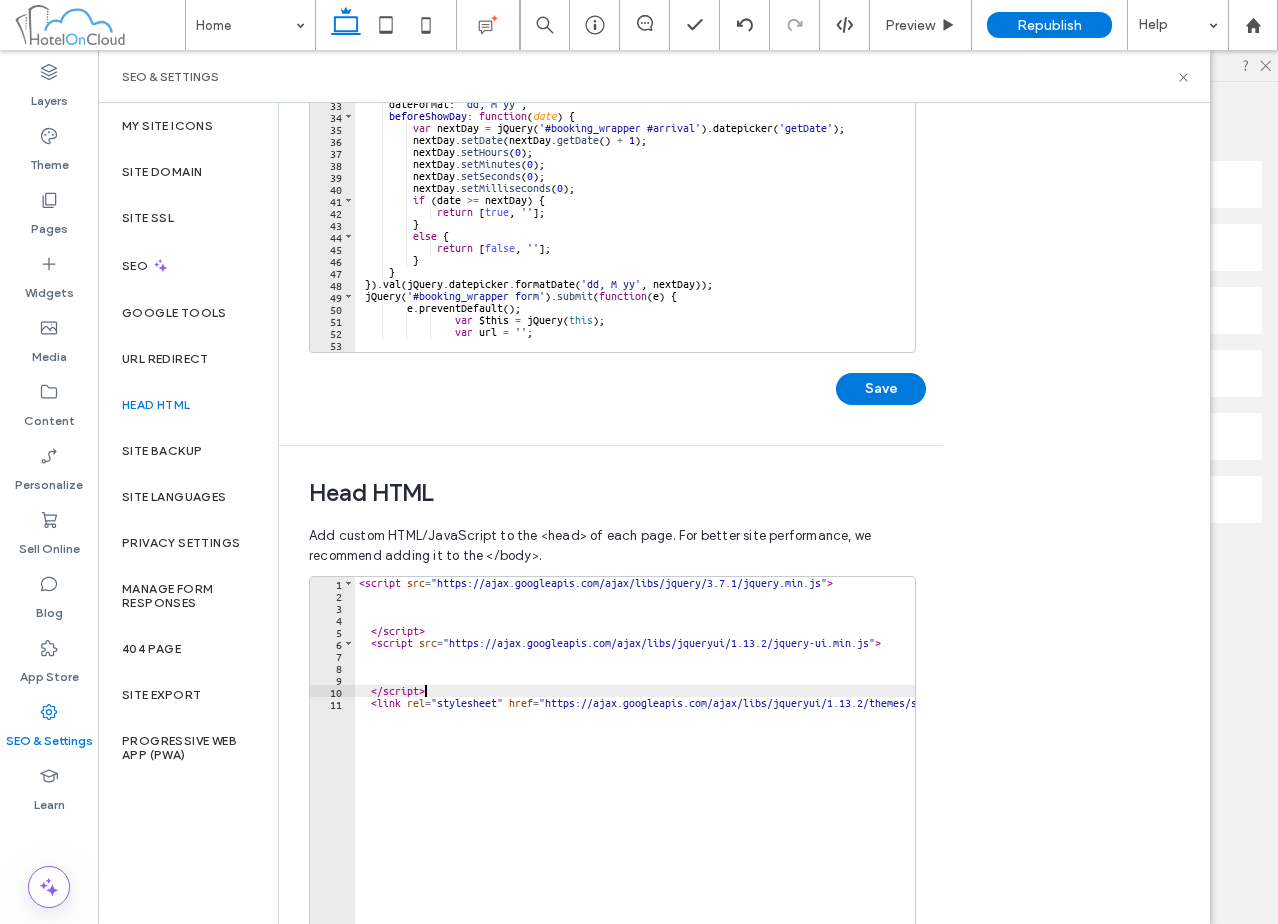 type on "**********" 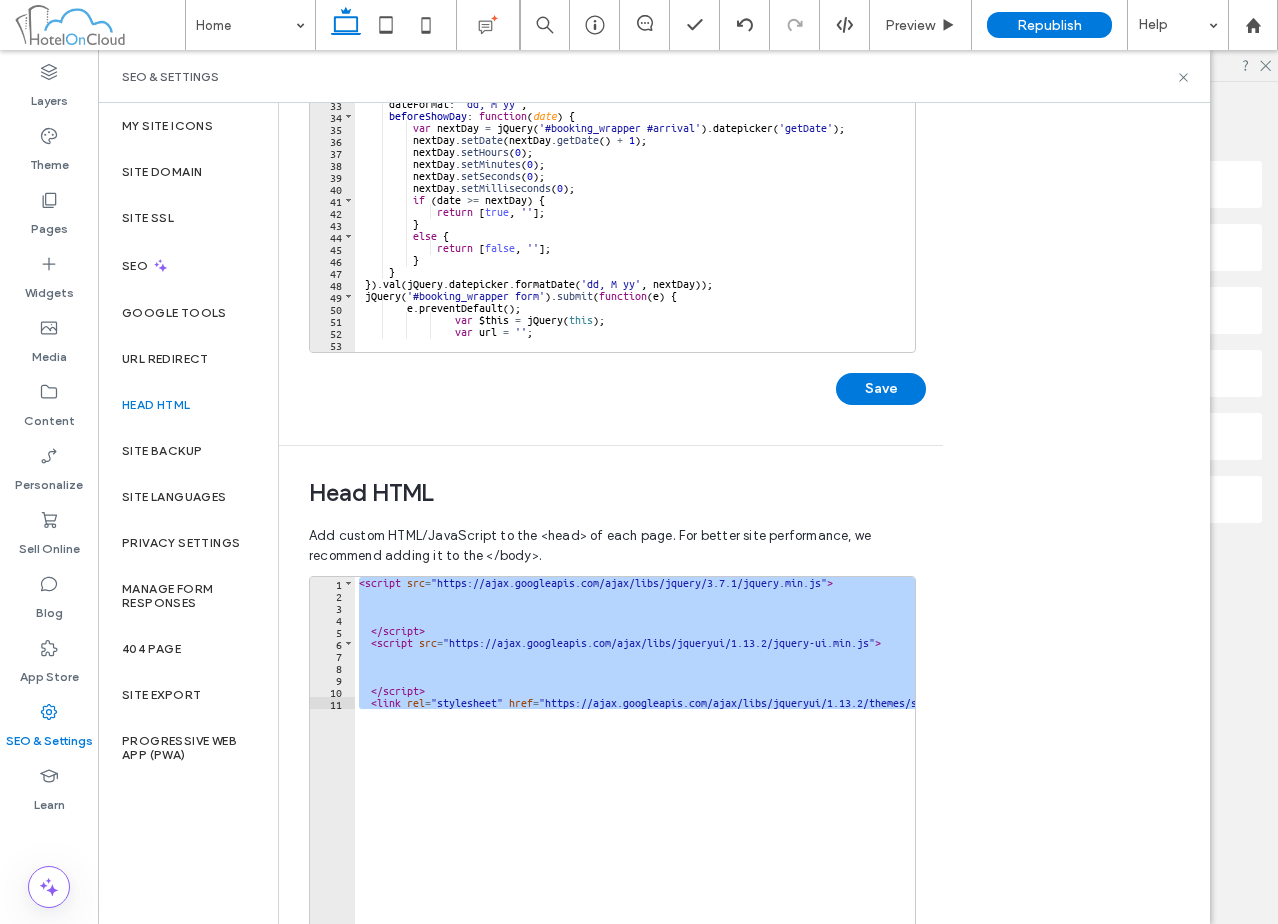 paste 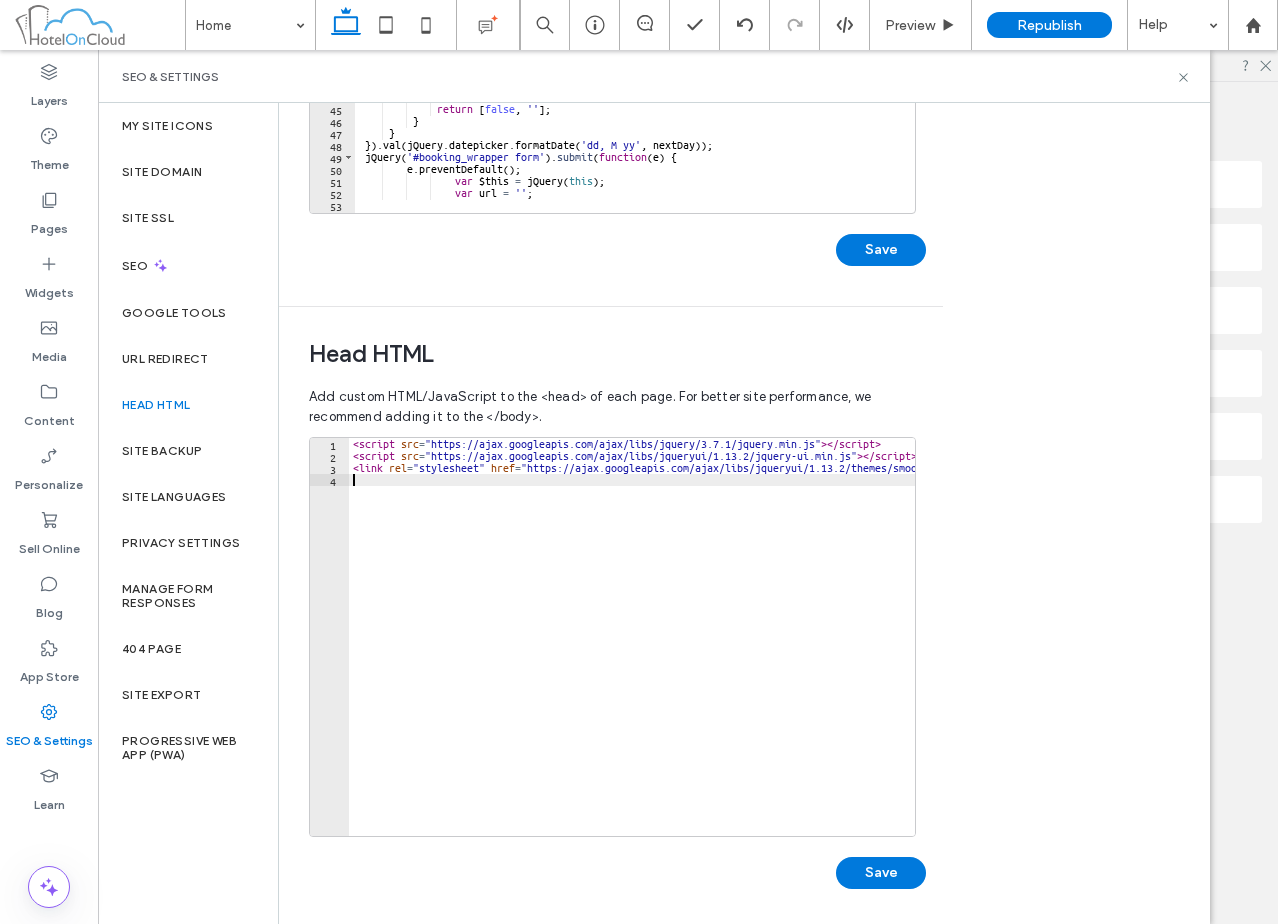 scroll, scrollTop: 446, scrollLeft: 0, axis: vertical 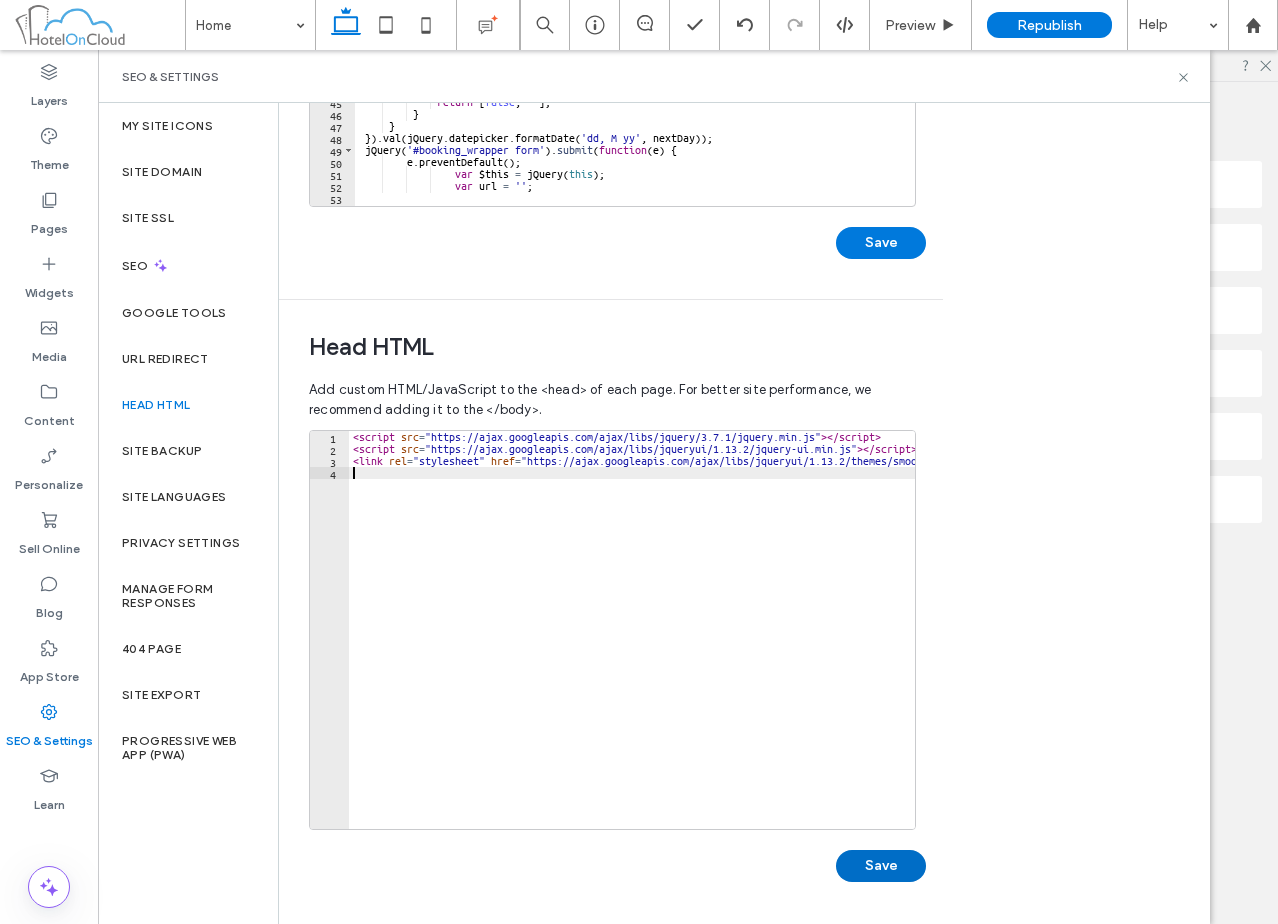 click on "Save" at bounding box center [881, 866] 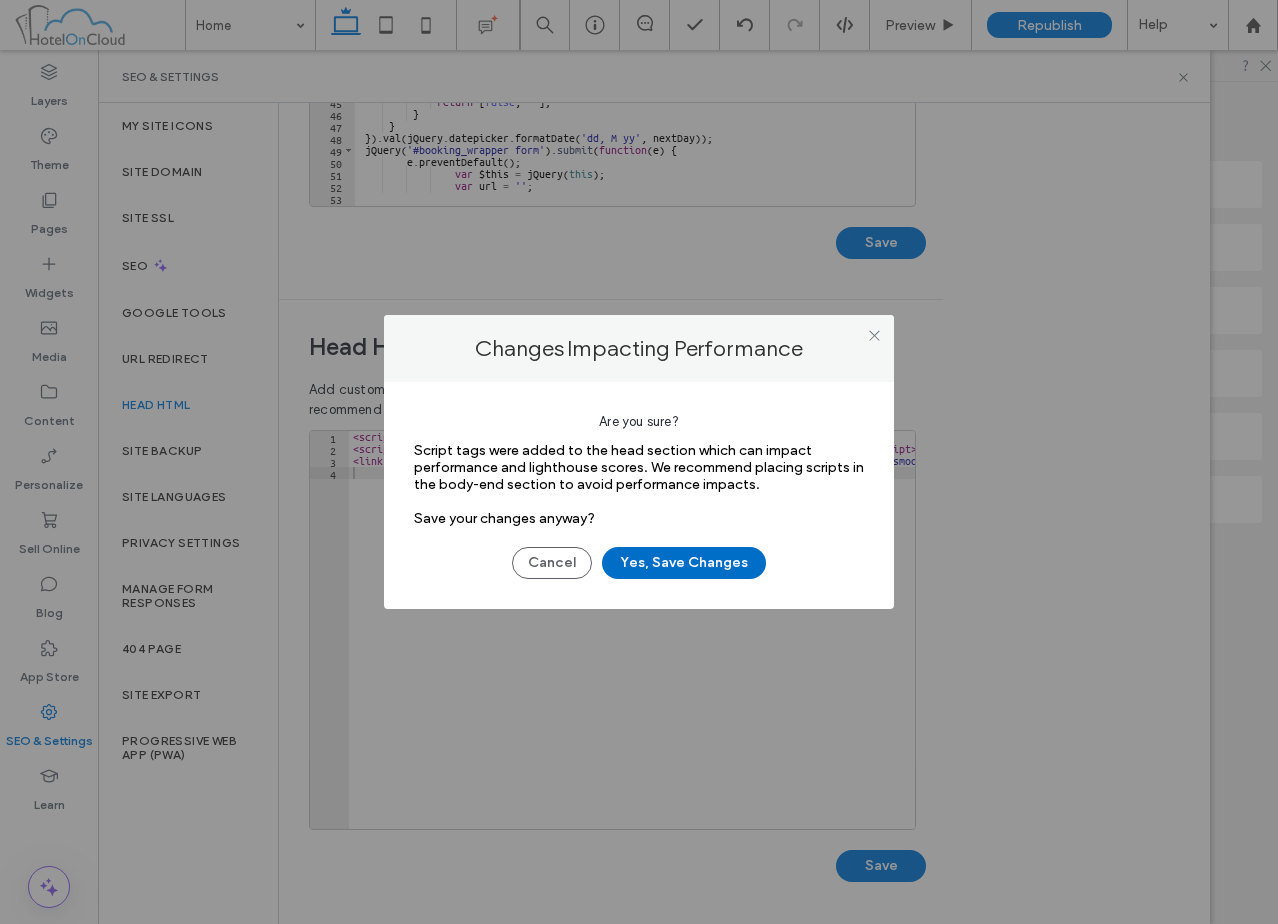 click on "Yes, Save Changes" at bounding box center (684, 563) 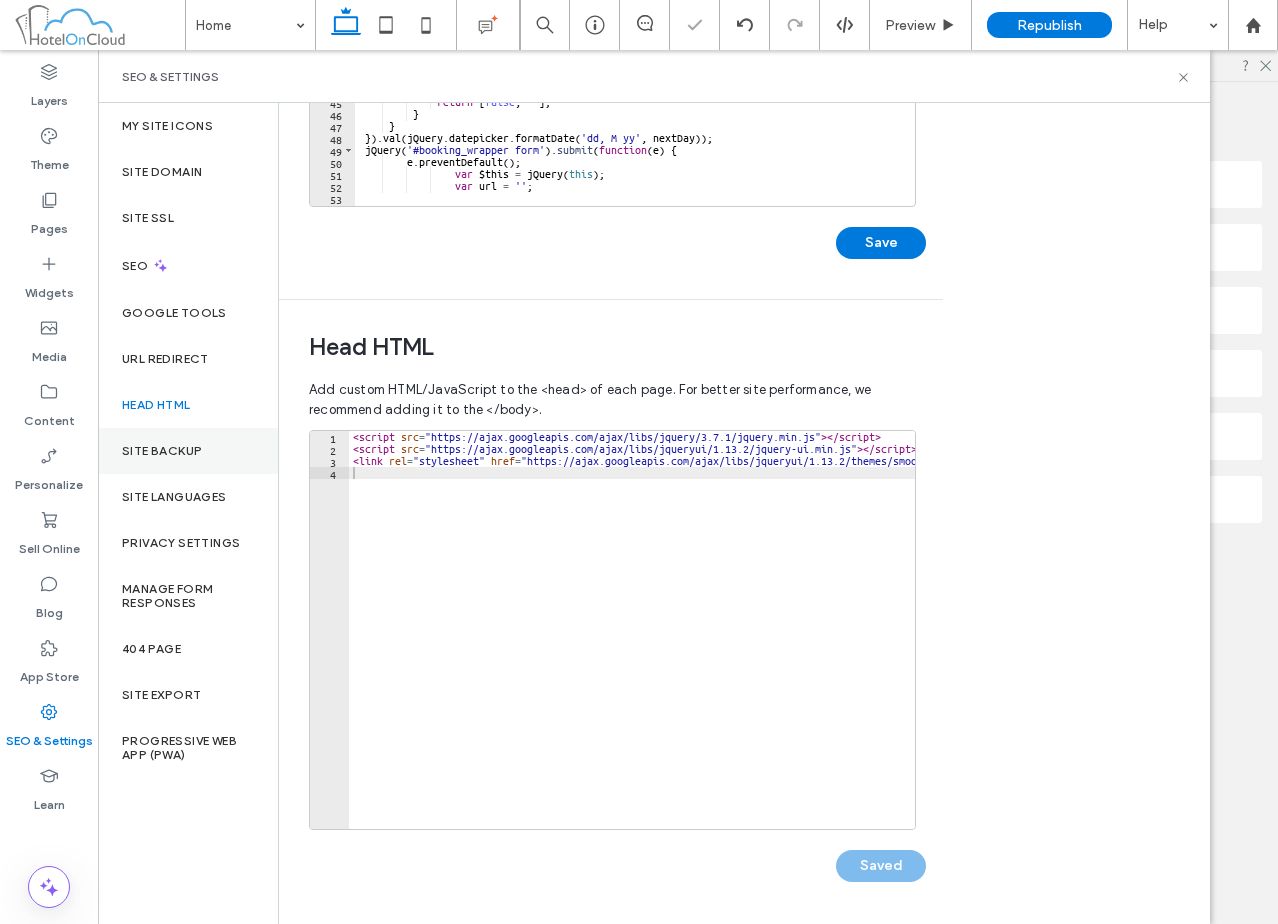 scroll, scrollTop: 0, scrollLeft: 48, axis: horizontal 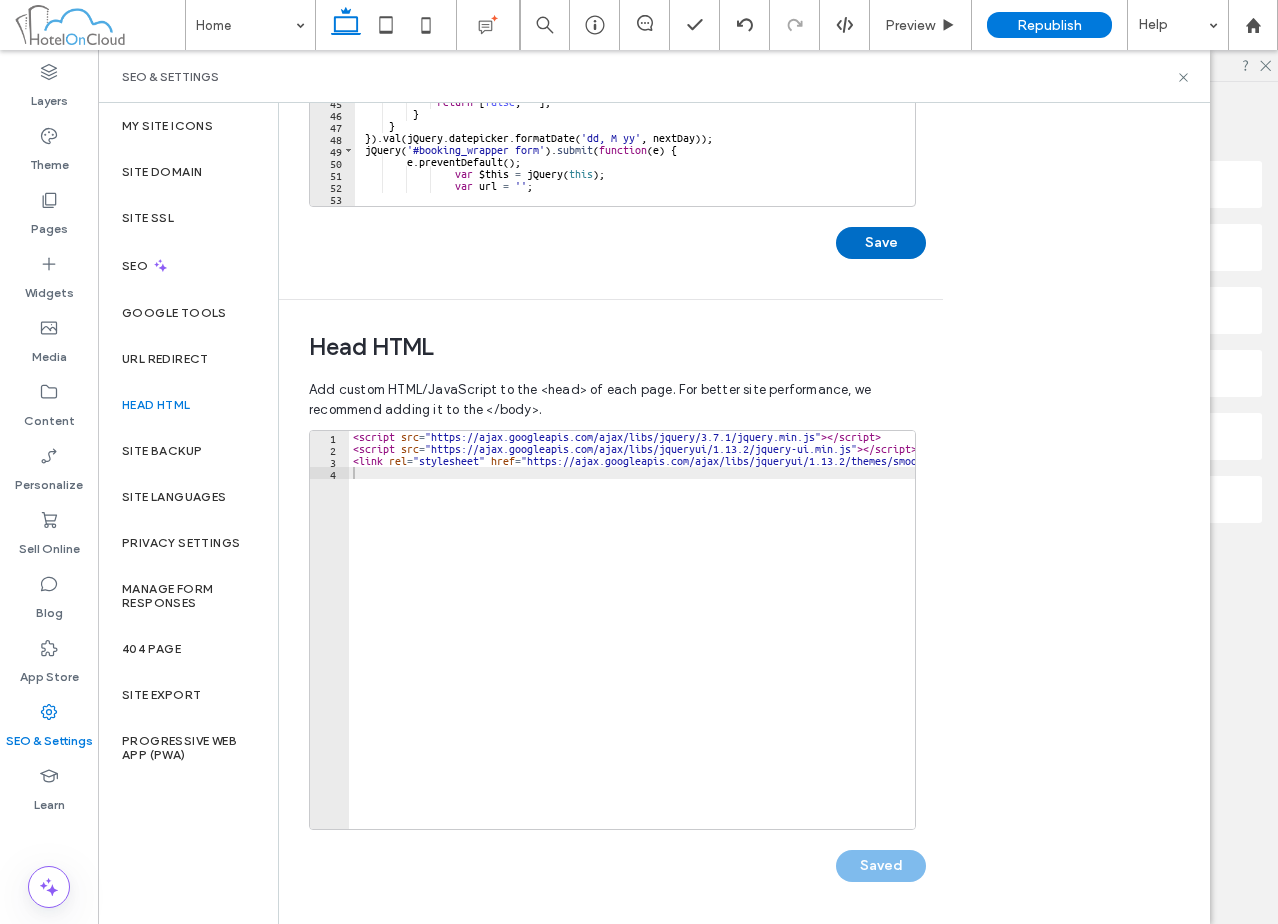 click on "Save" at bounding box center (881, 243) 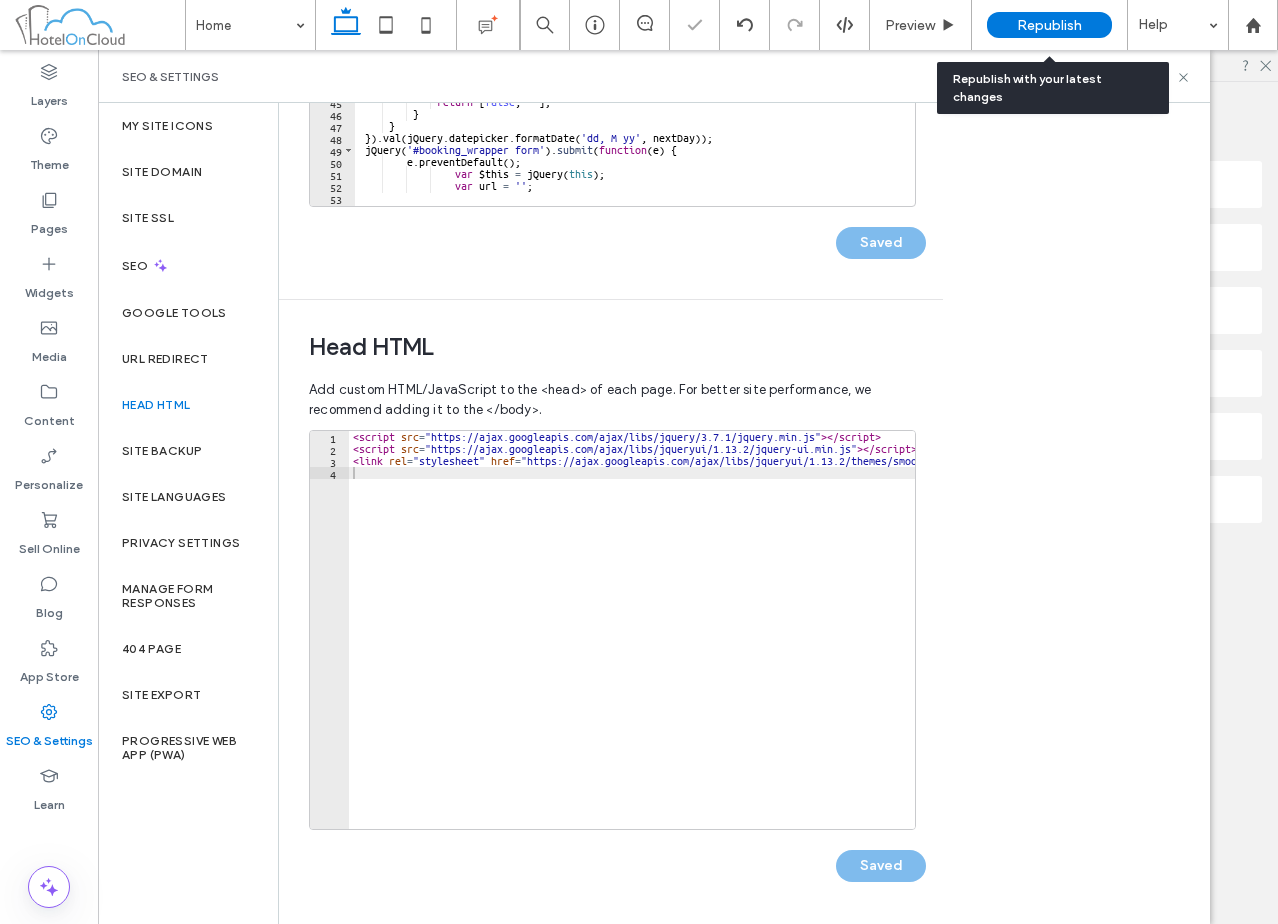 click on "Republish" at bounding box center (1049, 25) 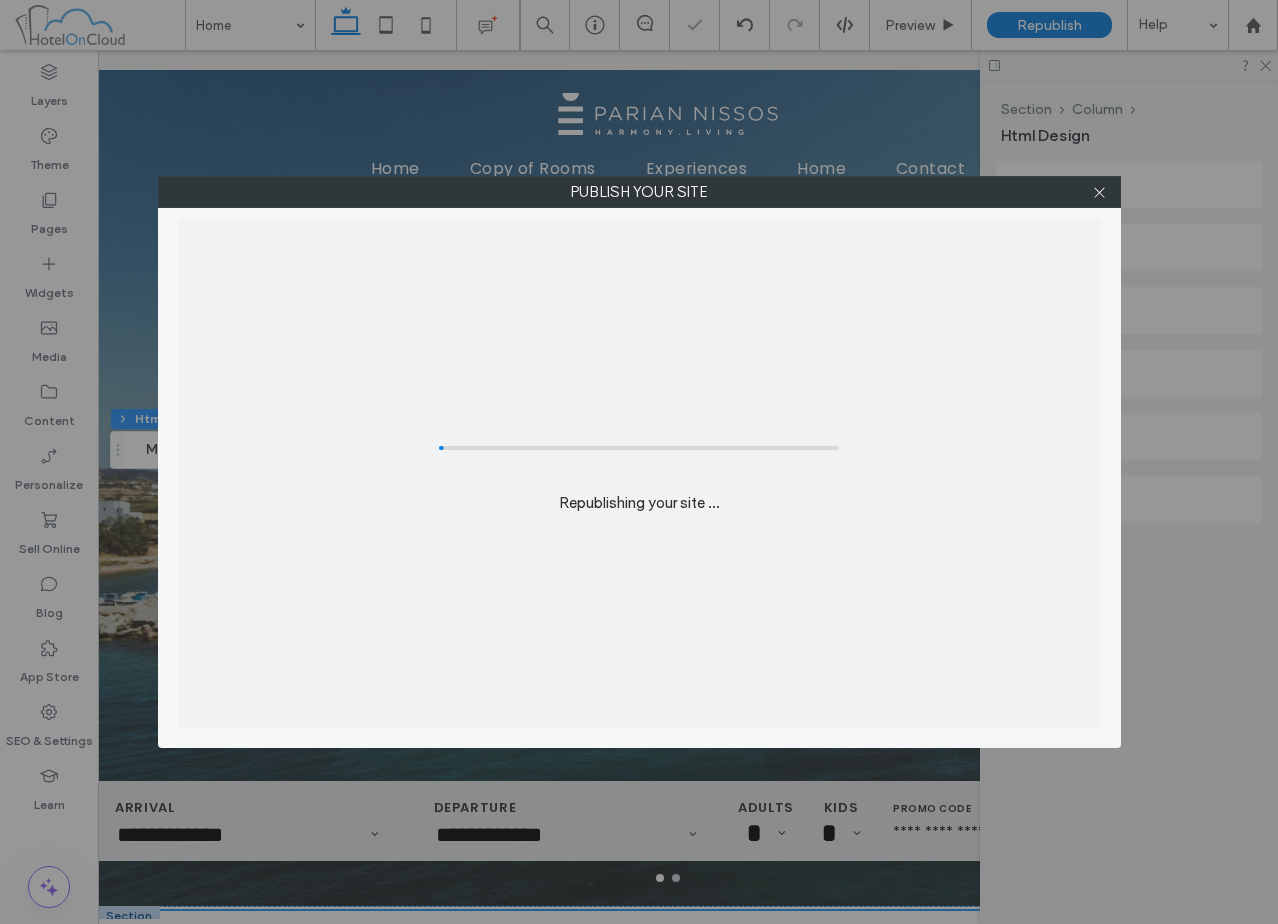 scroll, scrollTop: 457, scrollLeft: 0, axis: vertical 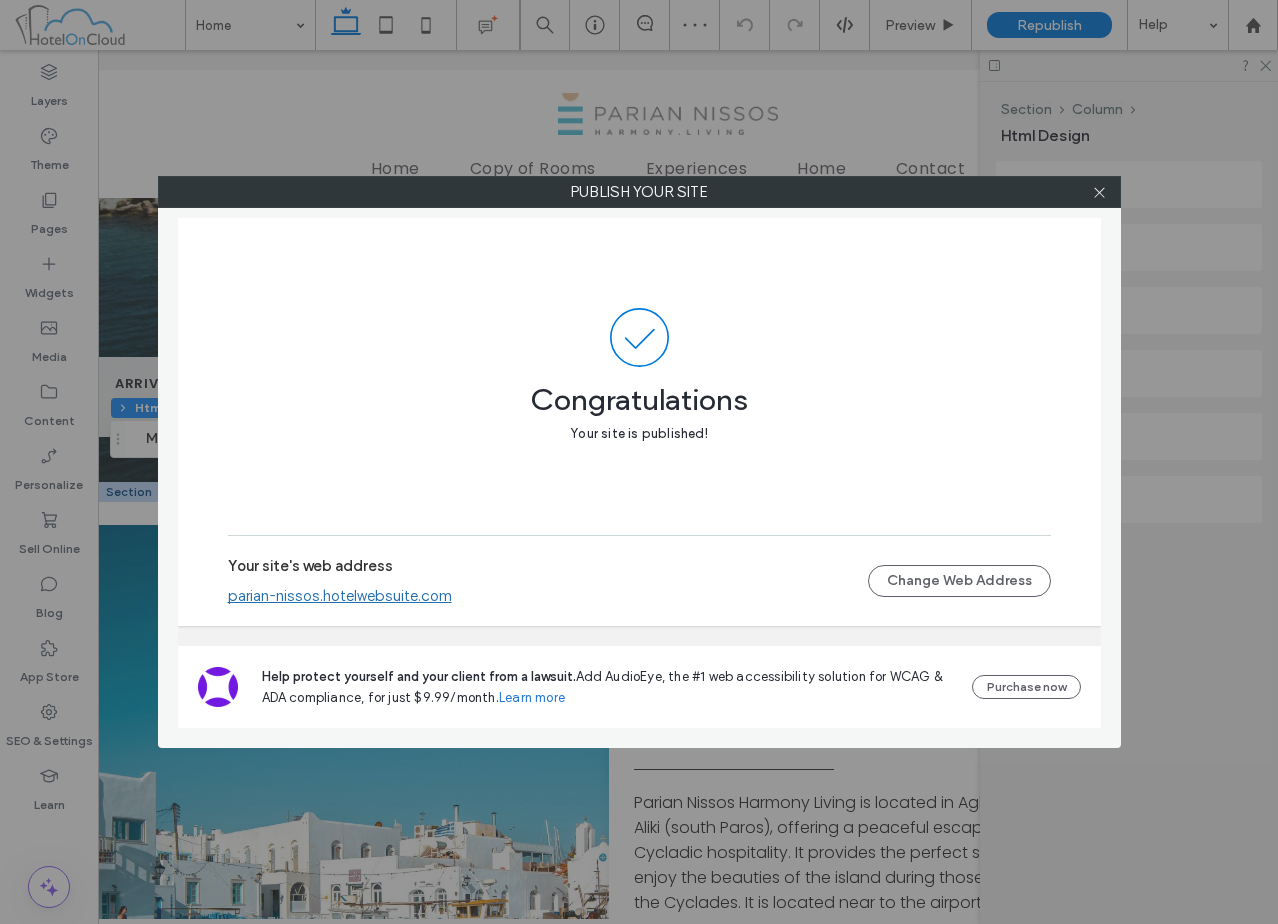 click on "parian-nissos.hotelwebsuite.com" at bounding box center [340, 596] 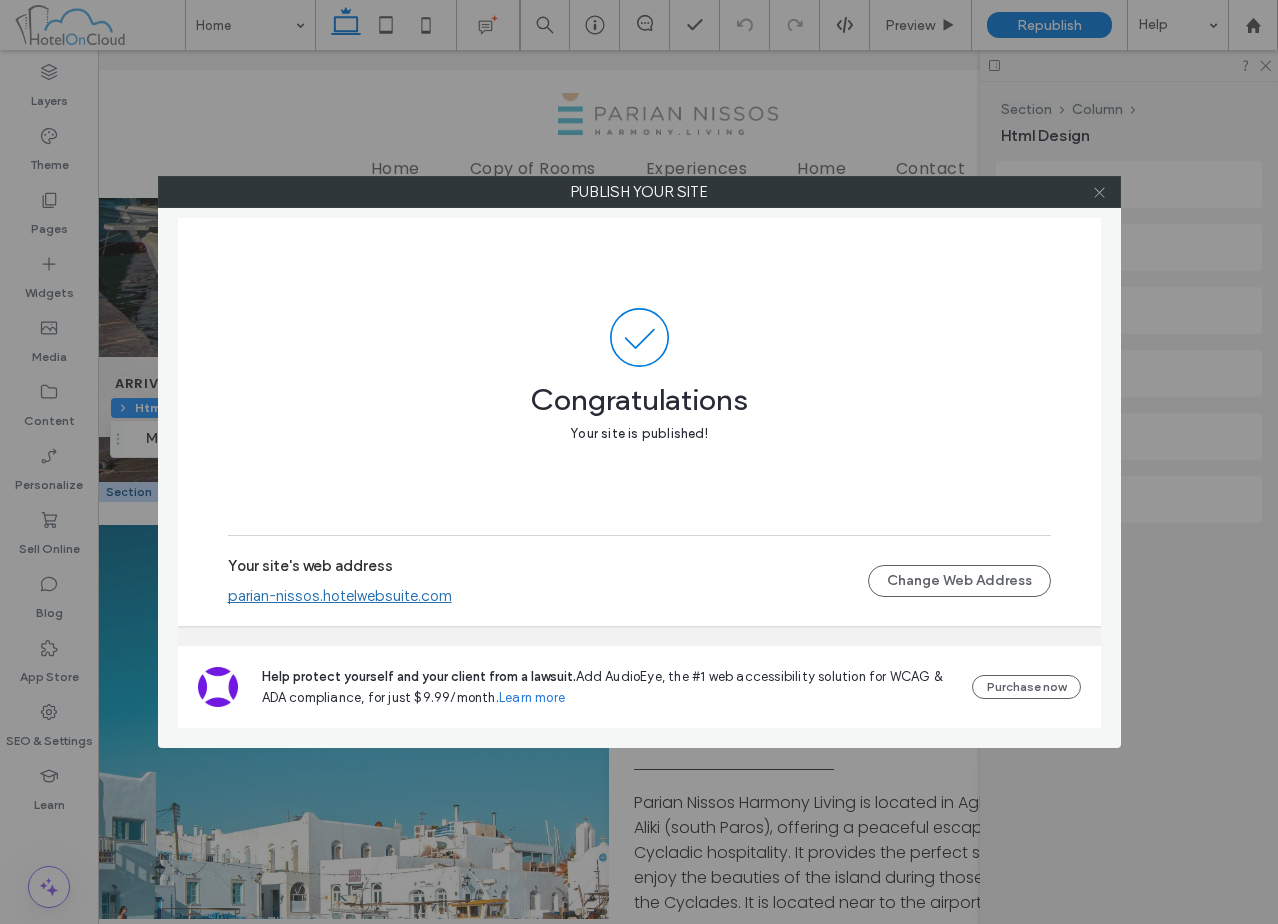 click 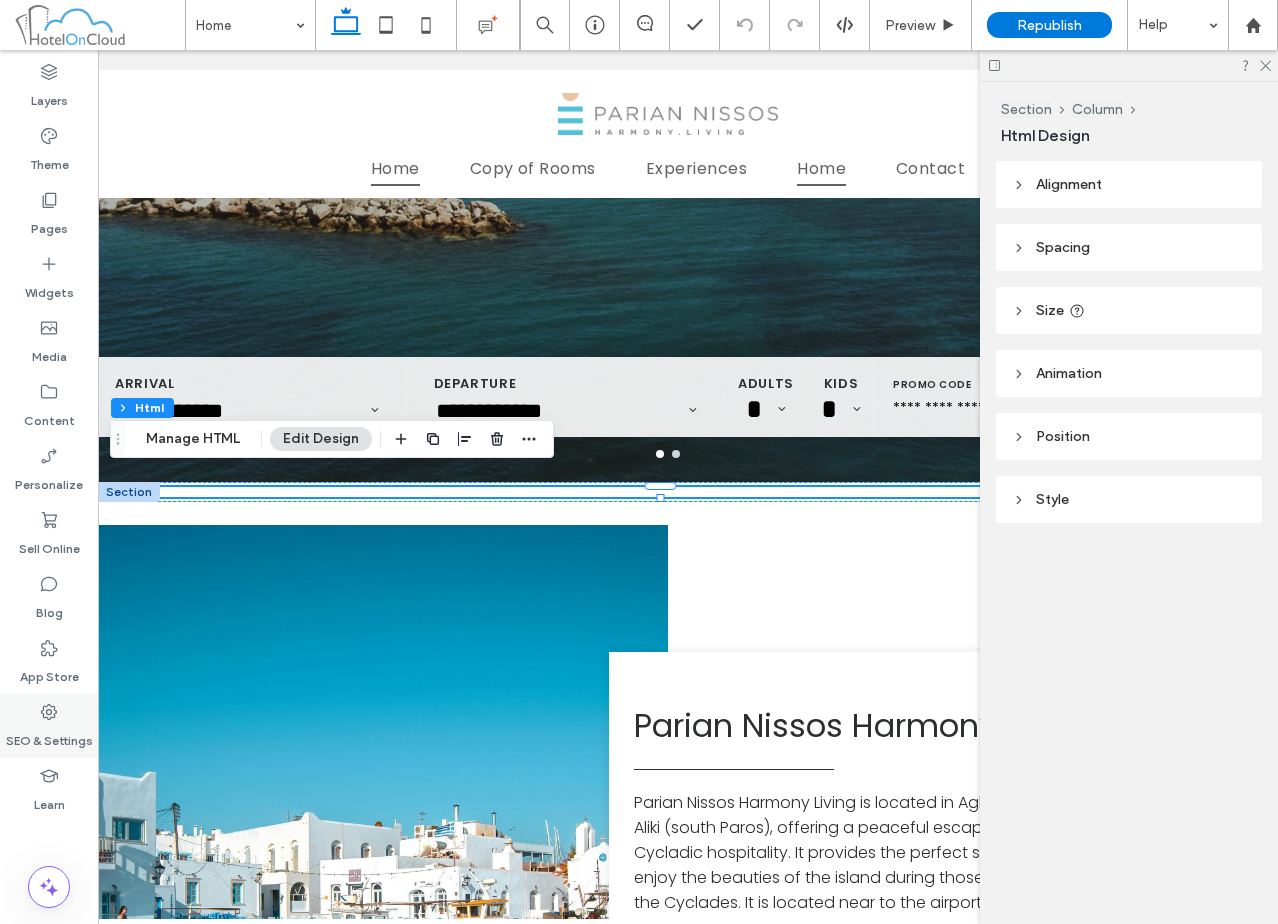 click on "SEO & Settings" at bounding box center [49, 736] 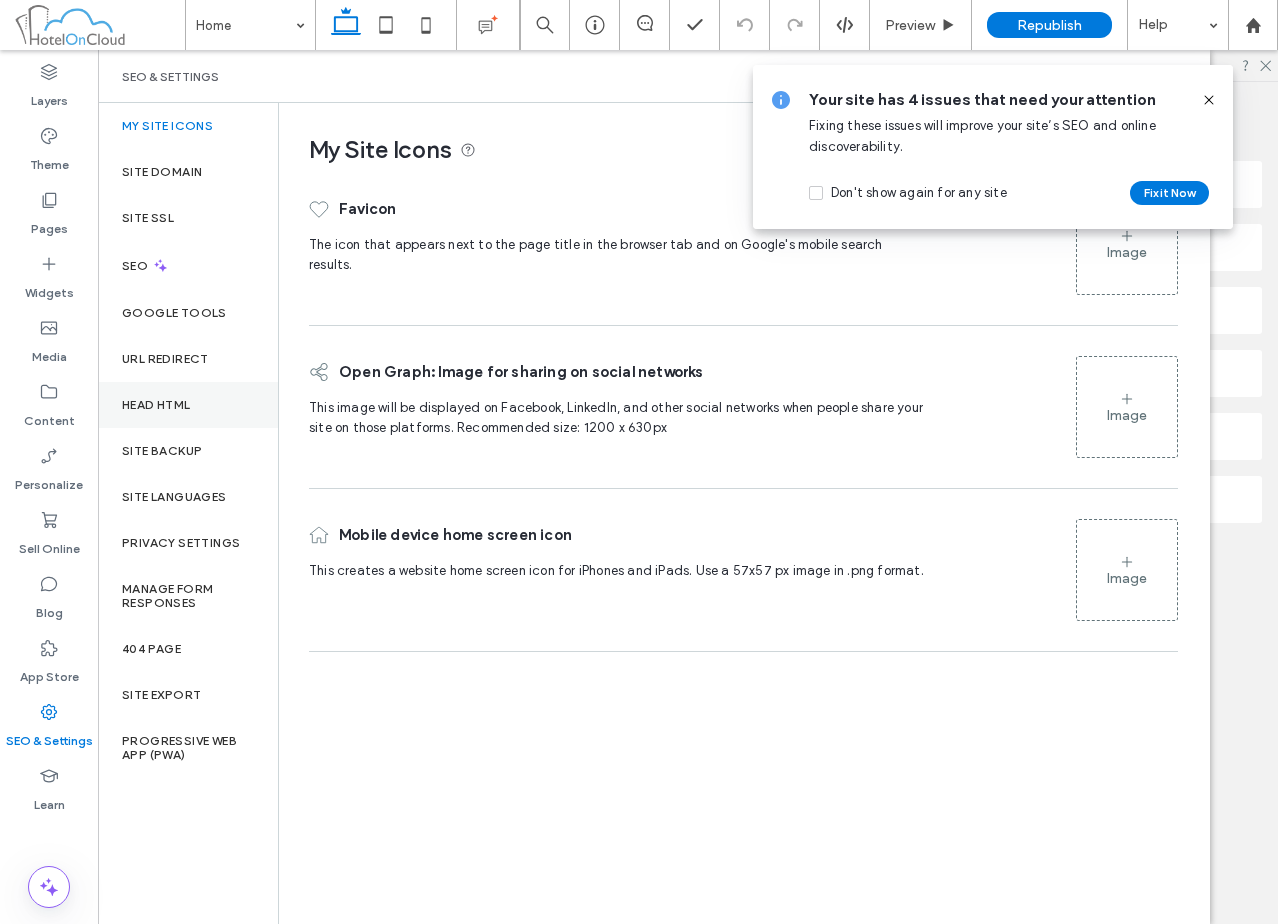 click on "Head HTML" at bounding box center [156, 405] 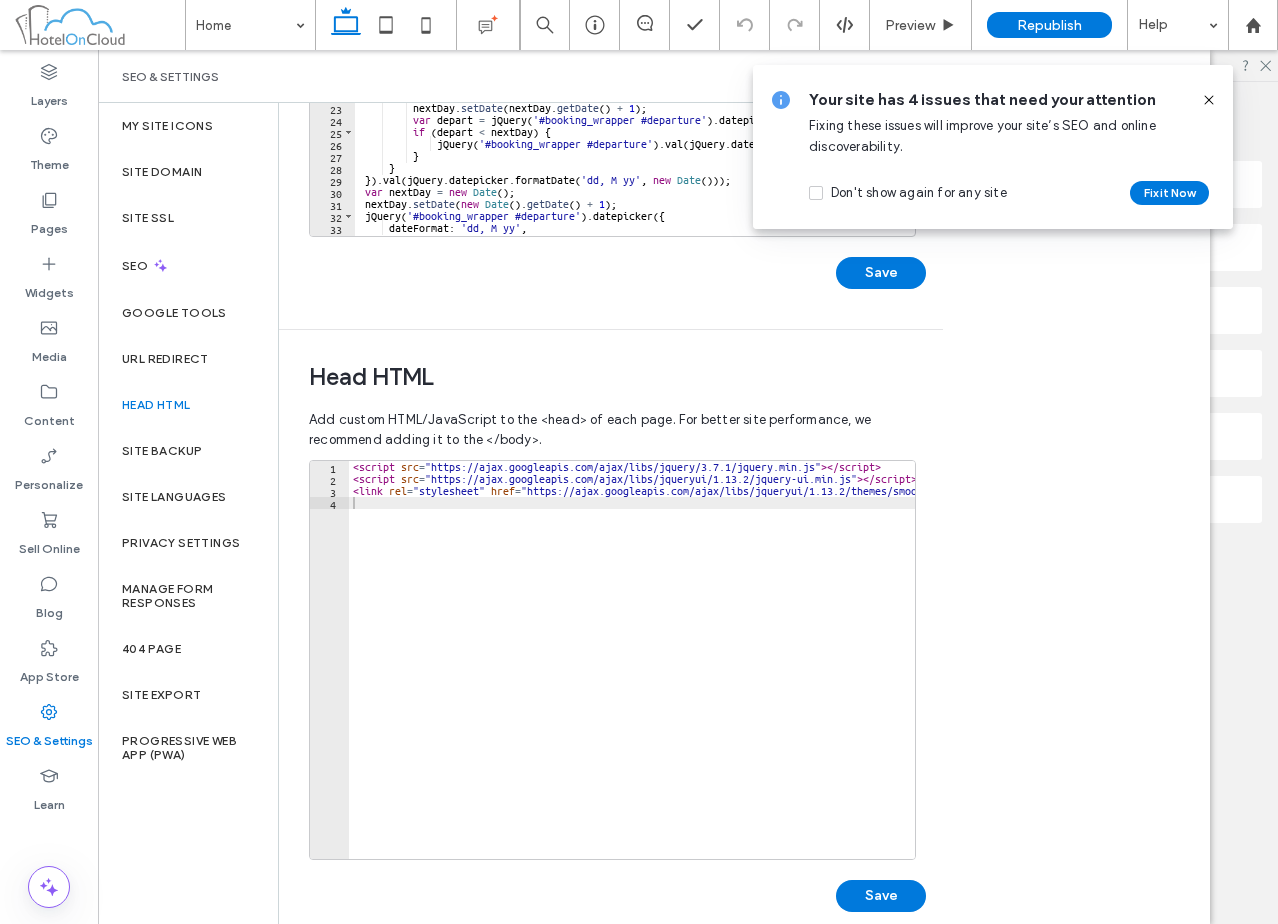 scroll, scrollTop: 446, scrollLeft: 0, axis: vertical 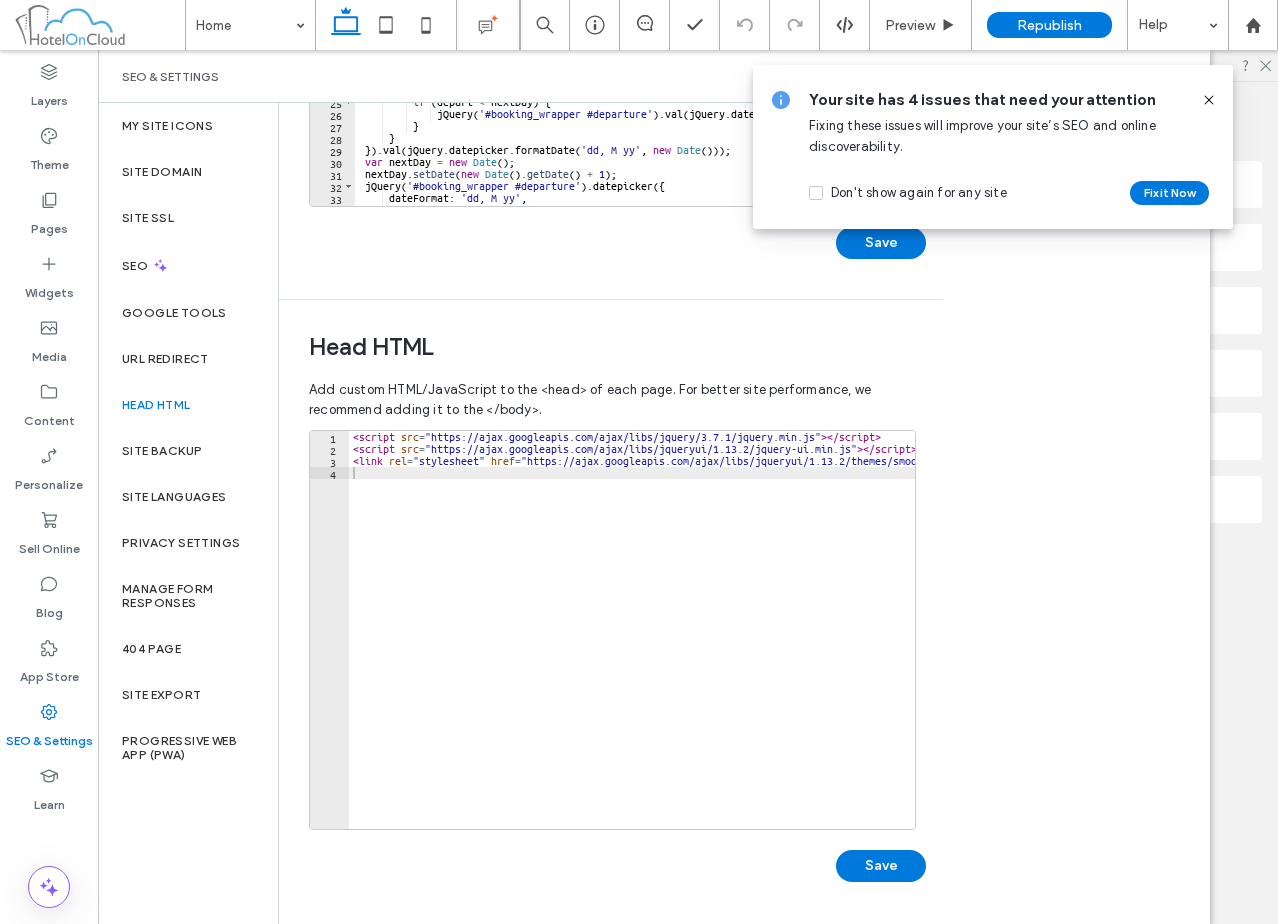 click on "< script   src = "https://ajax.googleapis.com/ajax/libs/jquery/3.7.1/jquery.min.js" > </ script > < script   src = "https://ajax.googleapis.com/ajax/libs/jqueryui/1.13.2/jquery-ui.min.js" > </ script > < link   rel = "stylesheet"   href = "https://ajax.googleapis.com/ajax/libs/jqueryui/1.13.2/themes/smoothness/jquery-ui.css" />" at bounding box center (704, 642) 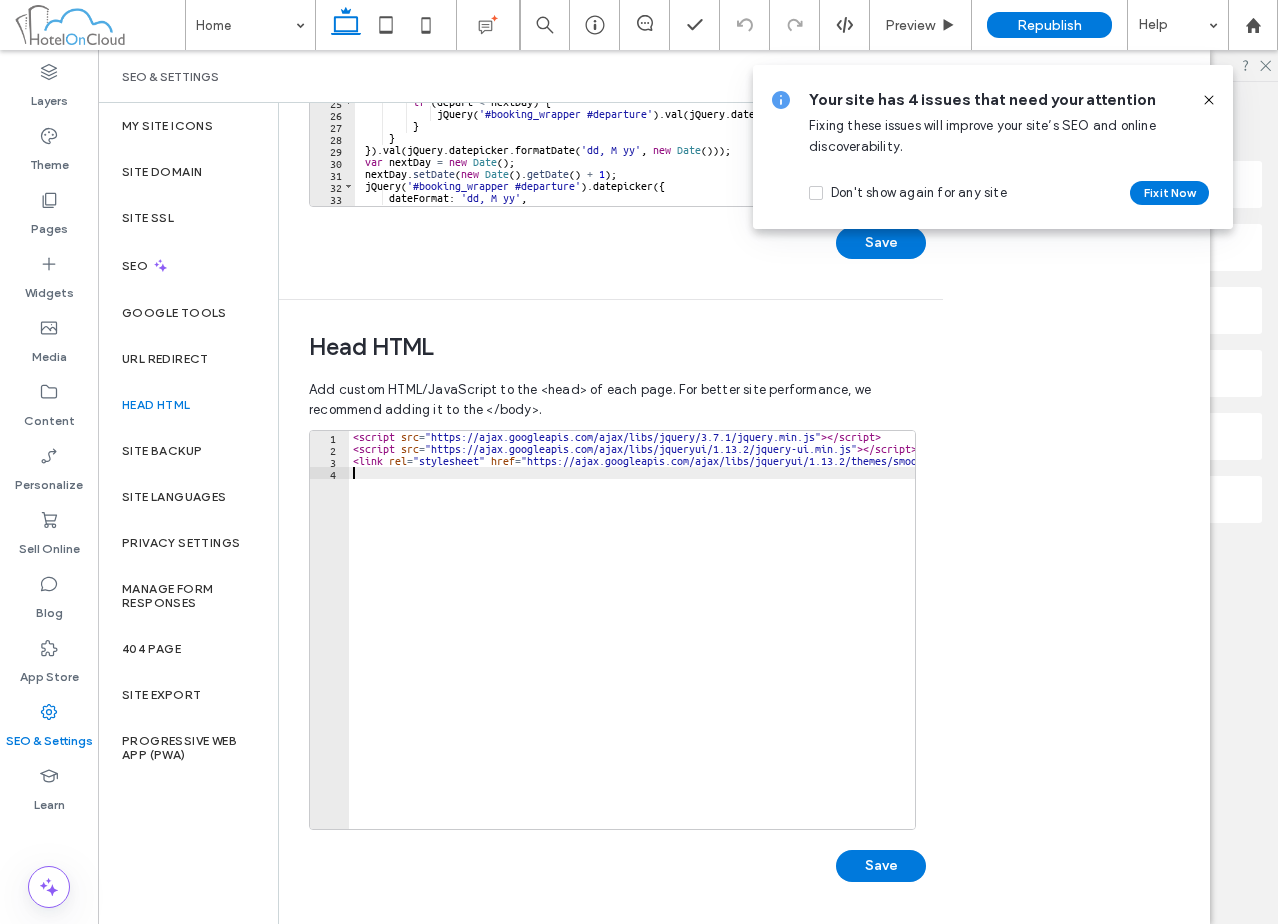 type on "**********" 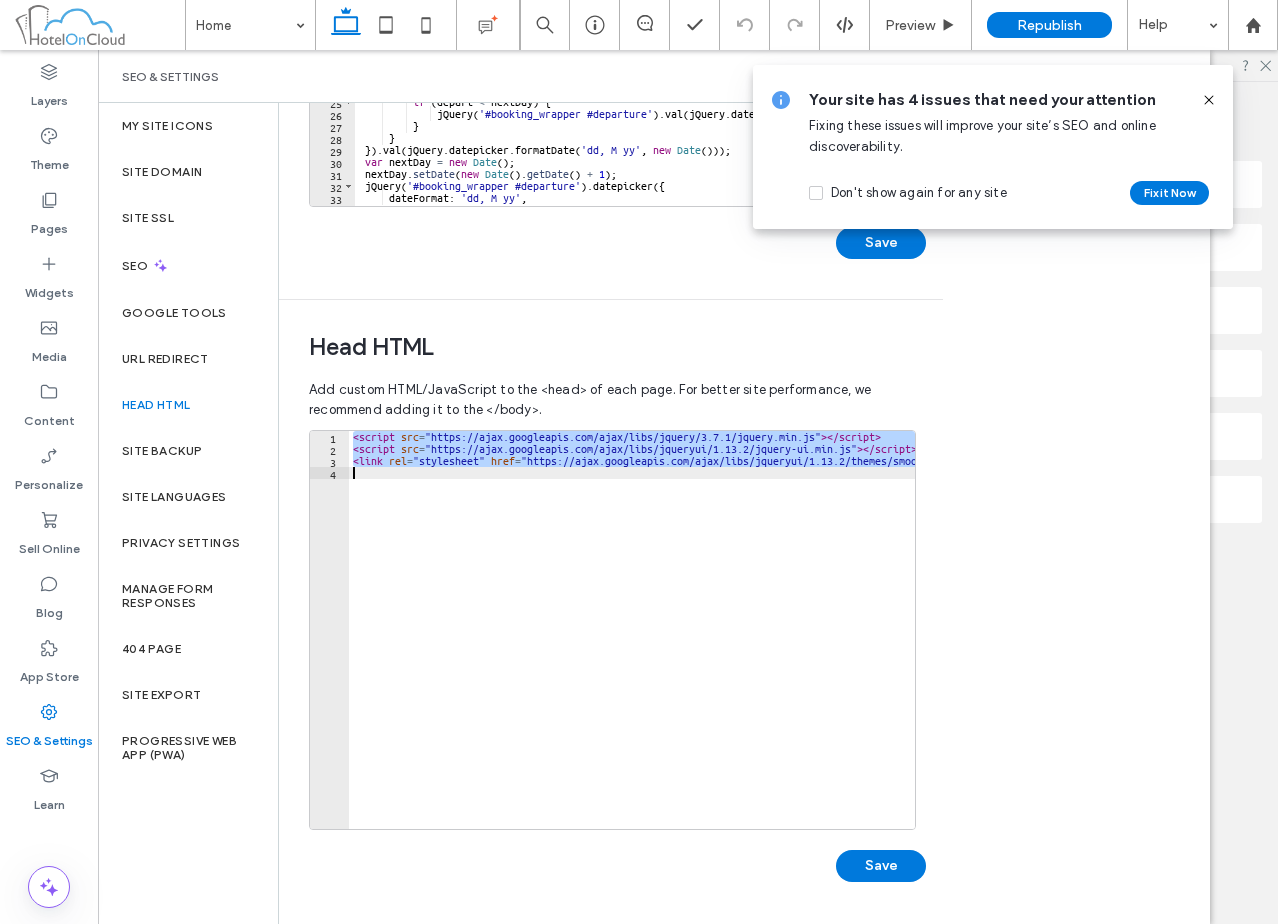 type 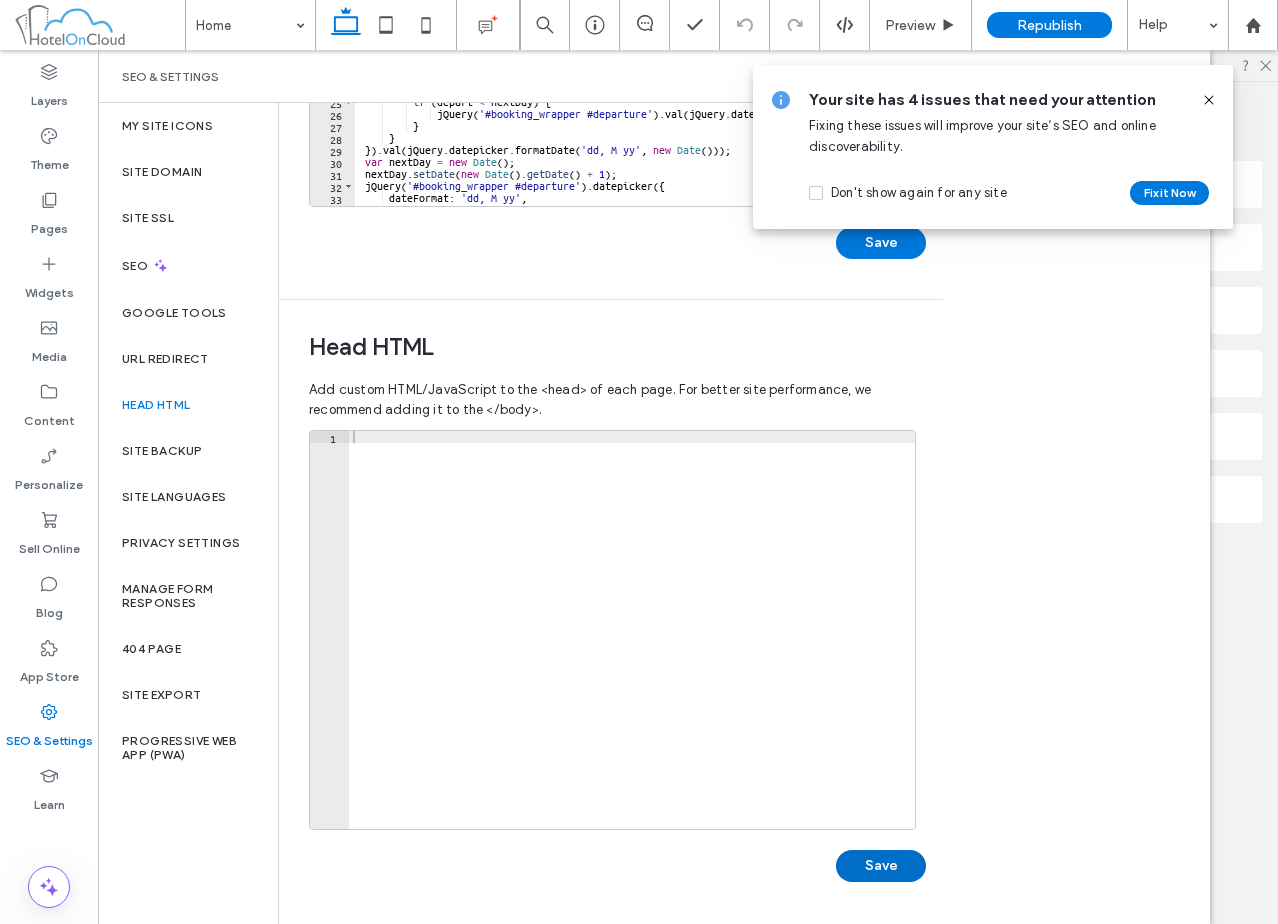 click on "Save" at bounding box center (881, 866) 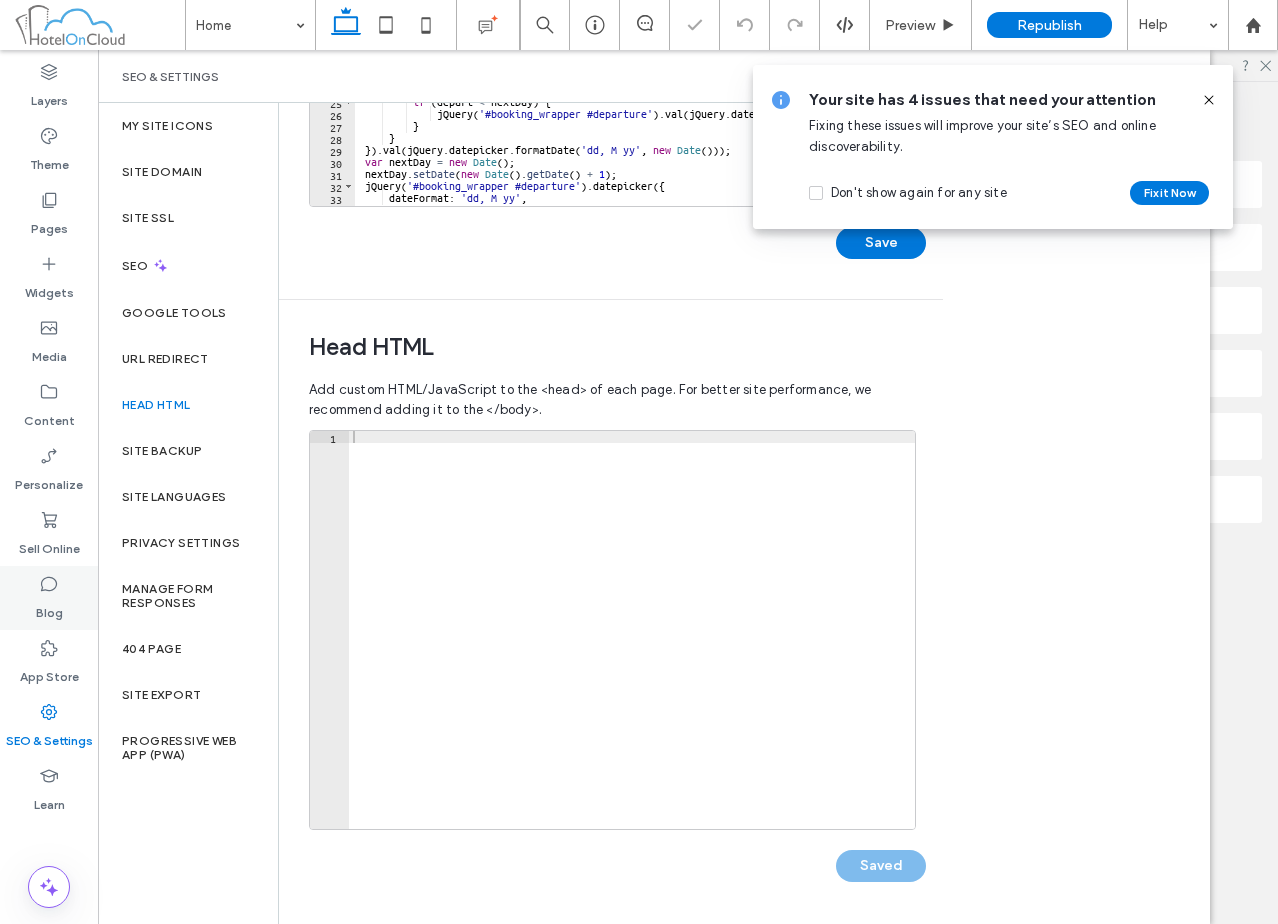 scroll, scrollTop: 457, scrollLeft: 0, axis: vertical 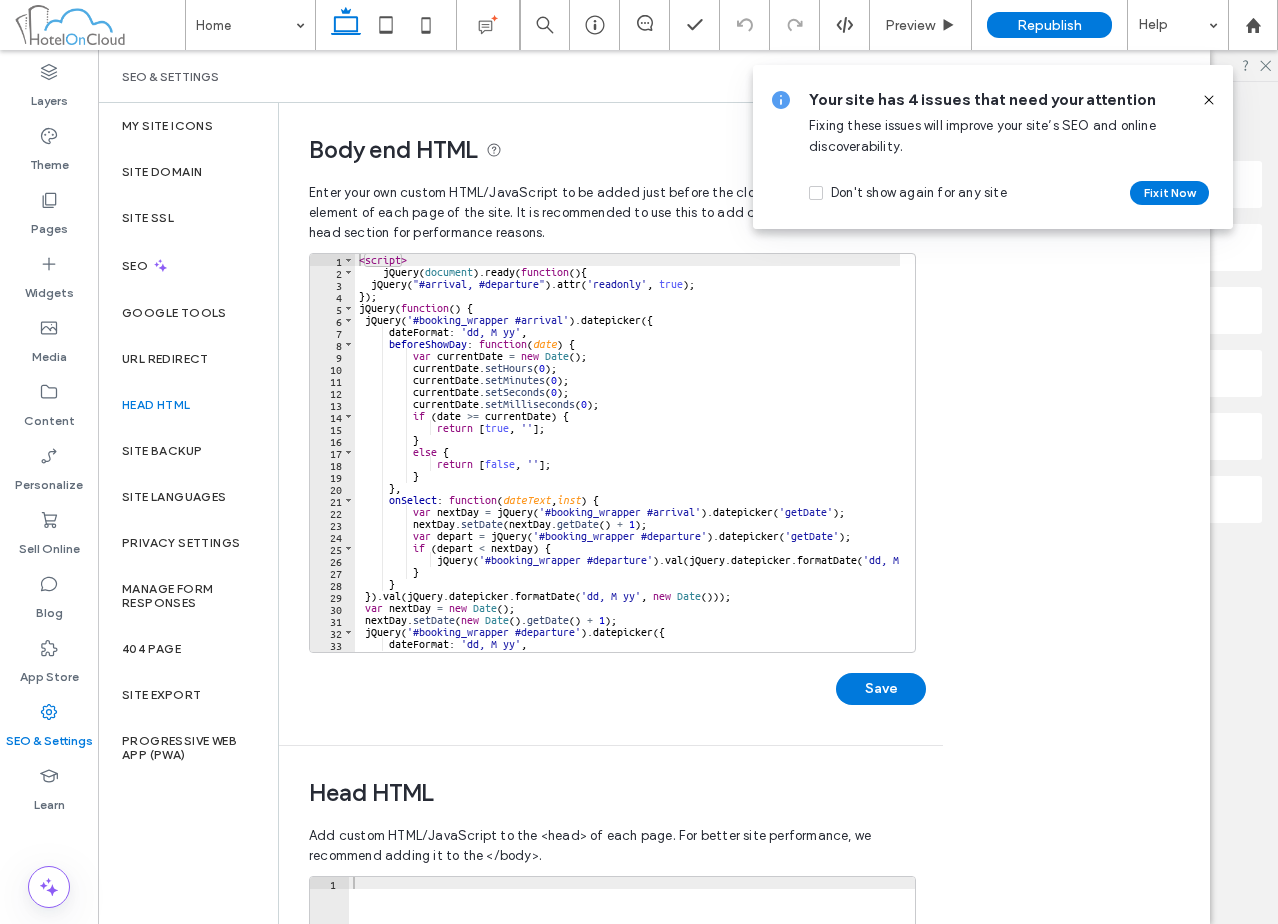 type on "*" 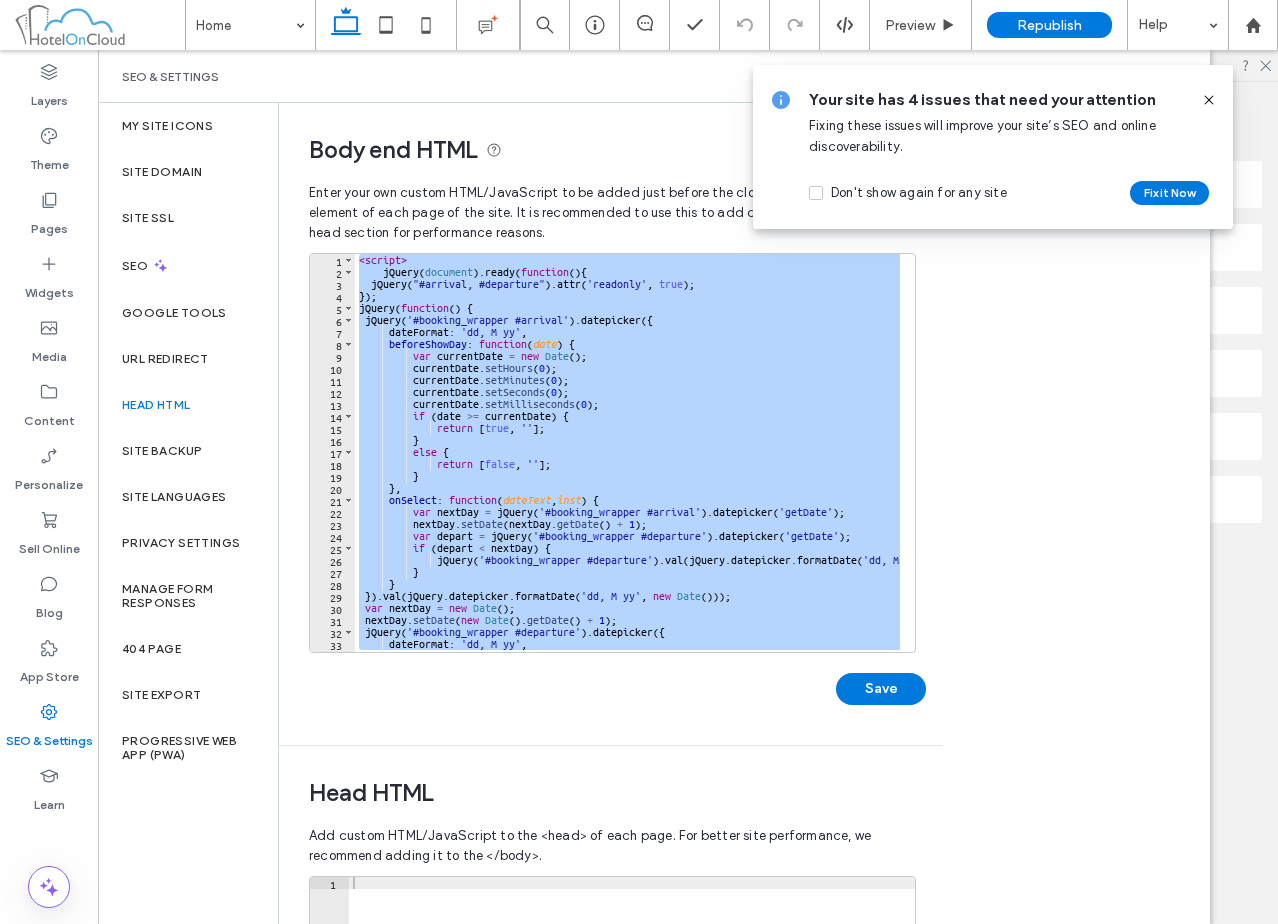paste 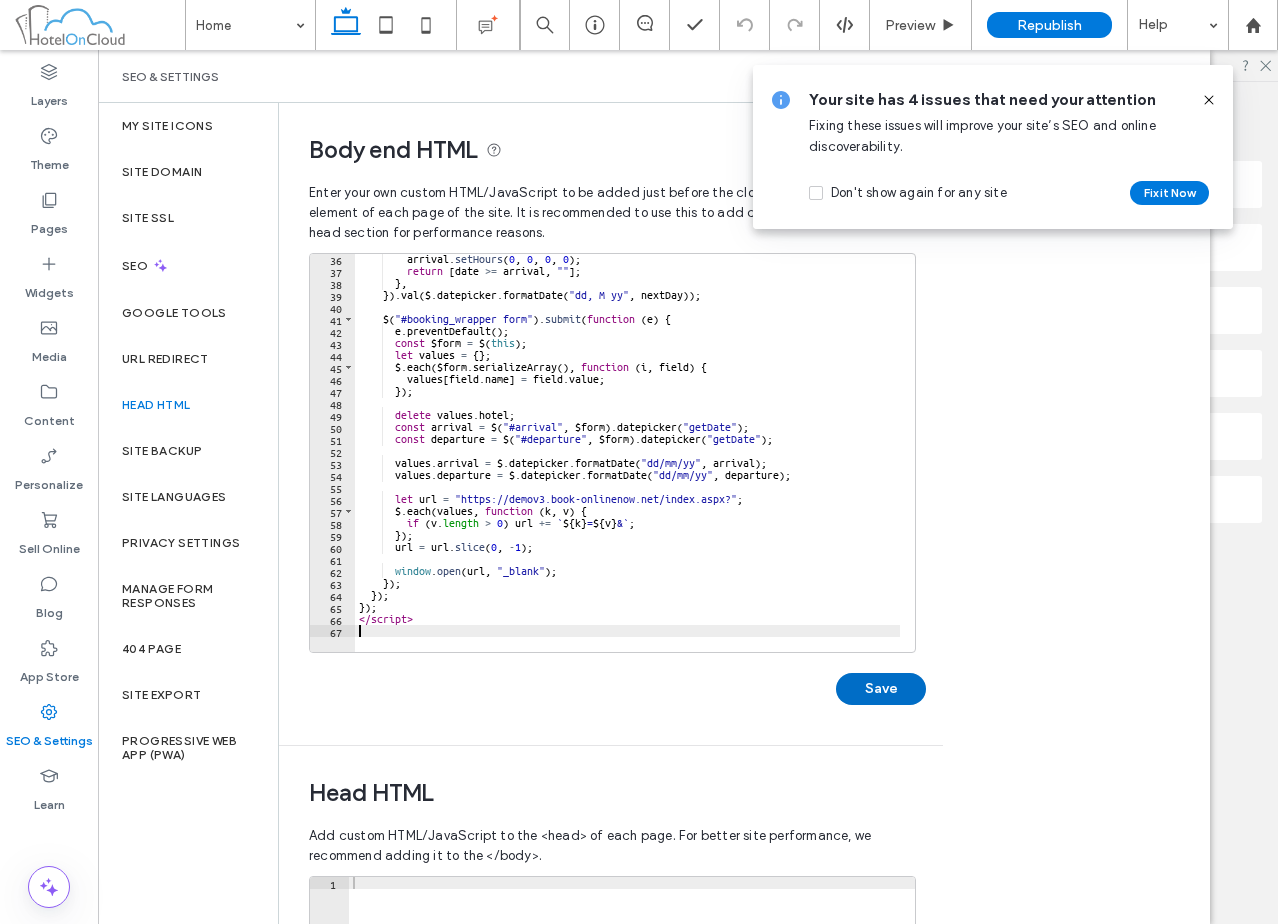 click on "Save" at bounding box center [881, 689] 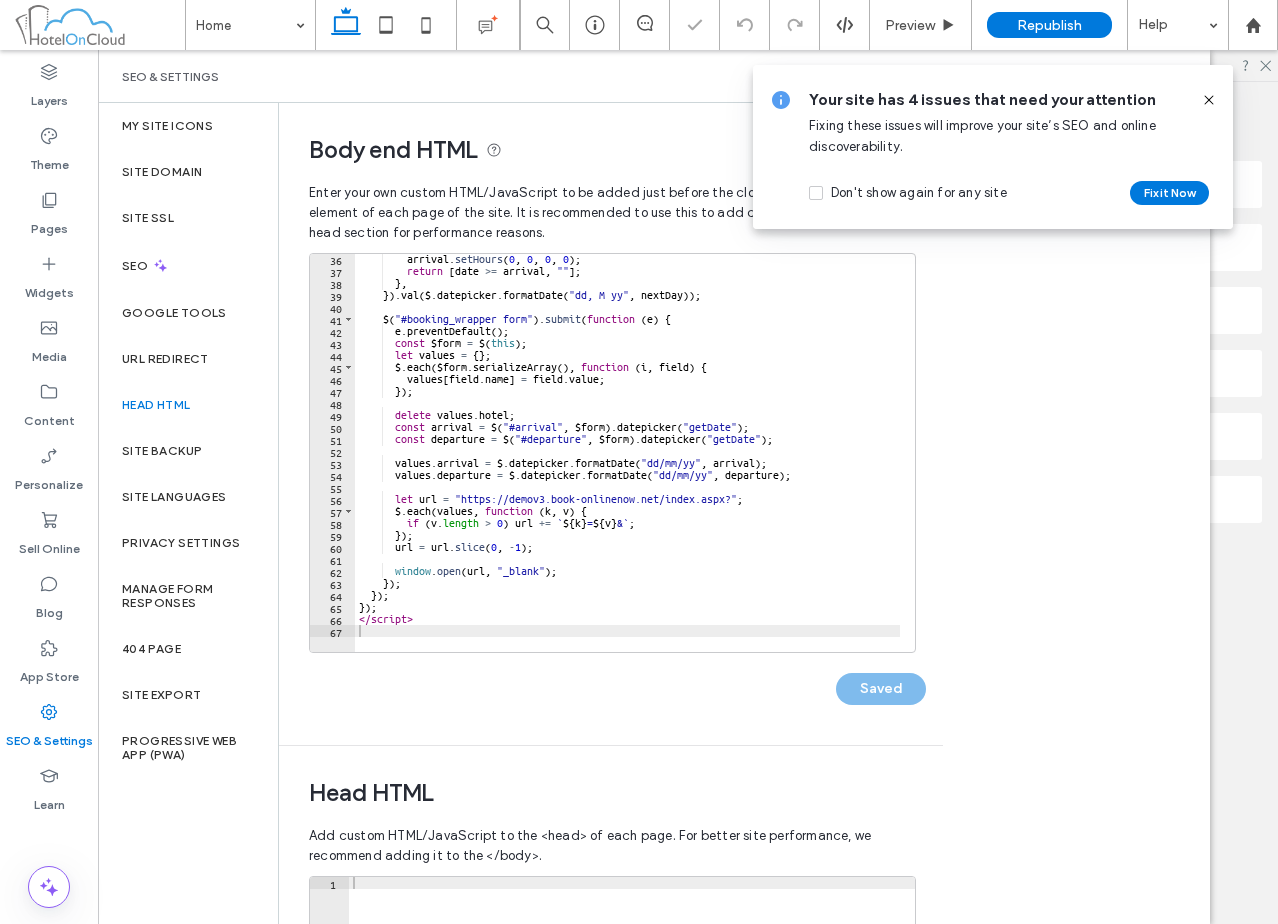 scroll, scrollTop: 457, scrollLeft: 0, axis: vertical 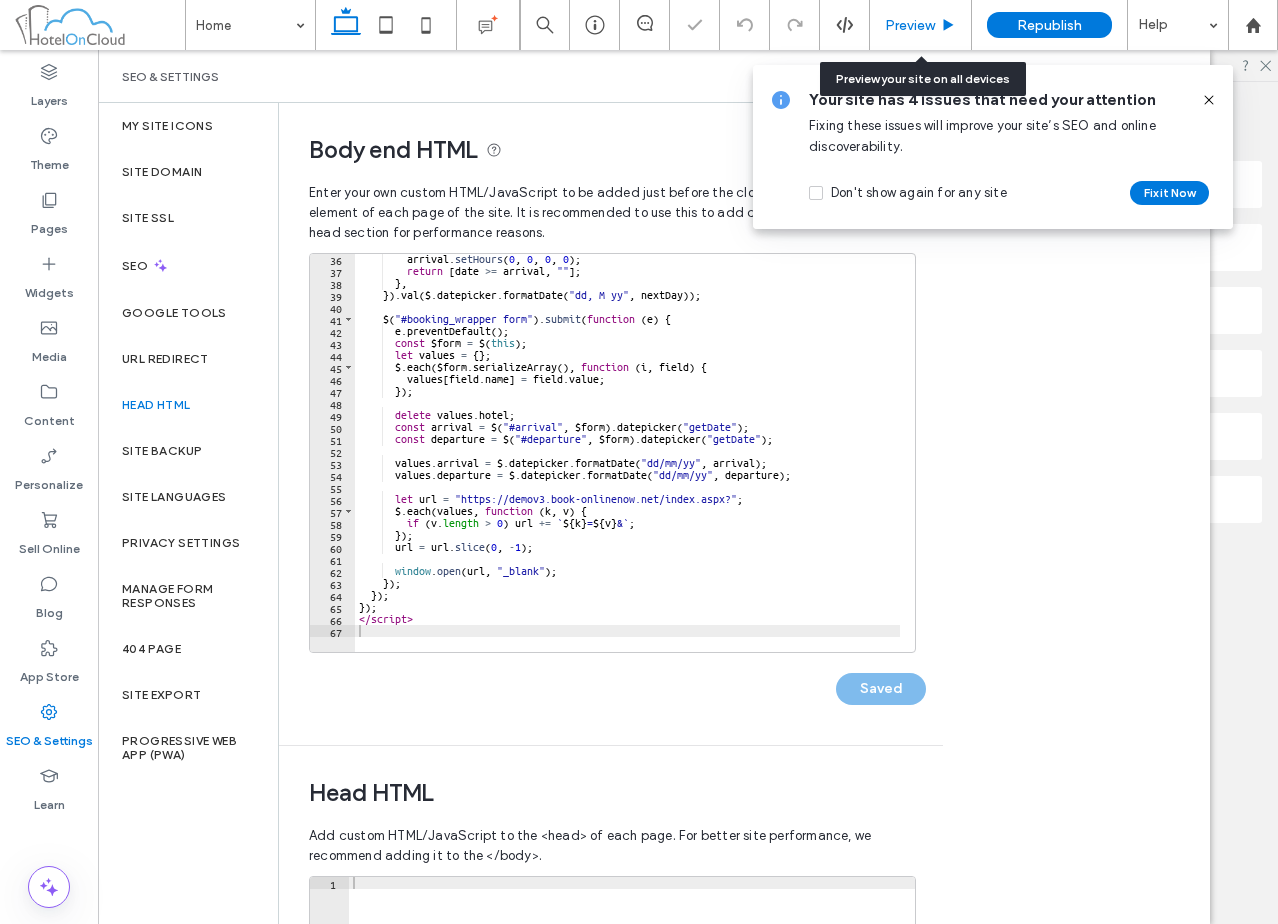 click on "Preview" at bounding box center [920, 25] 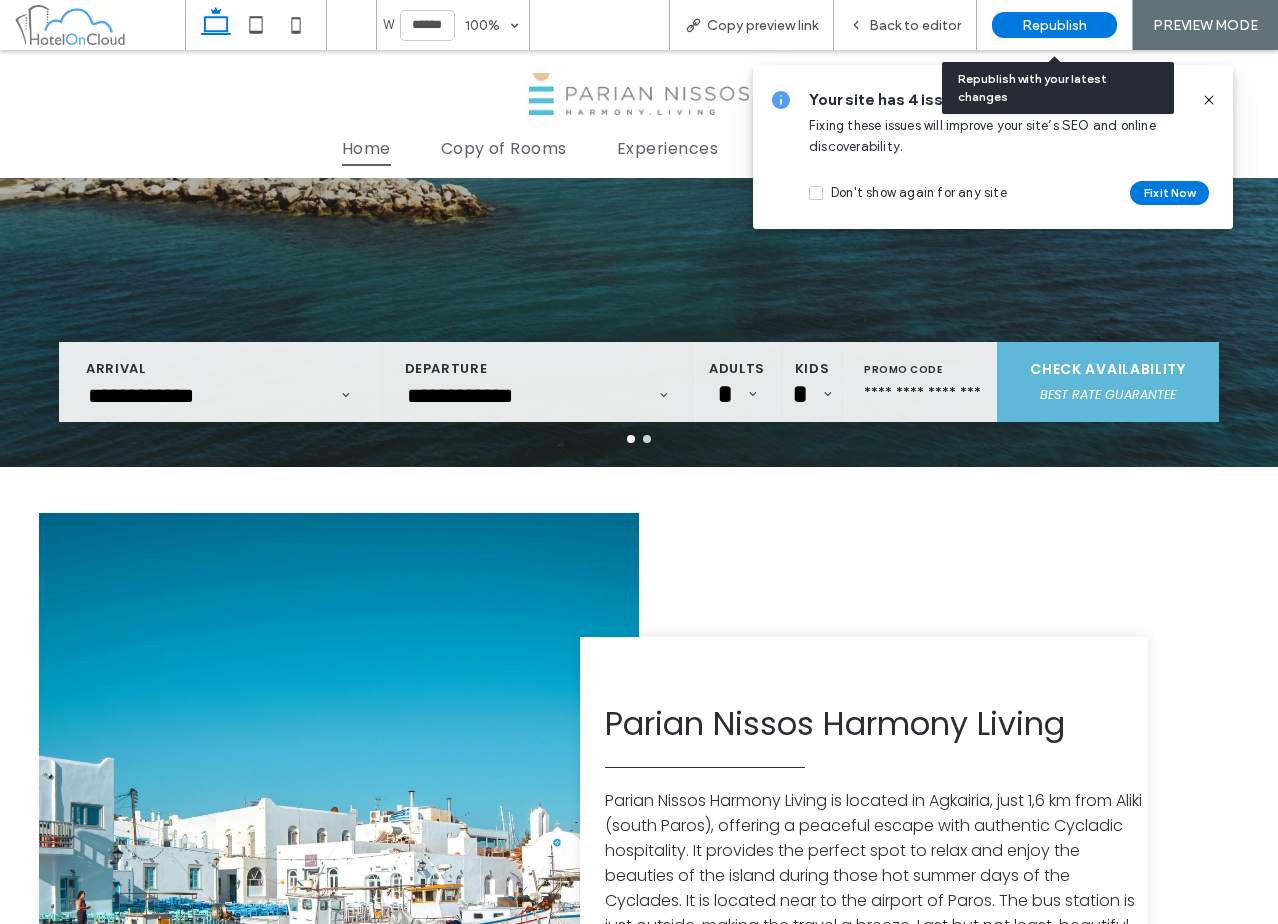 click on "Republish" at bounding box center [1054, 25] 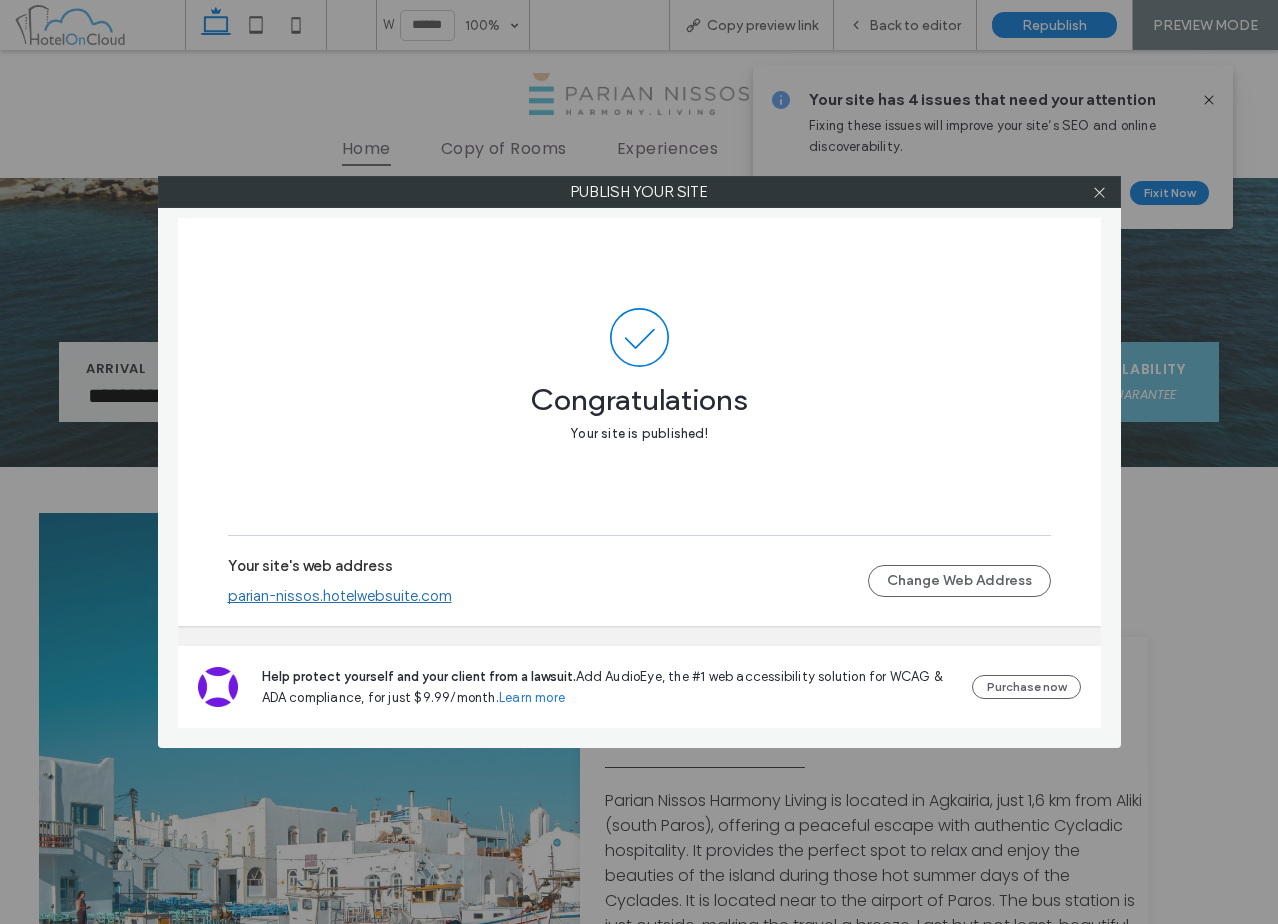 click on "parian-nissos.hotelwebsuite.com" at bounding box center (340, 596) 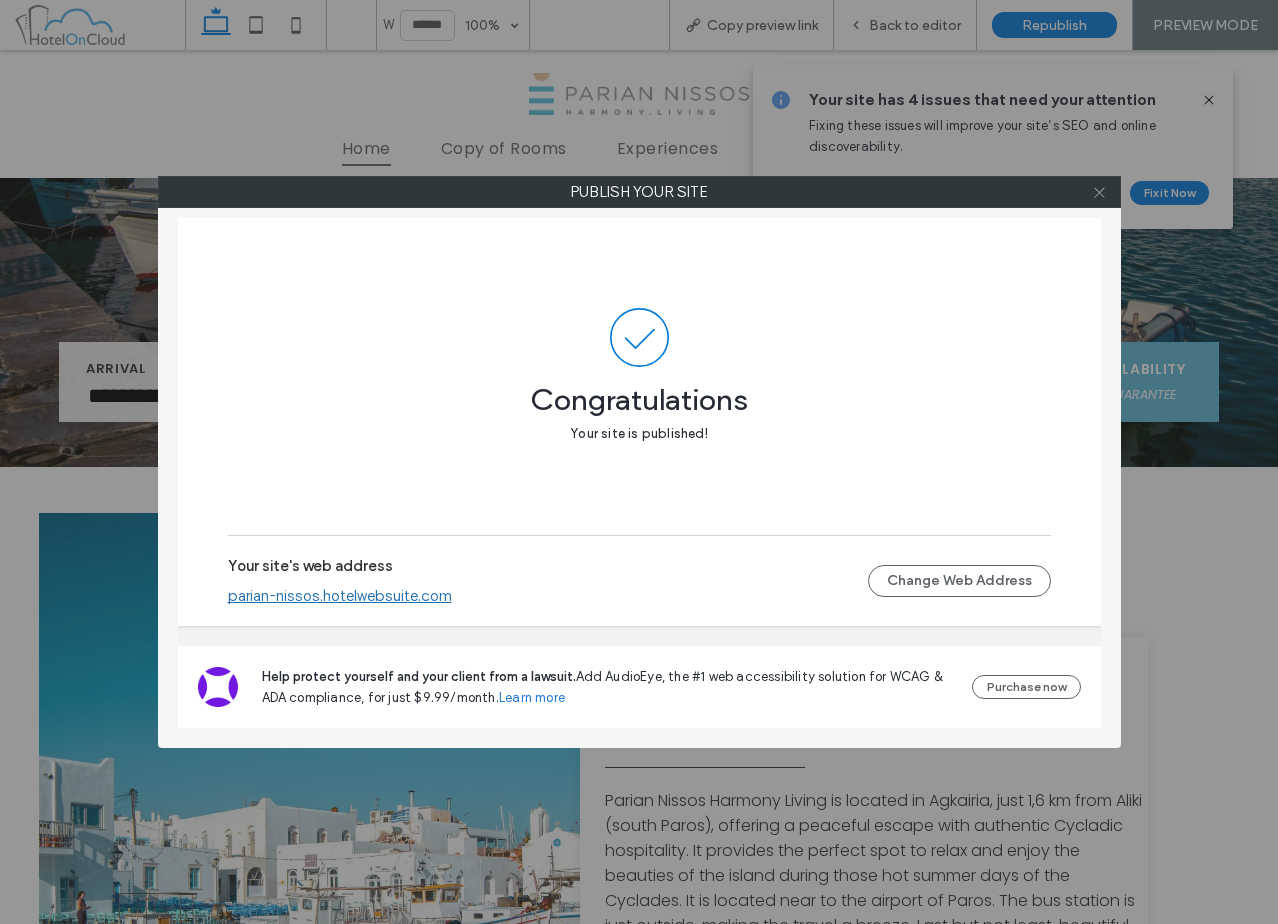 click at bounding box center (1099, 192) 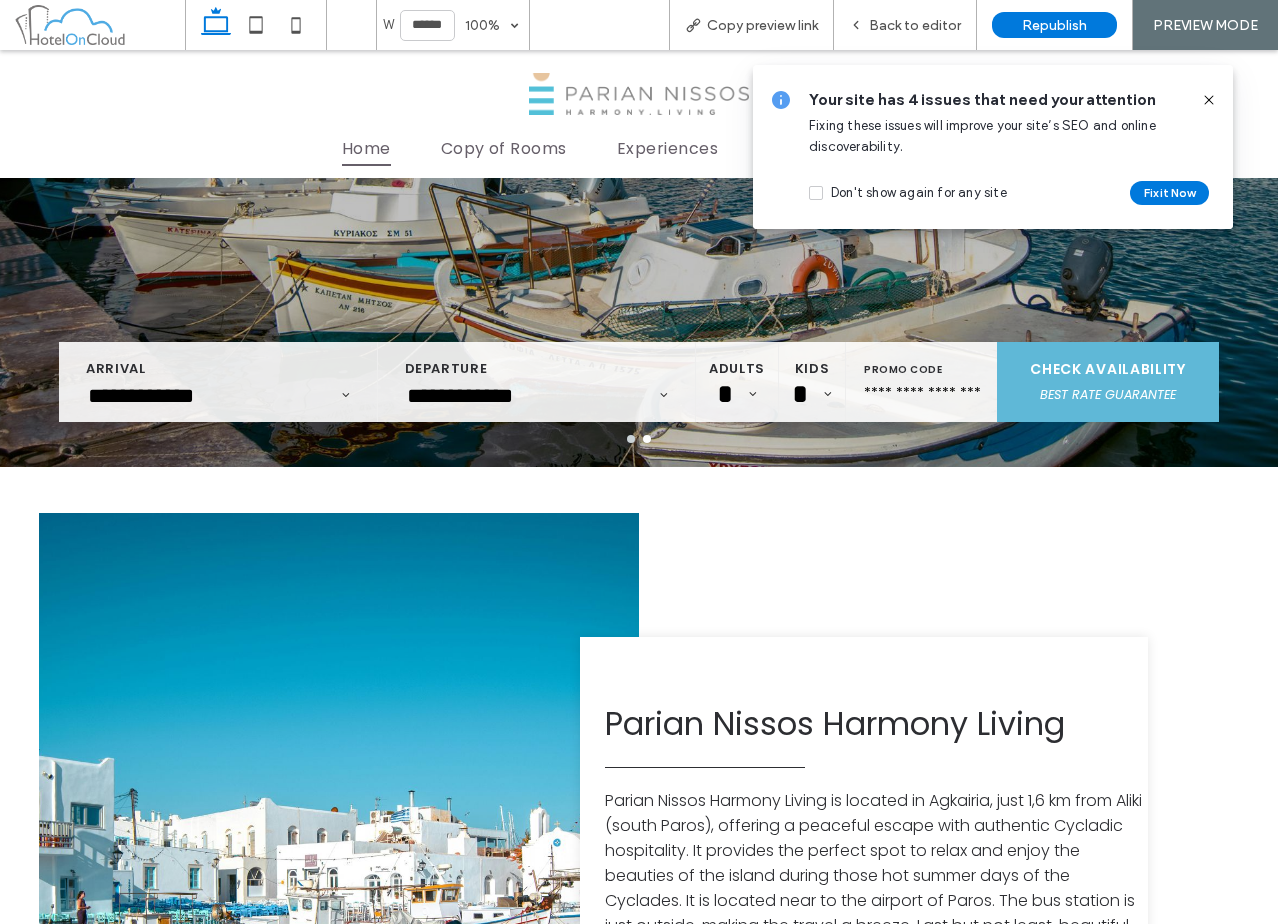 click 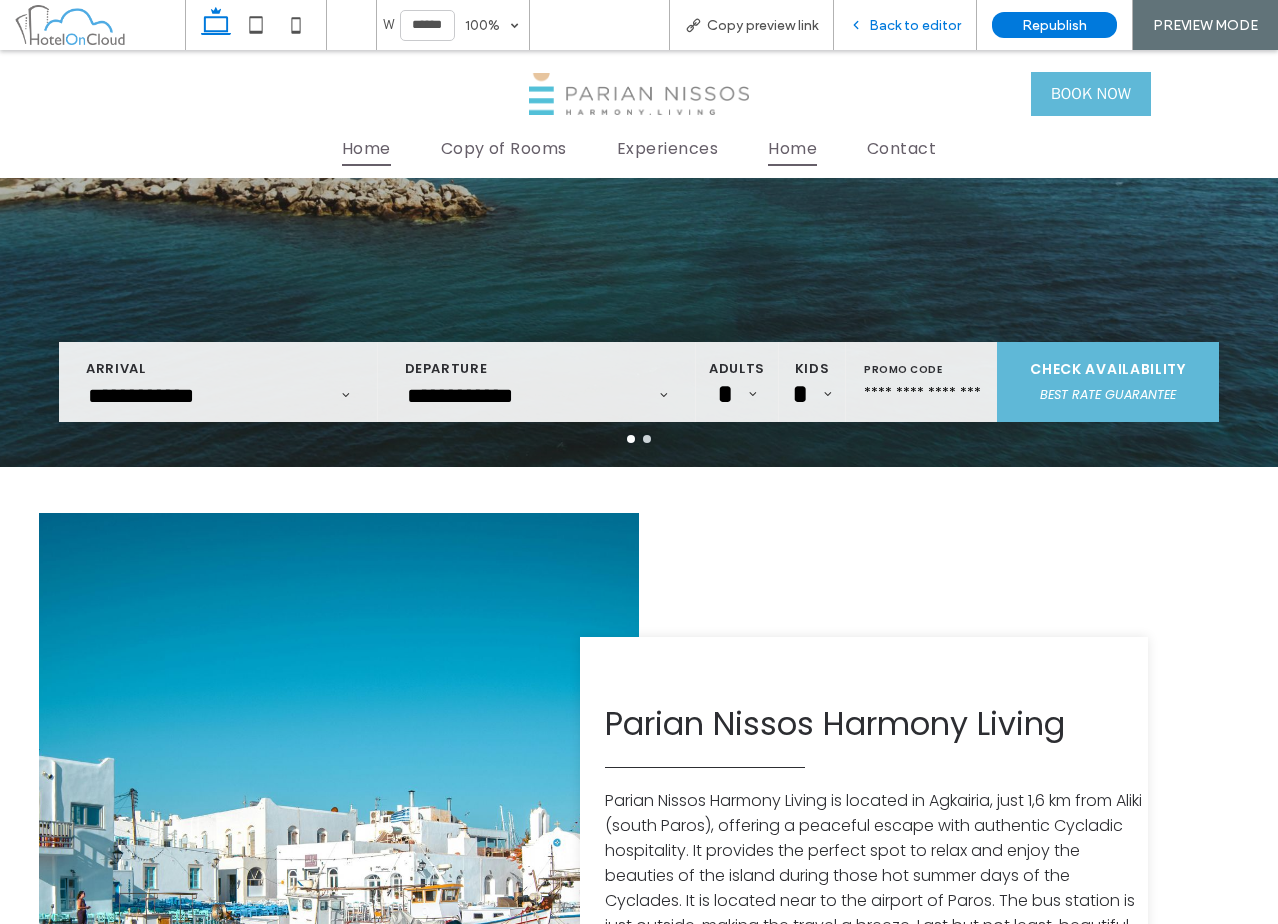click on "Back to editor" at bounding box center (915, 25) 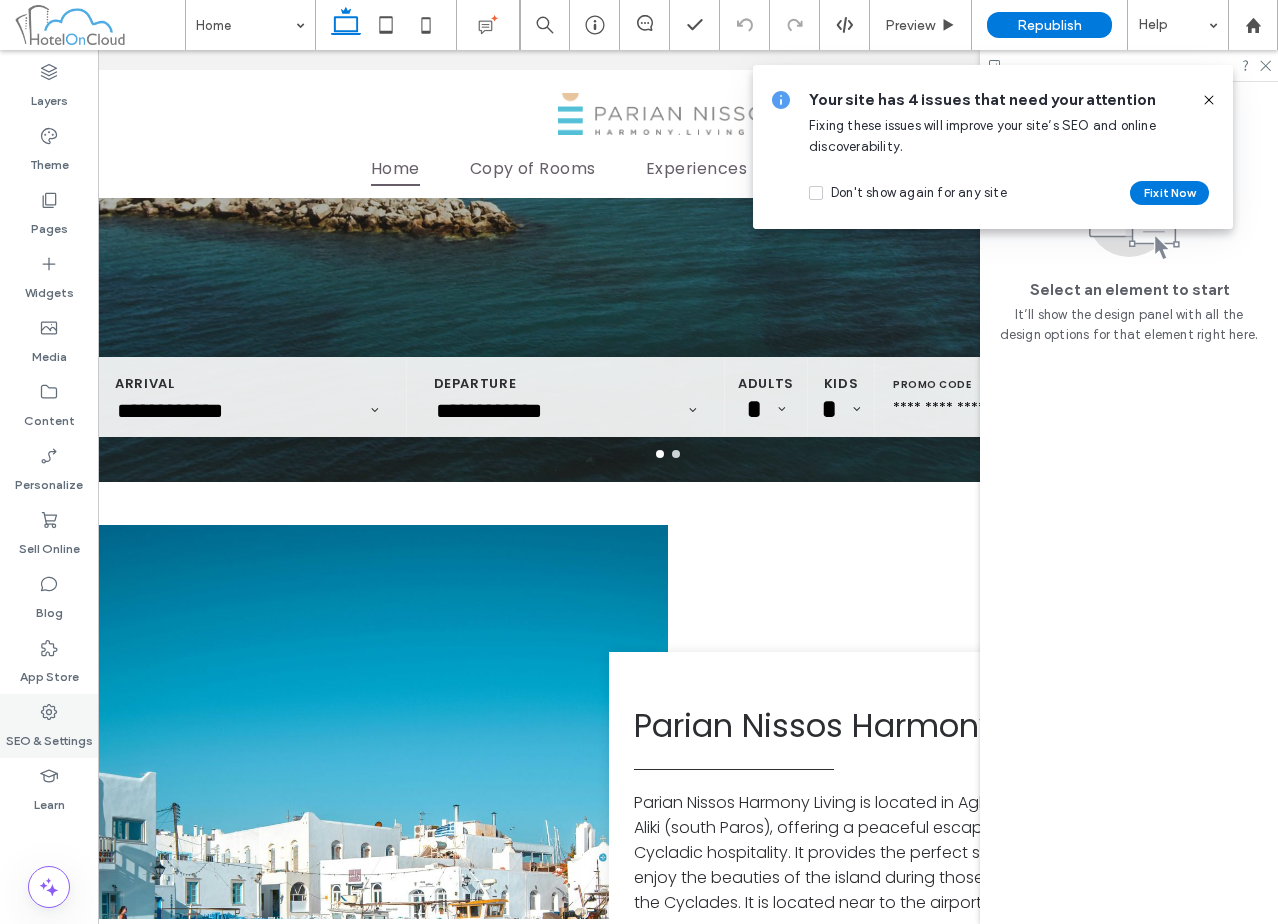 click 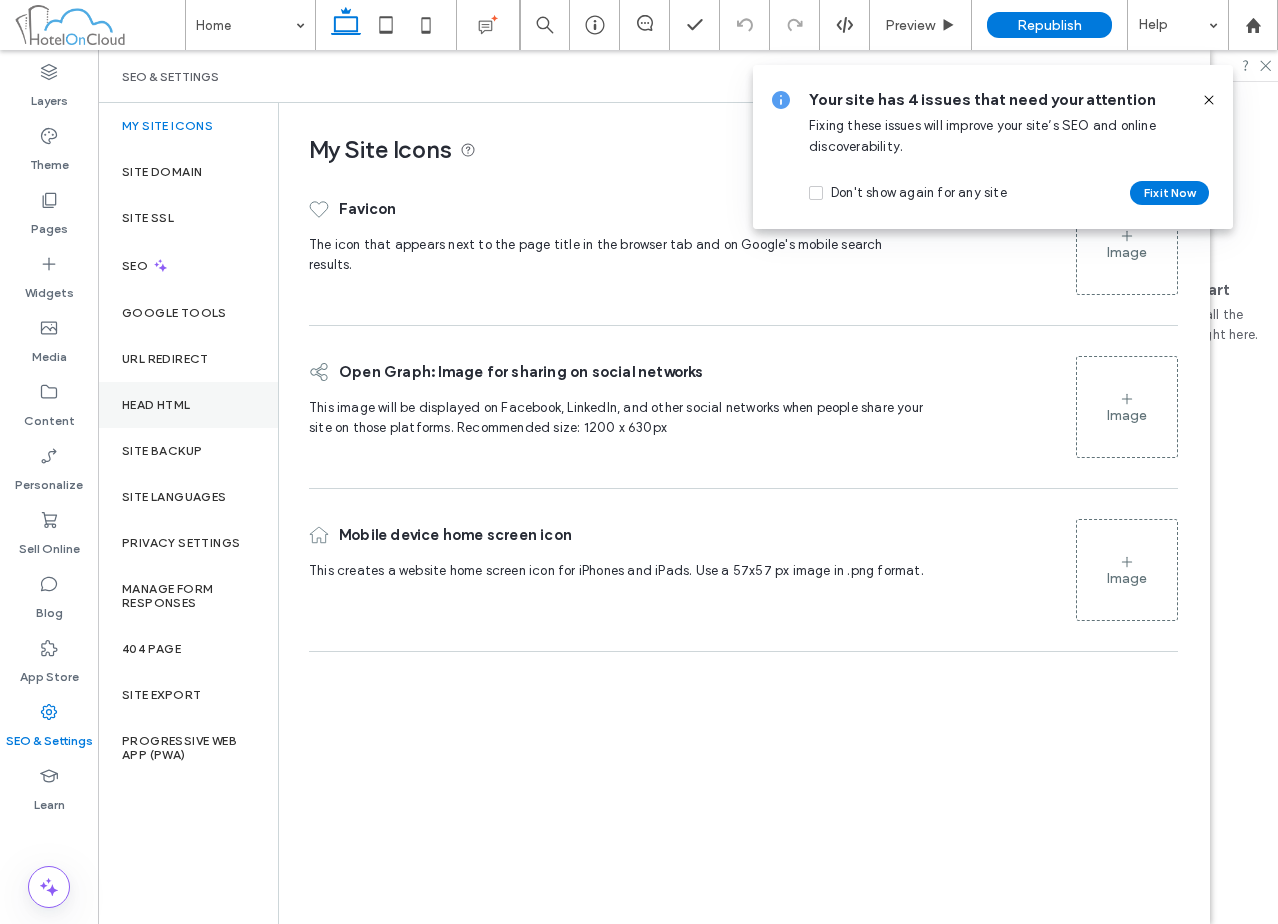 click on "Head HTML" at bounding box center [188, 405] 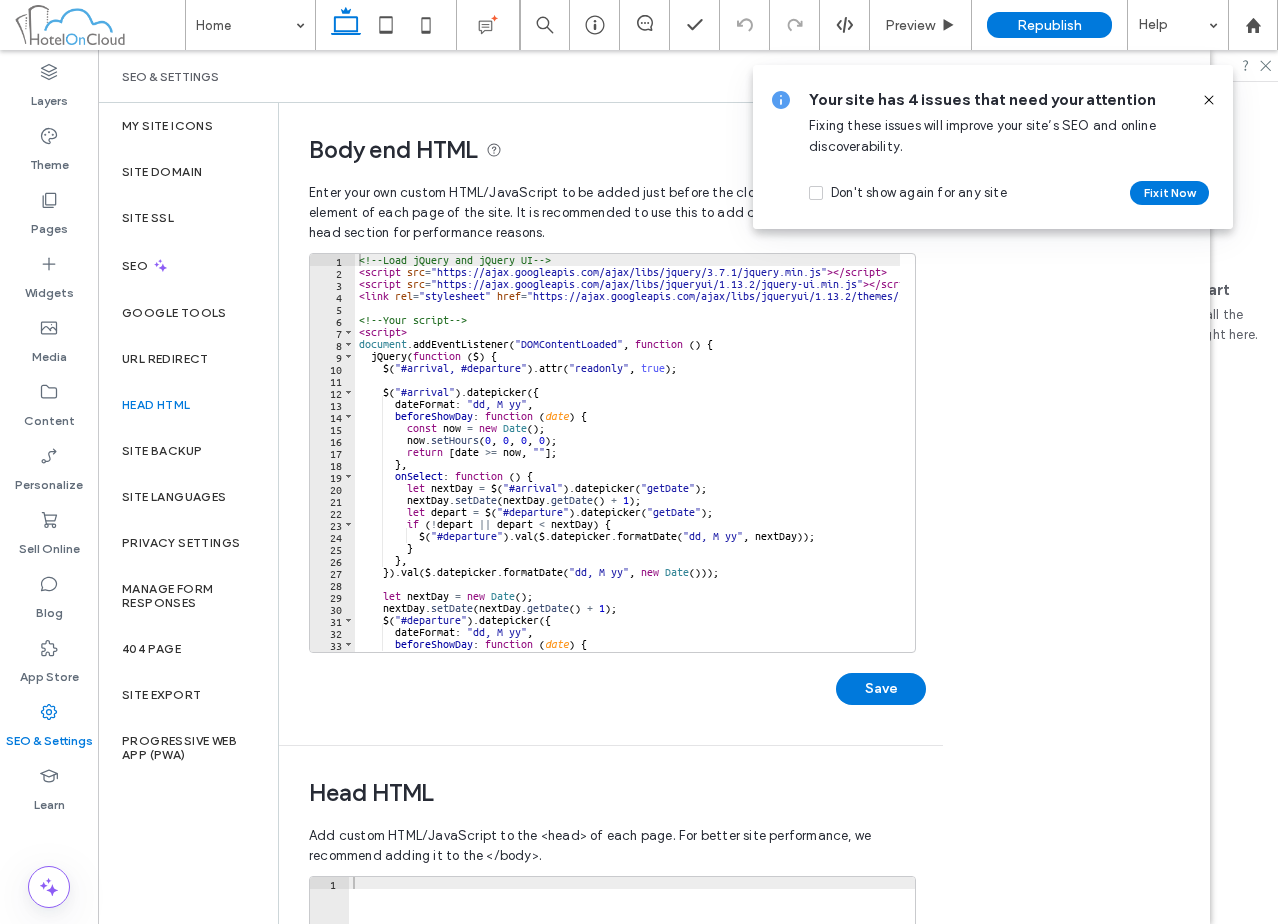 scroll, scrollTop: 0, scrollLeft: 0, axis: both 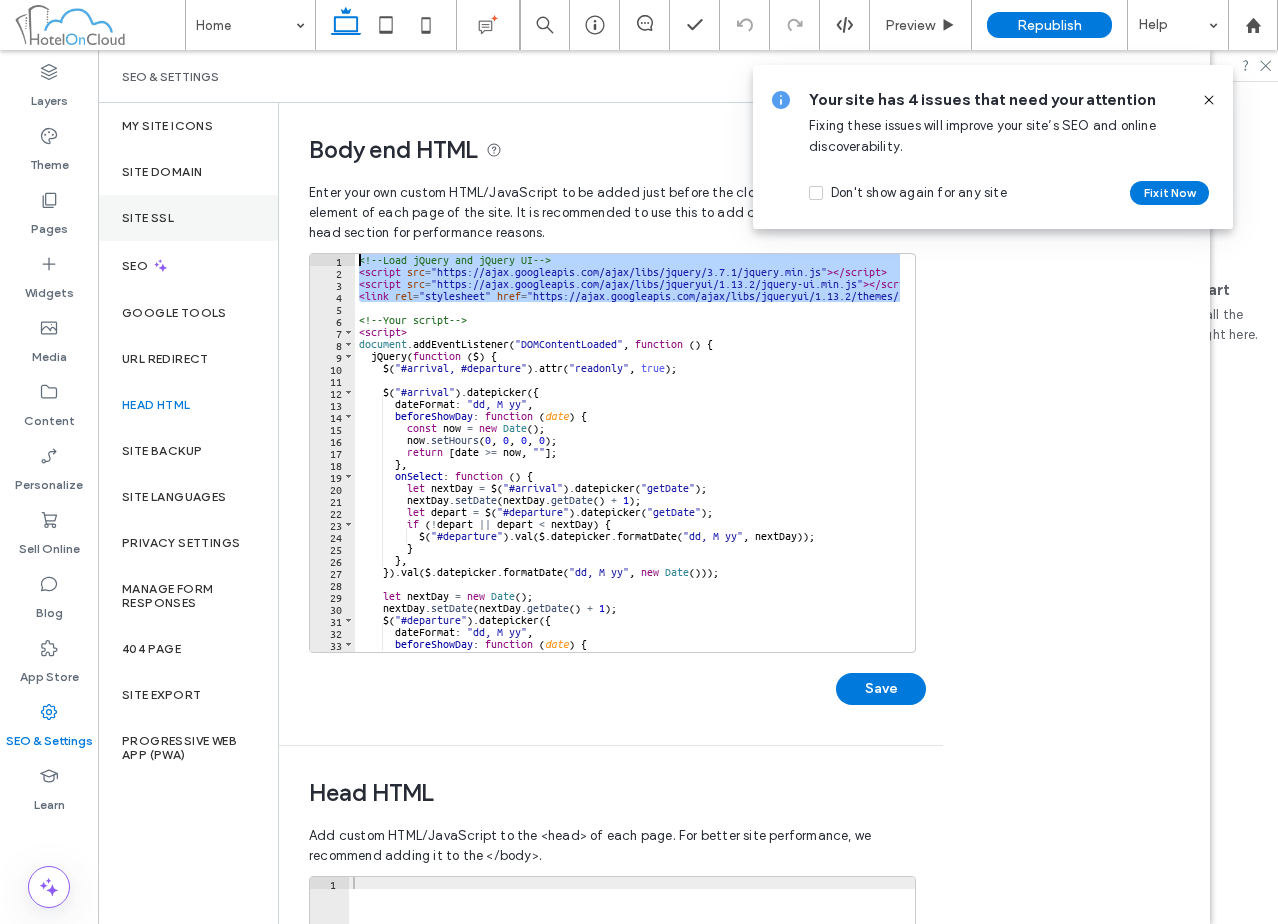 drag, startPoint x: 323, startPoint y: 280, endPoint x: 223, endPoint y: 196, distance: 130.59862 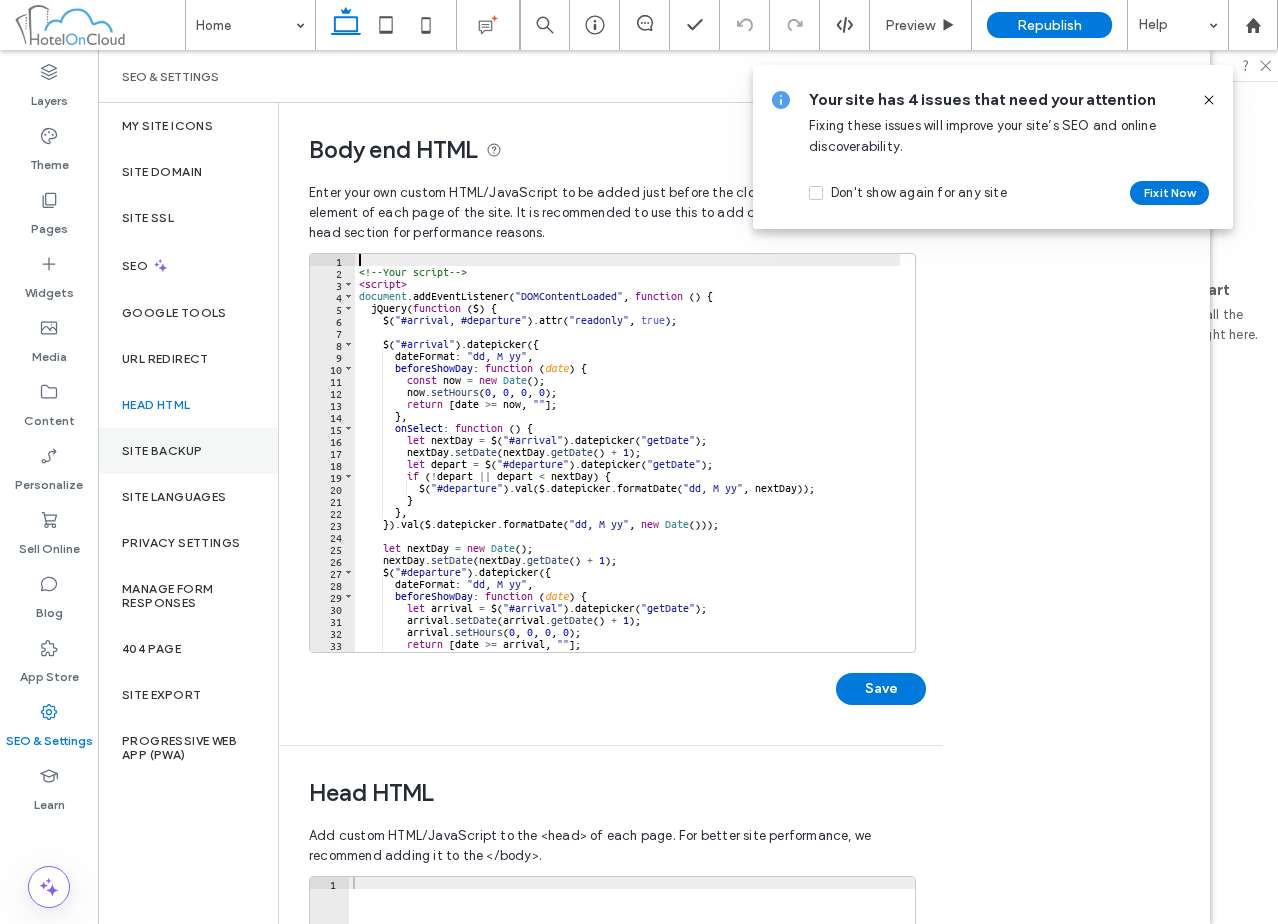click on "Site Backup" at bounding box center (188, 451) 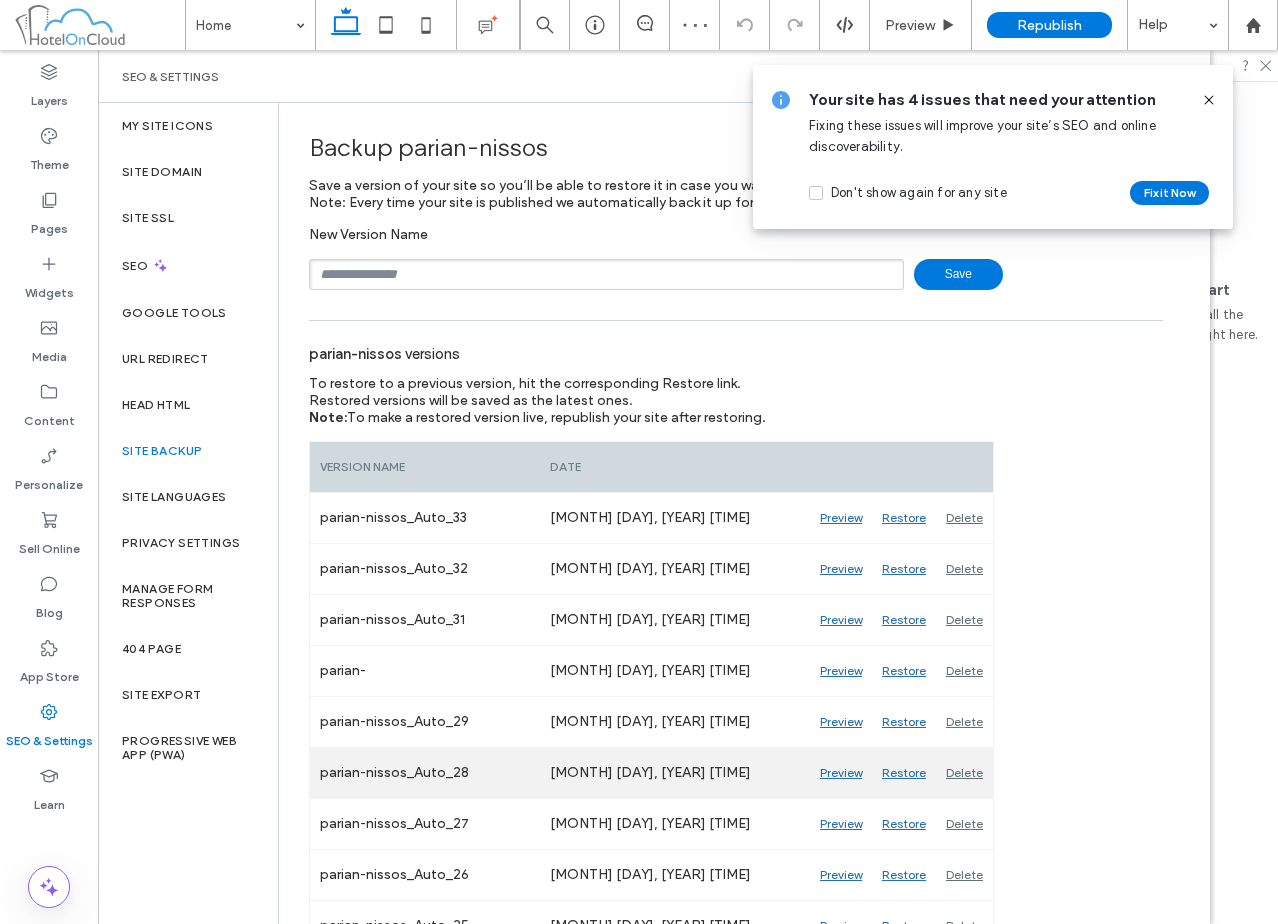 click on "Restore" at bounding box center [904, 773] 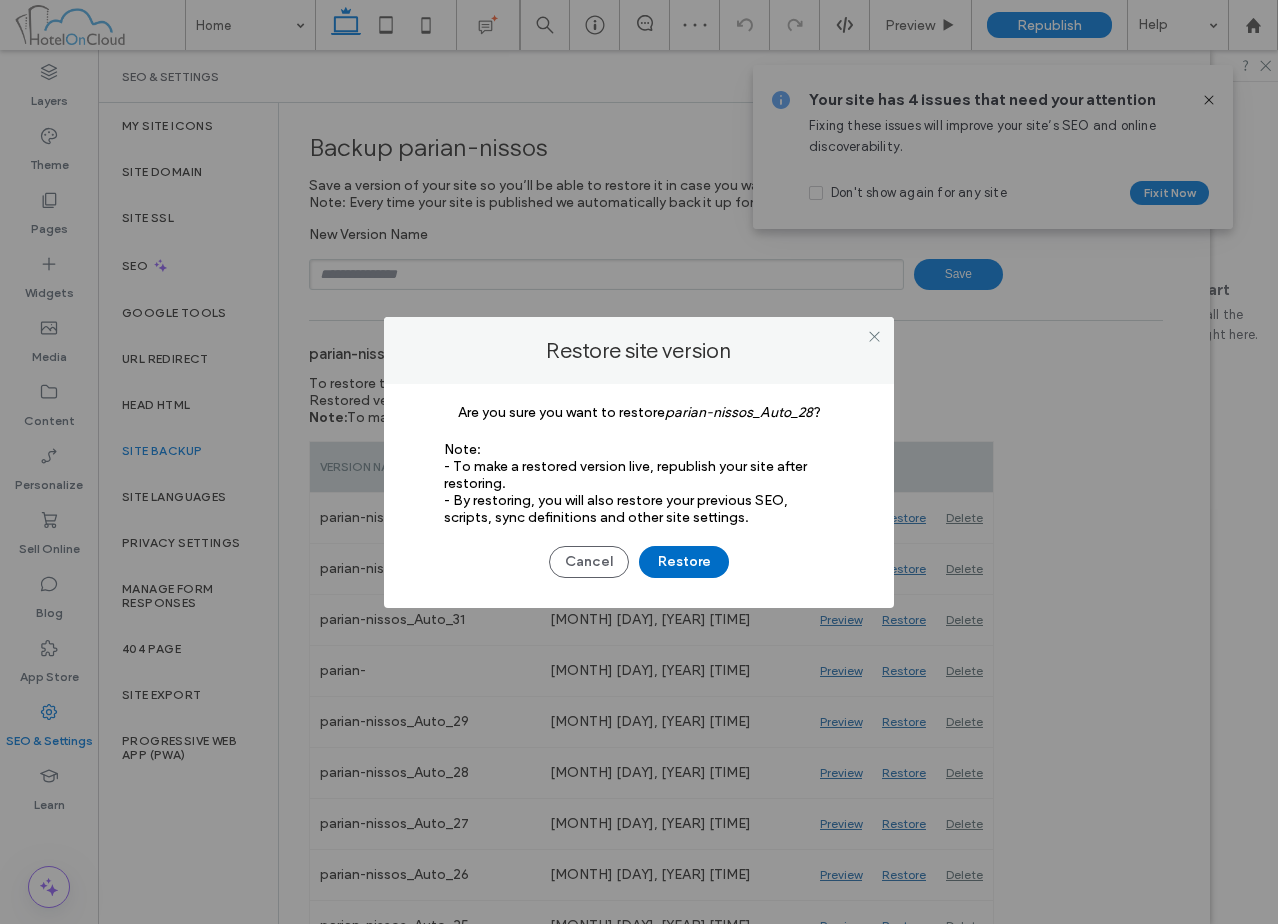 click on "Restore" at bounding box center [684, 562] 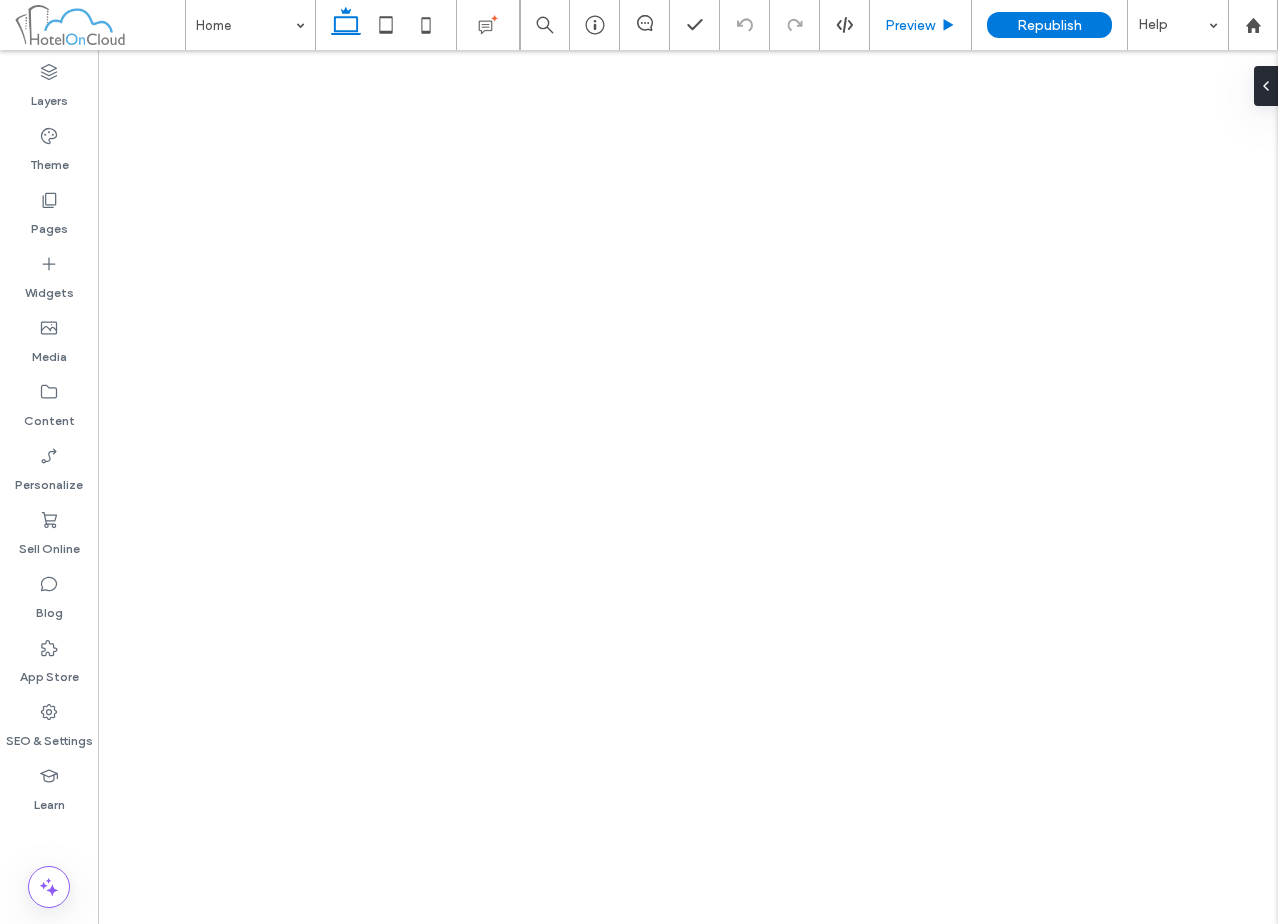 click on "Preview" at bounding box center (920, 25) 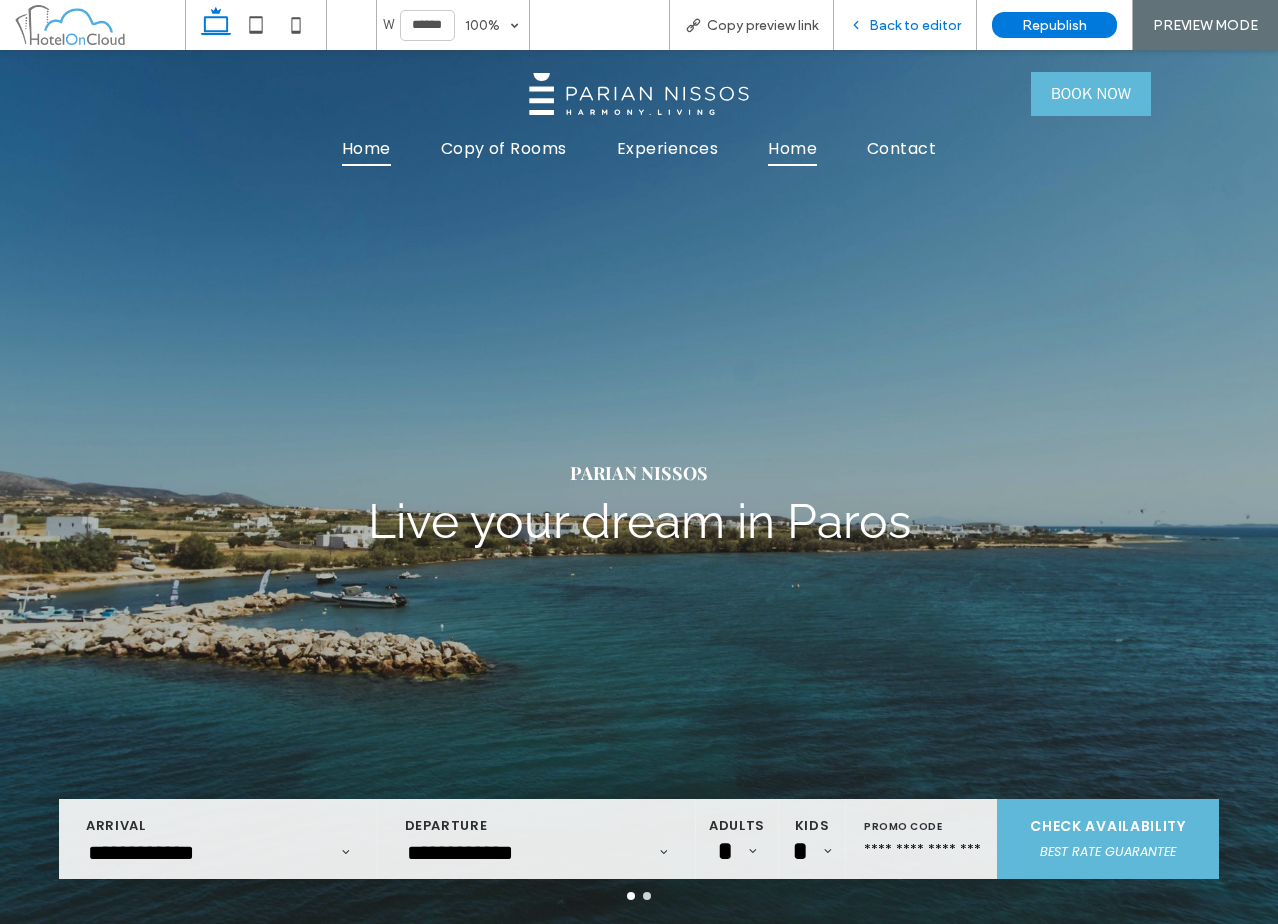 scroll, scrollTop: 0, scrollLeft: 0, axis: both 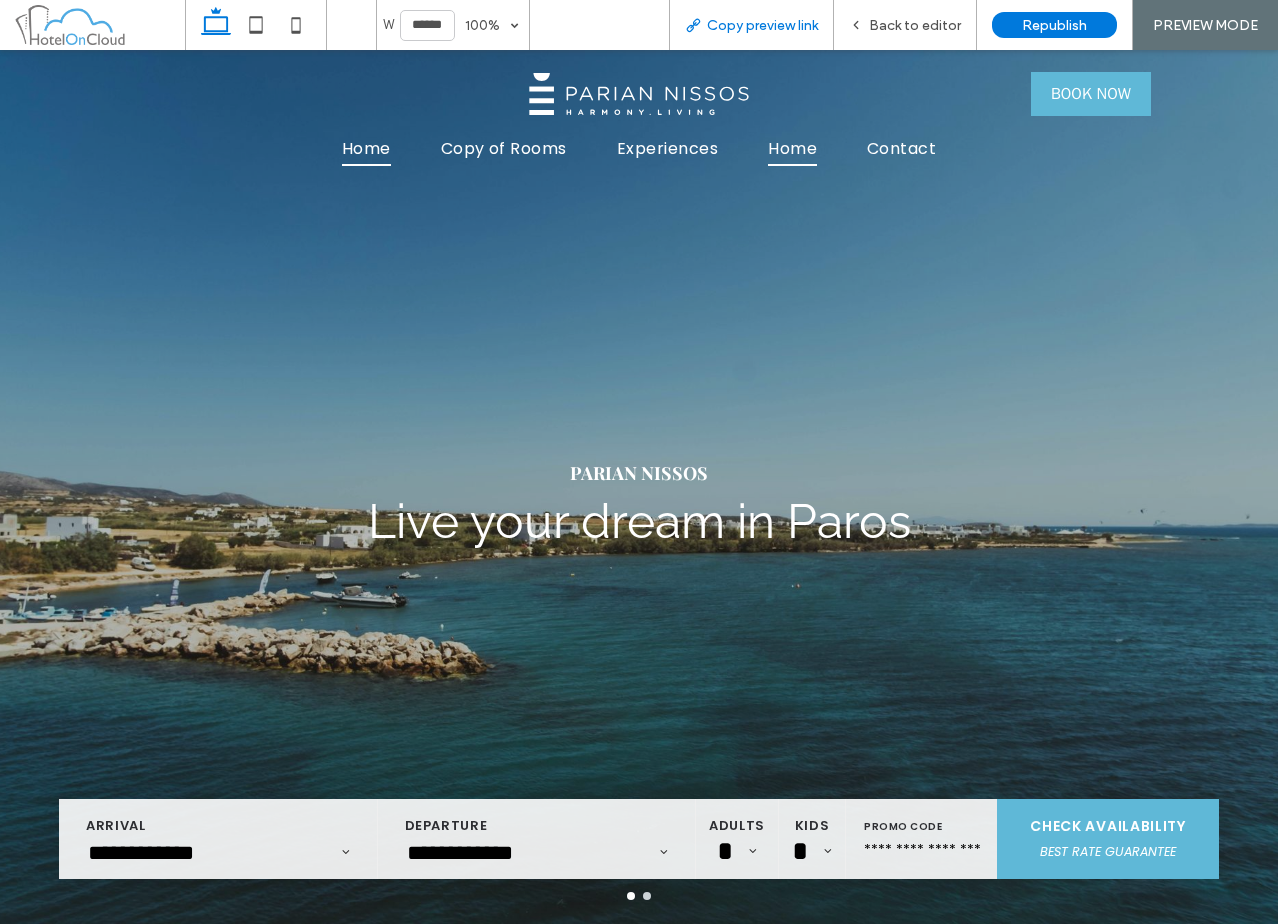 click on "Copy preview link" at bounding box center (751, 25) 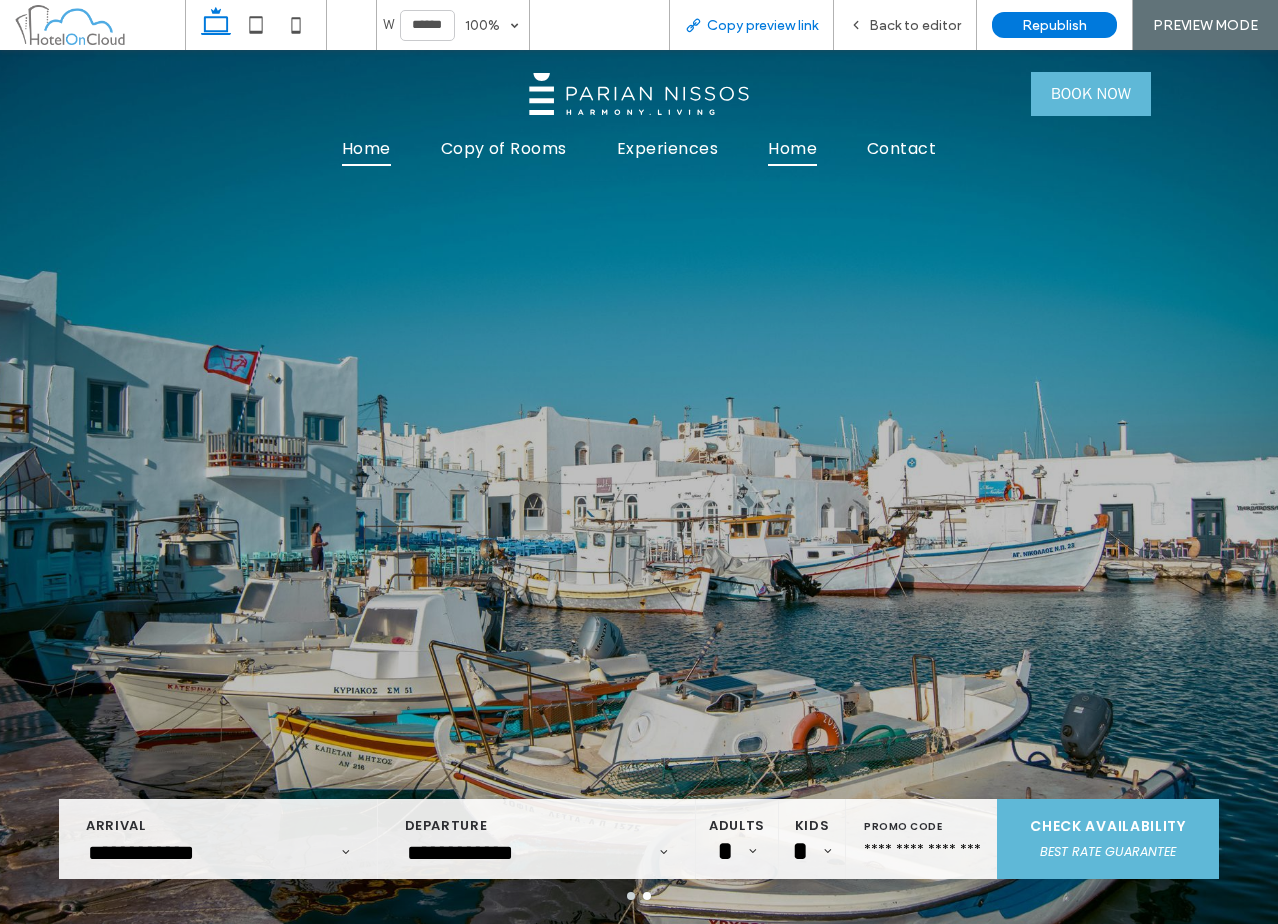 click on "Copy preview link" at bounding box center [762, 25] 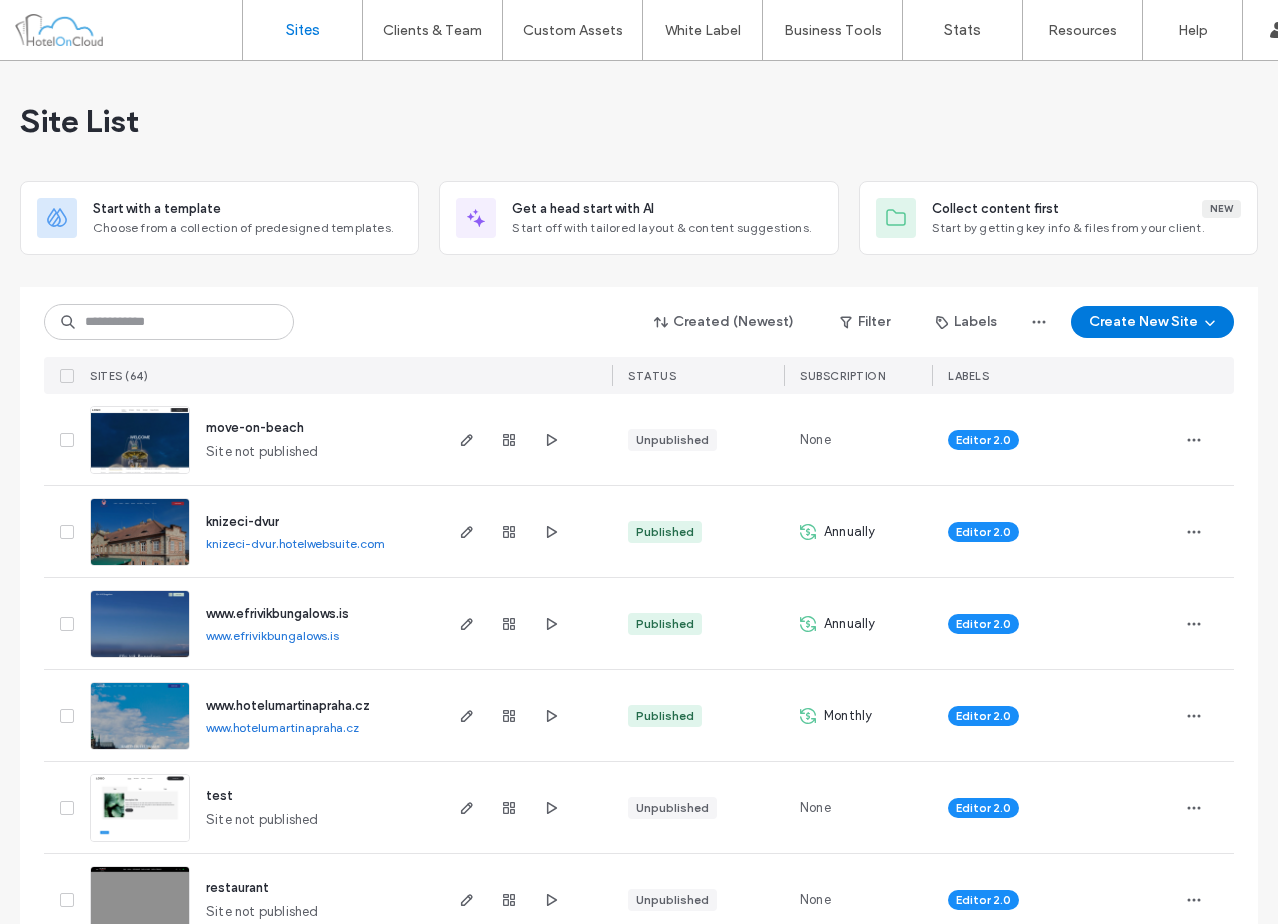 scroll, scrollTop: 0, scrollLeft: 0, axis: both 